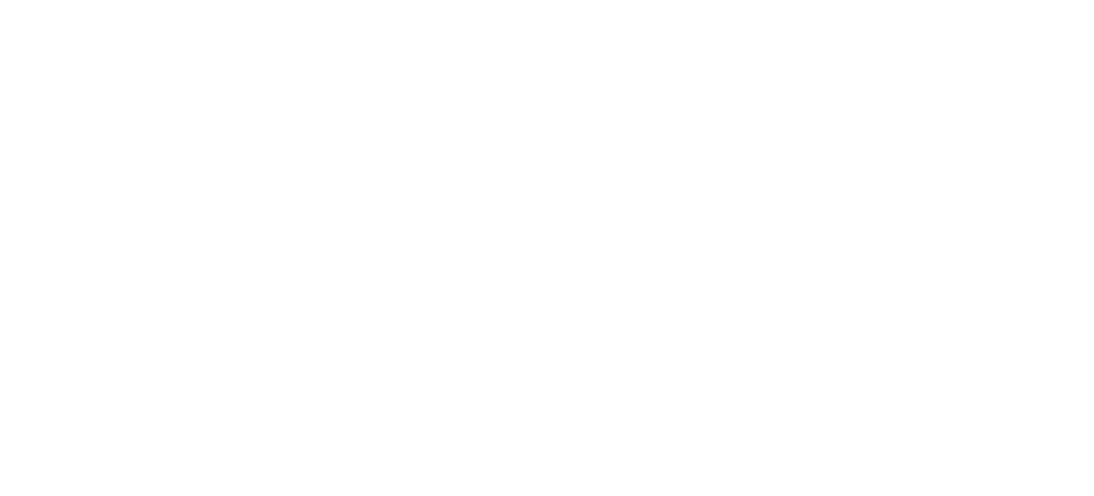 scroll, scrollTop: 0, scrollLeft: 0, axis: both 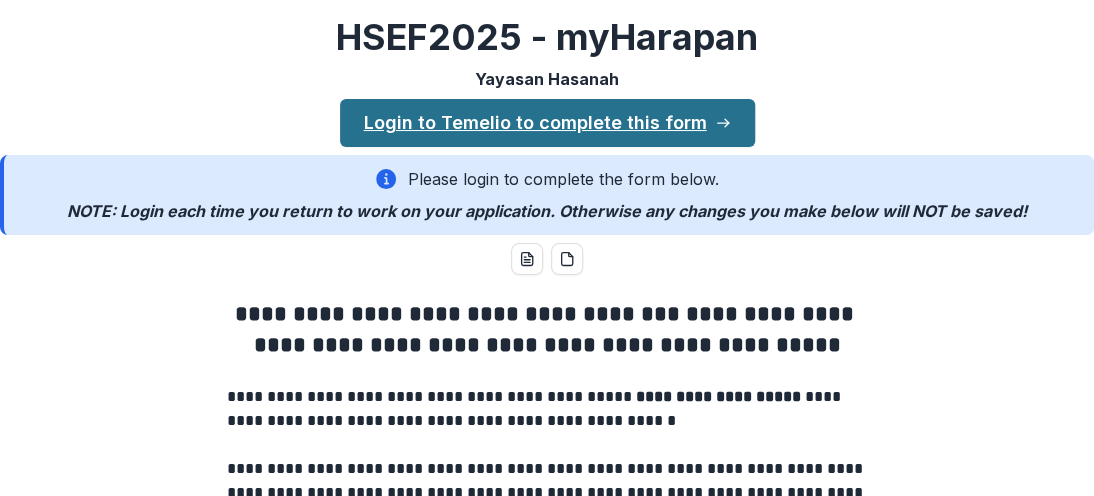 click on "Login to Temelio to complete this form" at bounding box center [547, 123] 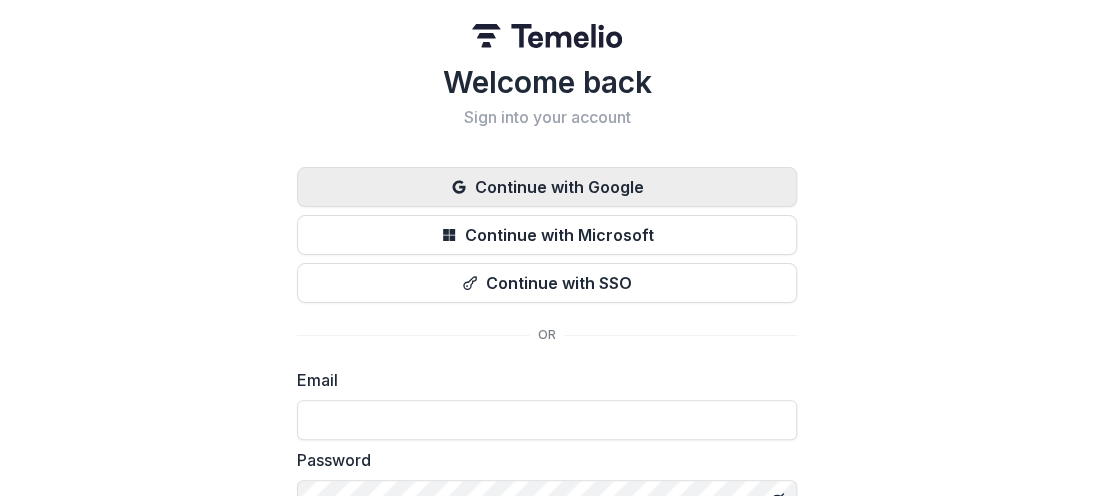click on "Continue with Google" at bounding box center [547, 187] 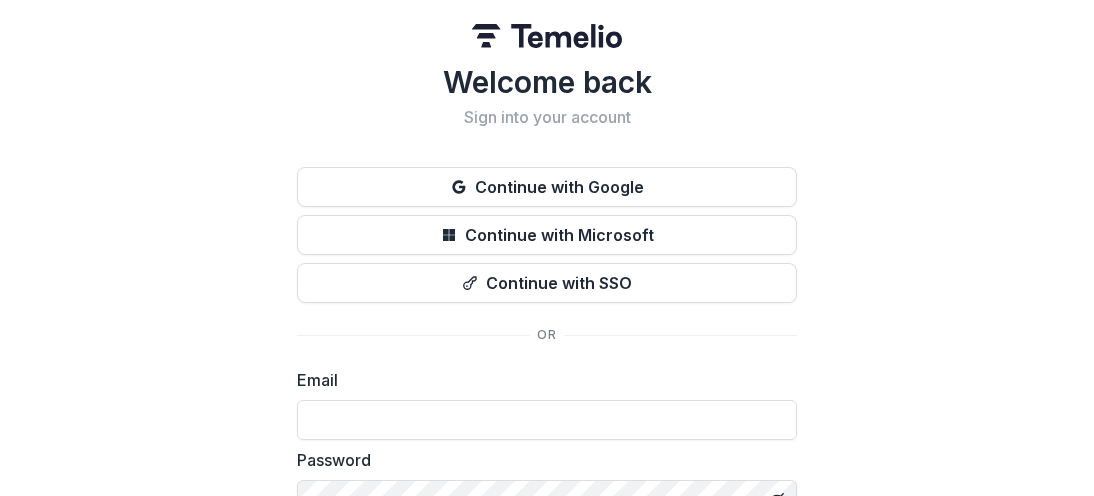 scroll, scrollTop: 0, scrollLeft: 0, axis: both 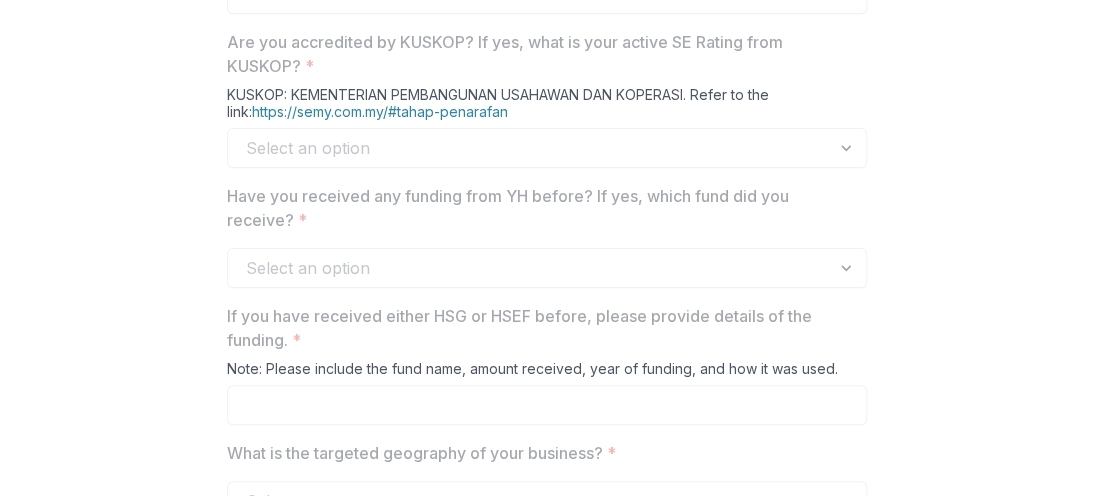 drag, startPoint x: 508, startPoint y: 117, endPoint x: 517, endPoint y: 157, distance: 41 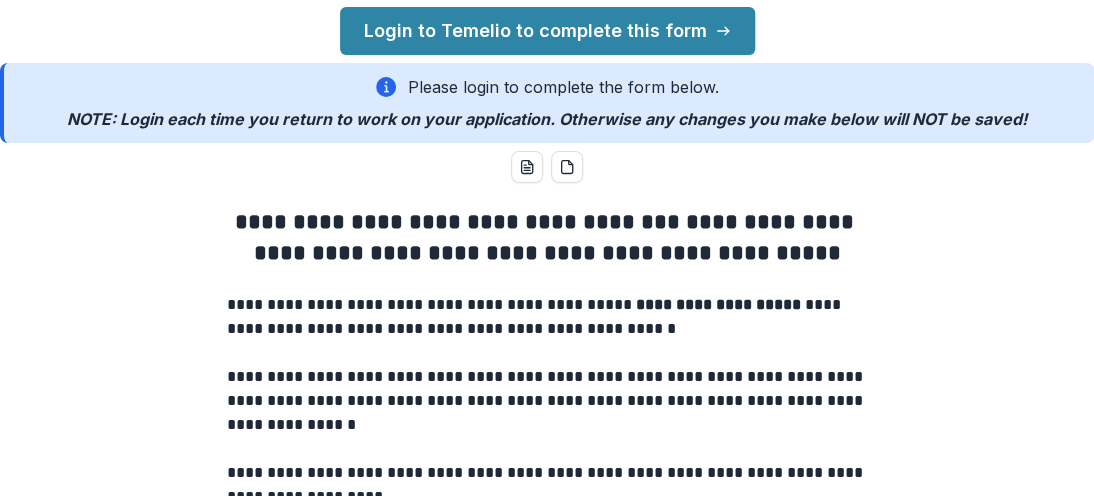 scroll, scrollTop: 0, scrollLeft: 0, axis: both 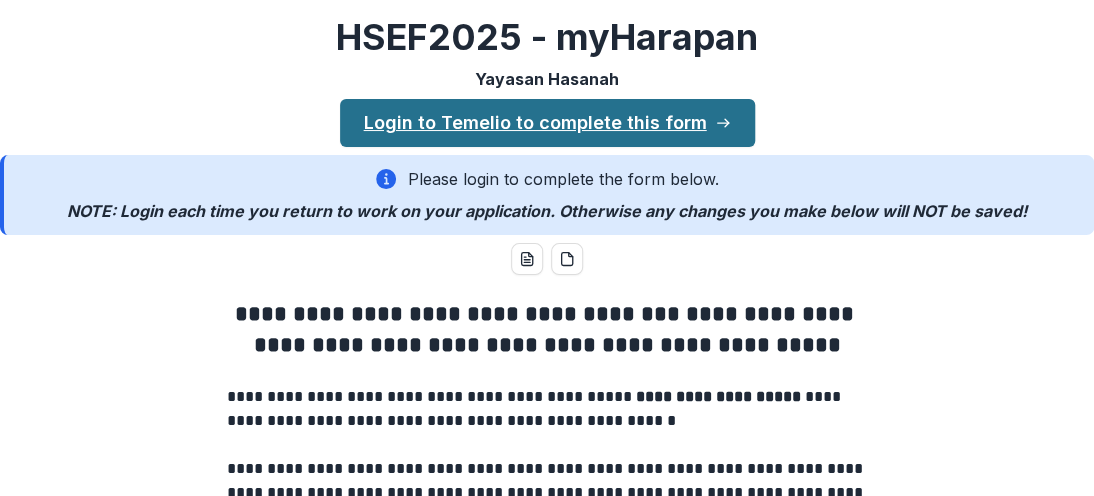 click on "Login to Temelio to complete this form" at bounding box center (547, 123) 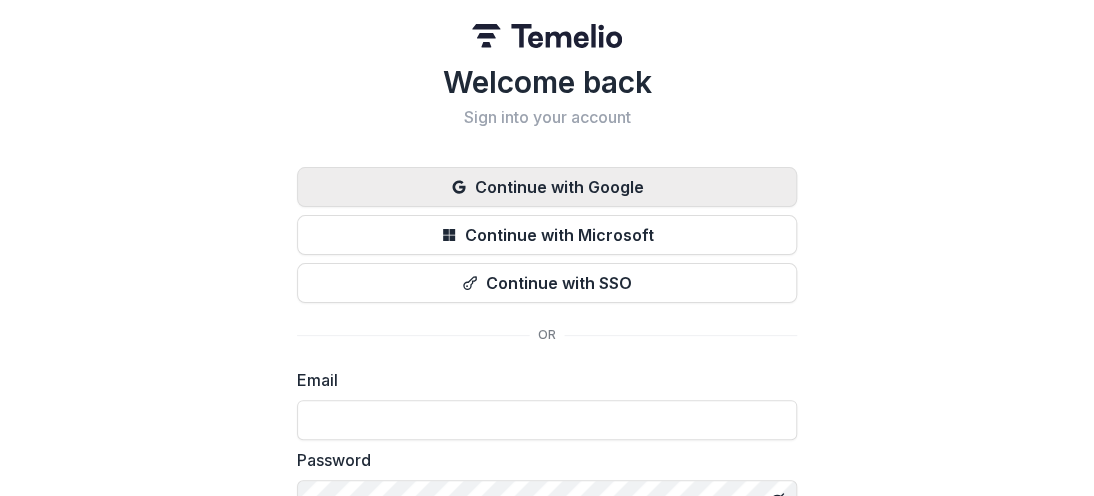 click on "Continue with Google" at bounding box center [547, 187] 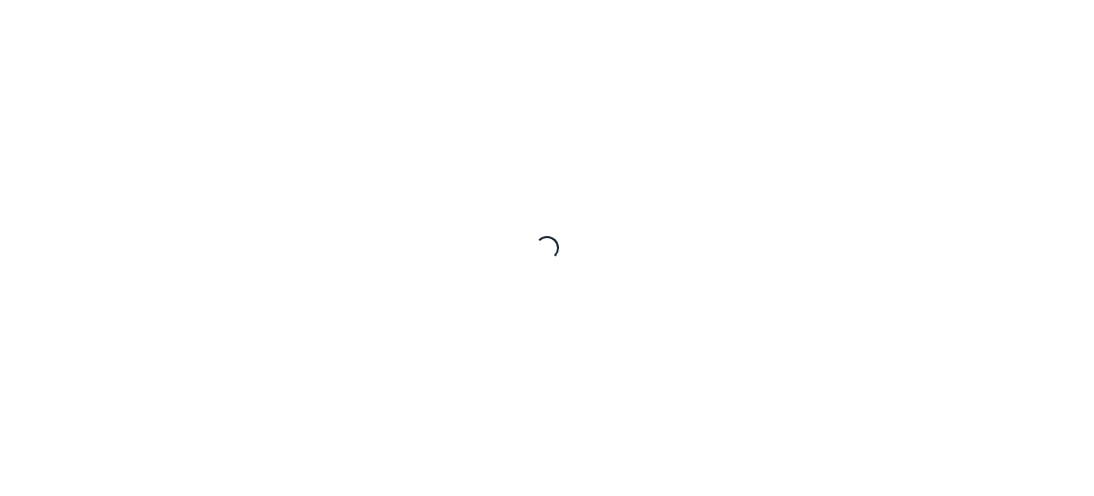 scroll, scrollTop: 0, scrollLeft: 0, axis: both 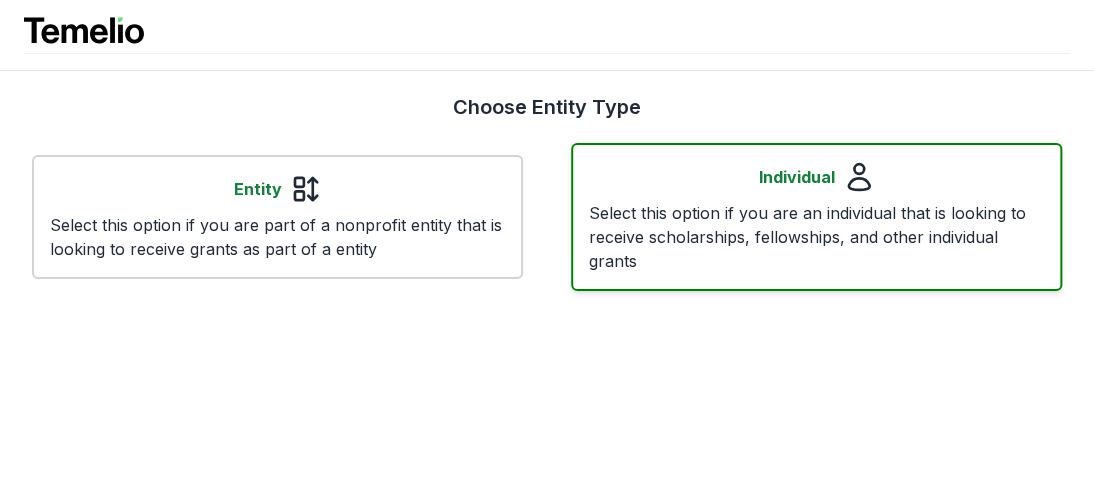 click on "Individual" at bounding box center [797, 177] 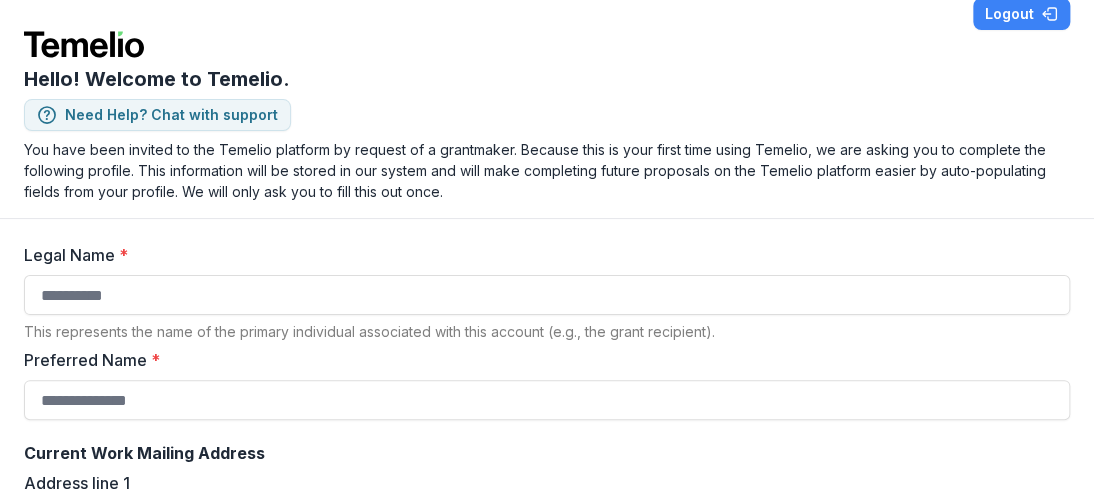 scroll, scrollTop: 0, scrollLeft: 0, axis: both 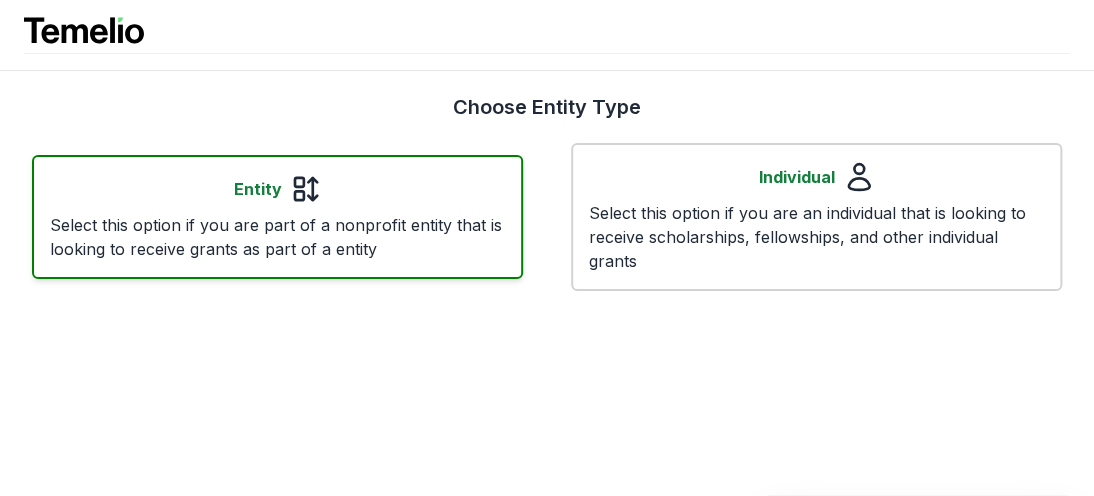 click on "Entity" at bounding box center [258, 189] 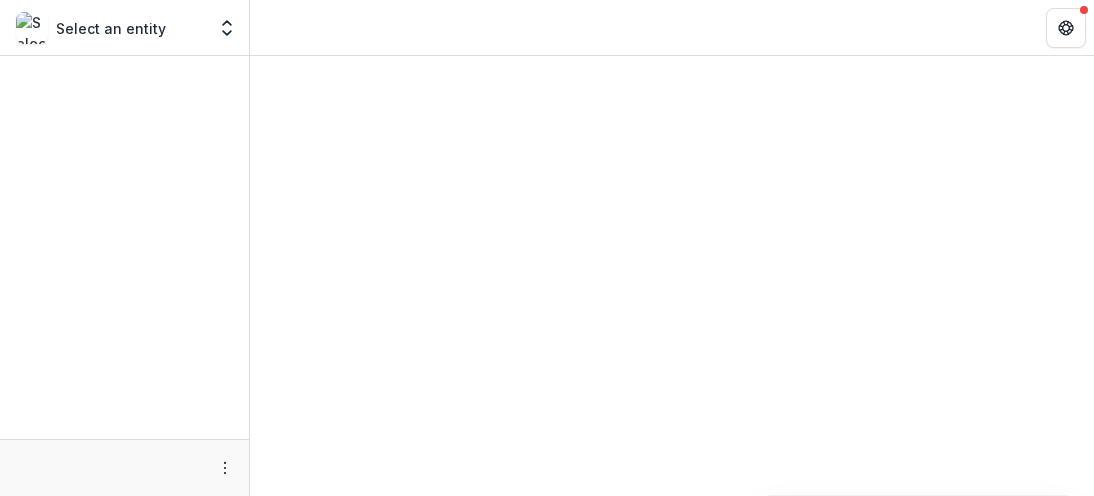 scroll, scrollTop: 0, scrollLeft: 0, axis: both 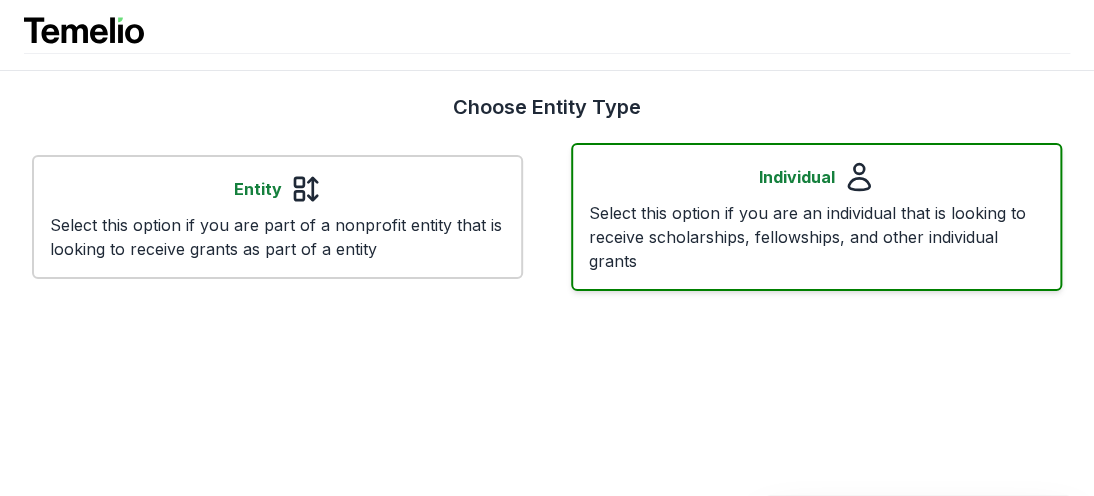 click on "Individual" at bounding box center (797, 177) 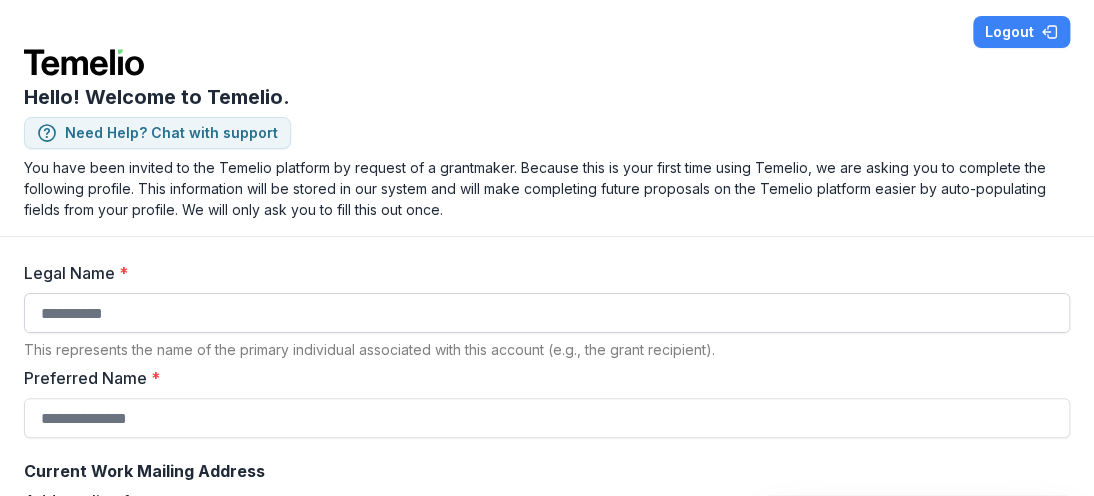 click on "Legal Name *" at bounding box center (547, 313) 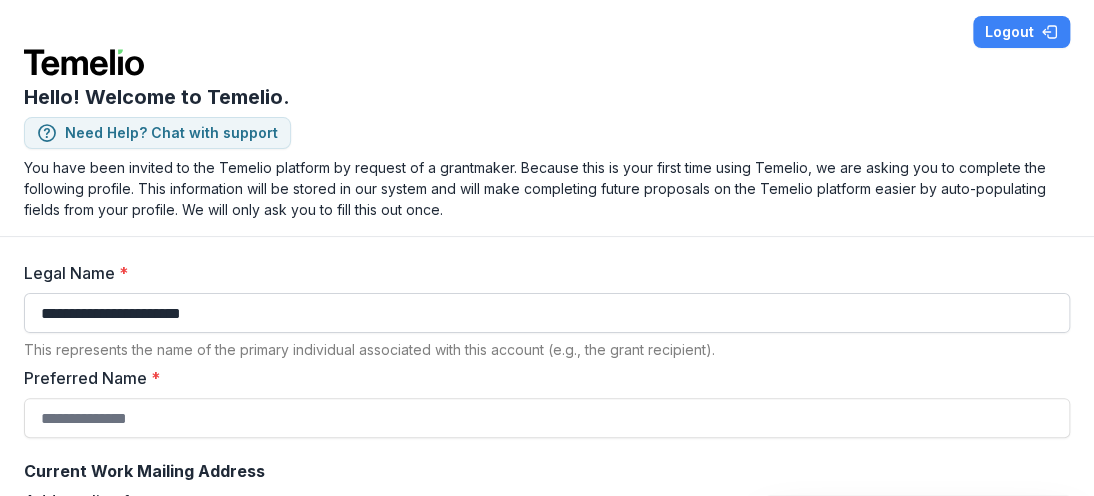 type on "**********" 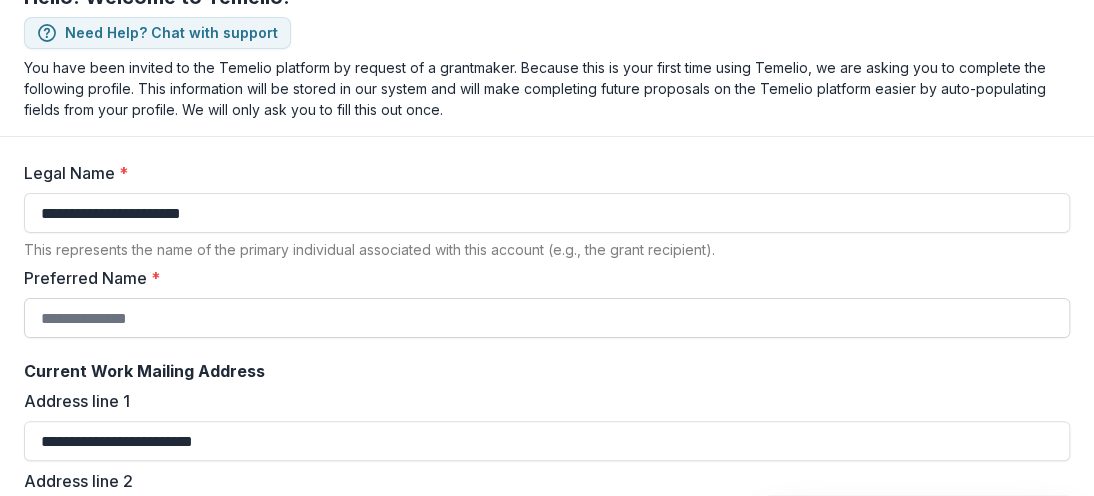 click on "Preferred Name *" at bounding box center [547, 318] 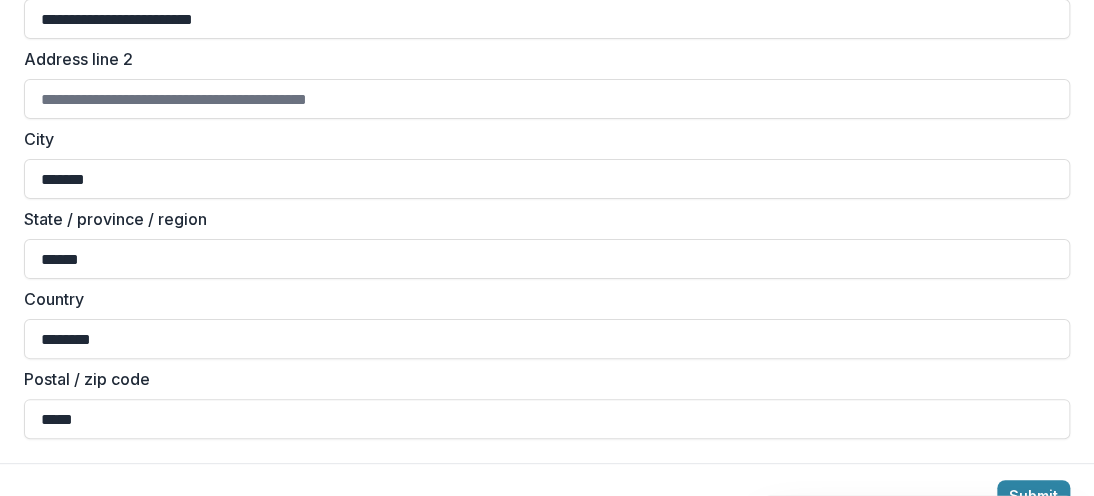 scroll, scrollTop: 553, scrollLeft: 0, axis: vertical 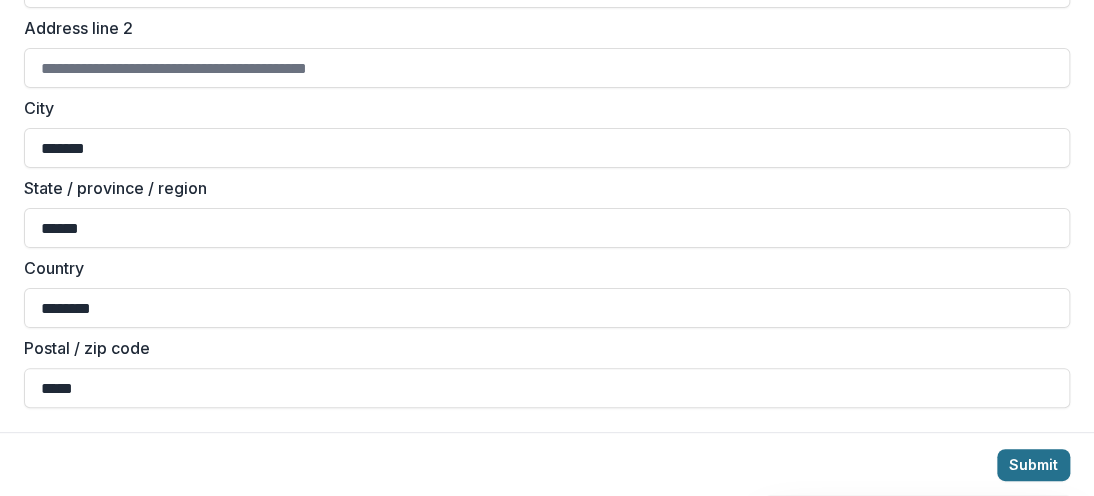 type on "********" 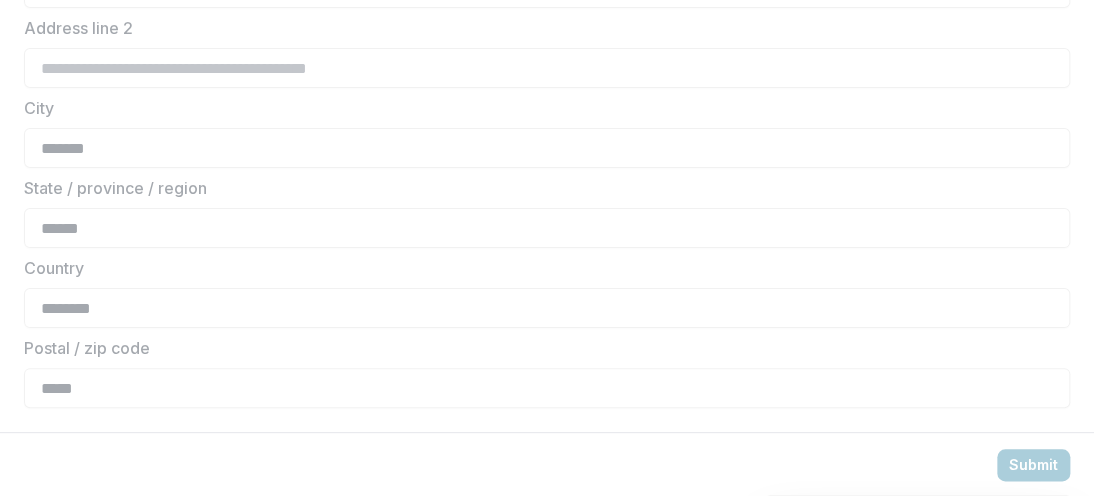 scroll, scrollTop: 0, scrollLeft: 0, axis: both 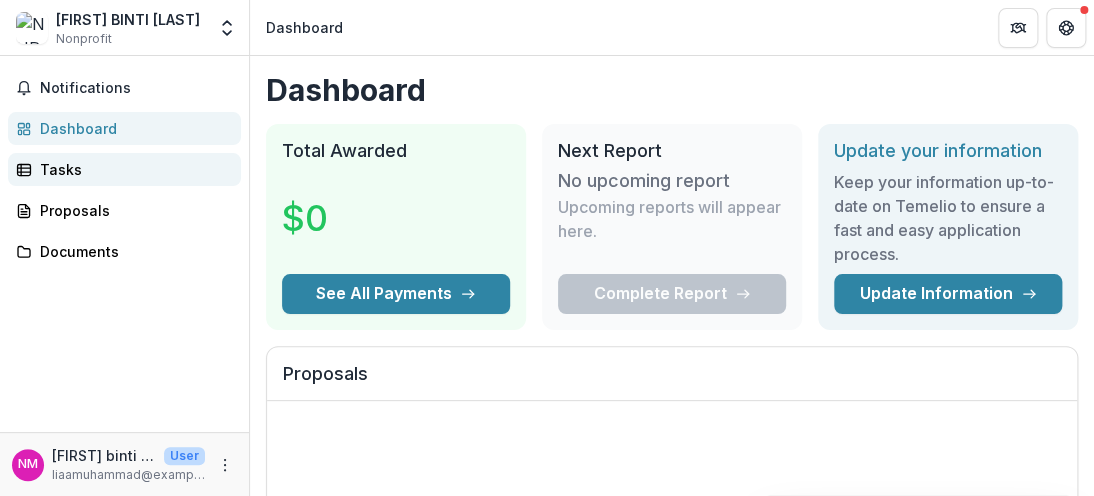 click on "Tasks" at bounding box center (132, 169) 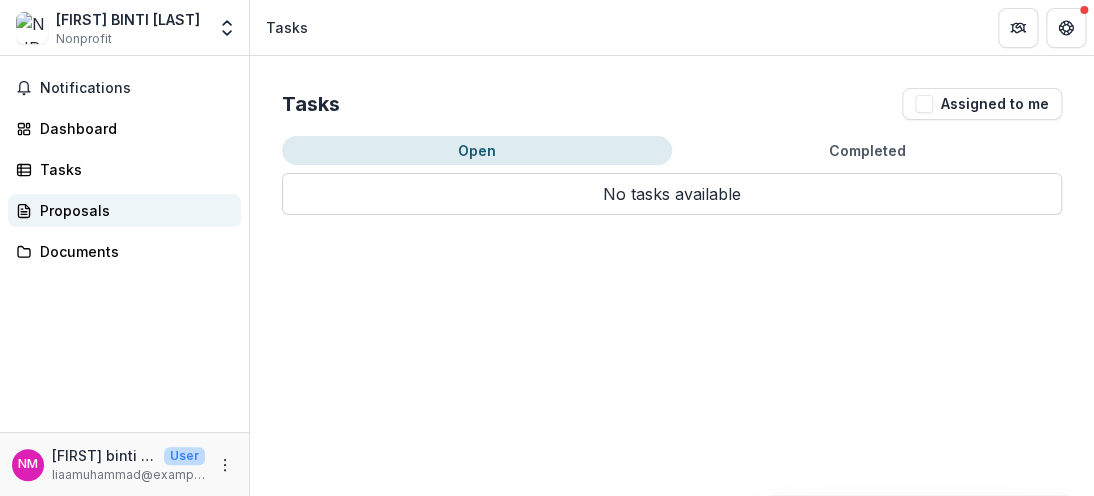 click on "Proposals" at bounding box center (132, 210) 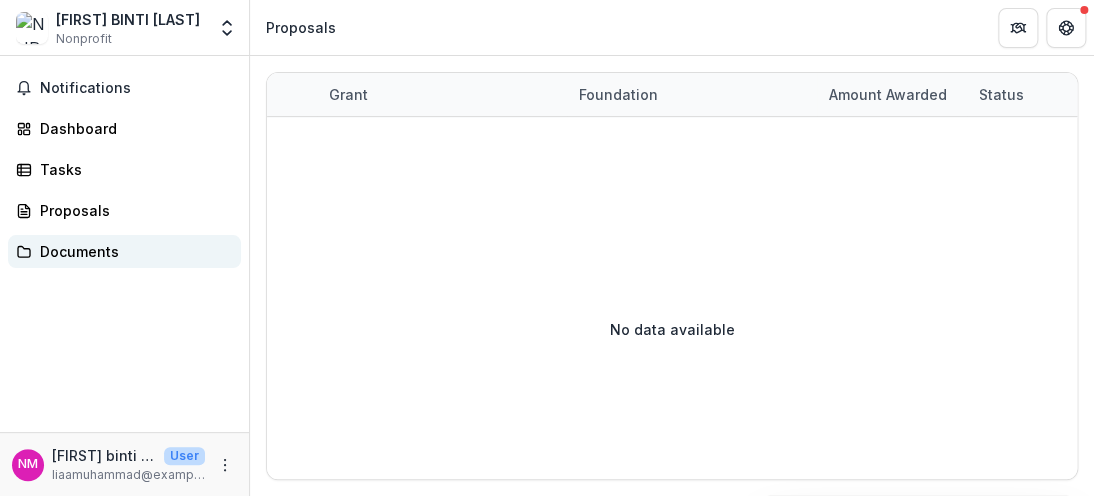click on "Documents" at bounding box center (124, 251) 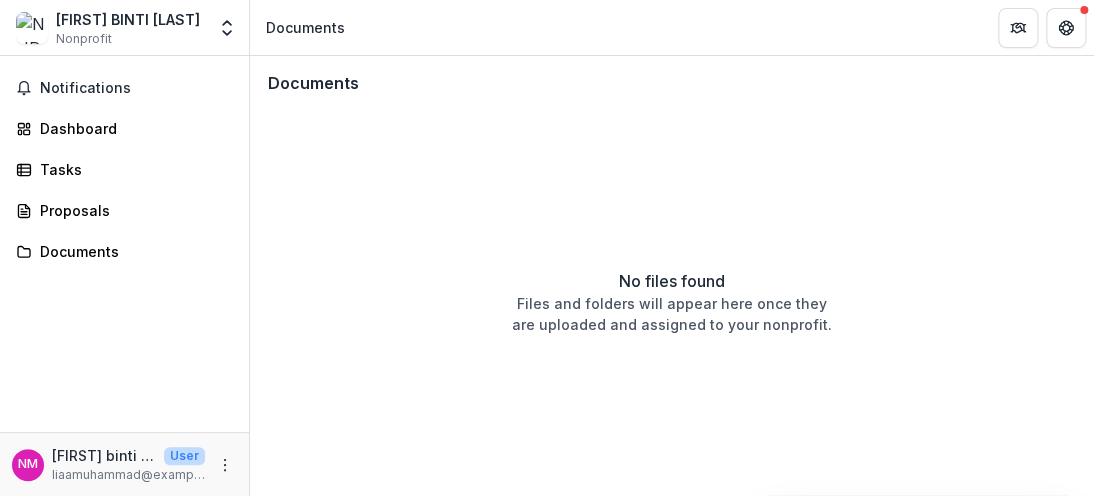 click on "[EMAIL]" at bounding box center [128, 475] 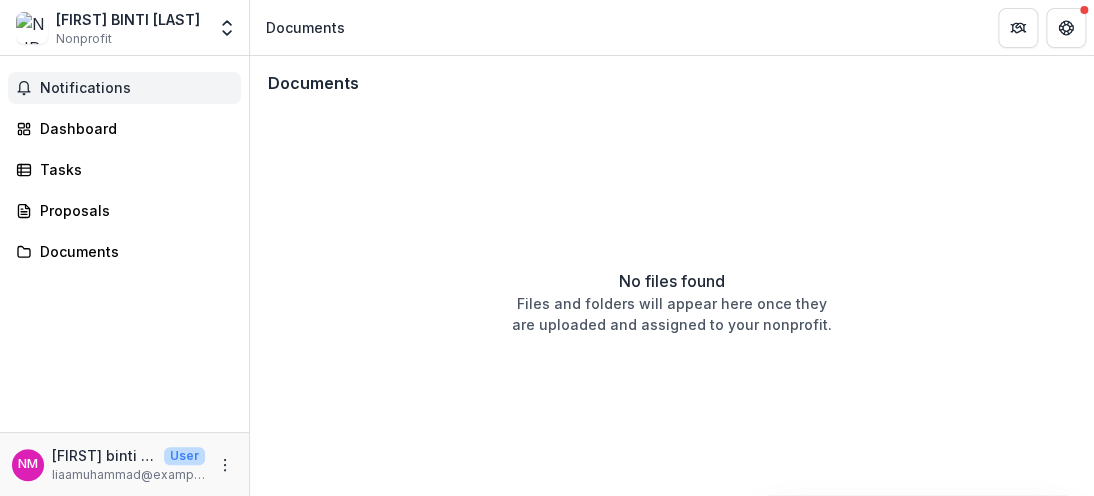 click on "Notifications" at bounding box center (136, 88) 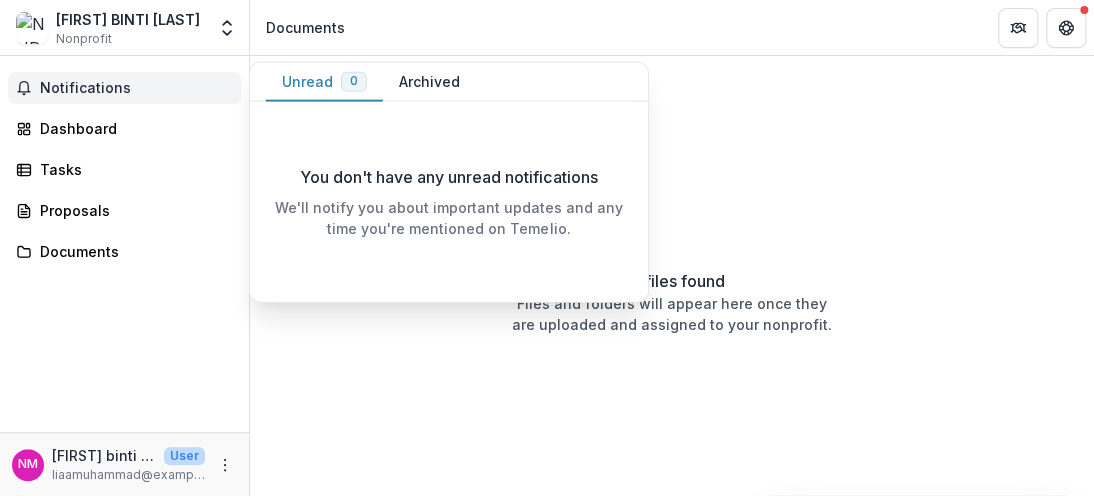 click on "No files found Files and folders will appear here once they are uploaded and assigned to your nonprofit." at bounding box center [672, 301] 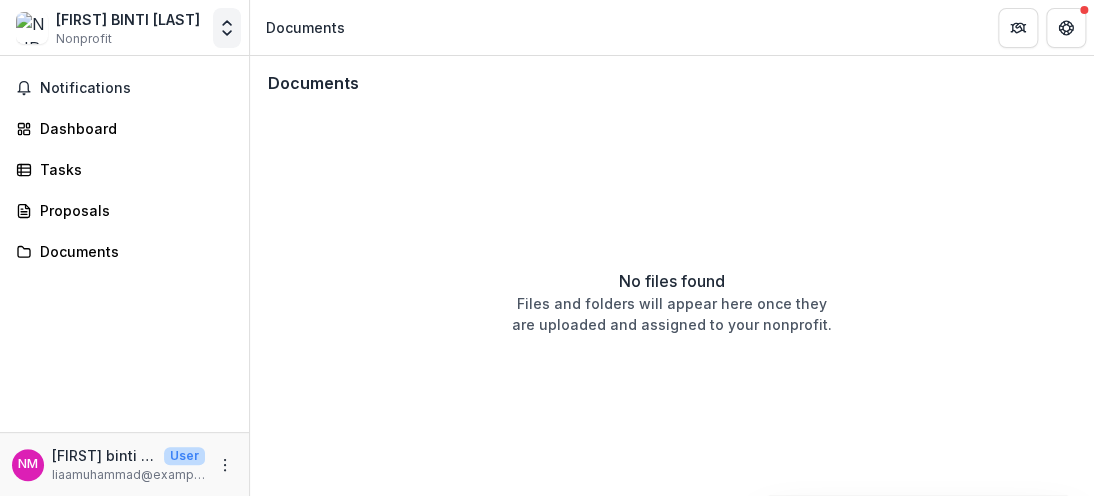 click 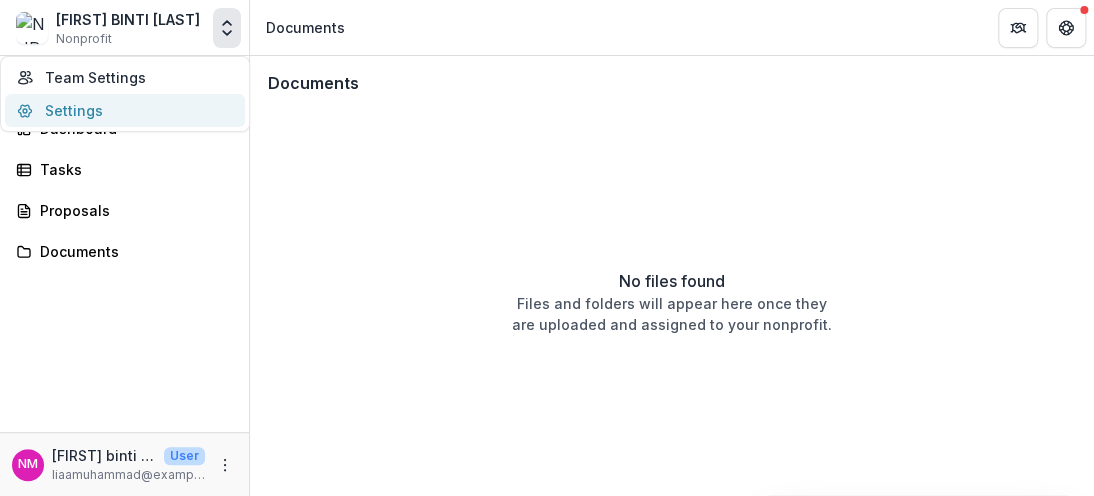 click on "Settings" at bounding box center (125, 110) 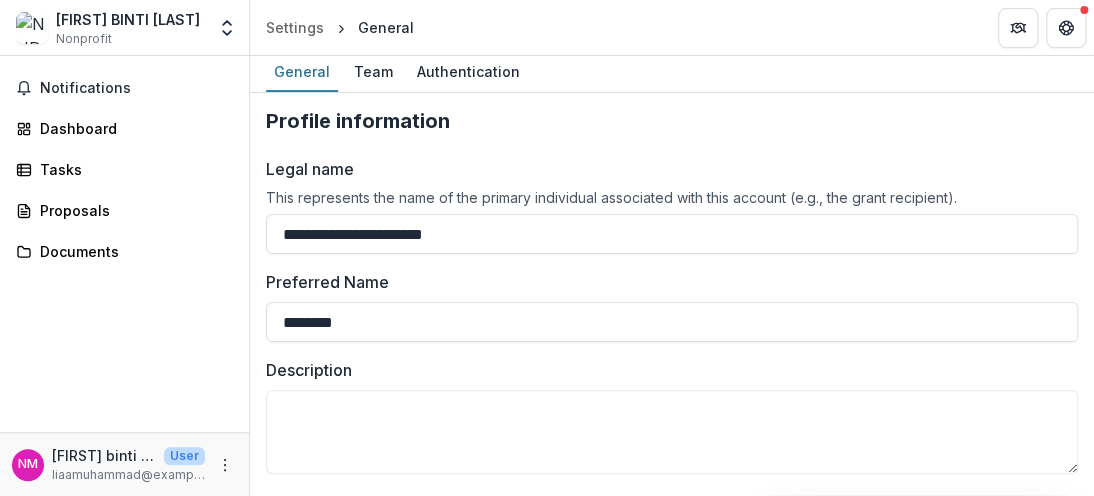 scroll, scrollTop: 0, scrollLeft: 0, axis: both 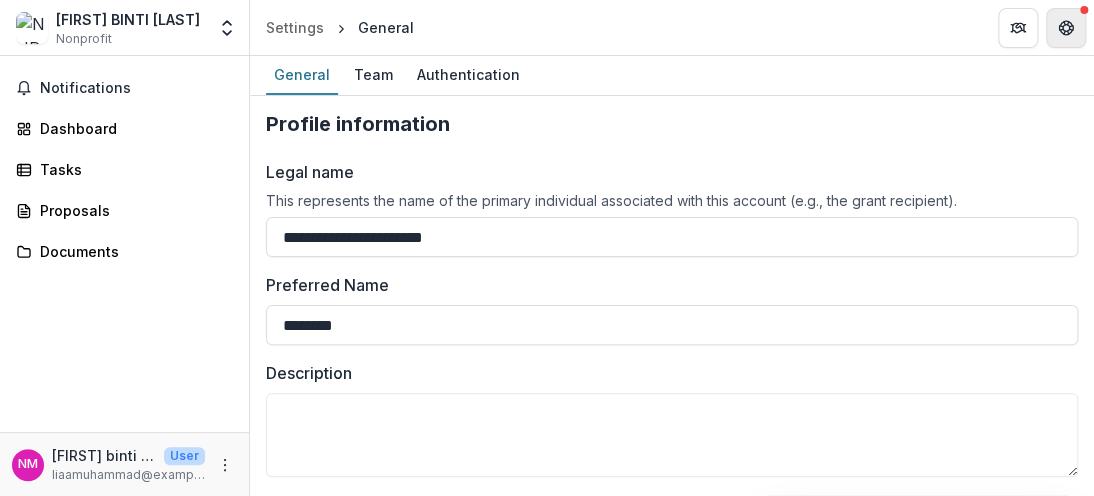 click 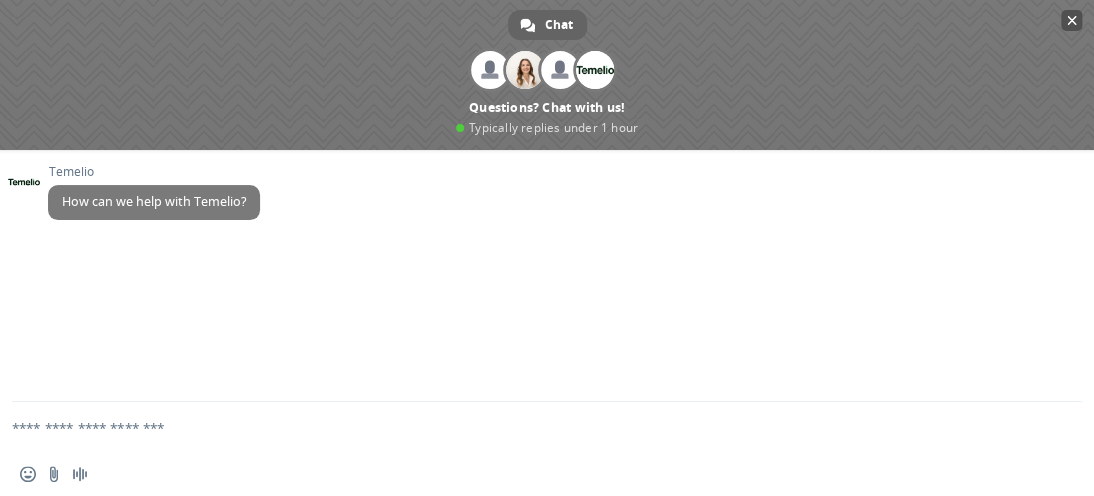 click at bounding box center [1071, 20] 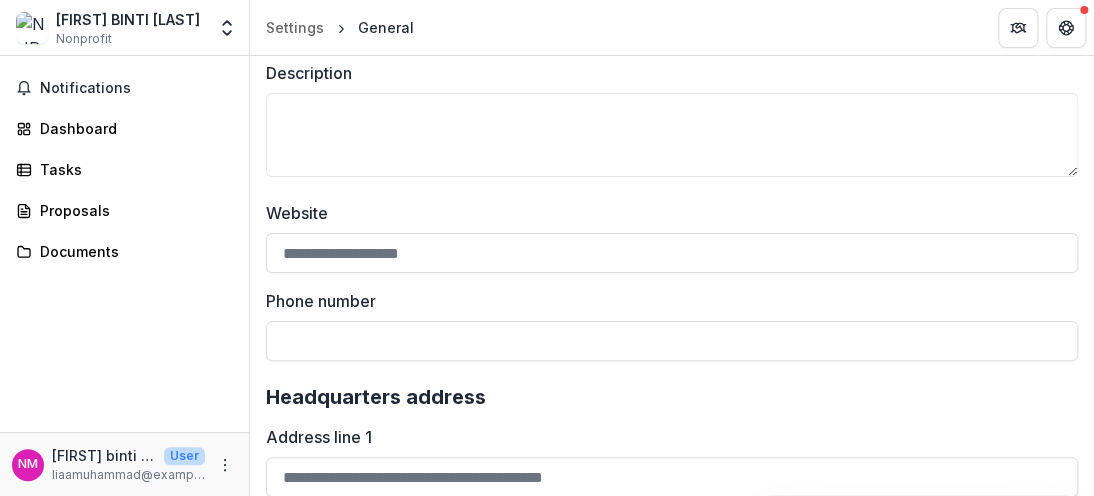 scroll, scrollTop: 0, scrollLeft: 0, axis: both 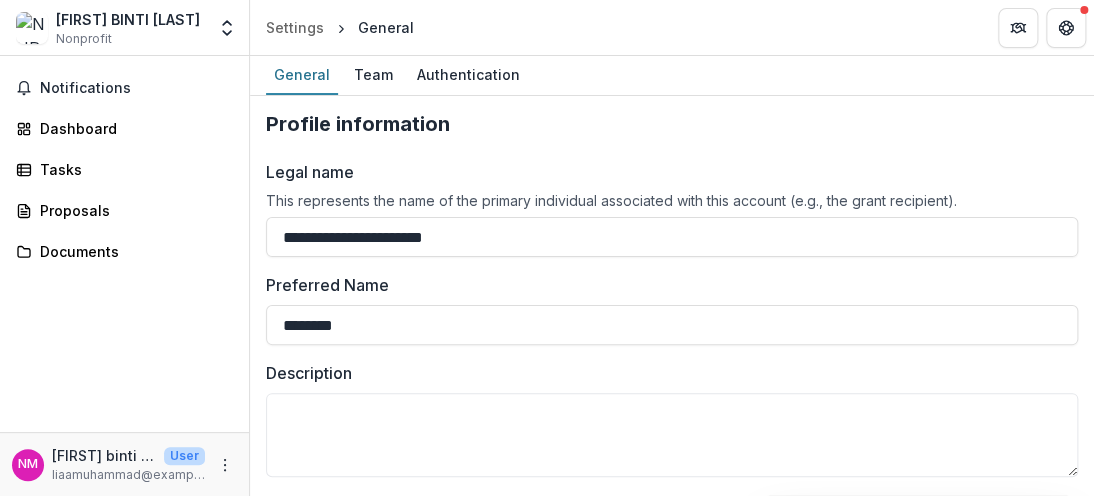 click on "General" at bounding box center (386, 27) 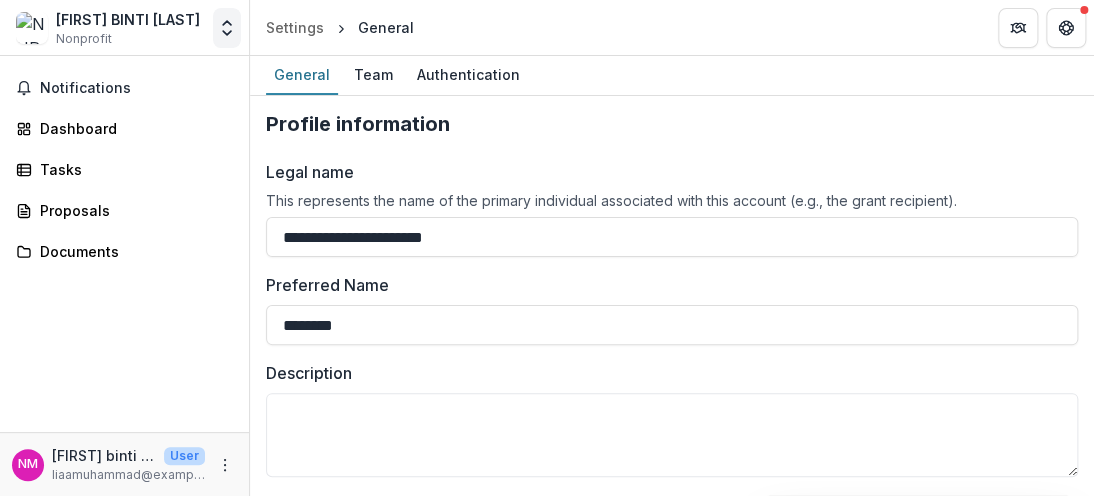 click at bounding box center (227, 28) 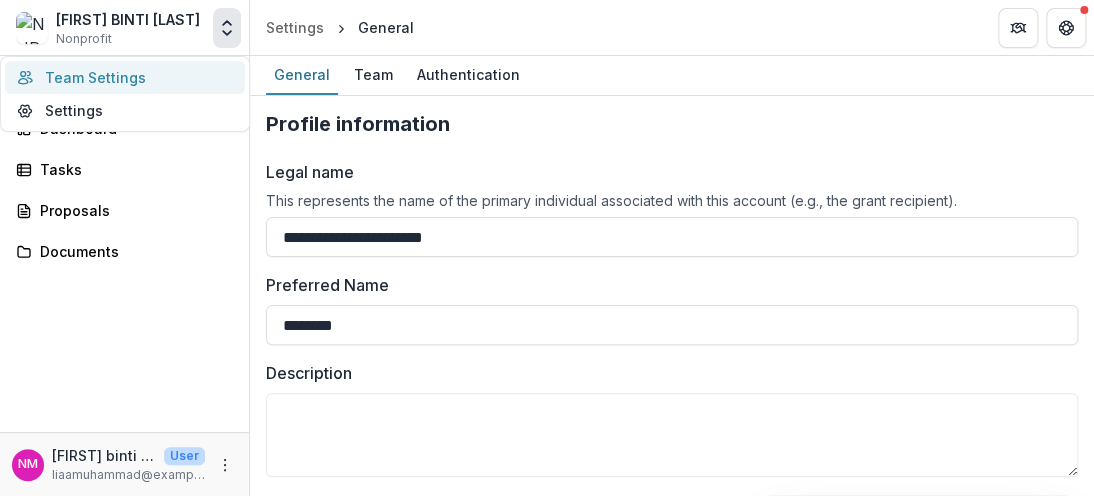 click on "Team Settings" at bounding box center [125, 77] 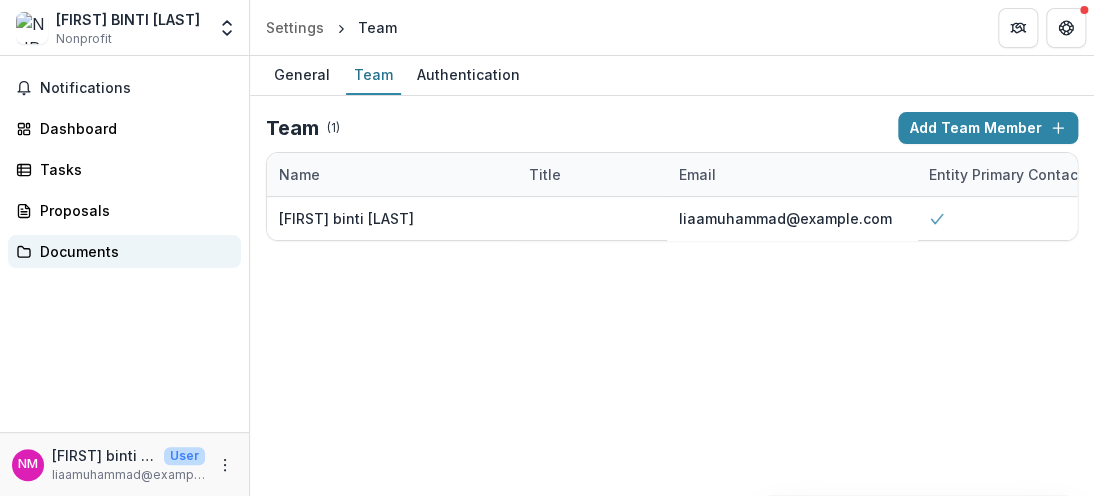 click on "Documents" at bounding box center (132, 251) 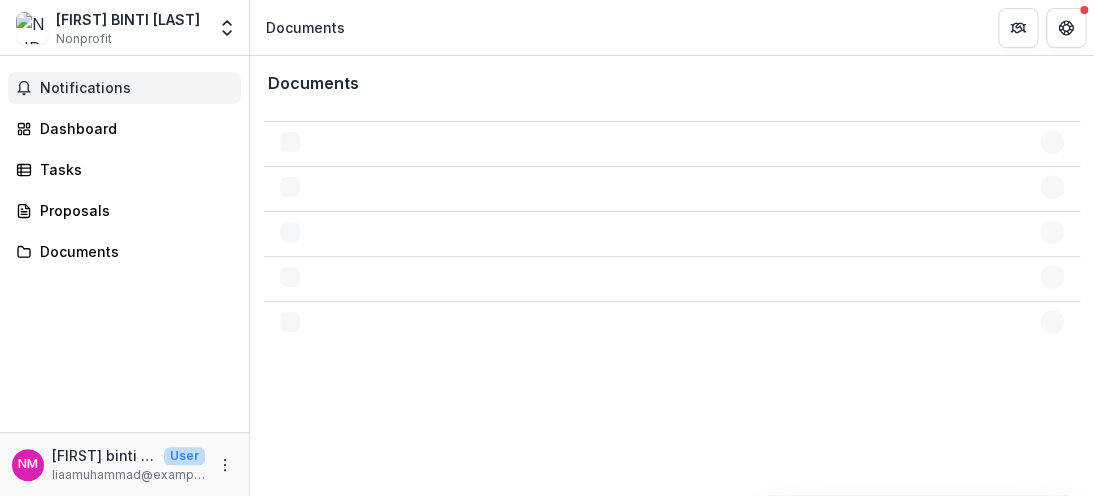 click on "Notifications" at bounding box center [136, 88] 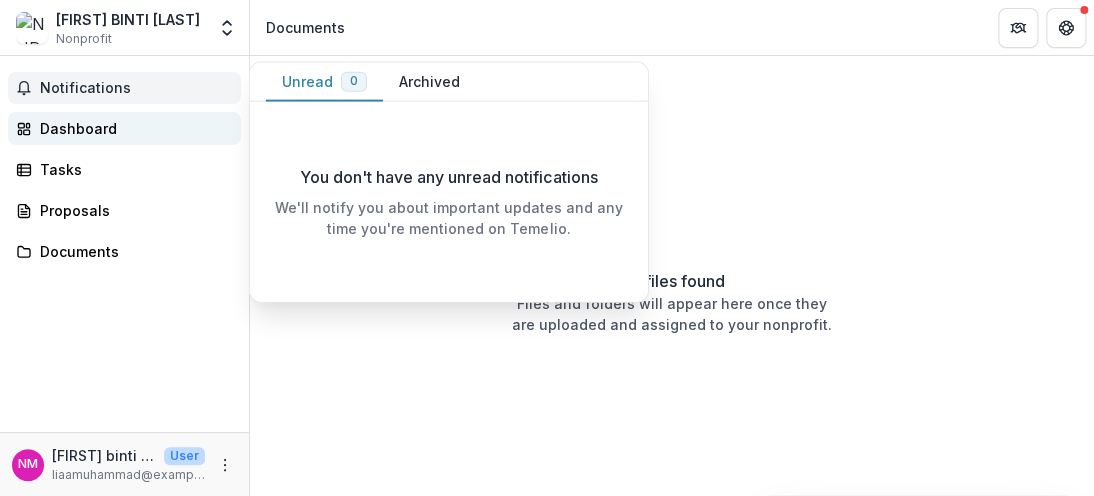 click on "Dashboard" at bounding box center [132, 128] 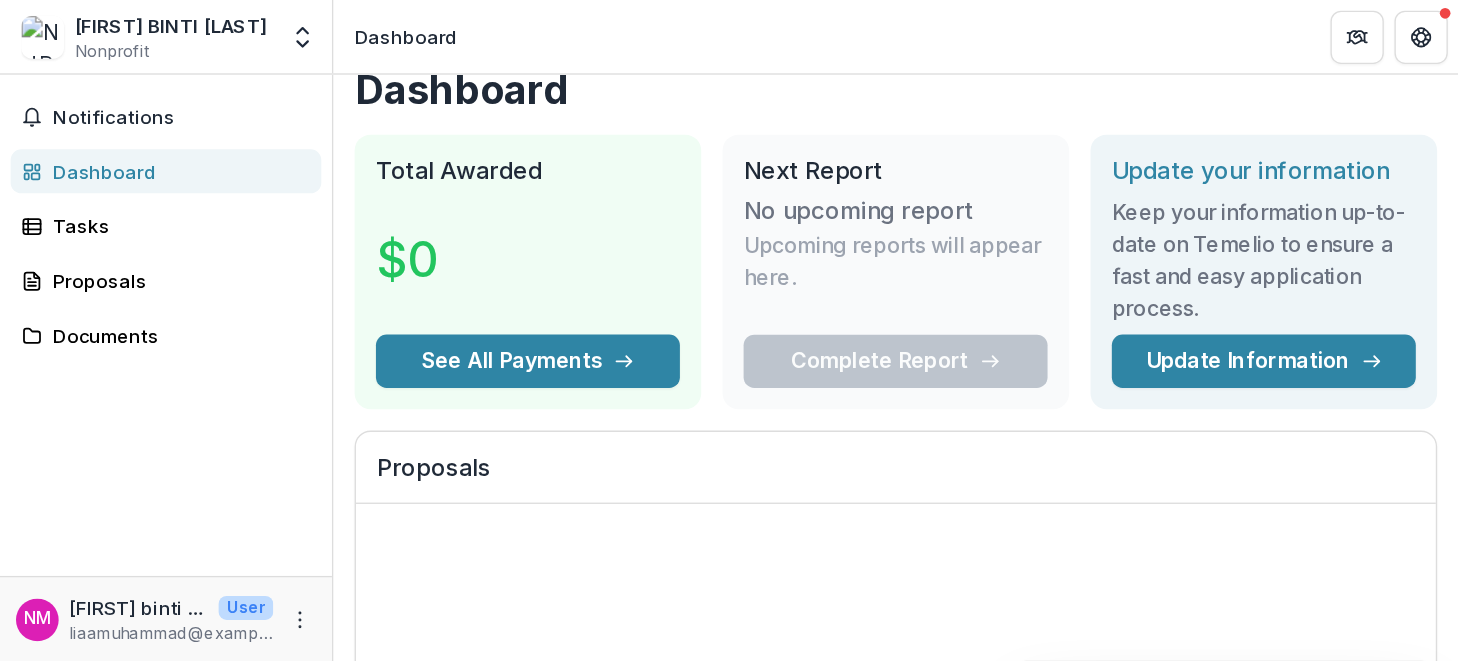 scroll, scrollTop: 0, scrollLeft: 0, axis: both 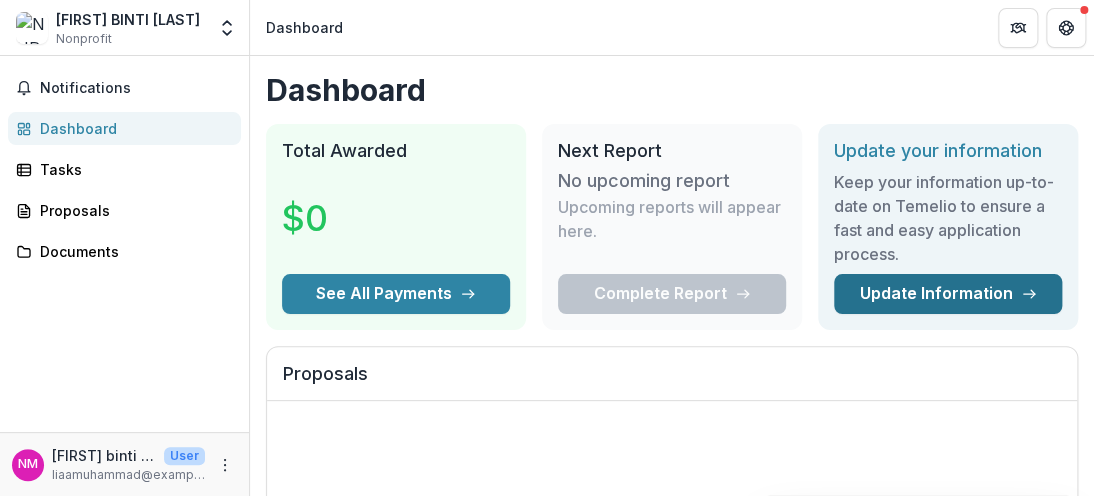 click on "Update Information" at bounding box center [948, 294] 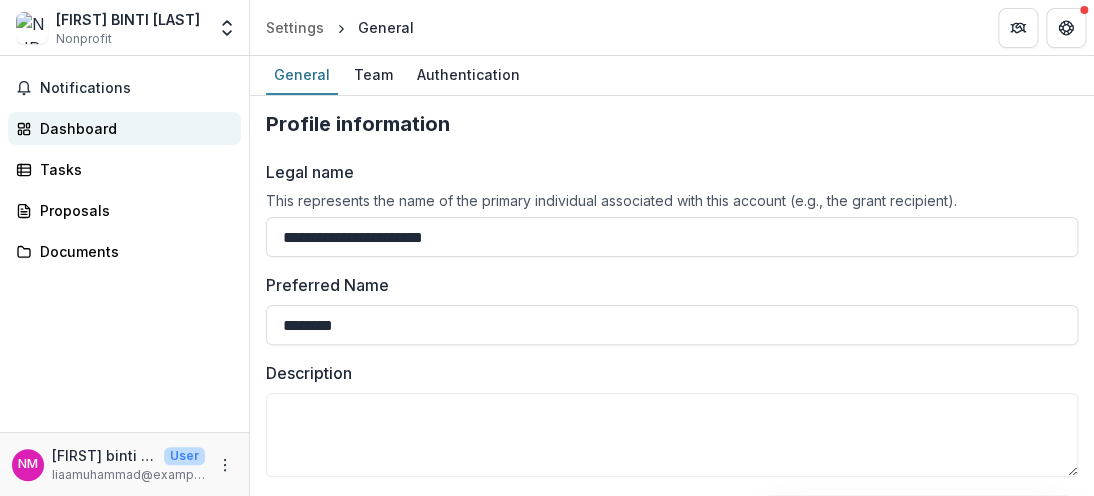 click on "Dashboard" at bounding box center (124, 128) 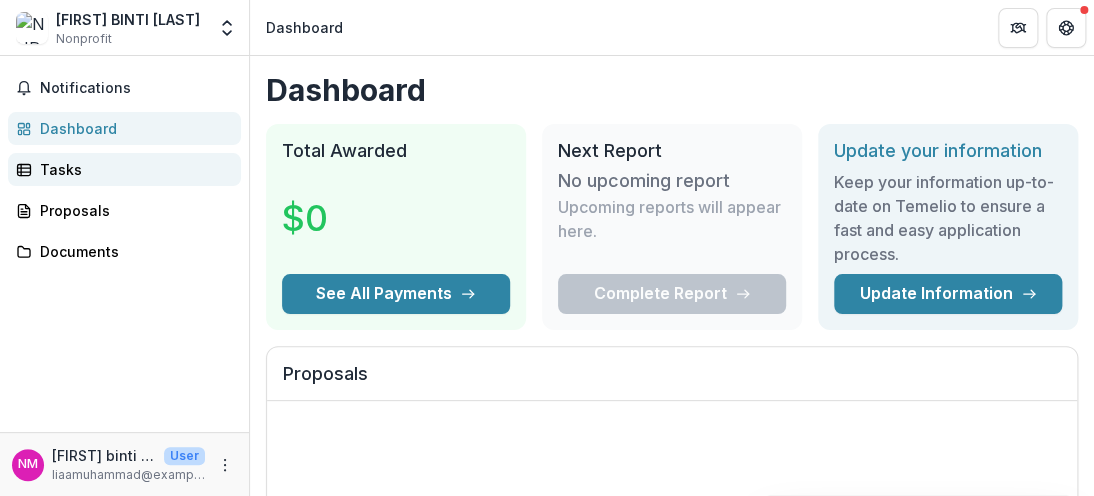 click on "Tasks" at bounding box center [132, 169] 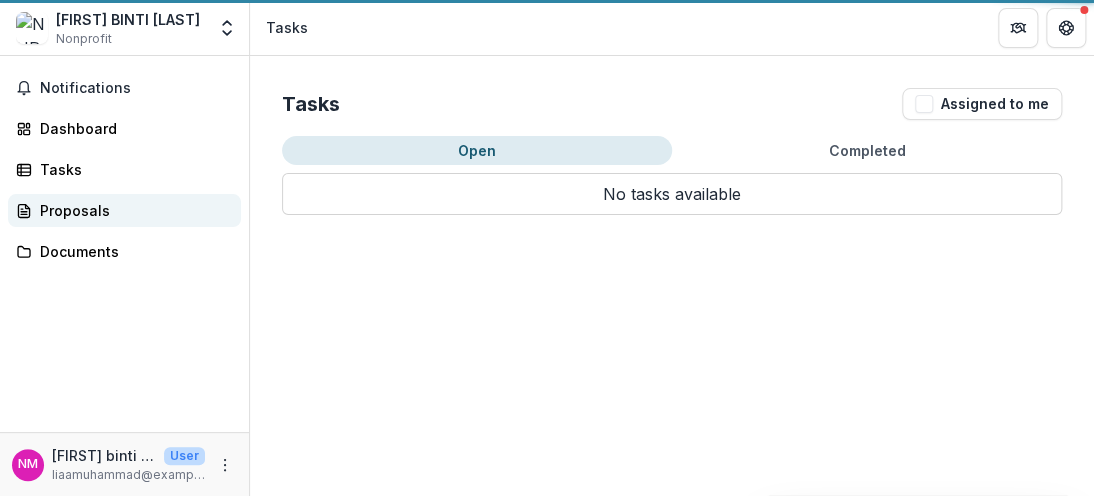 click on "Proposals" at bounding box center (132, 210) 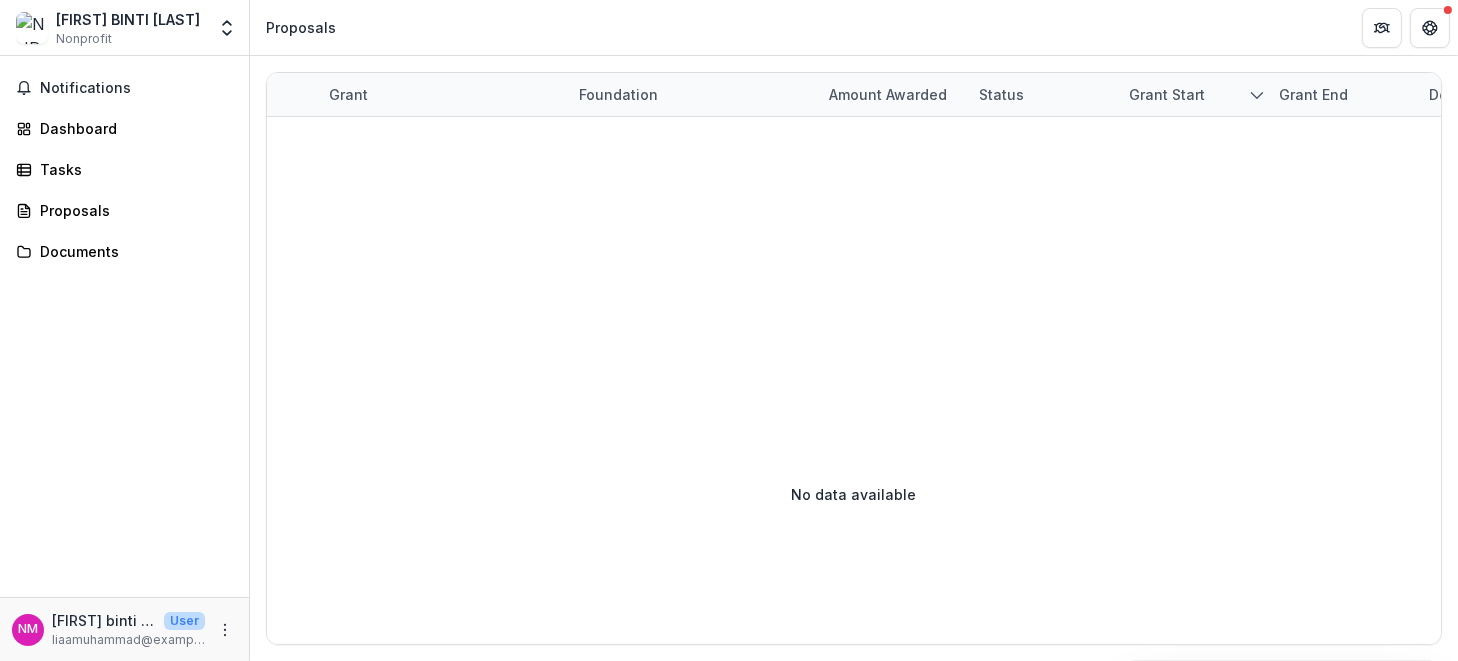 drag, startPoint x: 1052, startPoint y: 0, endPoint x: 276, endPoint y: 359, distance: 855.01874 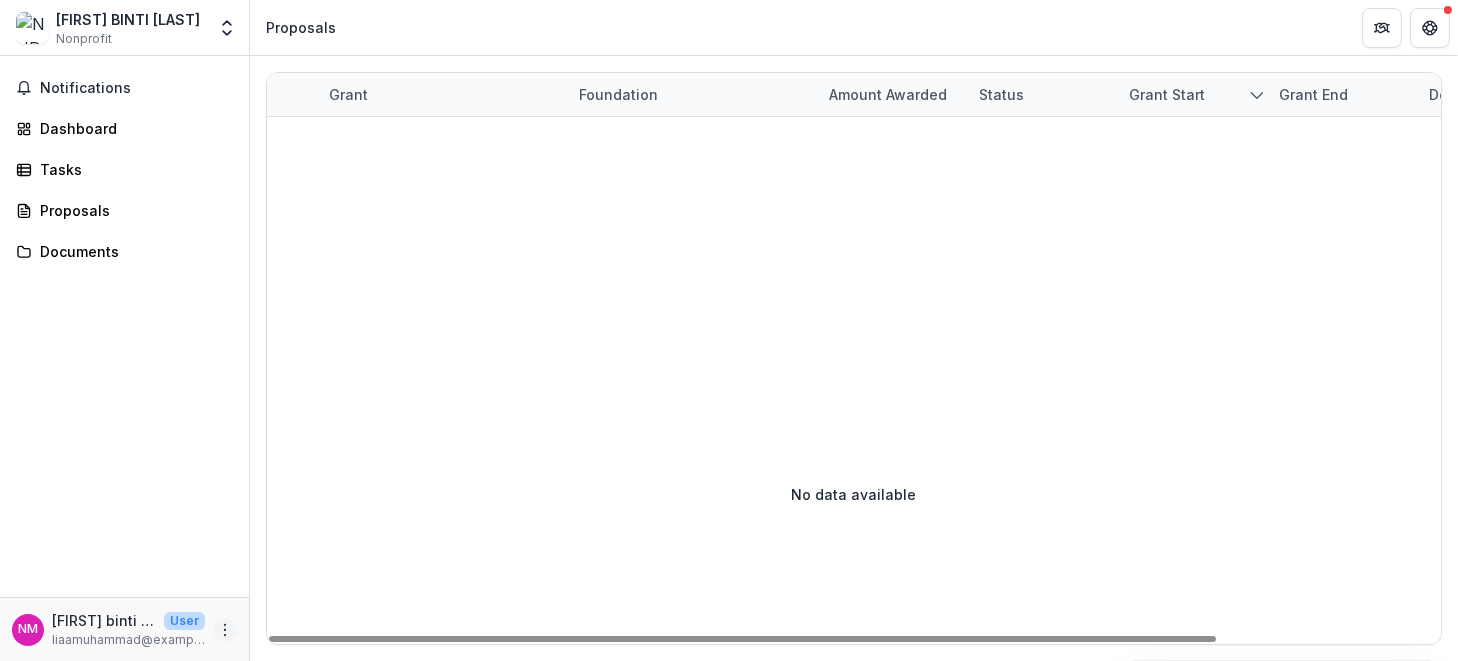 click at bounding box center (225, 630) 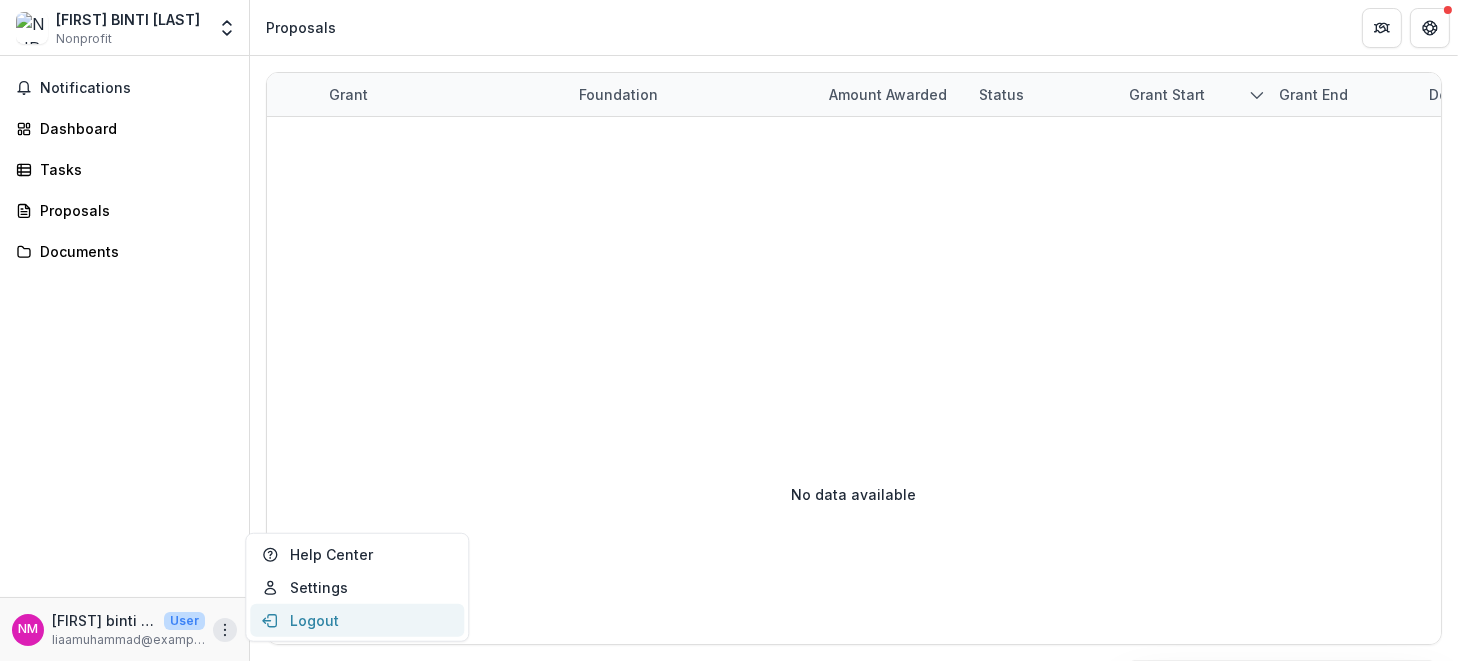 click on "Logout" at bounding box center [357, 620] 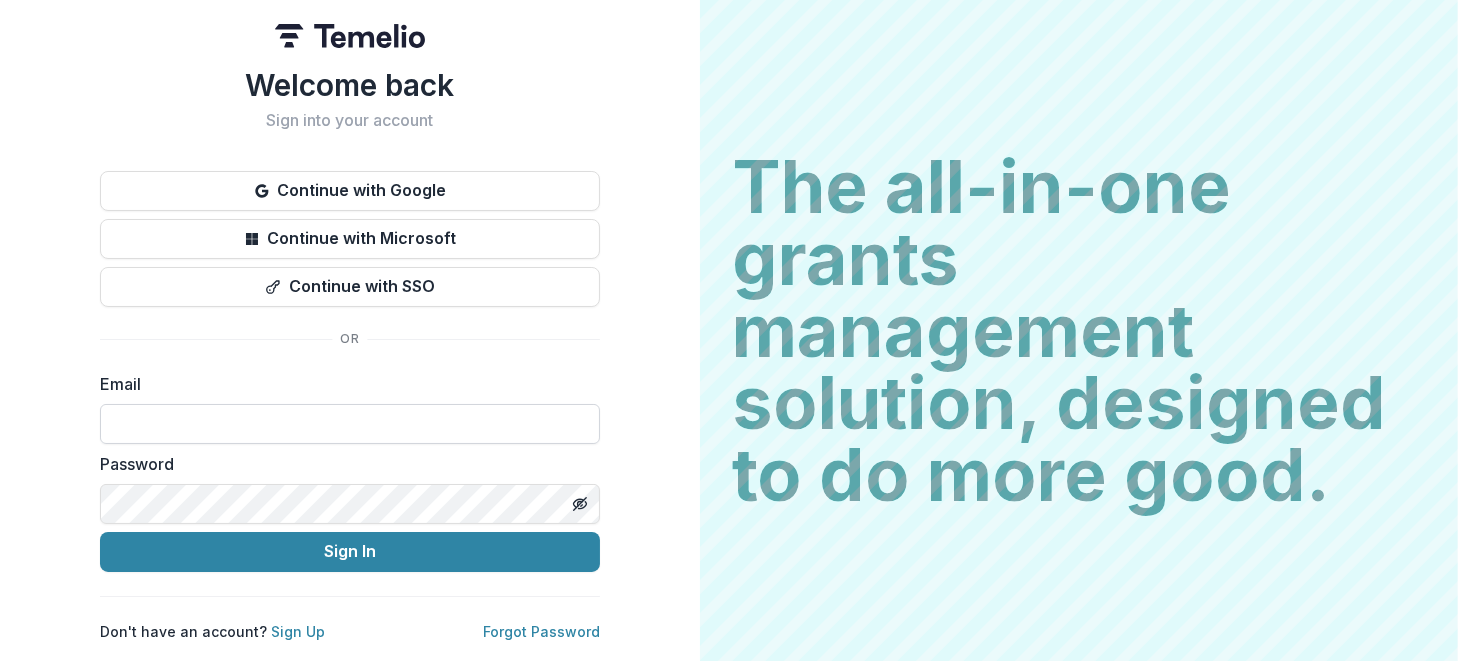 click at bounding box center [350, 424] 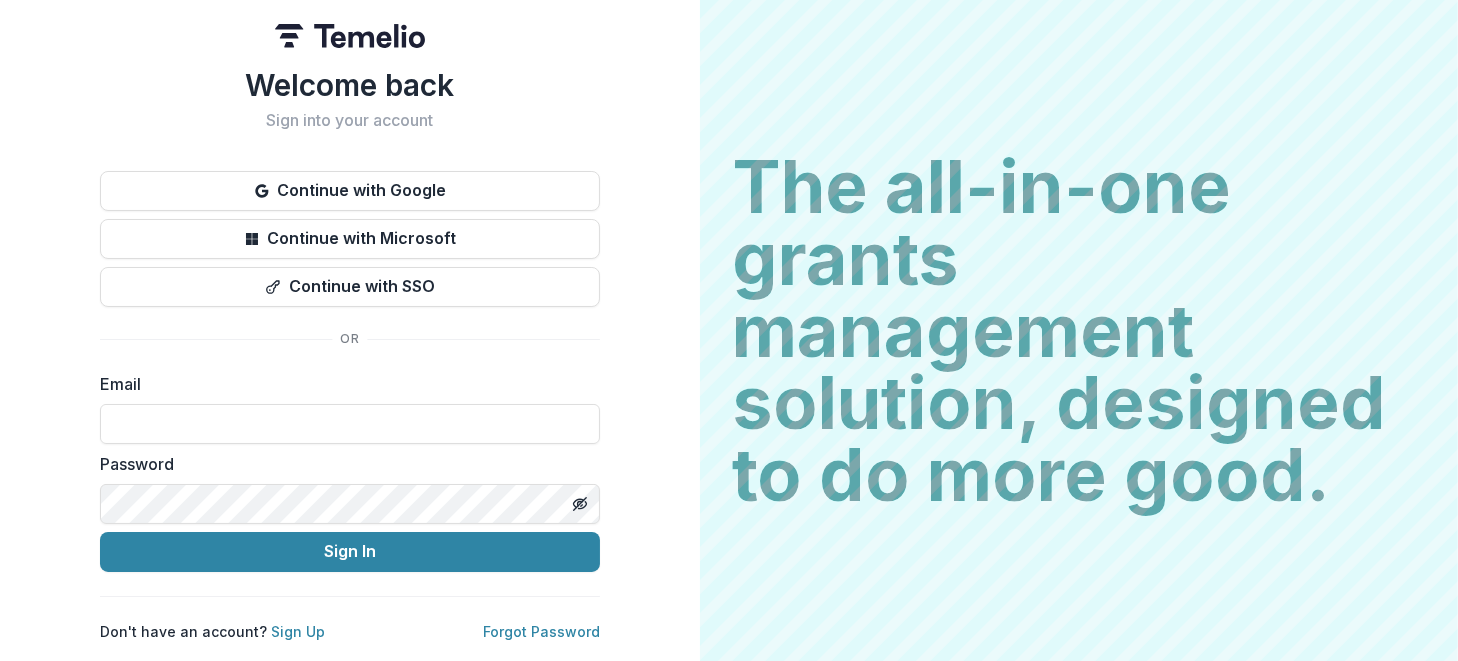 type on "**********" 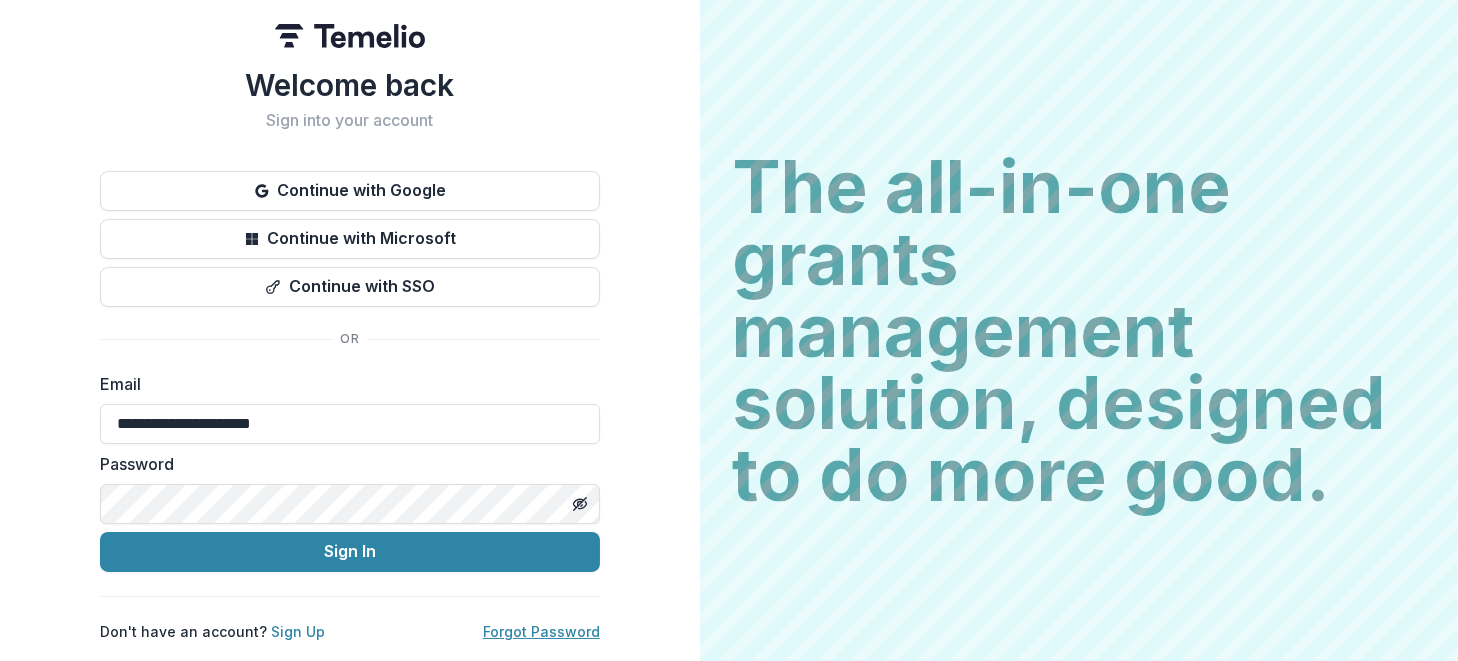 click on "Forgot Password" at bounding box center [541, 631] 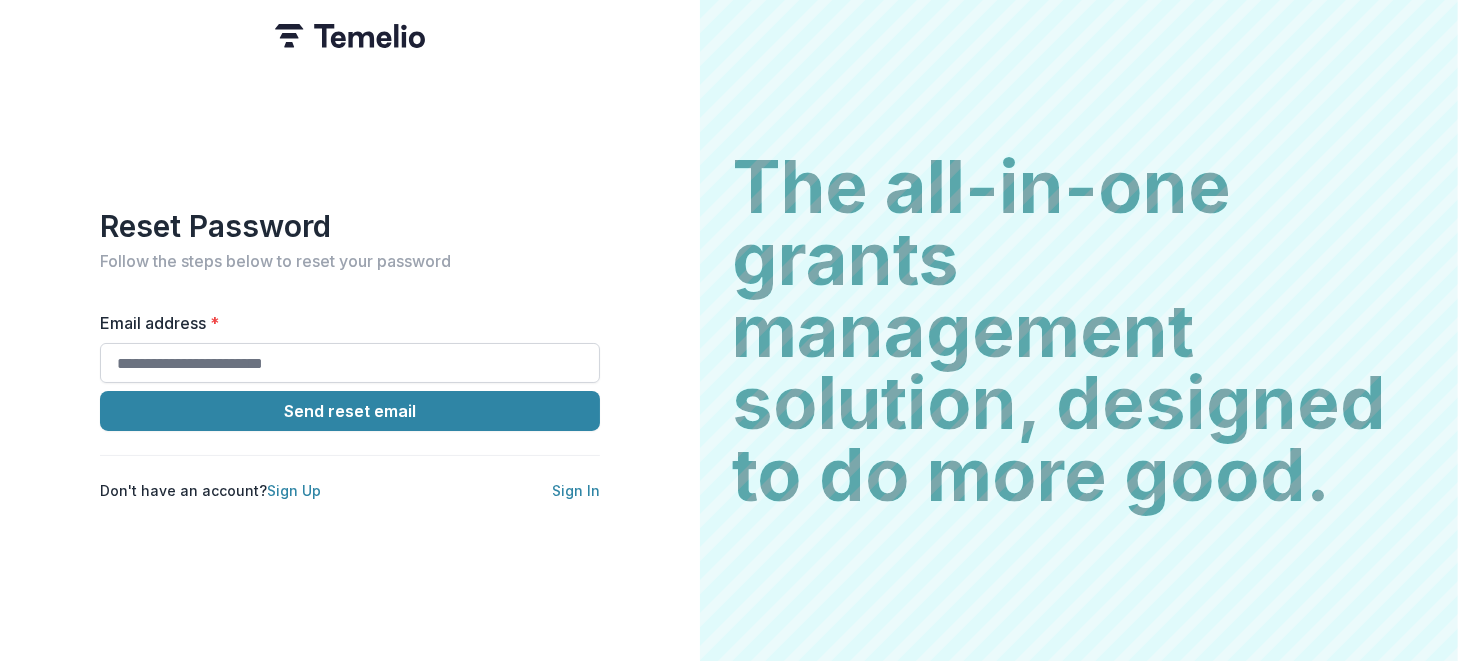 click on "Email address *" at bounding box center (350, 363) 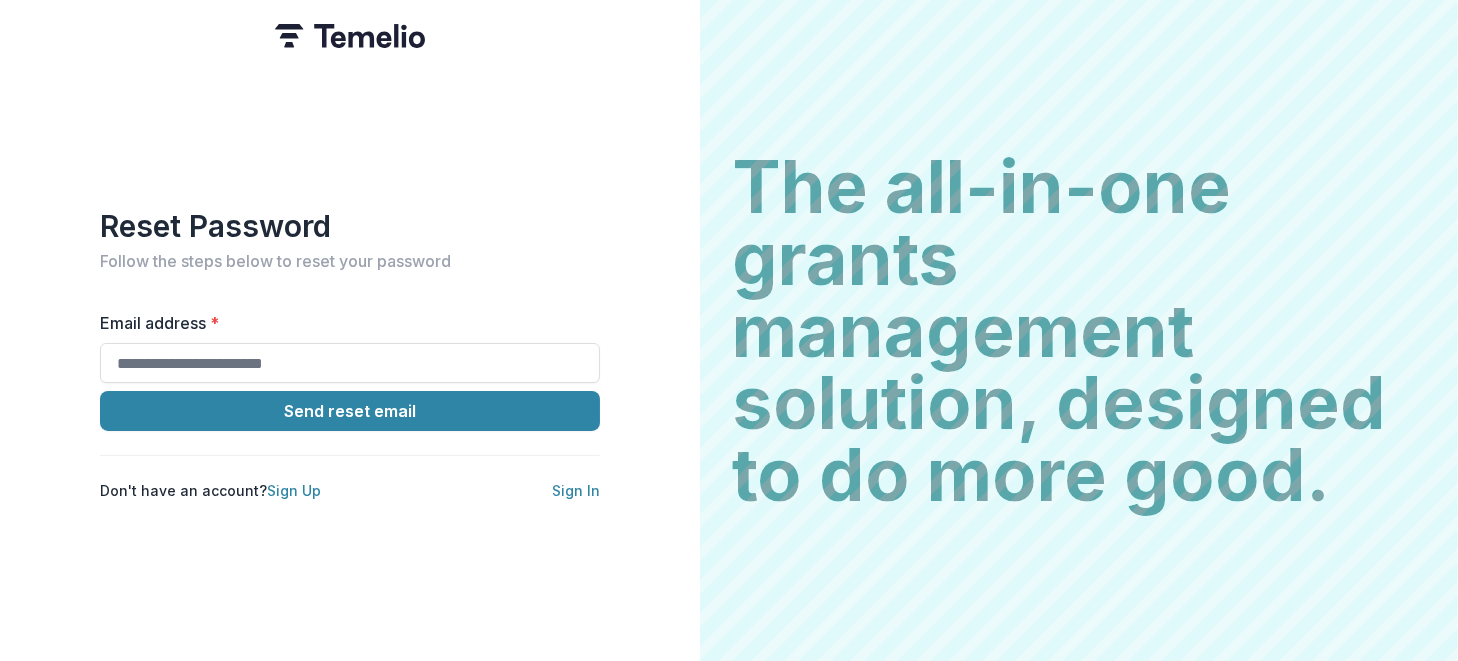 type on "**********" 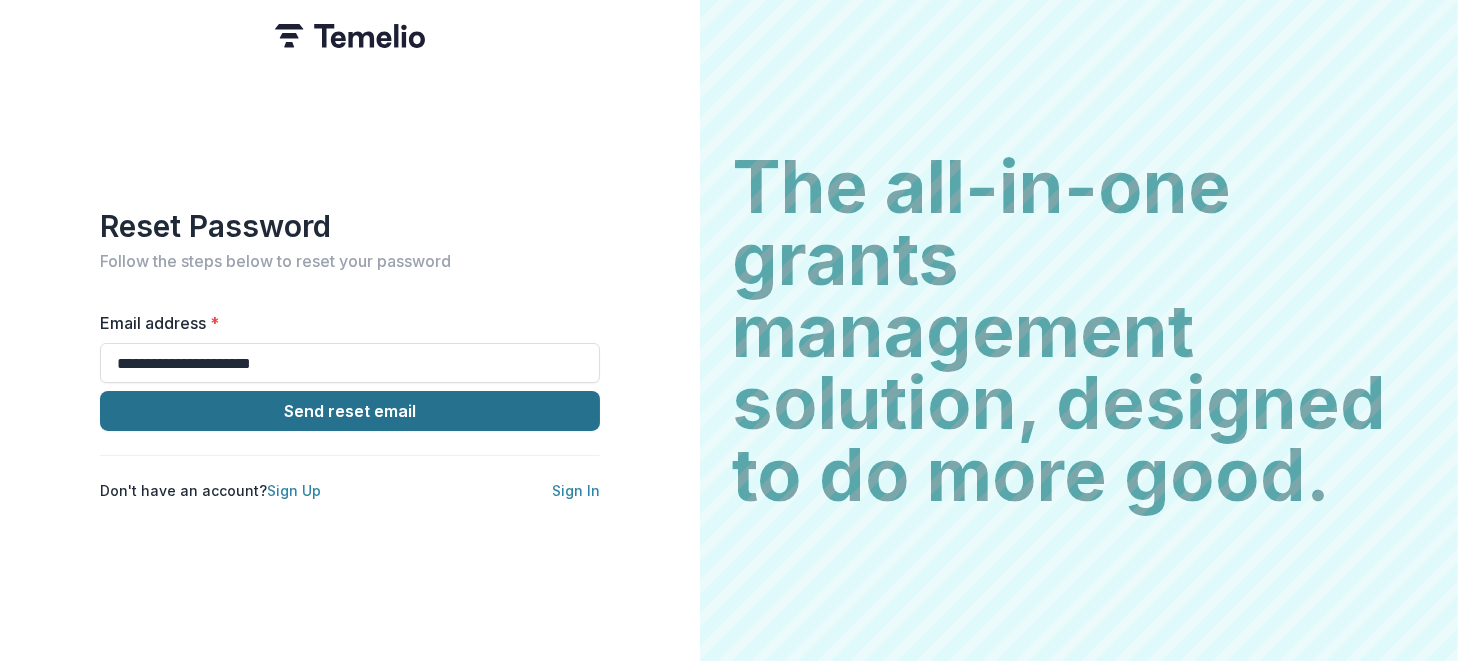 click on "Send reset email" at bounding box center [350, 411] 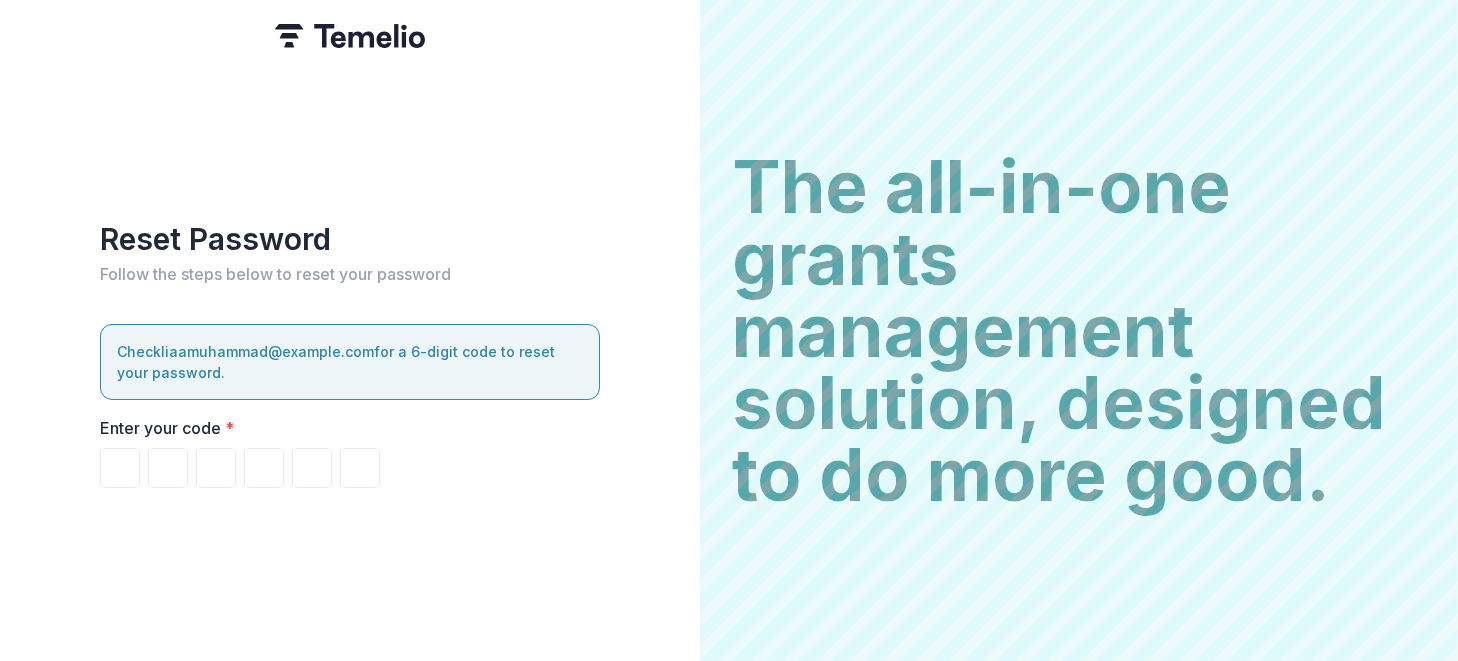 type on "*" 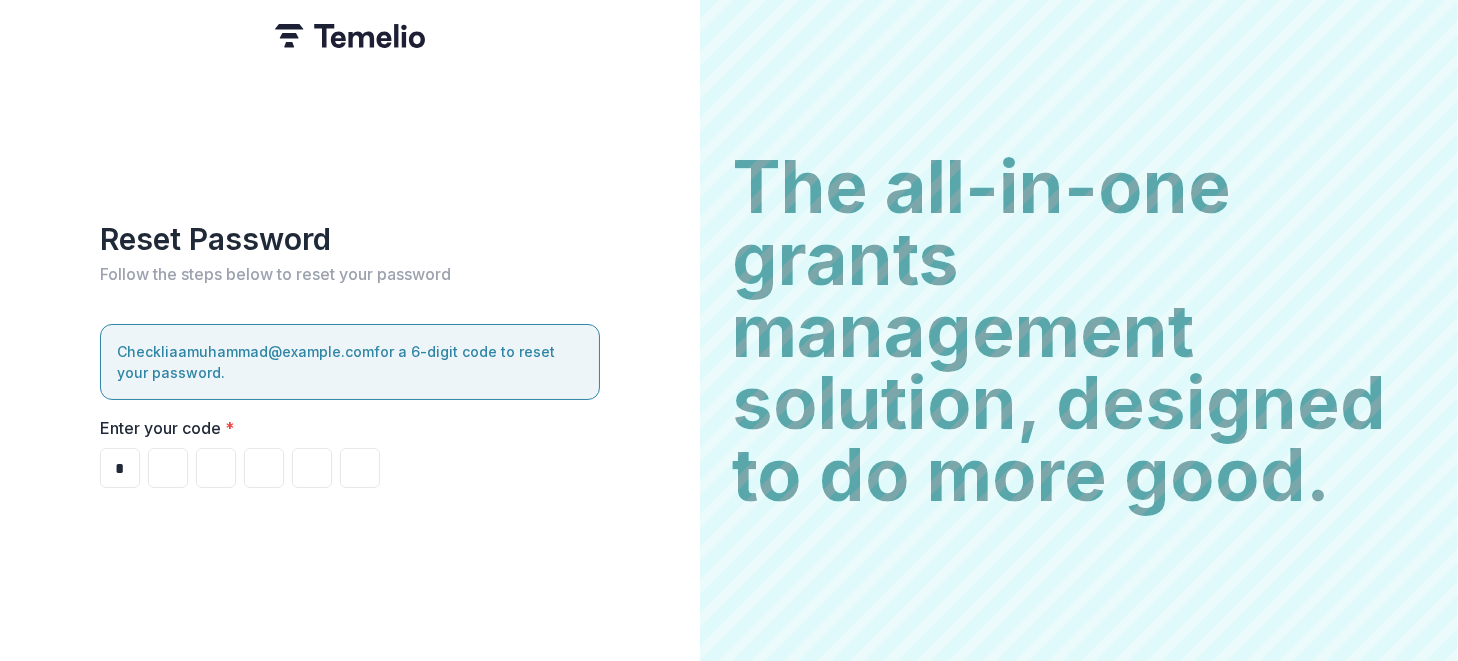 type on "*" 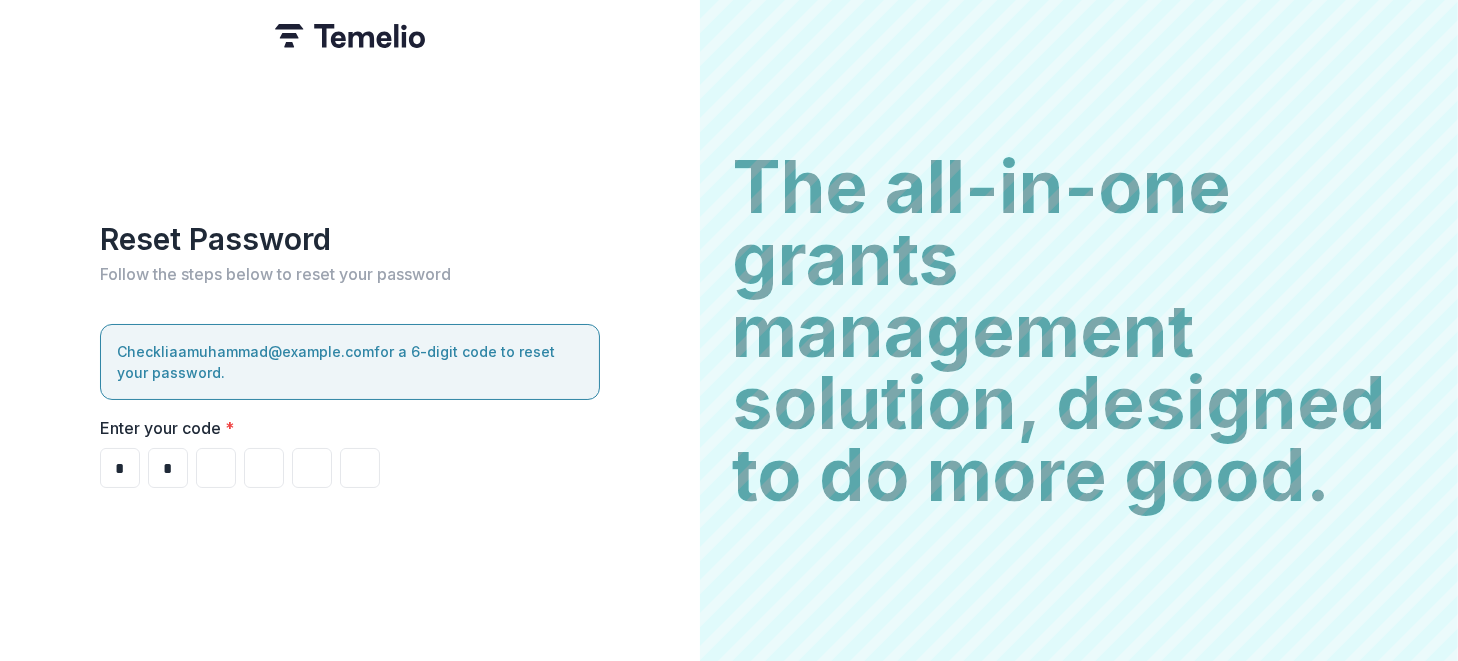 type on "*" 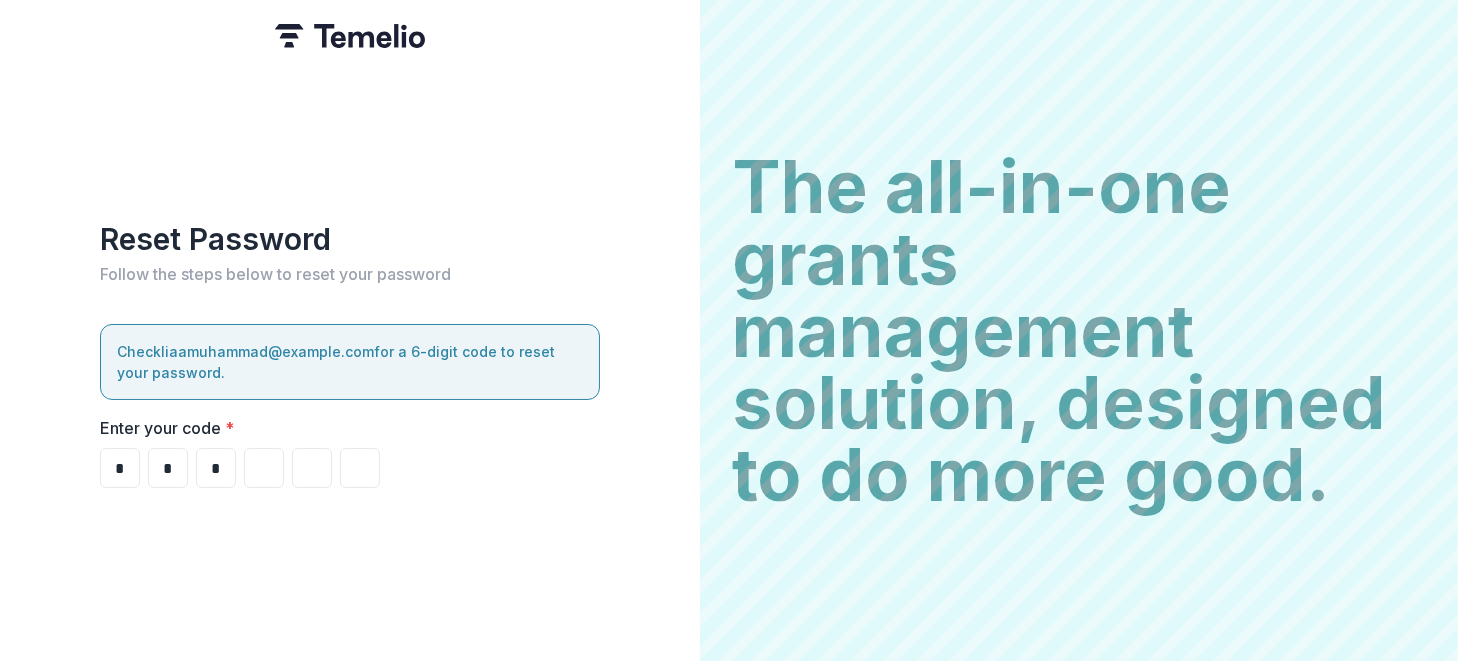 type on "*" 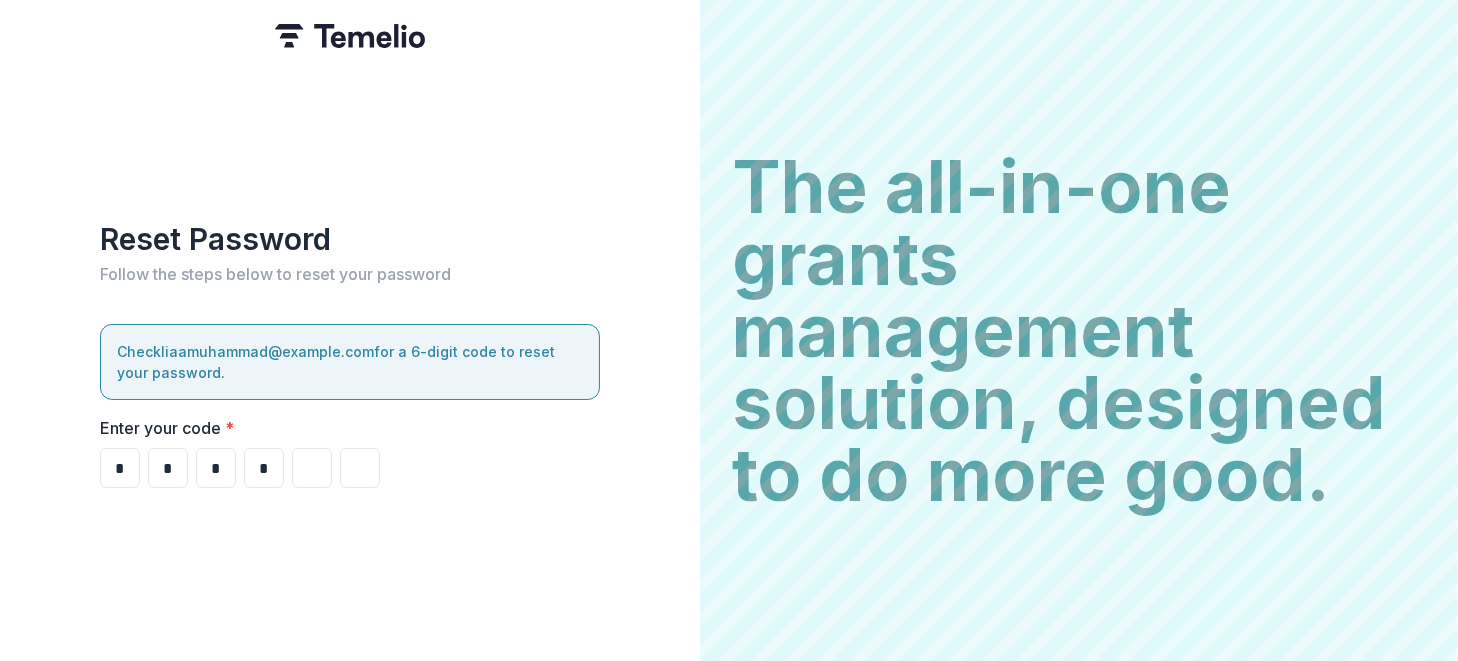 type on "*" 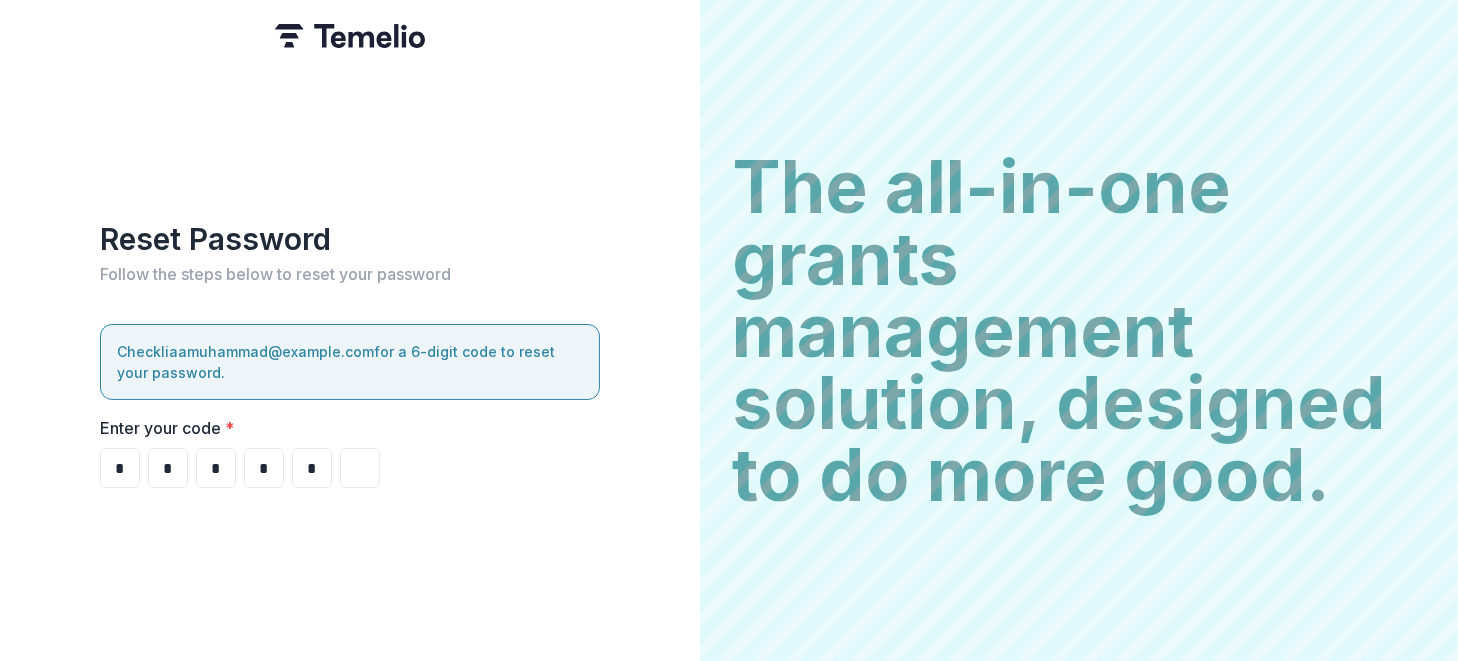 type on "*" 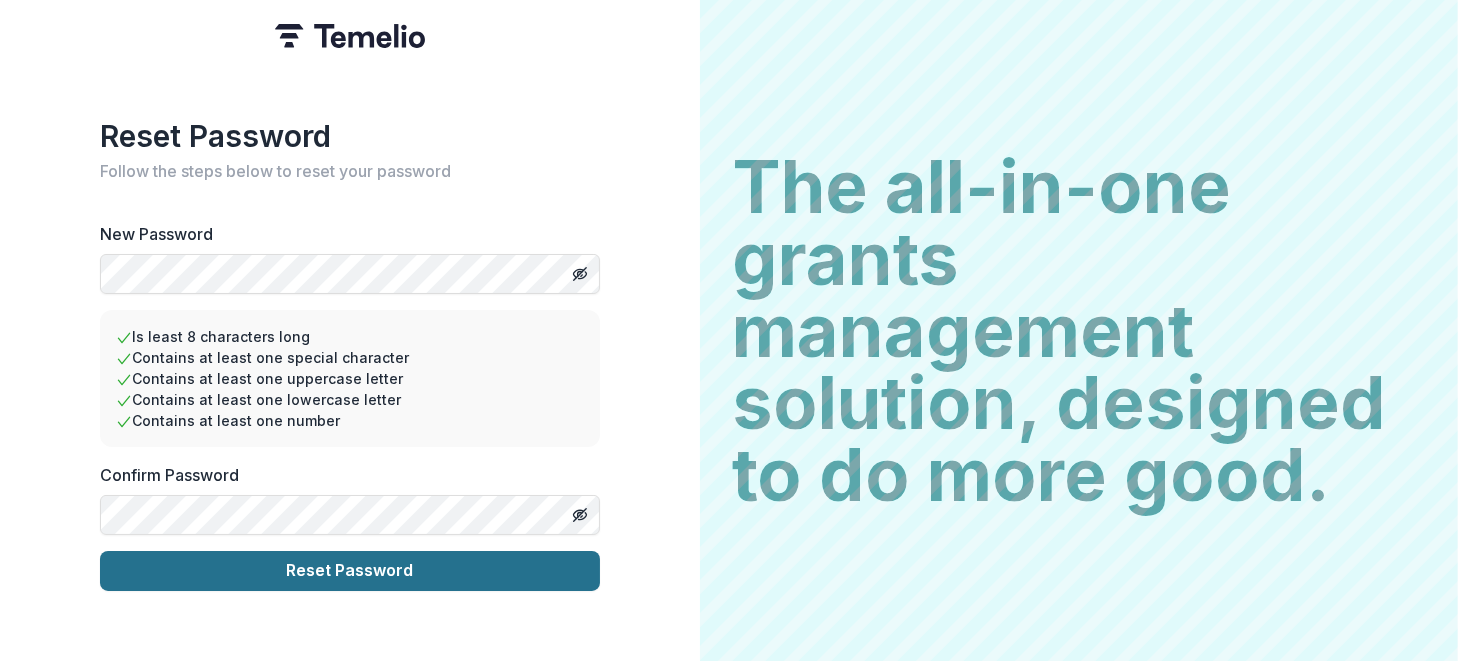 click on "Reset Password" at bounding box center (350, 571) 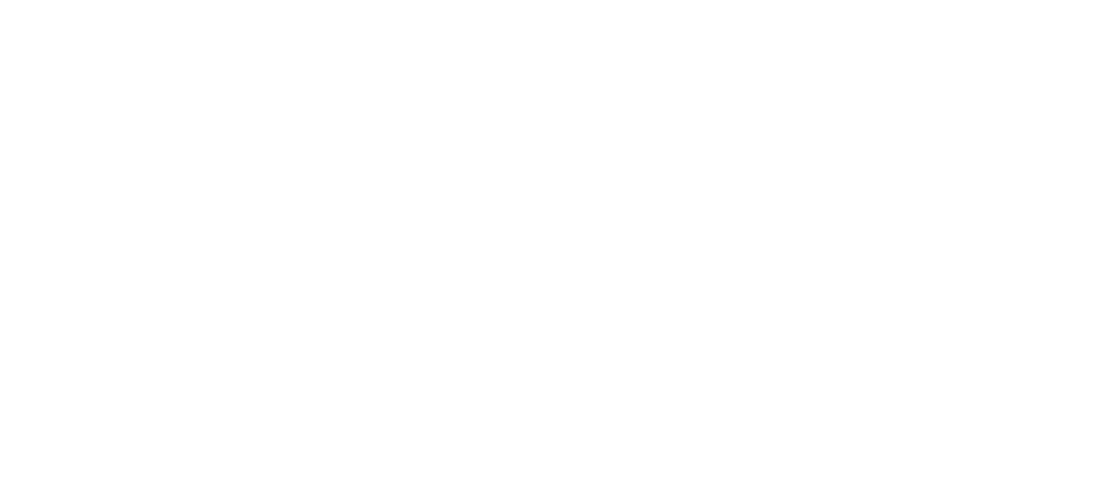 scroll, scrollTop: 0, scrollLeft: 0, axis: both 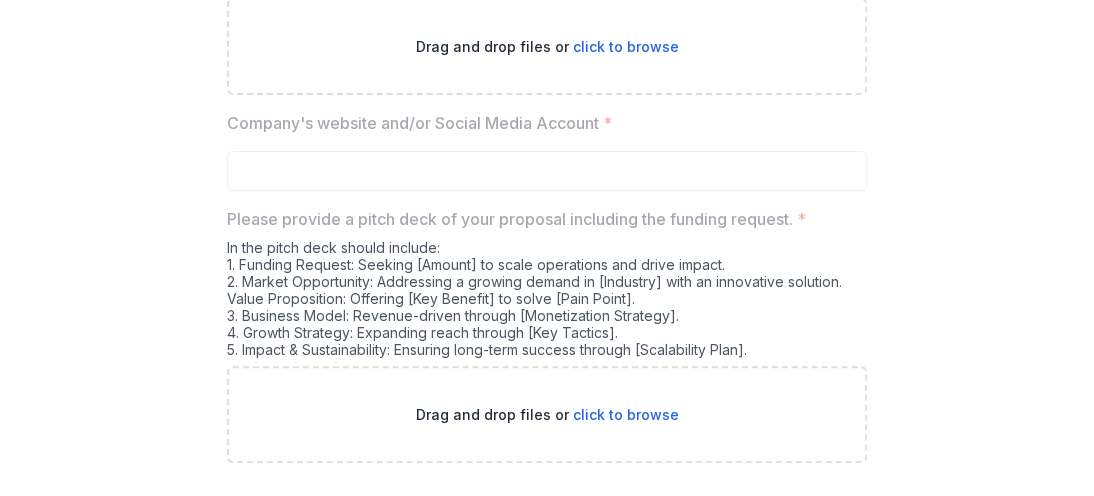 click on "click to browse" at bounding box center (626, 46) 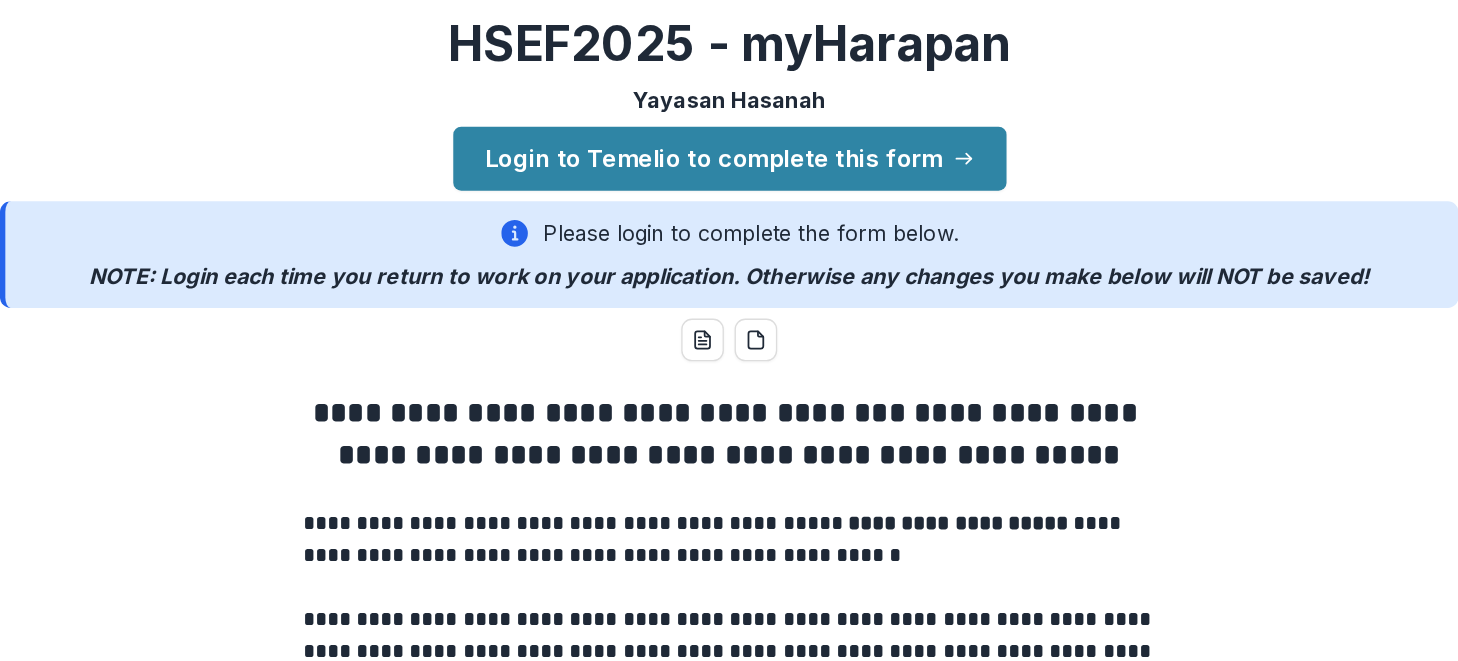 scroll, scrollTop: 0, scrollLeft: 0, axis: both 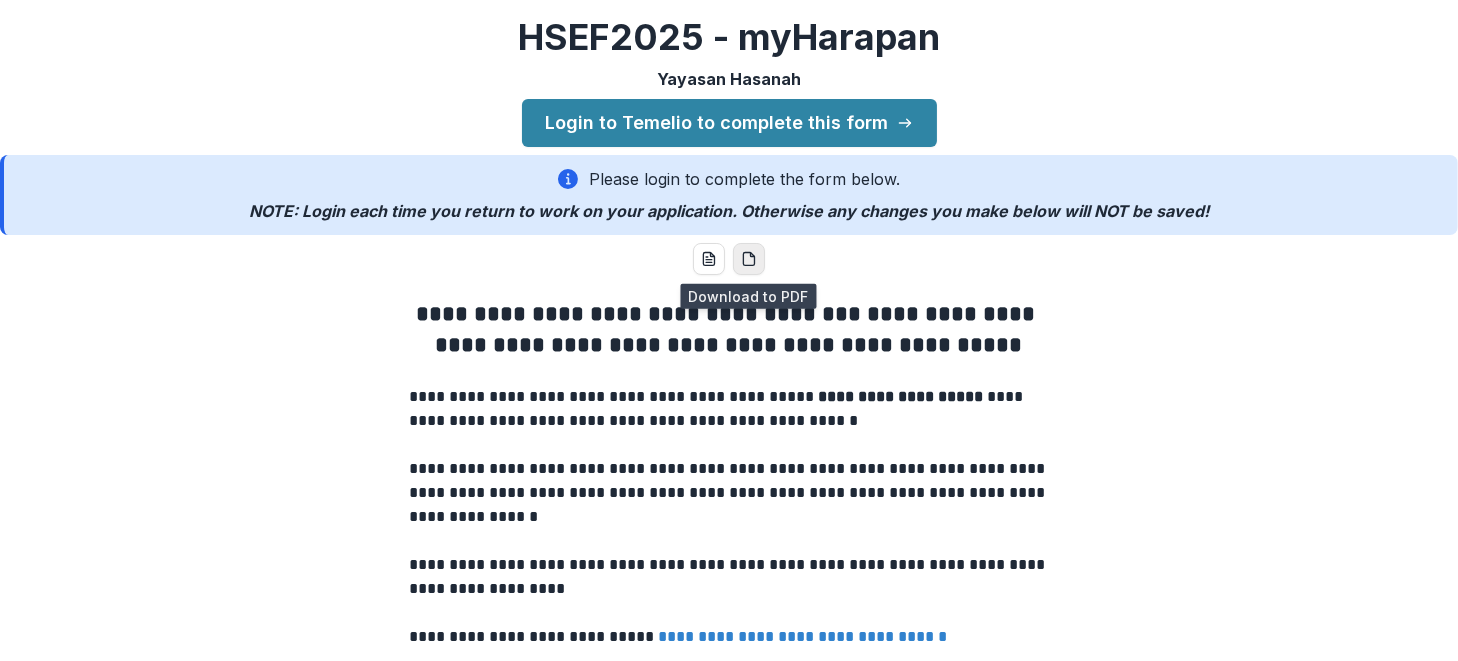 click 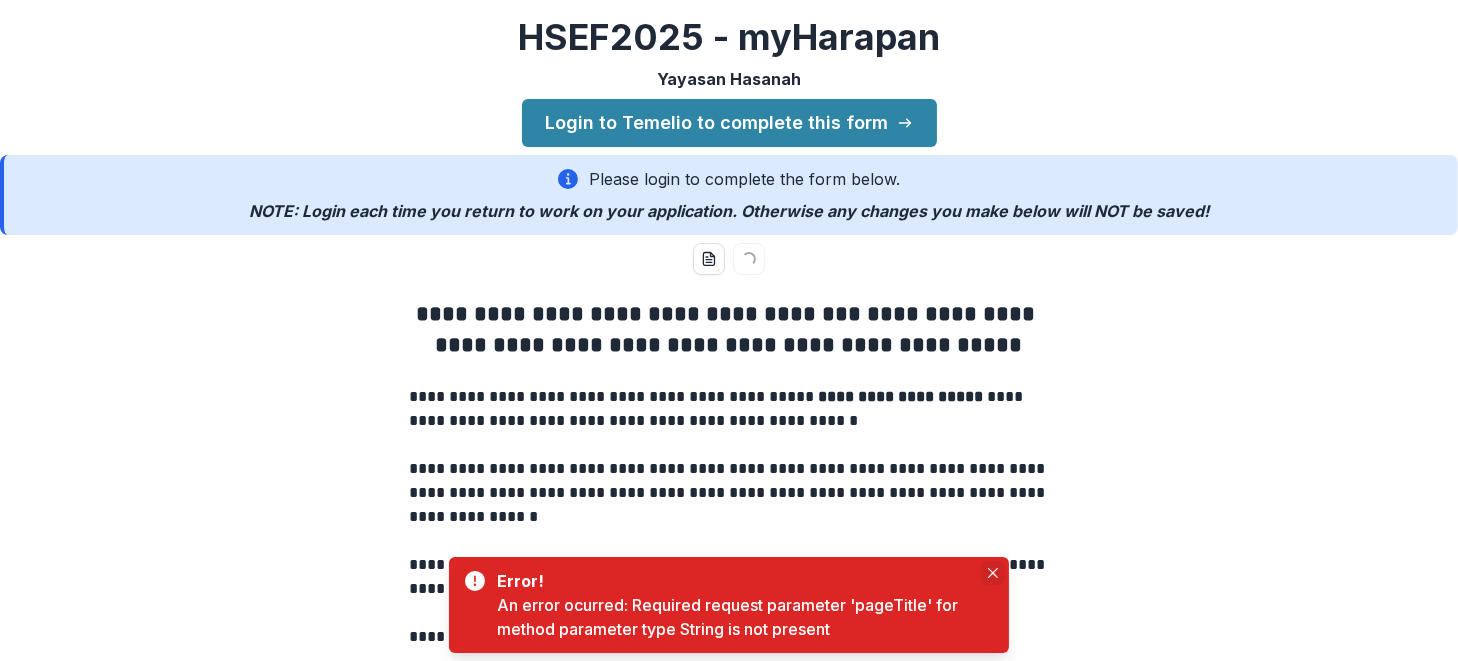 click at bounding box center [993, 573] 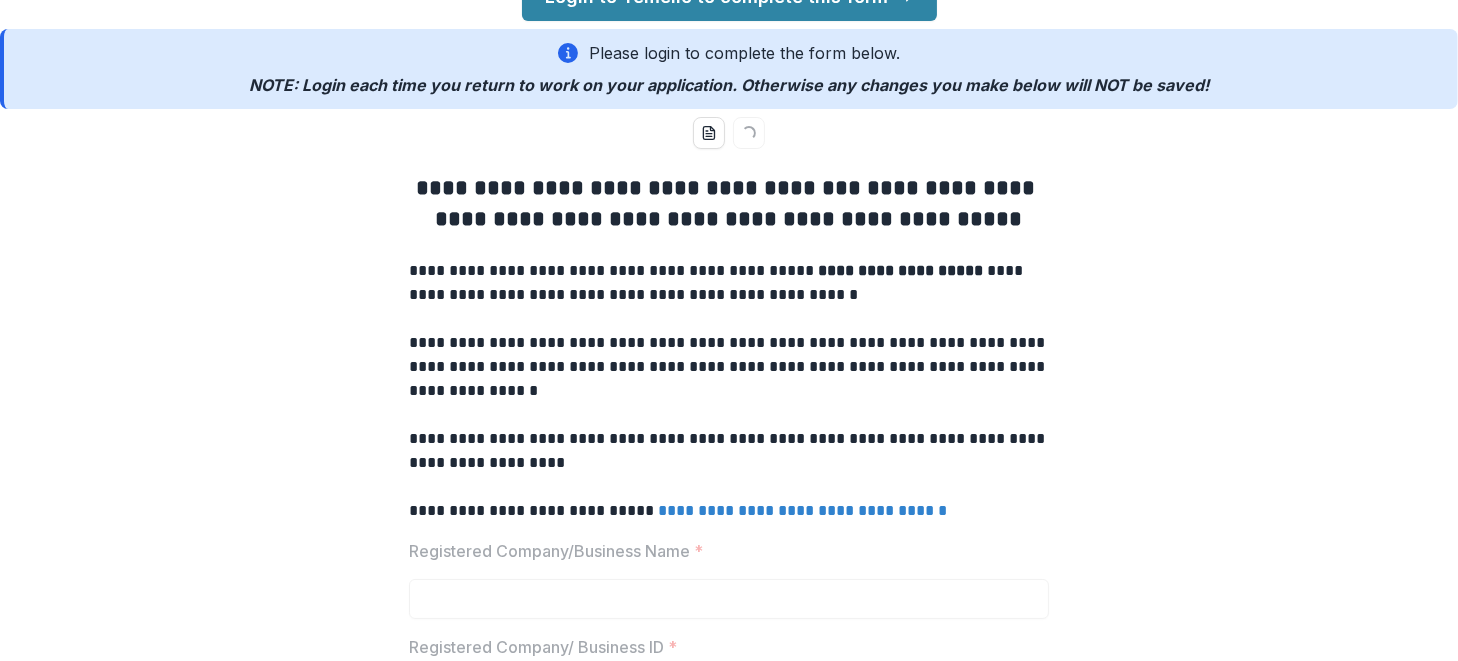 scroll, scrollTop: 133, scrollLeft: 0, axis: vertical 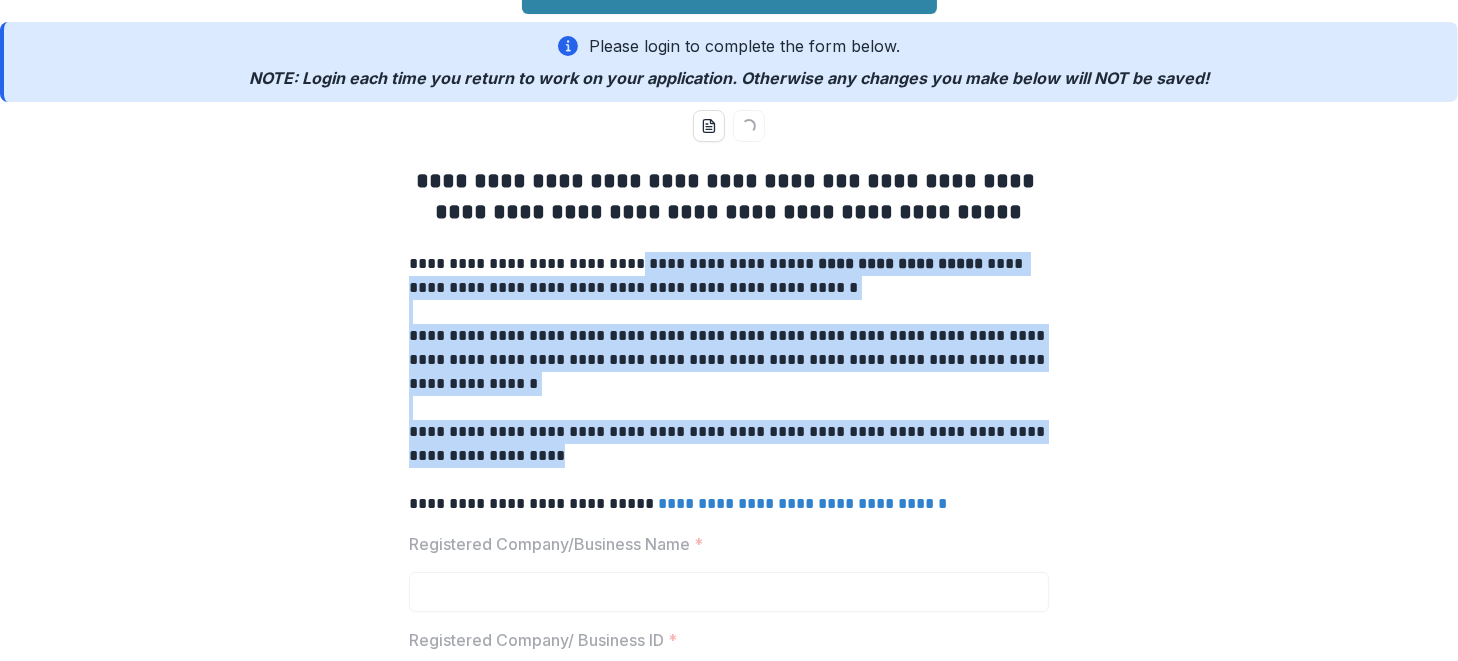 drag, startPoint x: 644, startPoint y: 263, endPoint x: 907, endPoint y: 449, distance: 322.12576 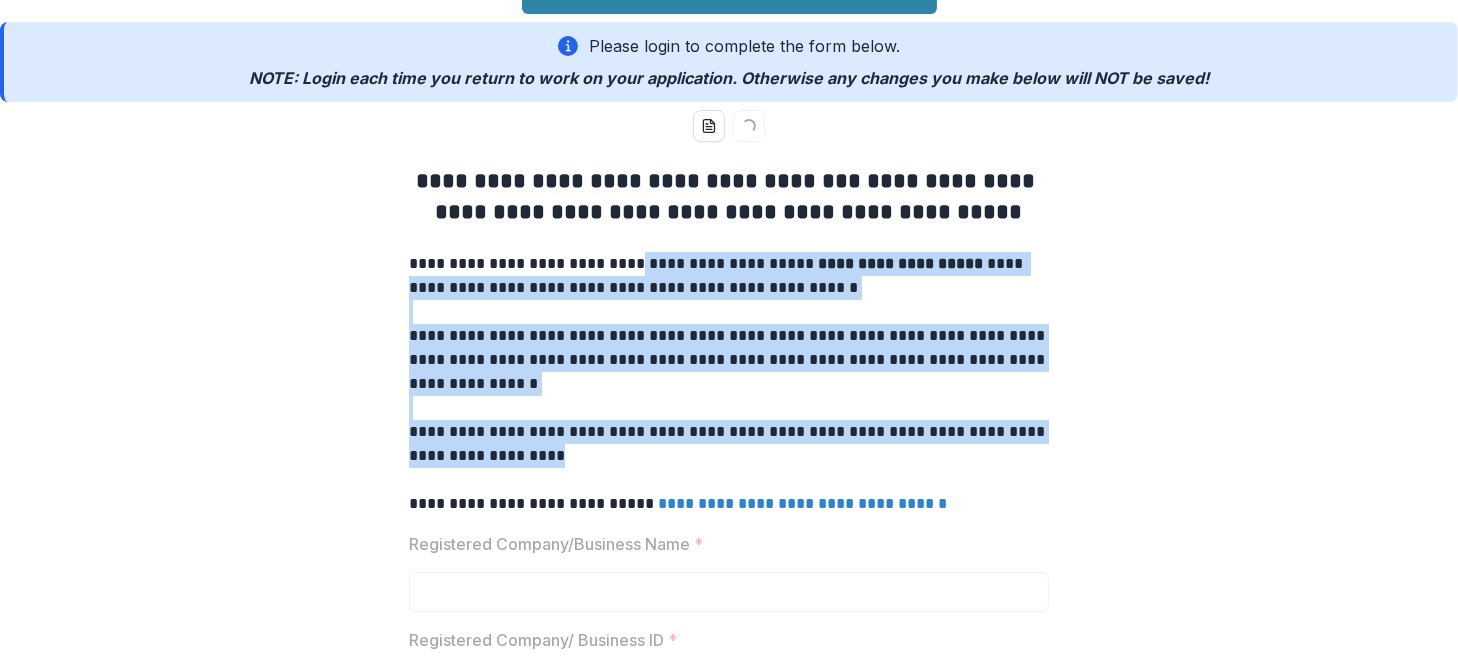 click on "**********" at bounding box center [729, 341] 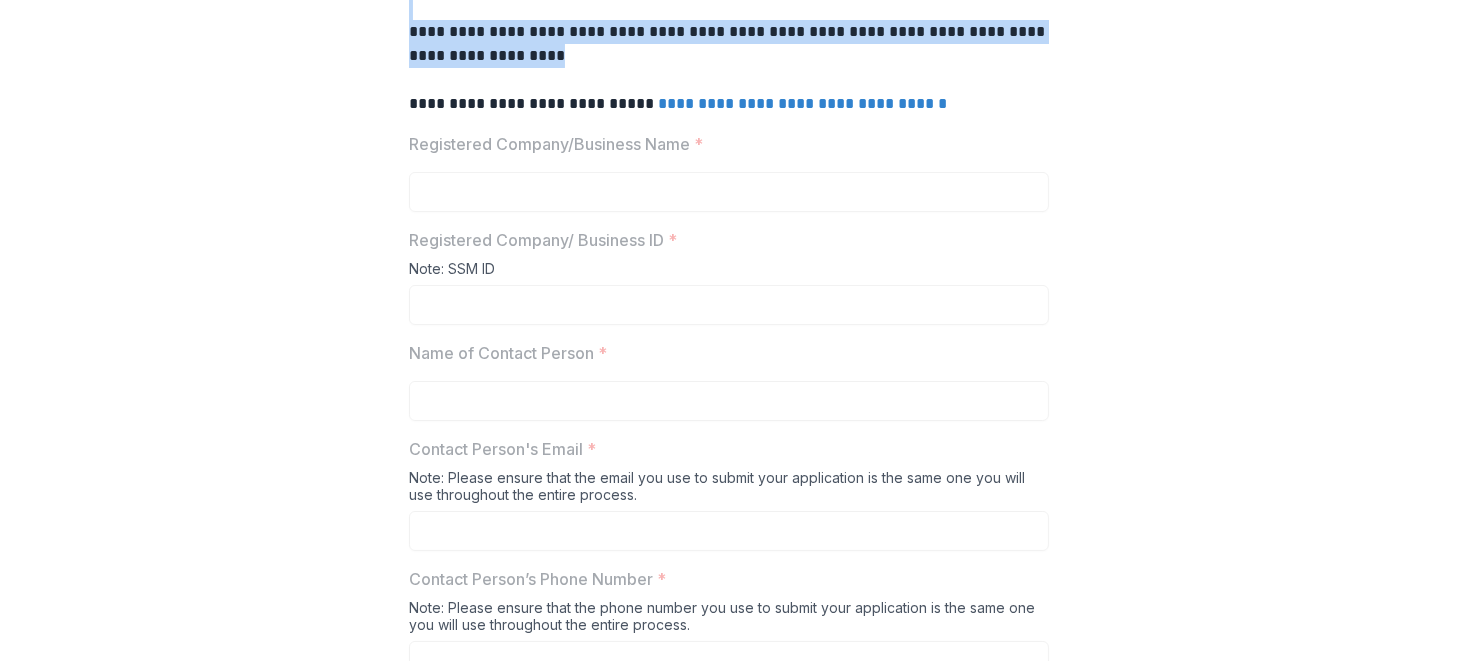 scroll, scrollTop: 266, scrollLeft: 0, axis: vertical 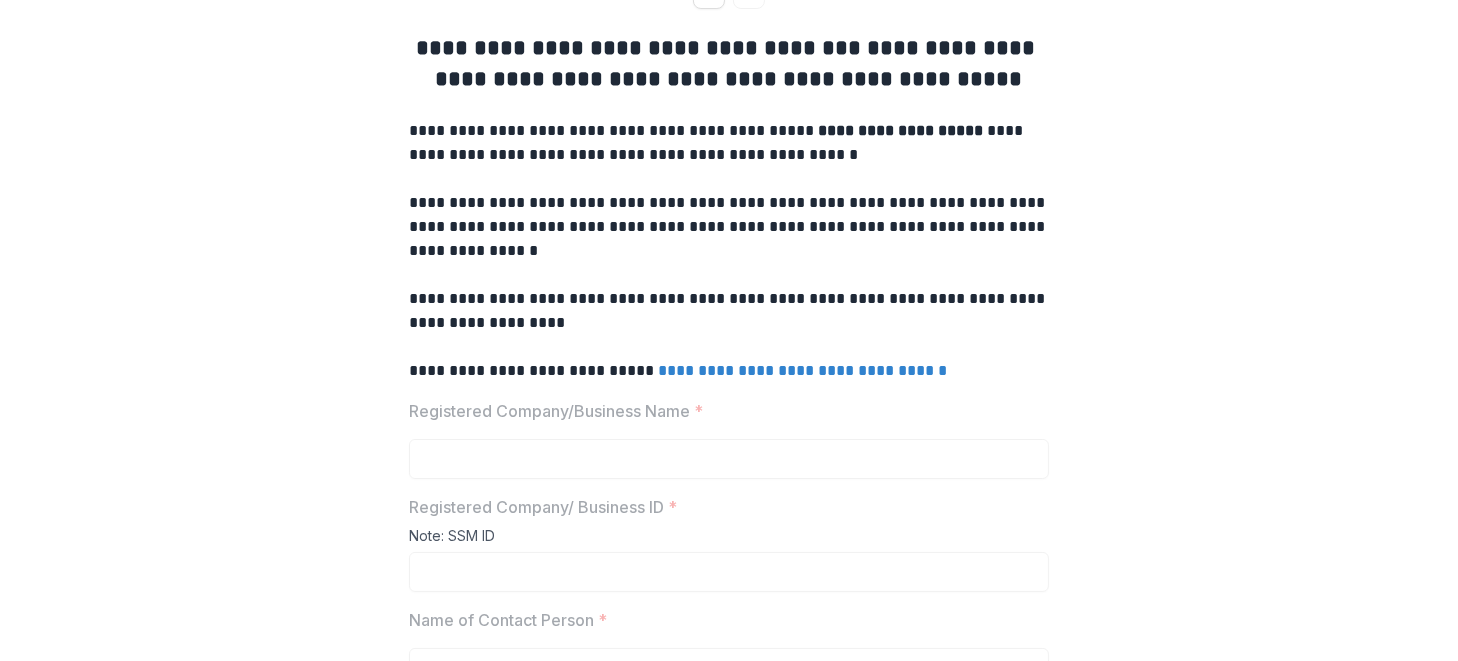 click on "**********" at bounding box center (729, 2023) 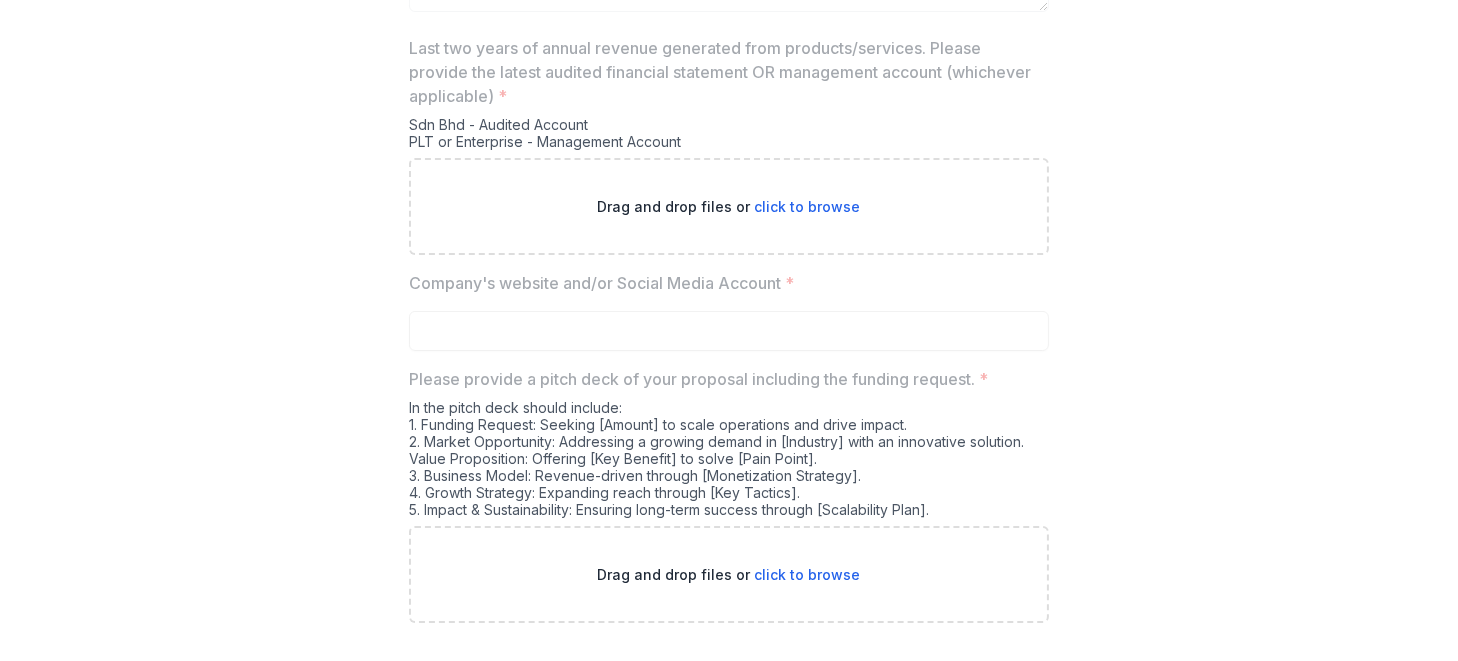 scroll, scrollTop: 3648, scrollLeft: 0, axis: vertical 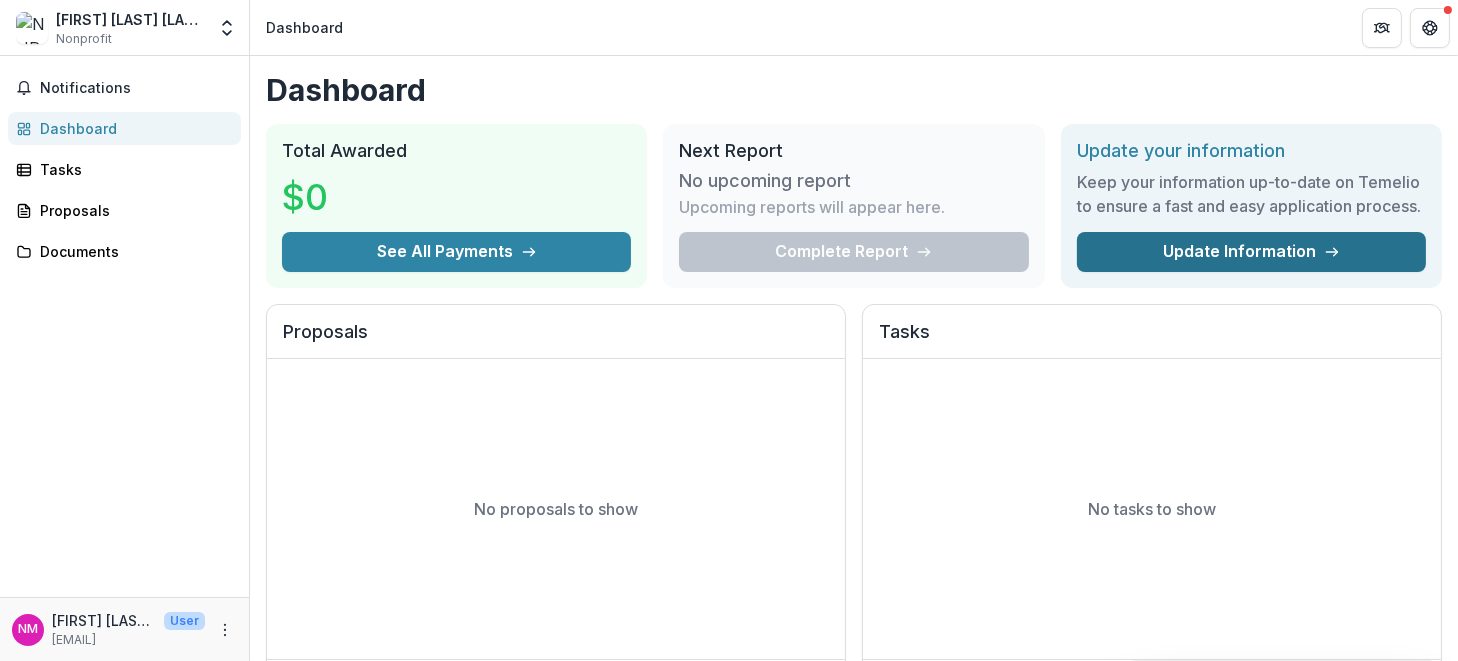 click on "Update Information" at bounding box center [1251, 252] 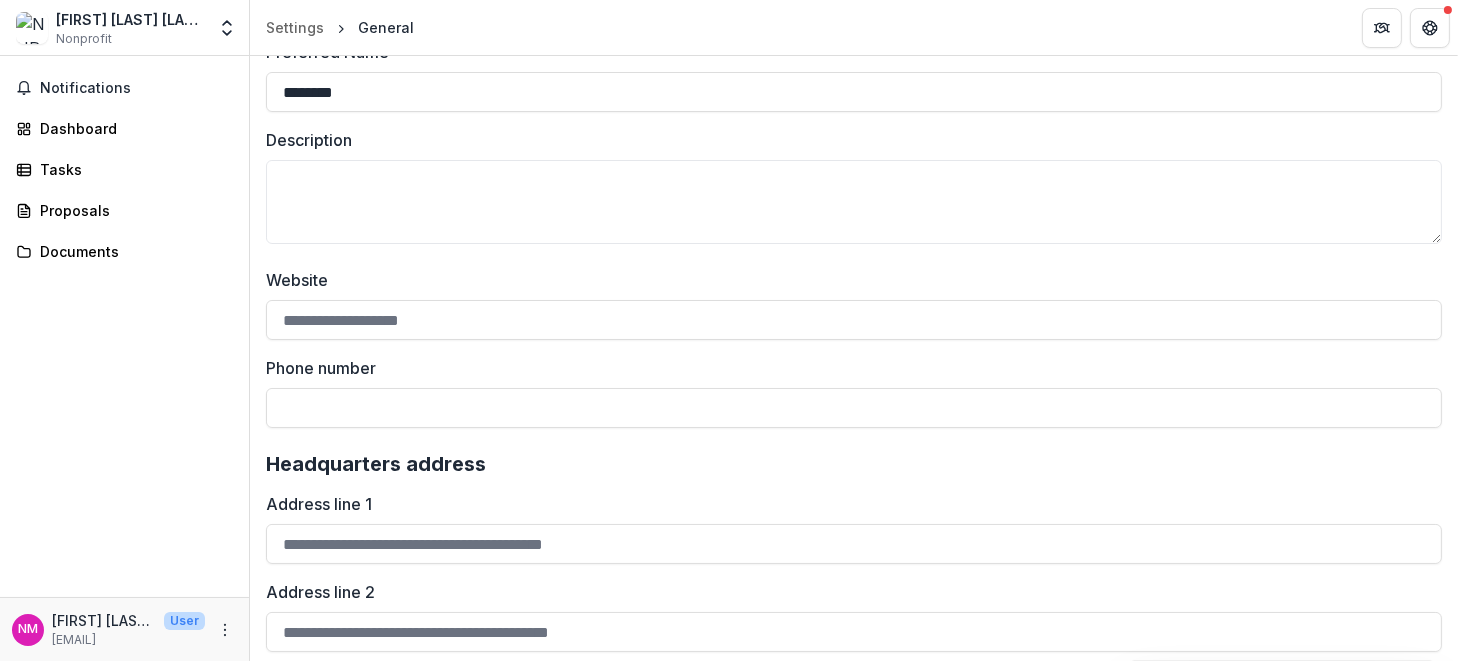 scroll, scrollTop: 0, scrollLeft: 0, axis: both 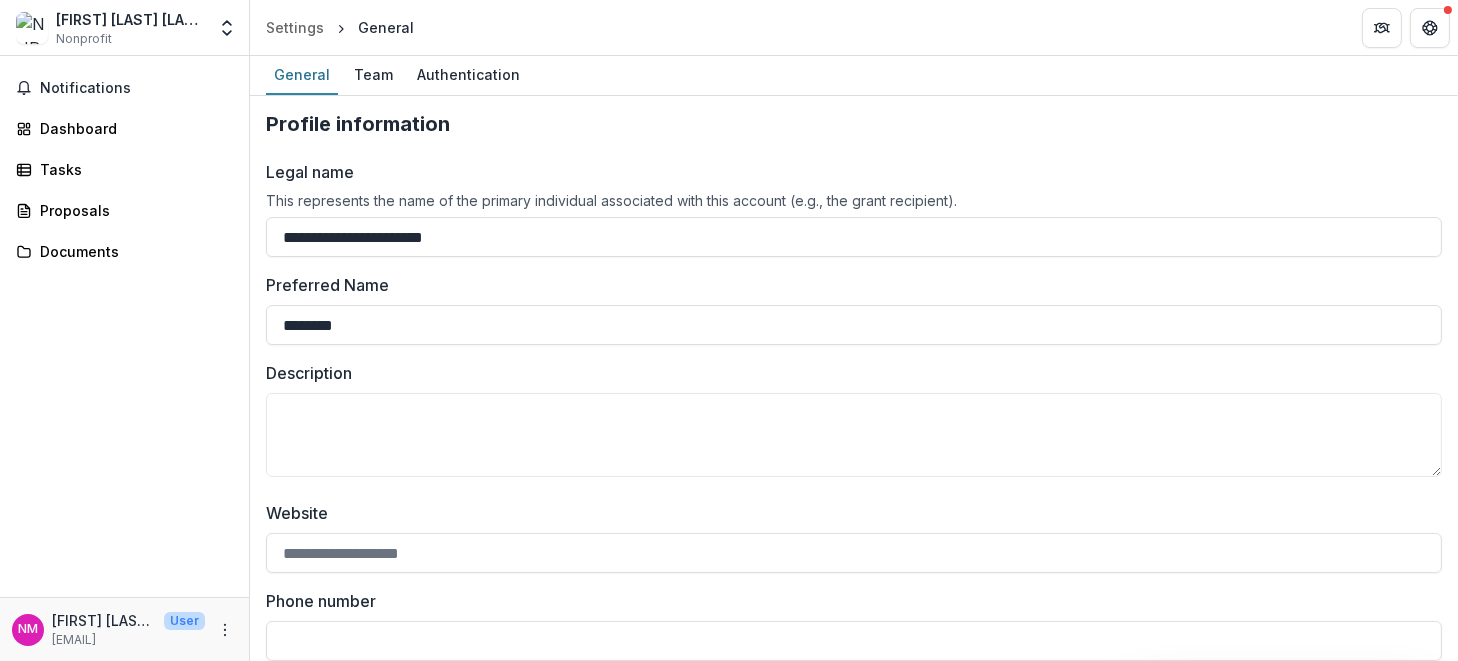 click on "General" at bounding box center [386, 27] 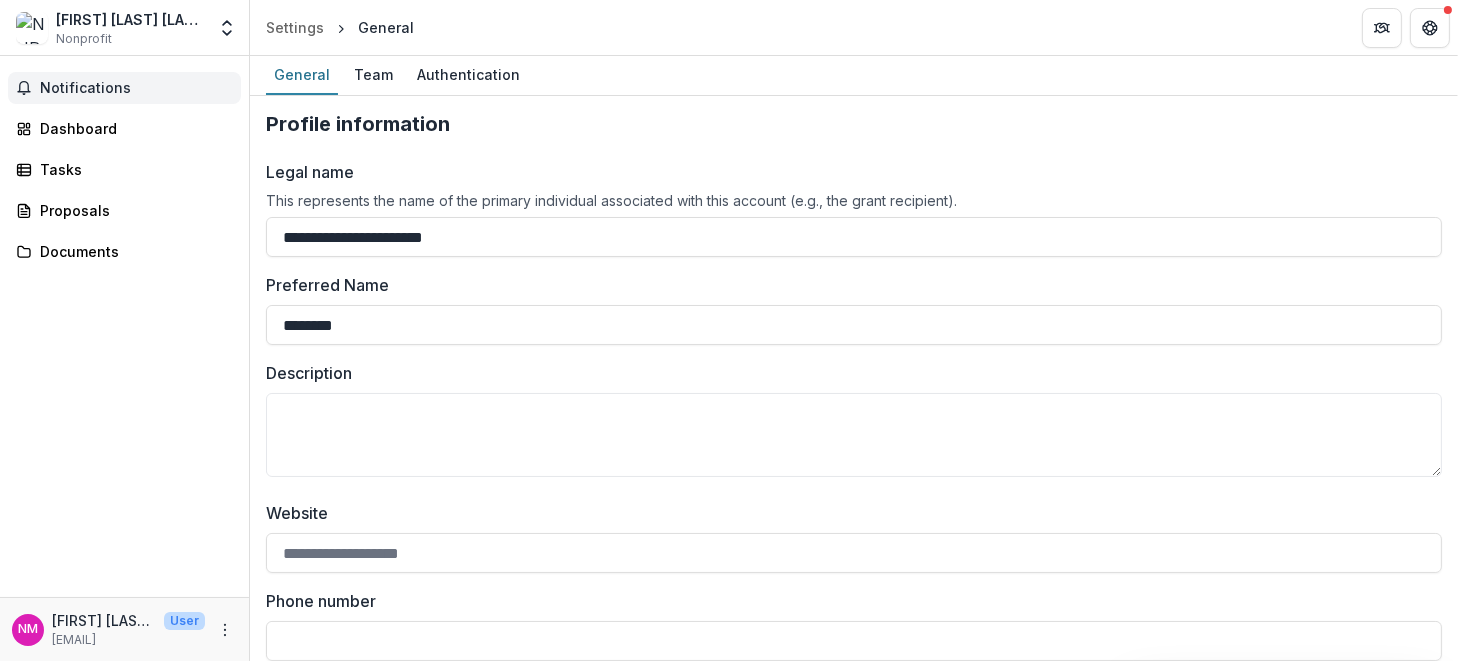 click on "Notifications" at bounding box center [124, 88] 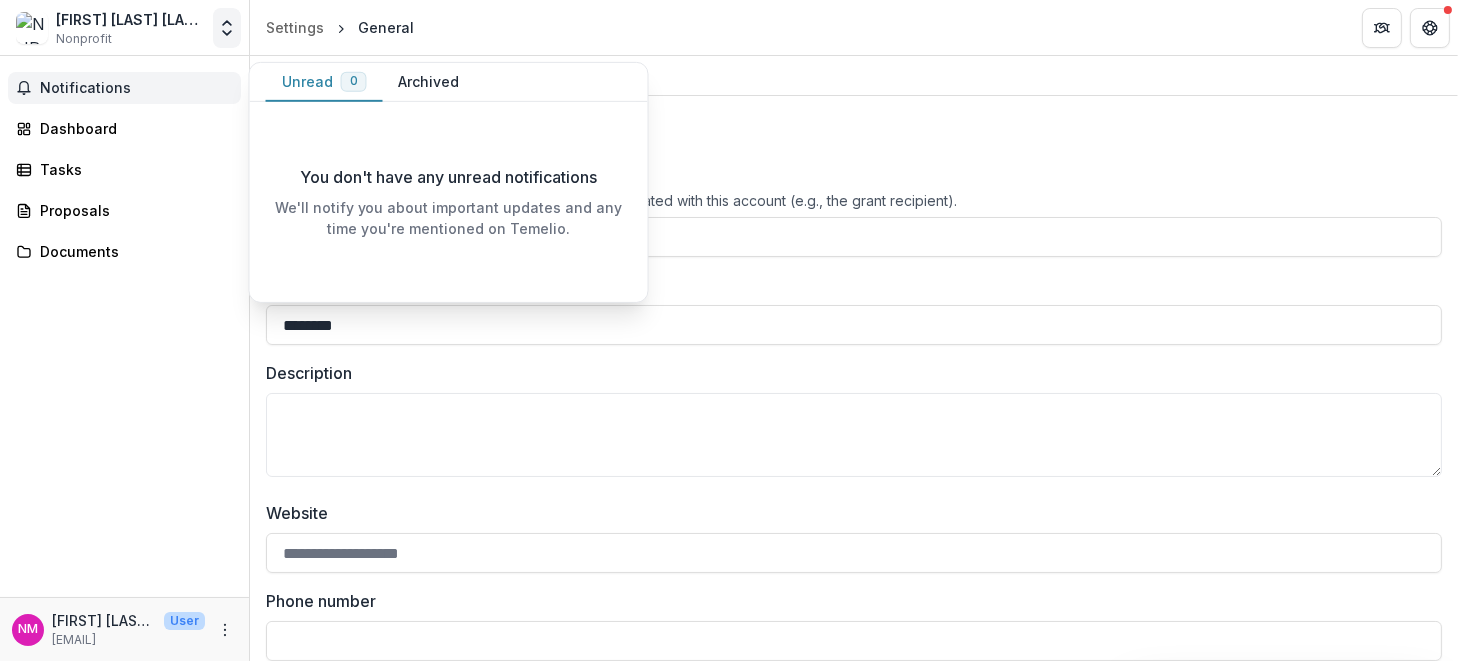 click 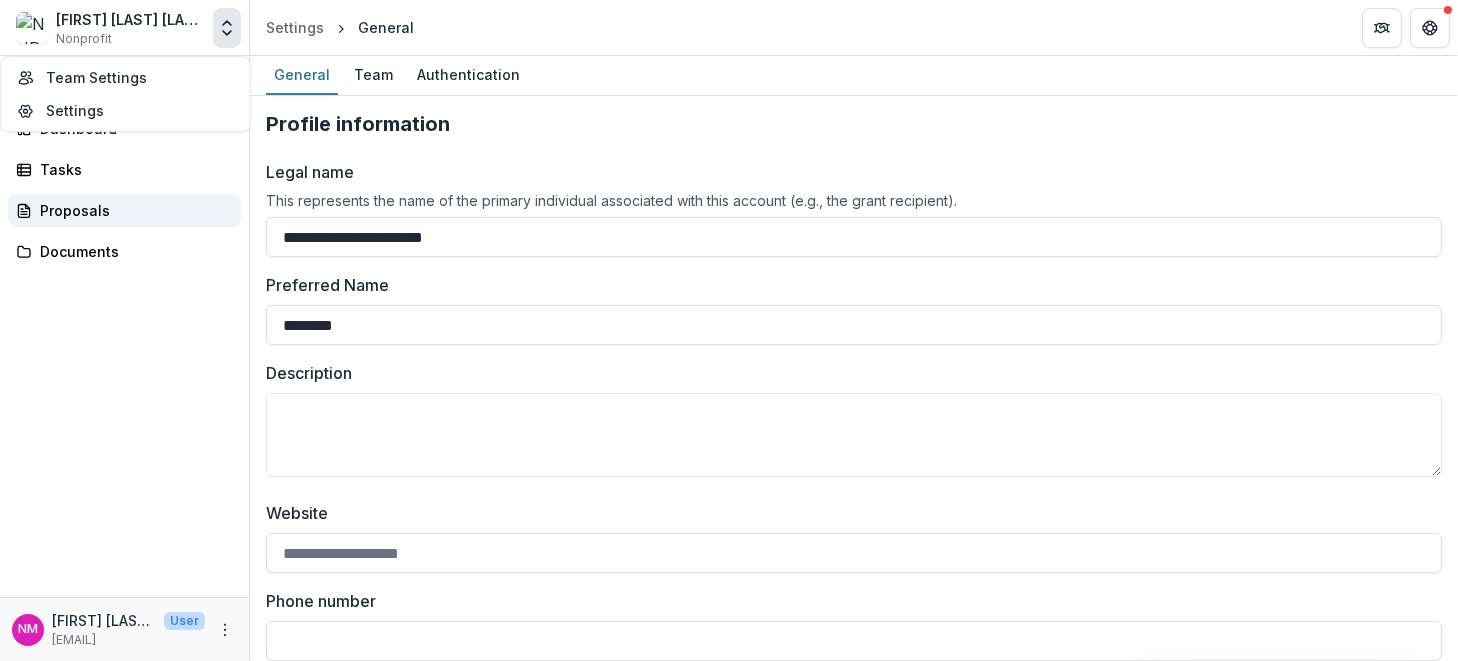 drag, startPoint x: 148, startPoint y: 222, endPoint x: 150, endPoint y: 204, distance: 18.110771 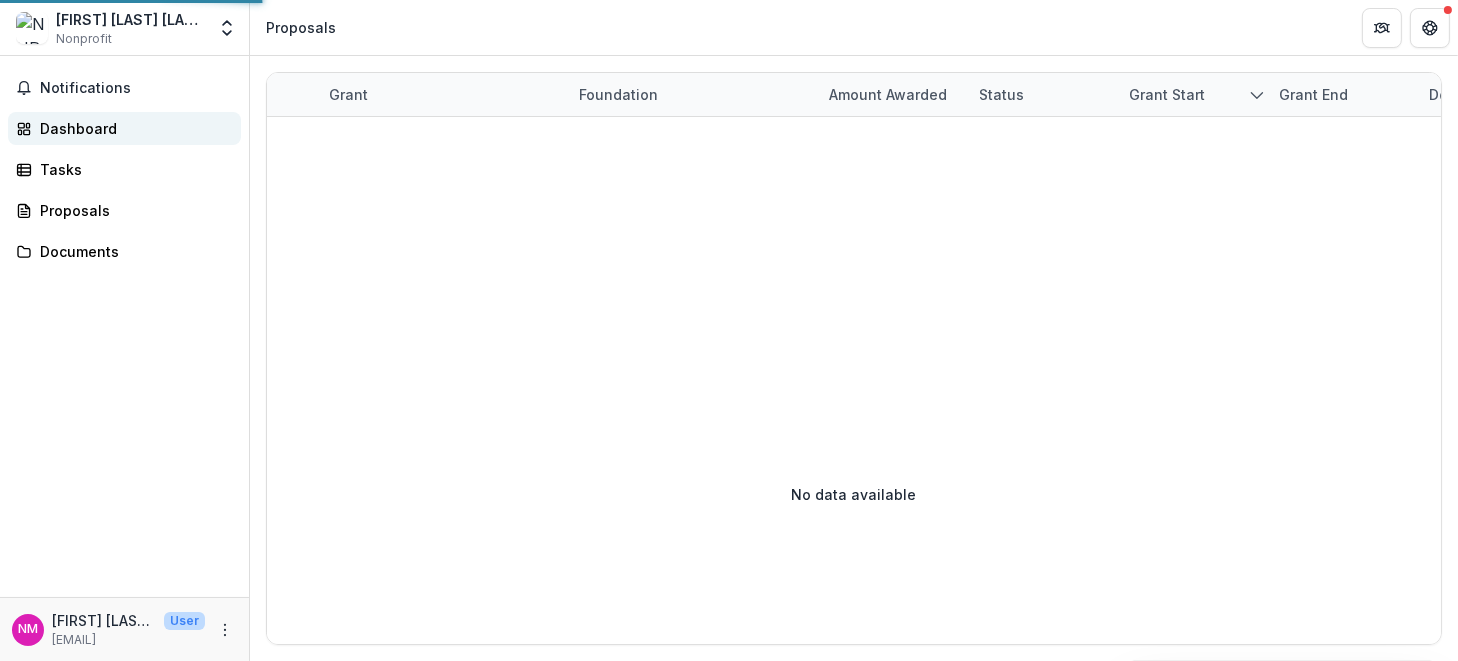 click on "Dashboard" at bounding box center [124, 128] 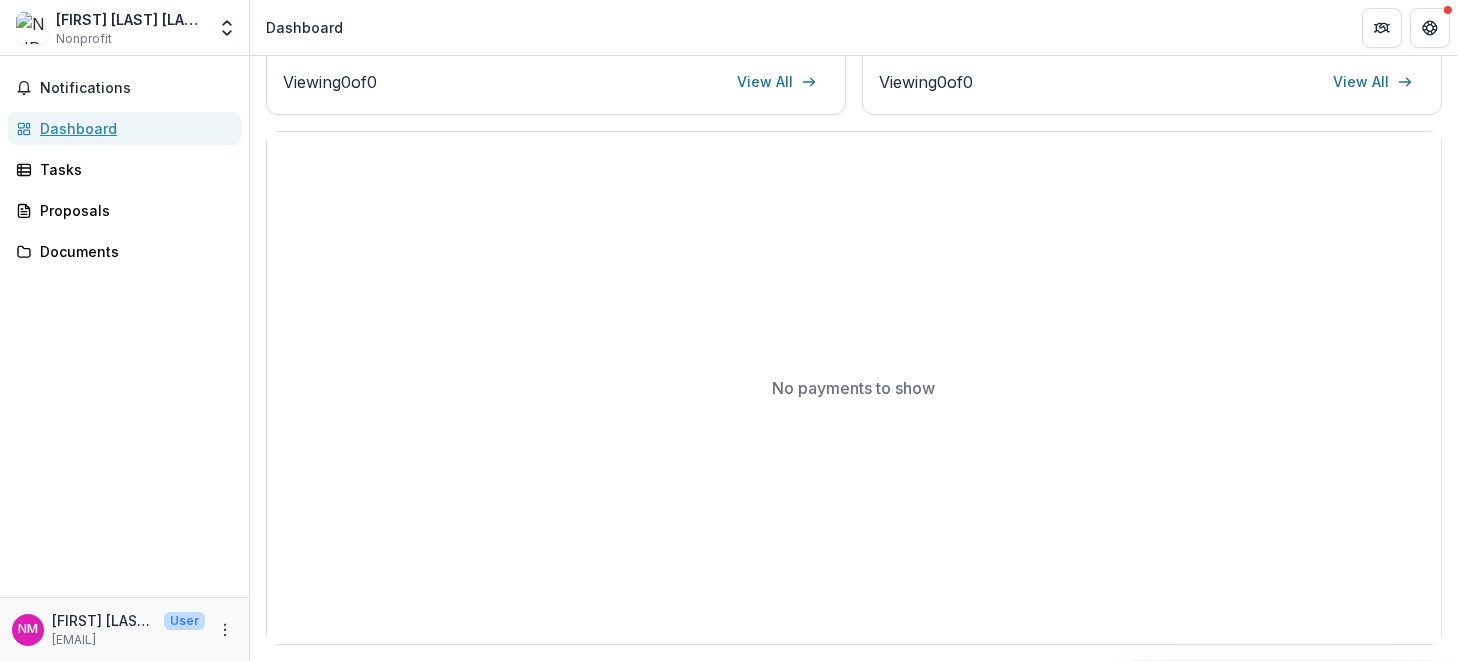 scroll, scrollTop: 0, scrollLeft: 0, axis: both 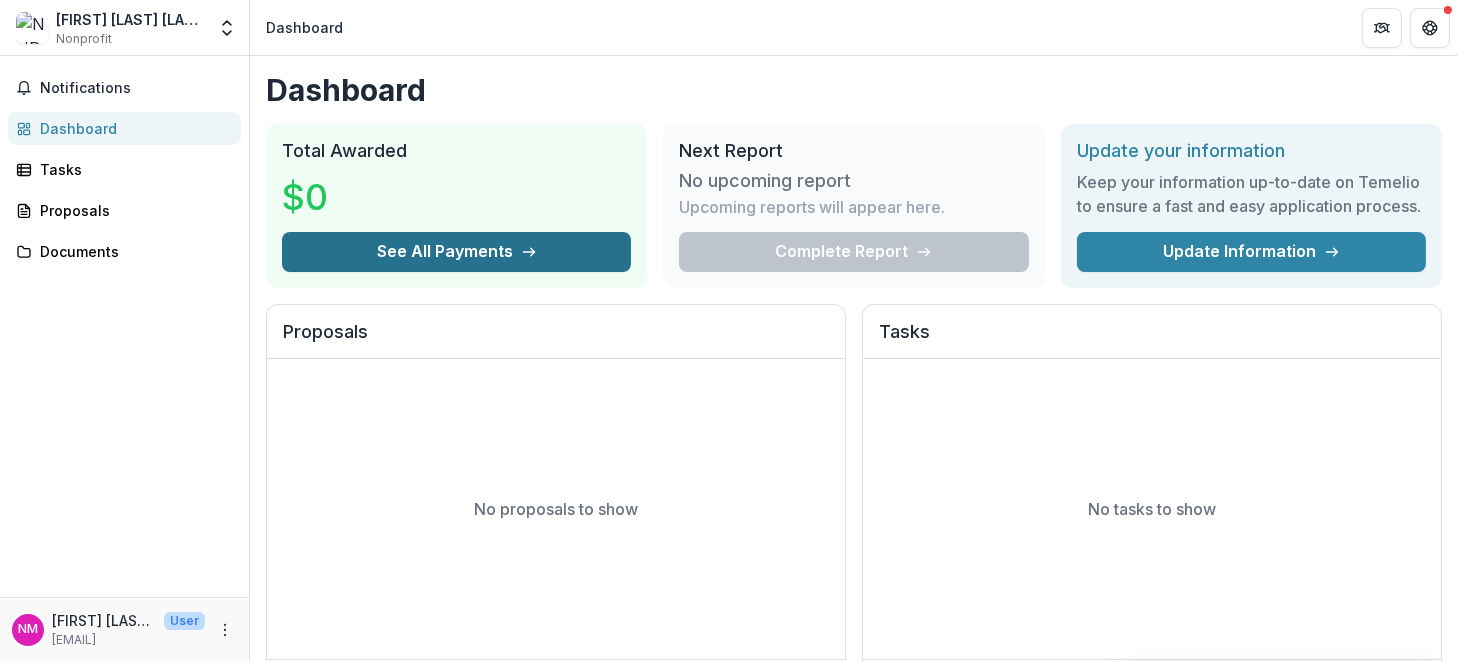 click on "See All Payments" at bounding box center [456, 252] 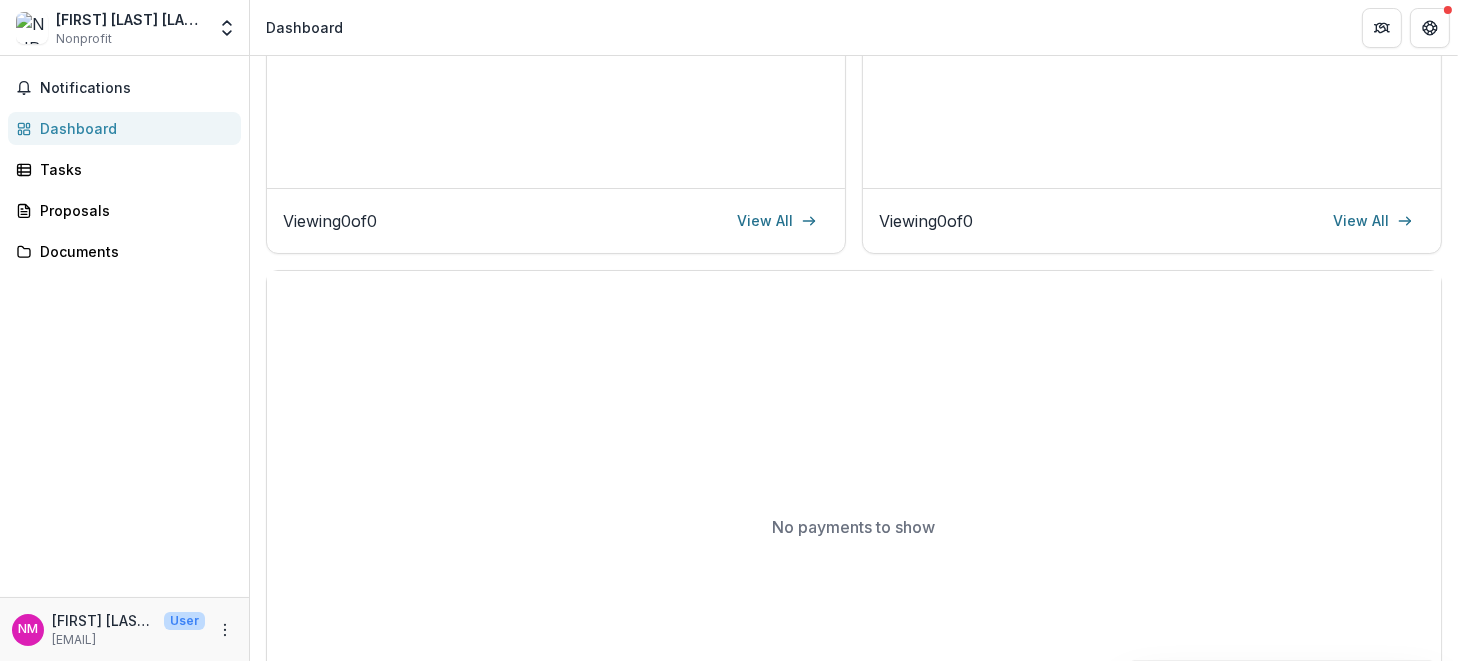 scroll, scrollTop: 612, scrollLeft: 0, axis: vertical 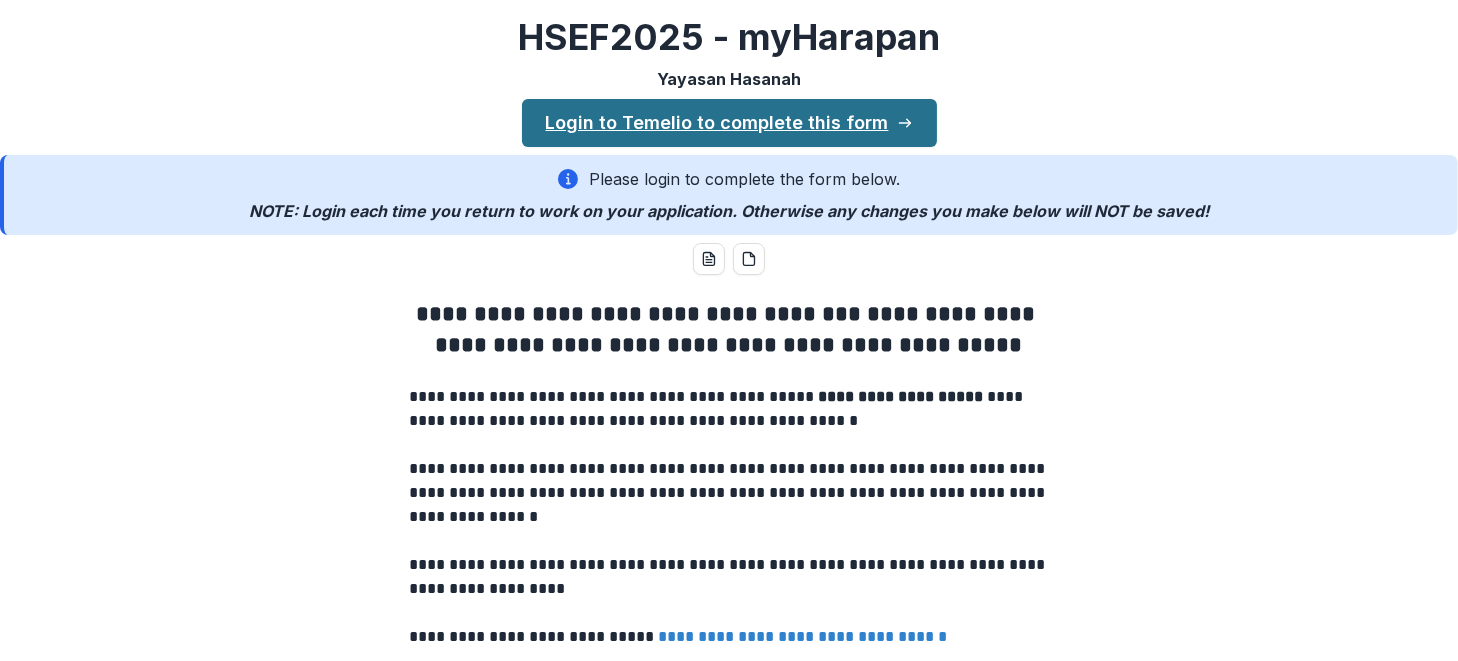 click on "Login to Temelio to complete this form" at bounding box center (729, 123) 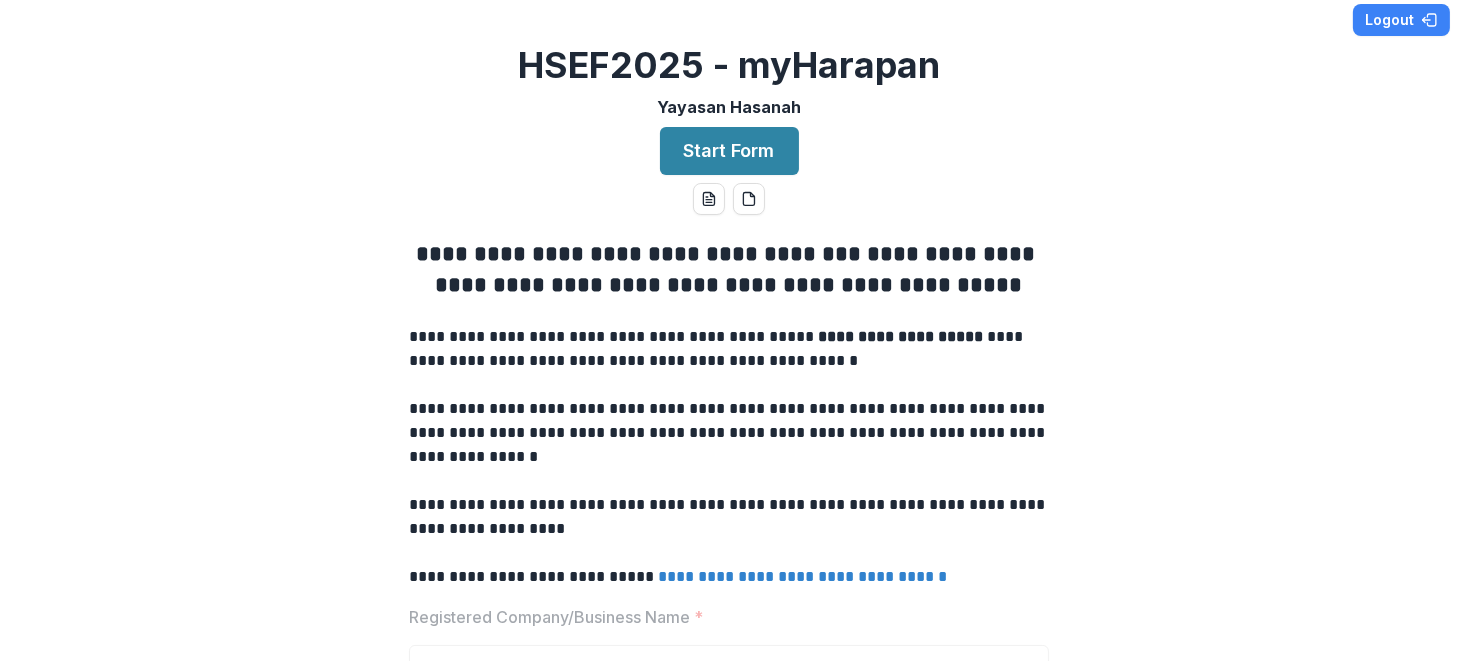 scroll, scrollTop: 0, scrollLeft: 0, axis: both 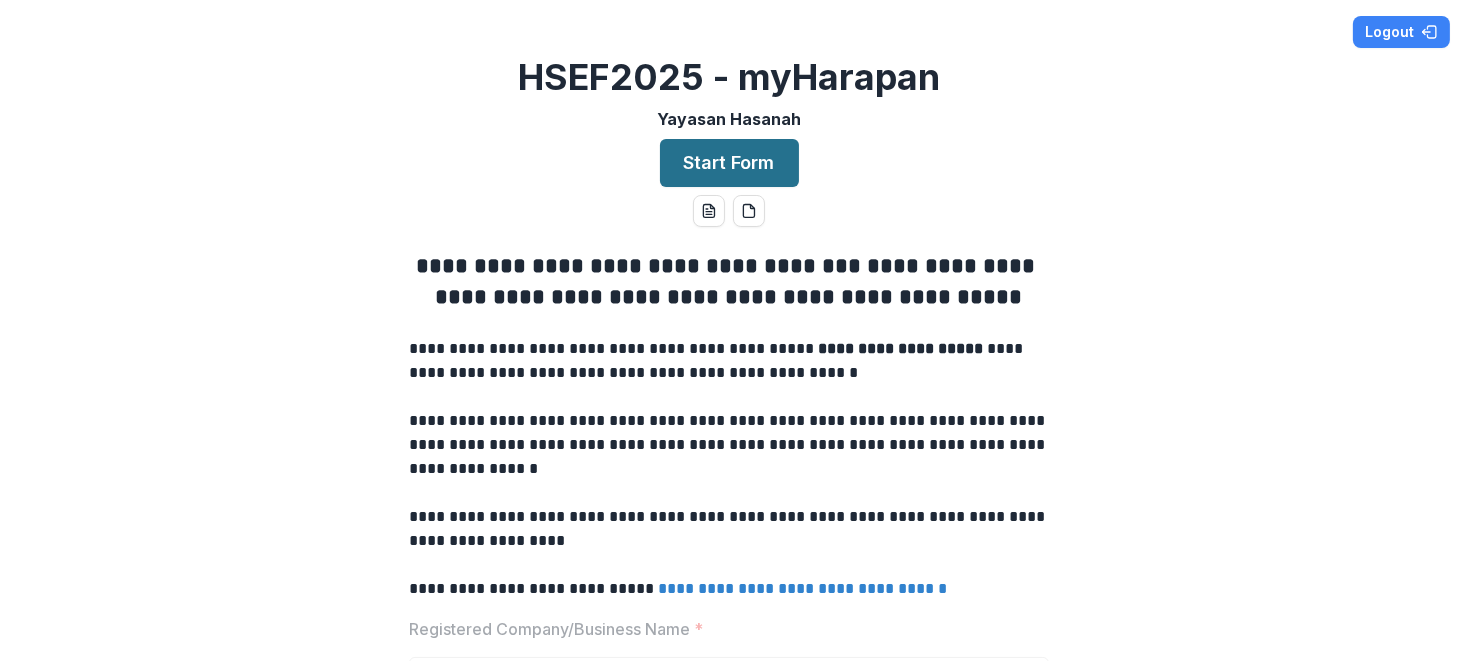 click on "Start Form" at bounding box center [729, 163] 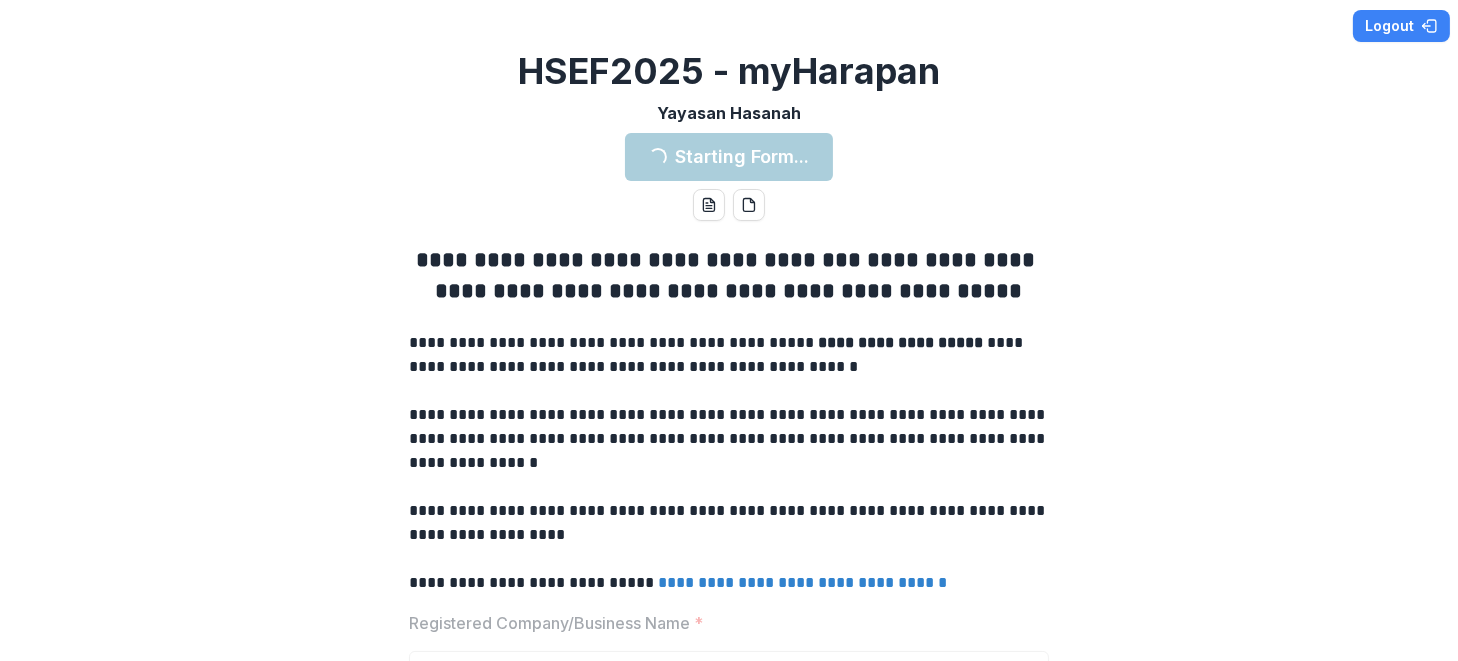 scroll, scrollTop: 0, scrollLeft: 0, axis: both 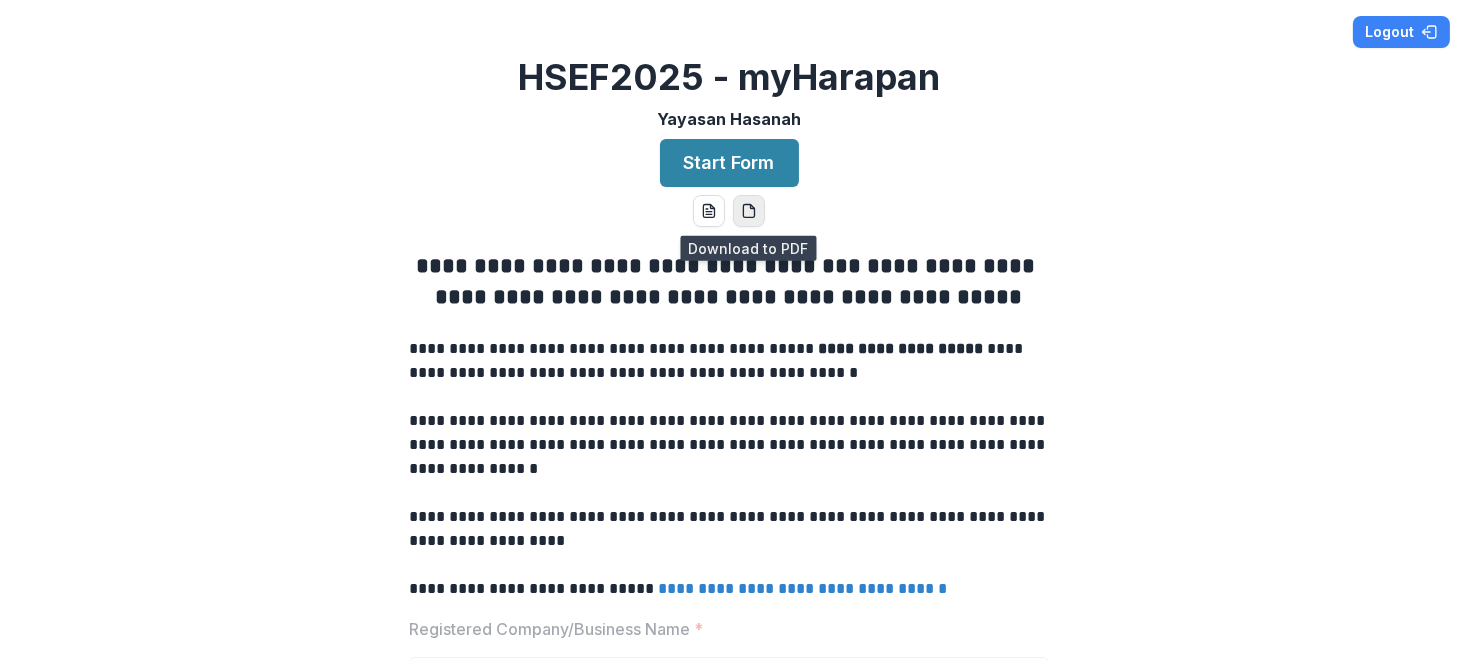 click 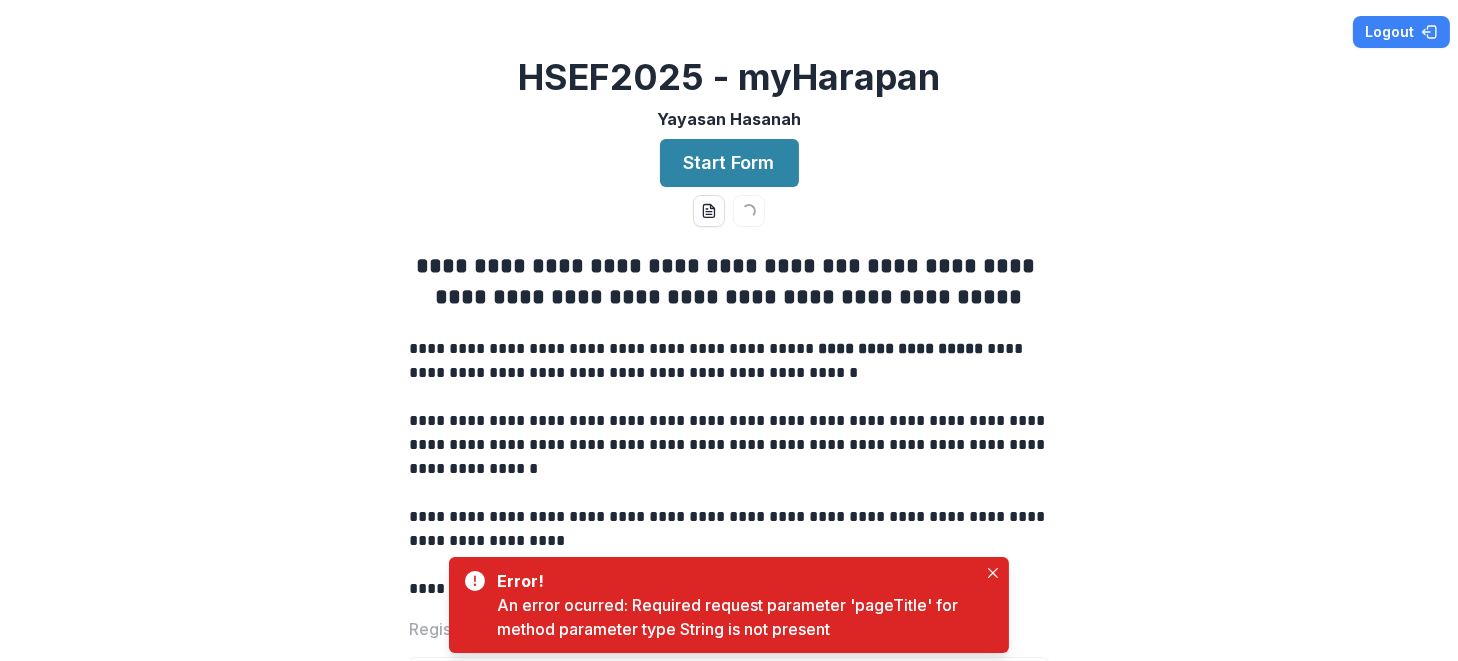 click on "**********" at bounding box center (729, 553) 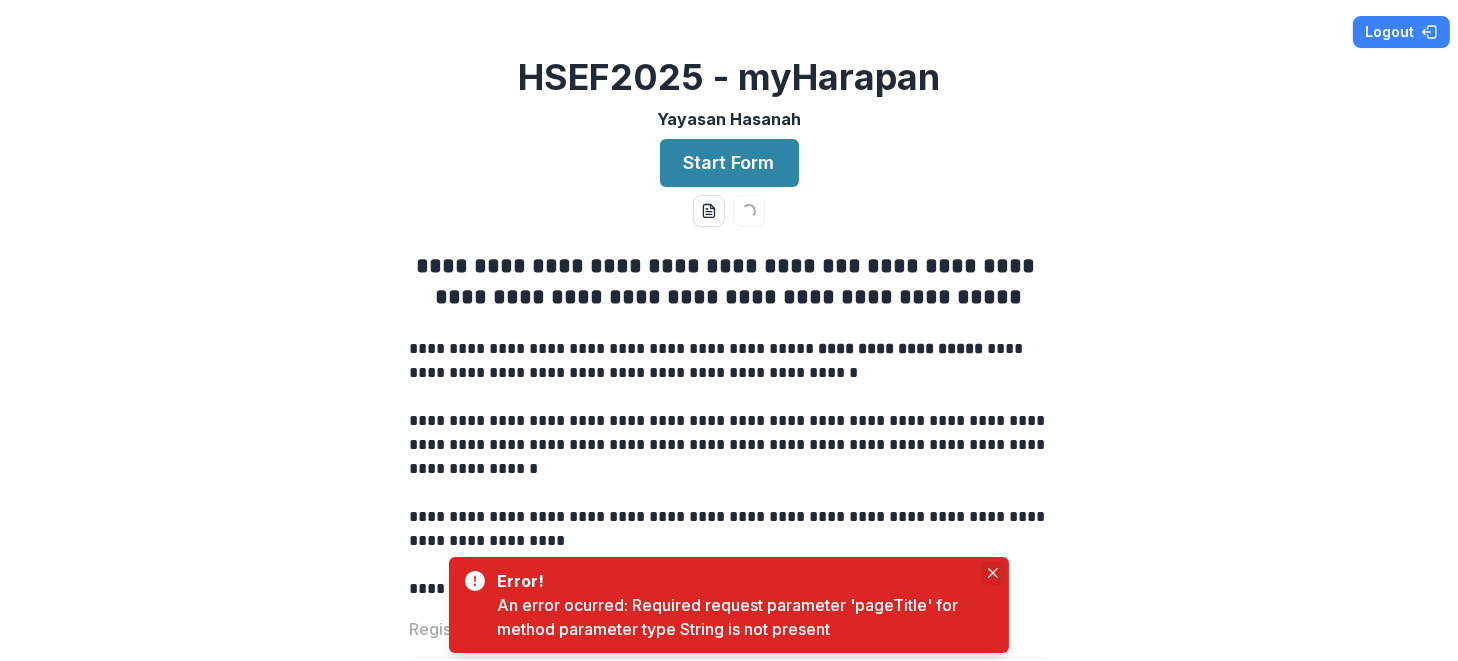 click at bounding box center [993, 573] 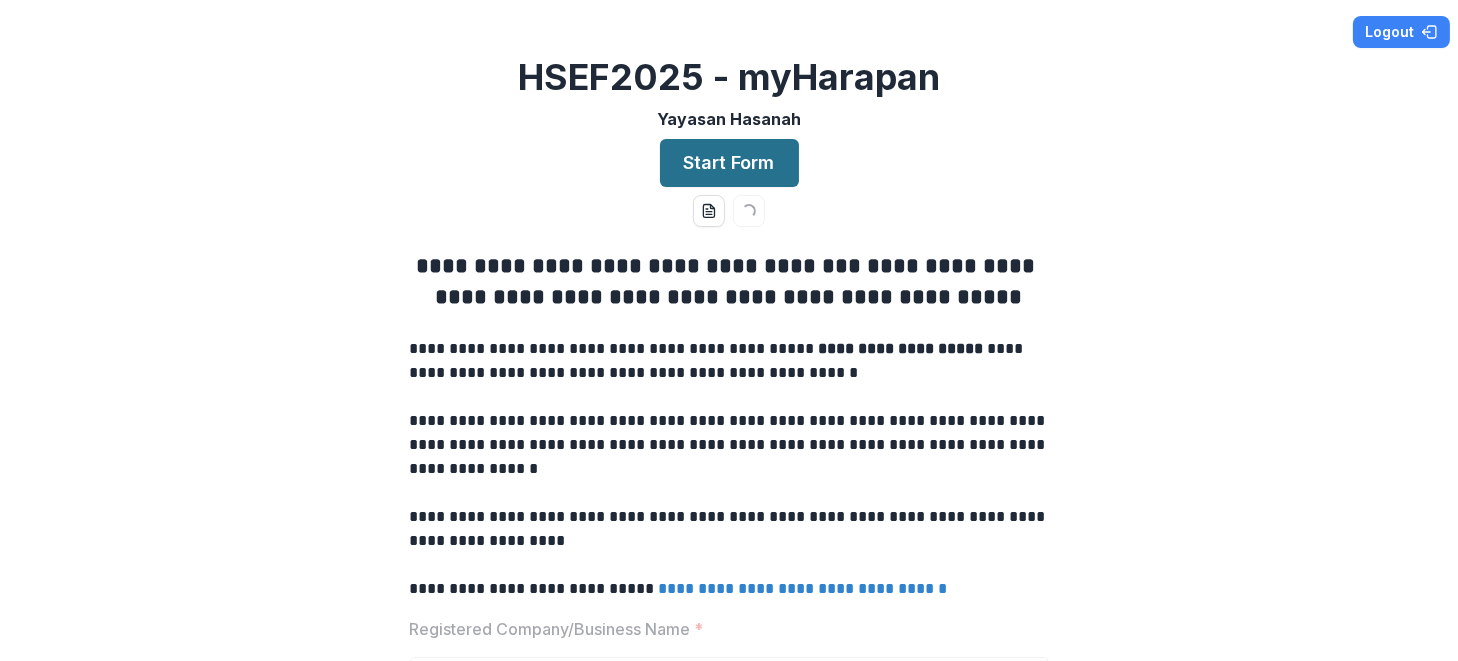 click on "Start Form" at bounding box center (729, 163) 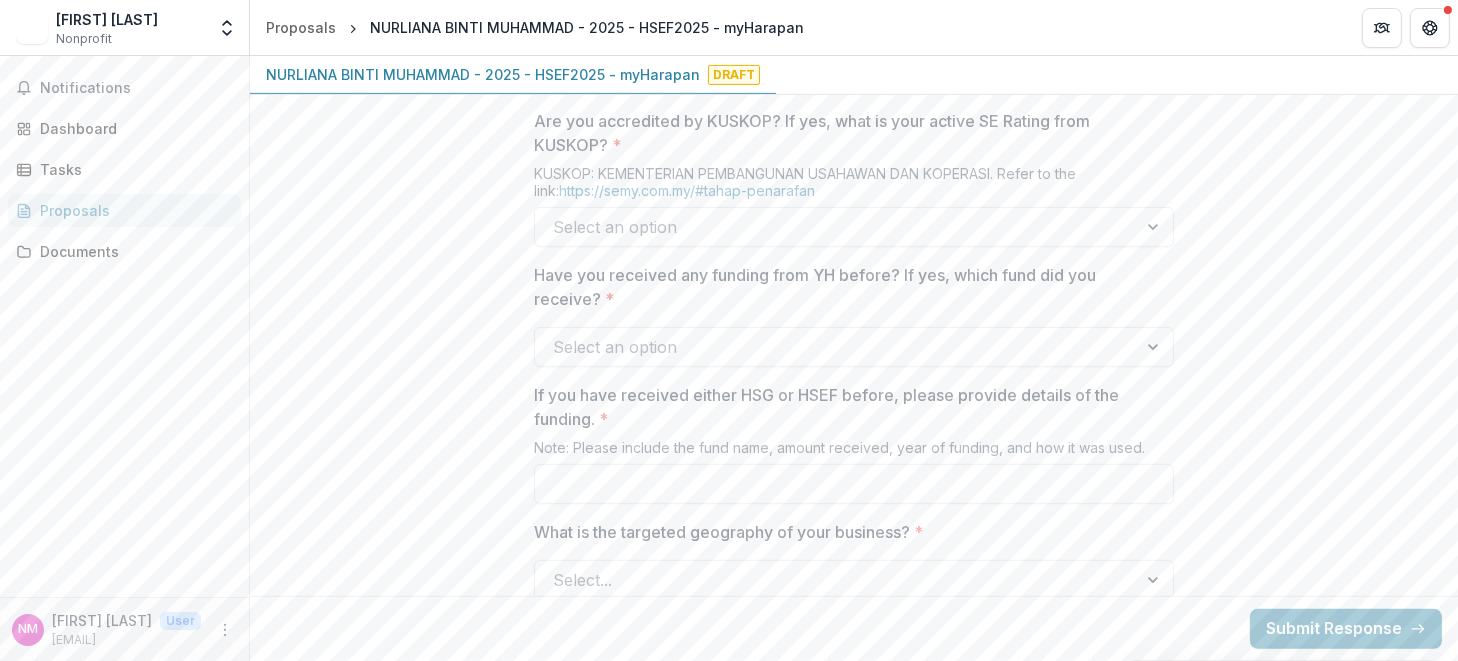 scroll, scrollTop: 1333, scrollLeft: 0, axis: vertical 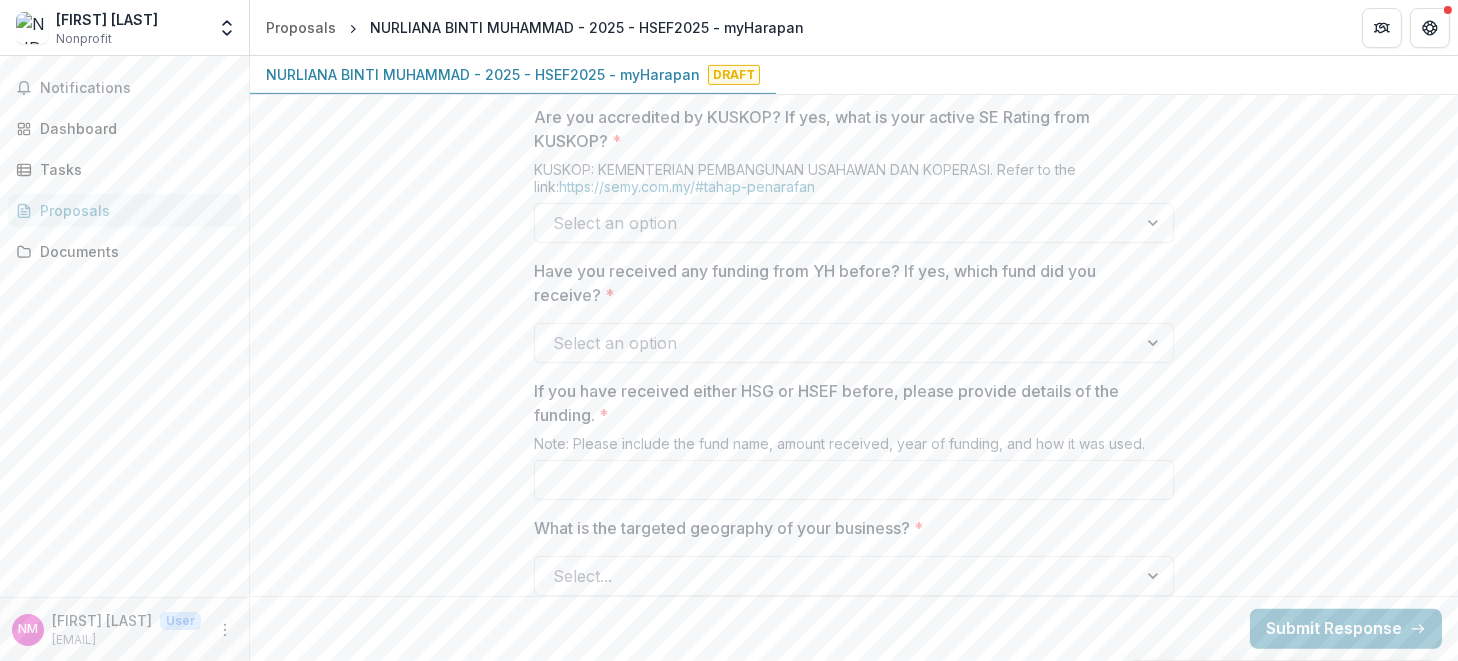 click at bounding box center (836, 223) 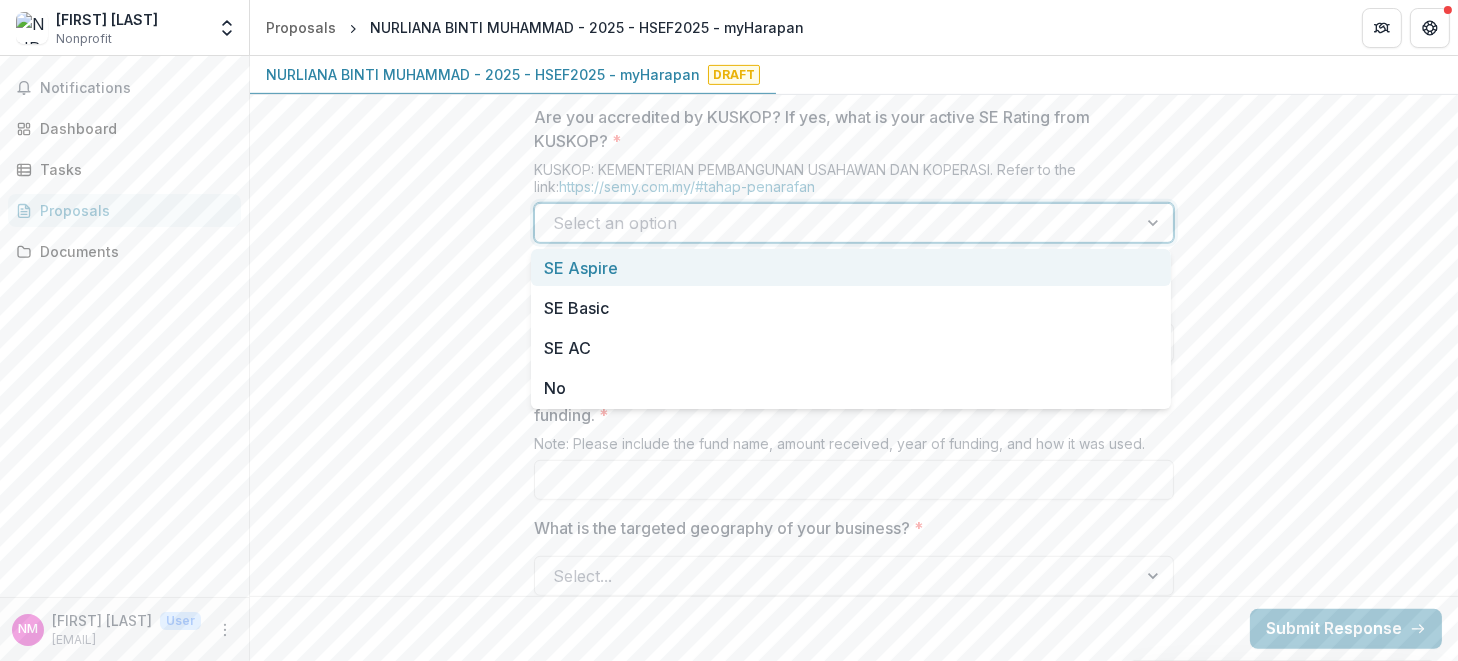 click at bounding box center (836, 223) 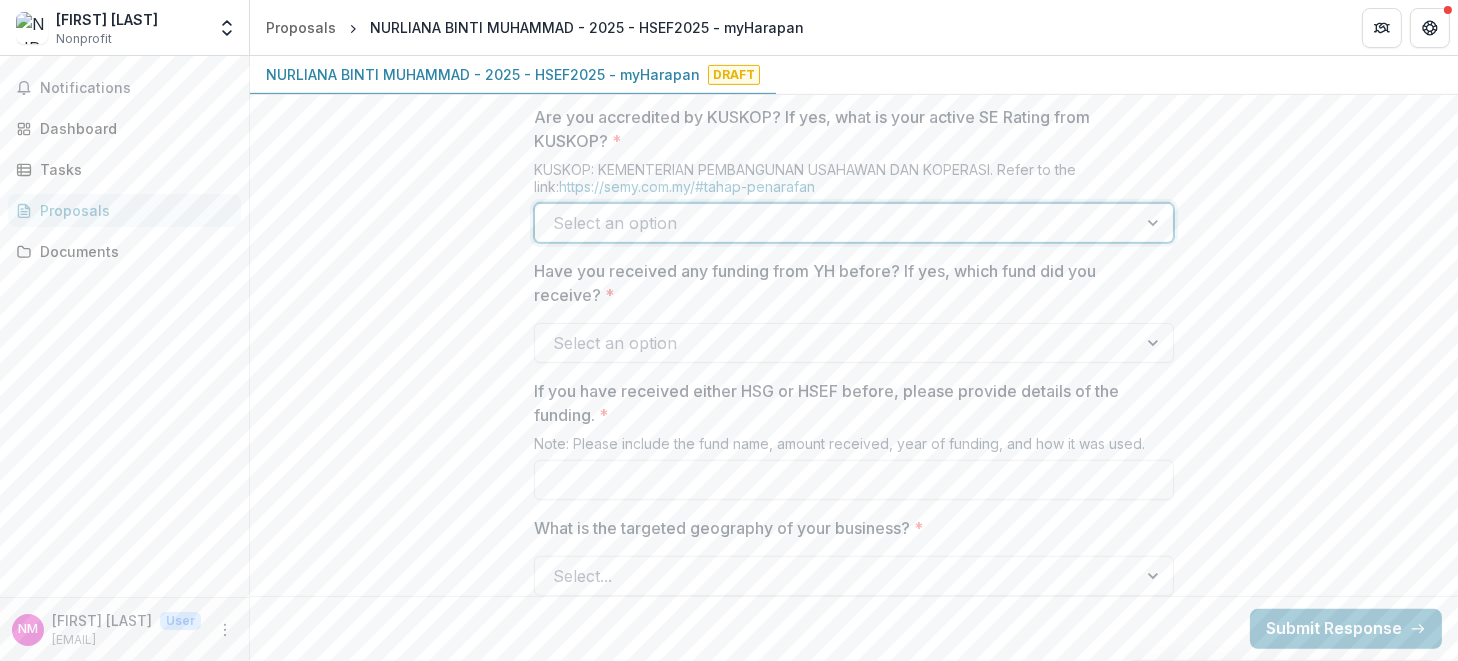 click on "Select an option" at bounding box center [836, 343] 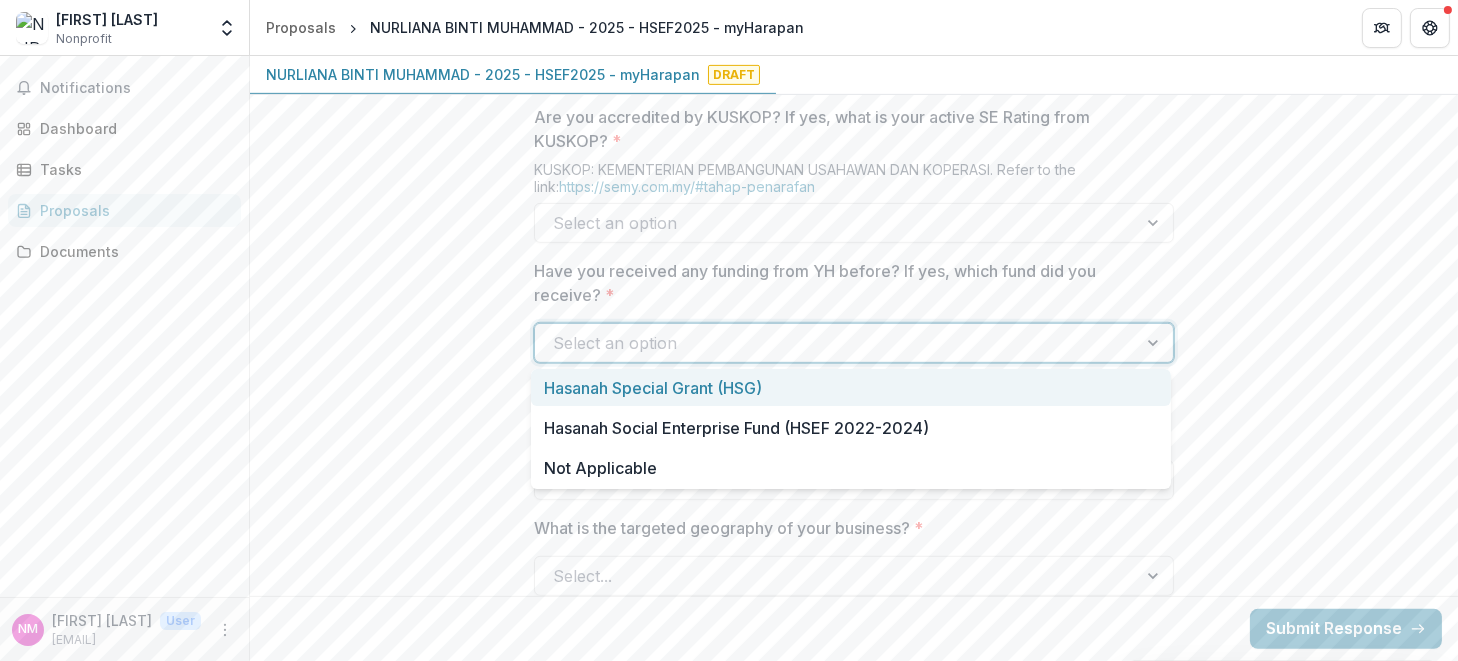 click at bounding box center (836, 343) 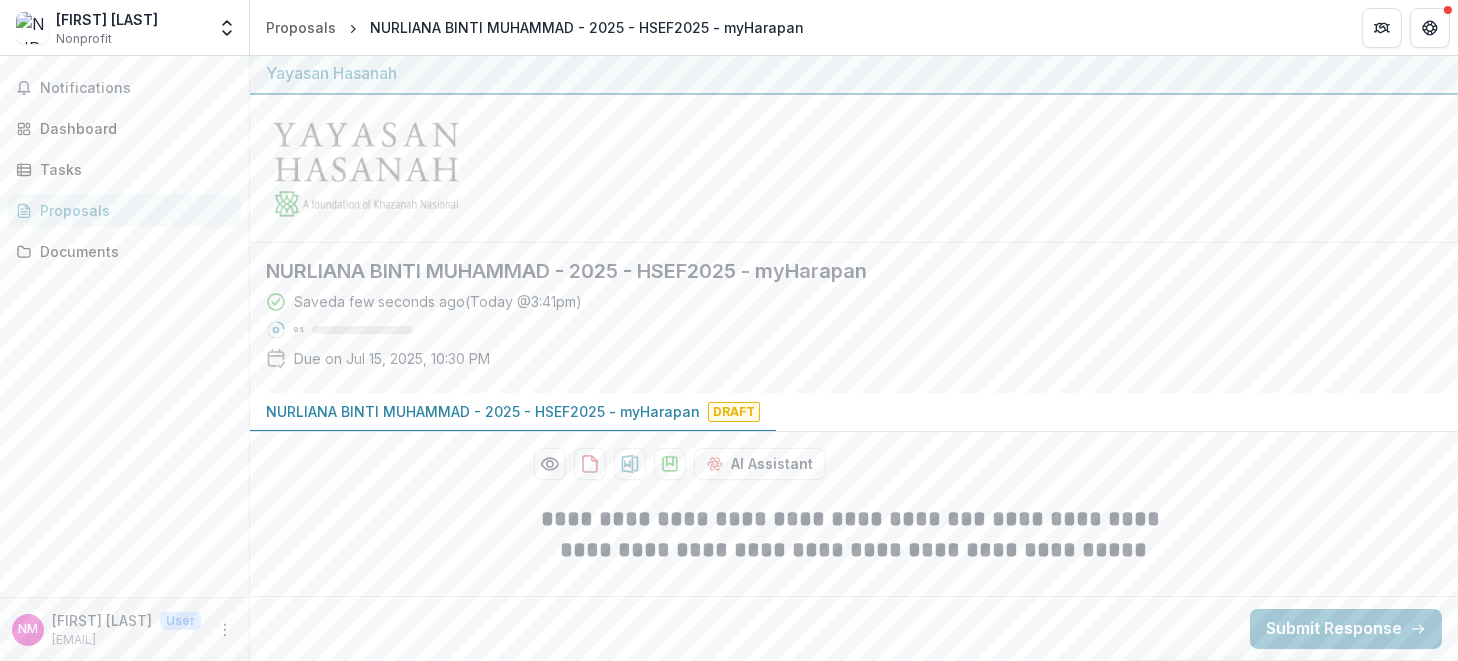 scroll, scrollTop: 0, scrollLeft: 0, axis: both 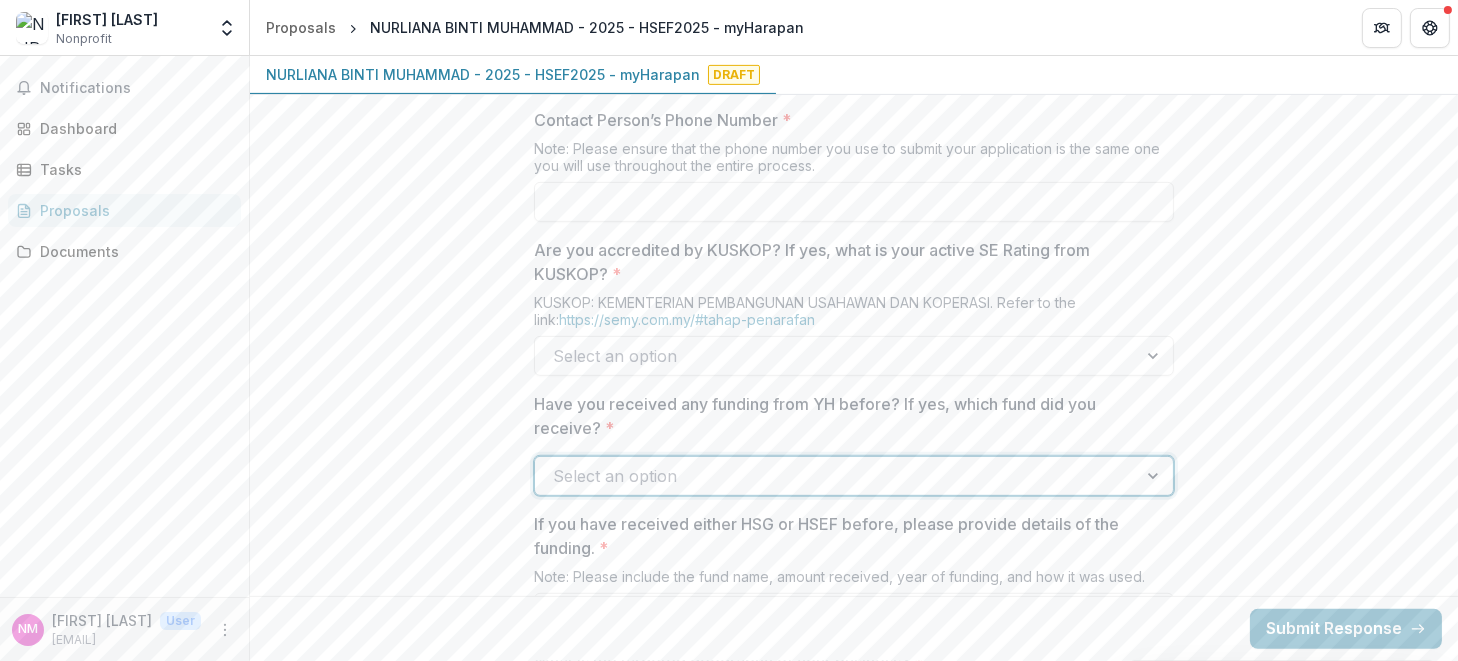 click on "NM Nurliana binti Muhammad User liaamuhammad@gmail.com" at bounding box center [124, 629] 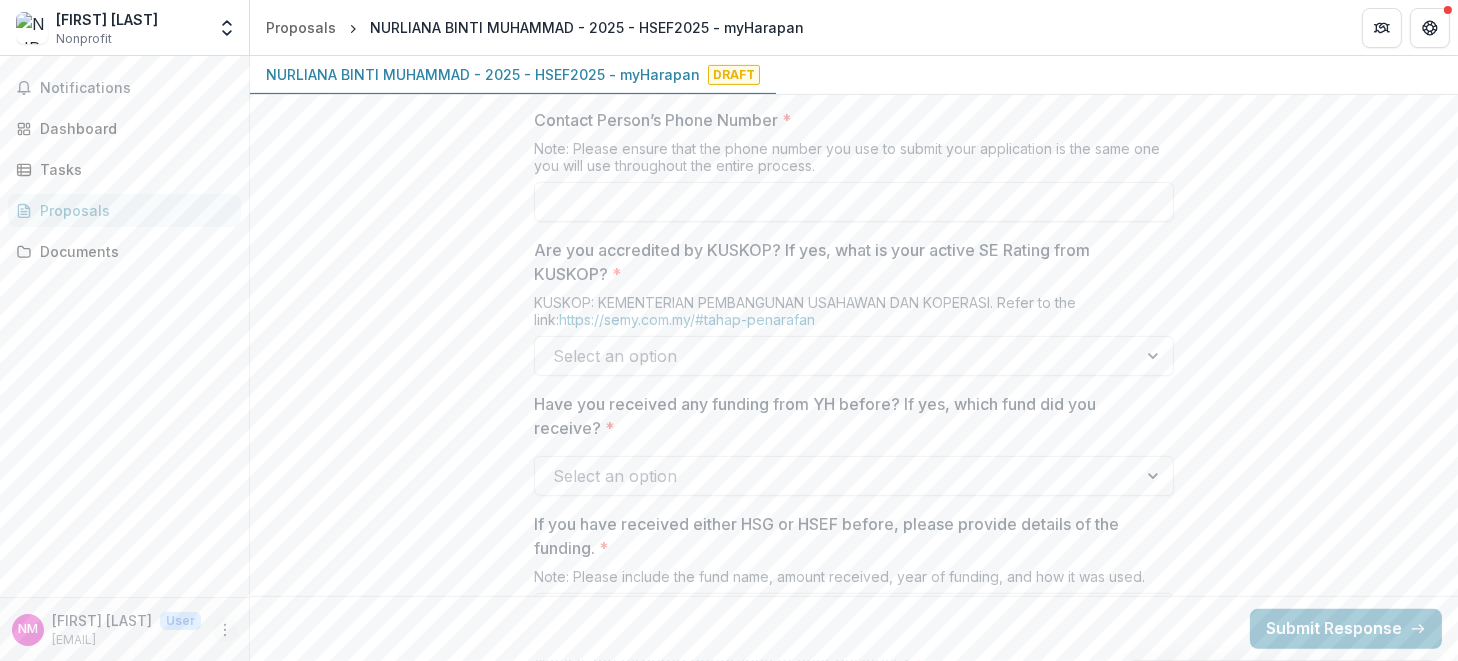 click on "NM Nurliana binti Muhammad User liaamuhammad@gmail.com" at bounding box center (124, 629) 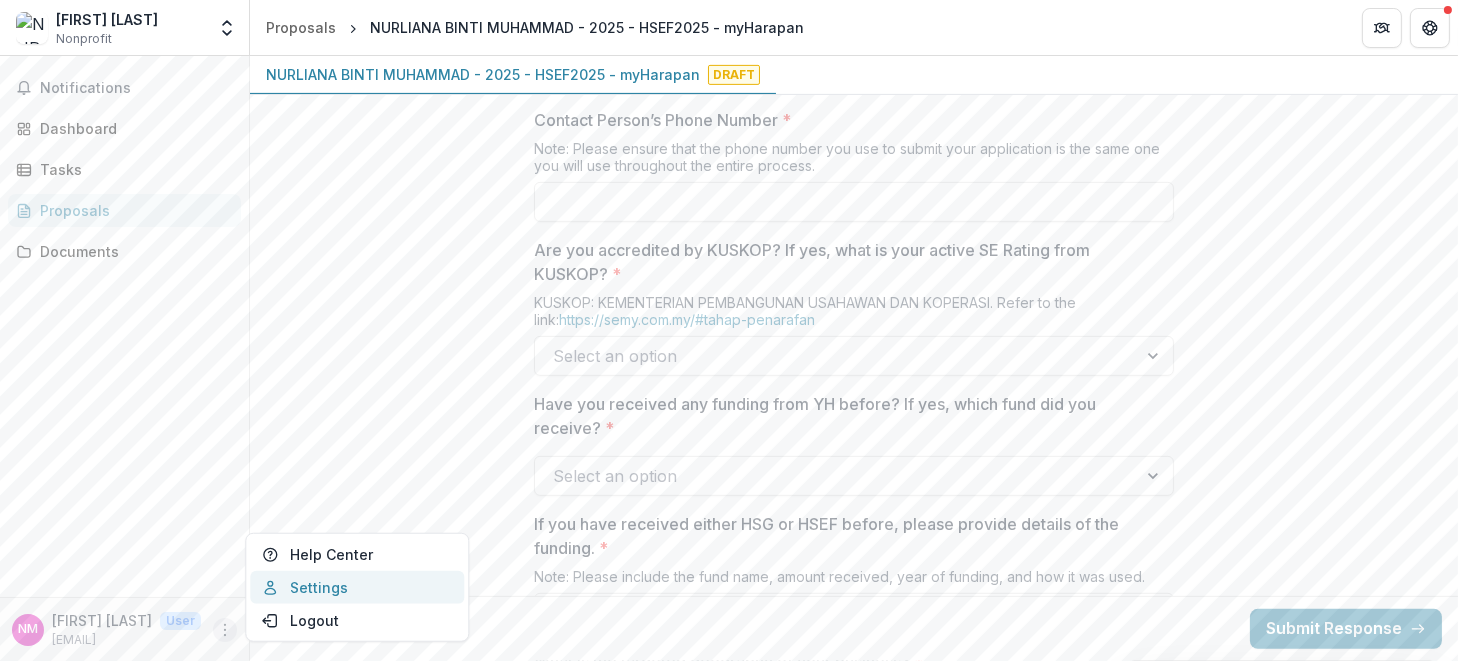 click on "Settings" at bounding box center (357, 587) 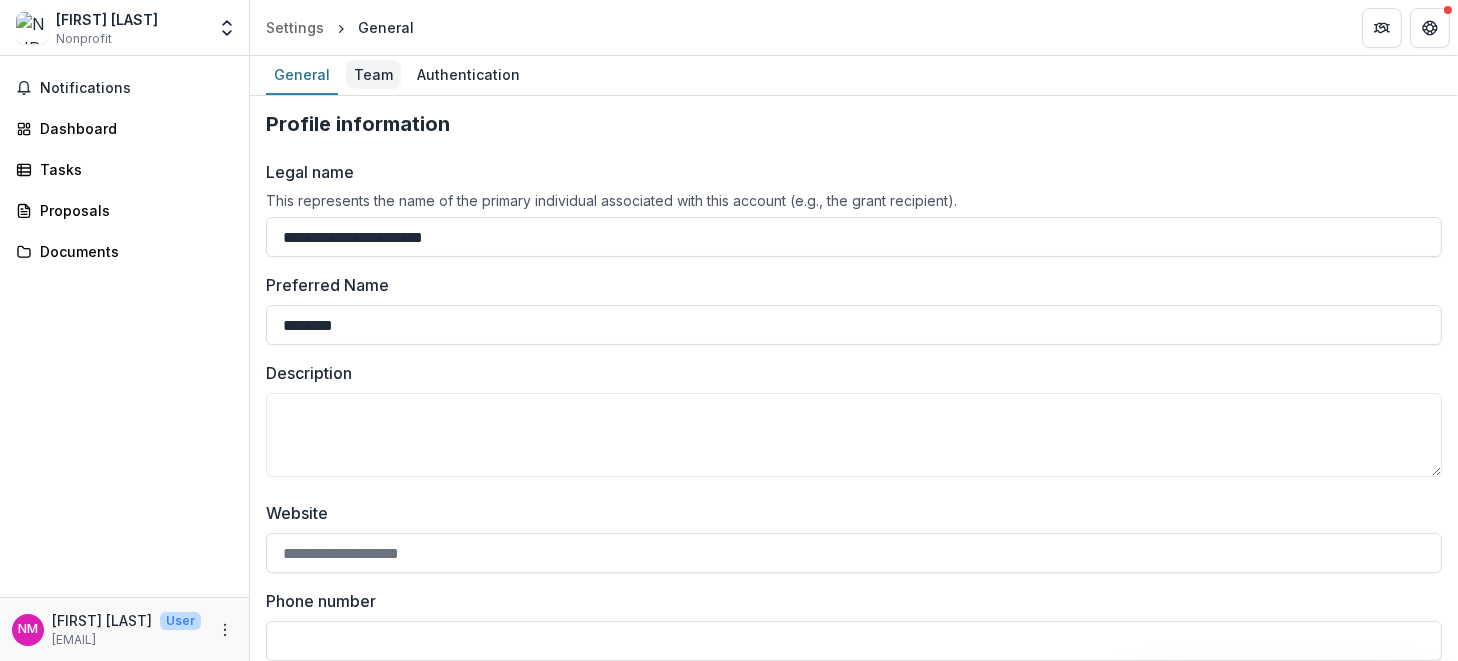 click on "Team" at bounding box center [373, 74] 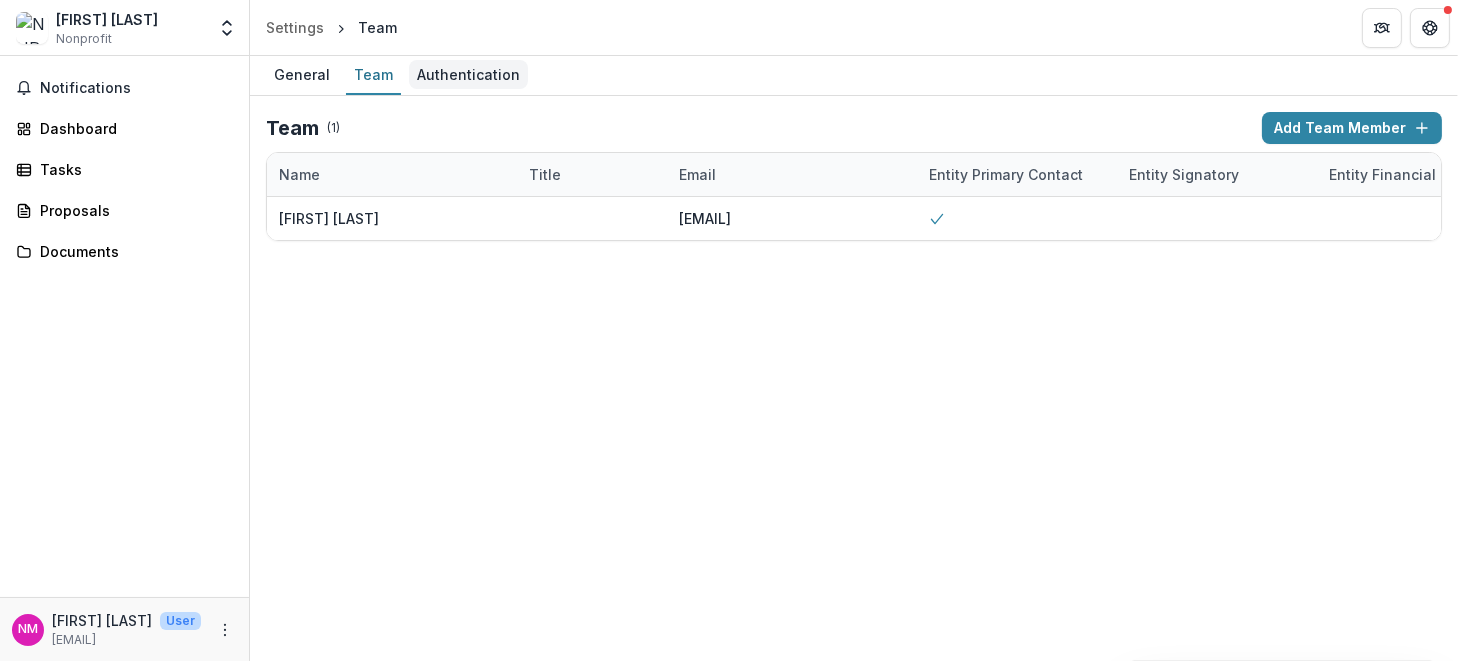 click on "Authentication" at bounding box center [468, 74] 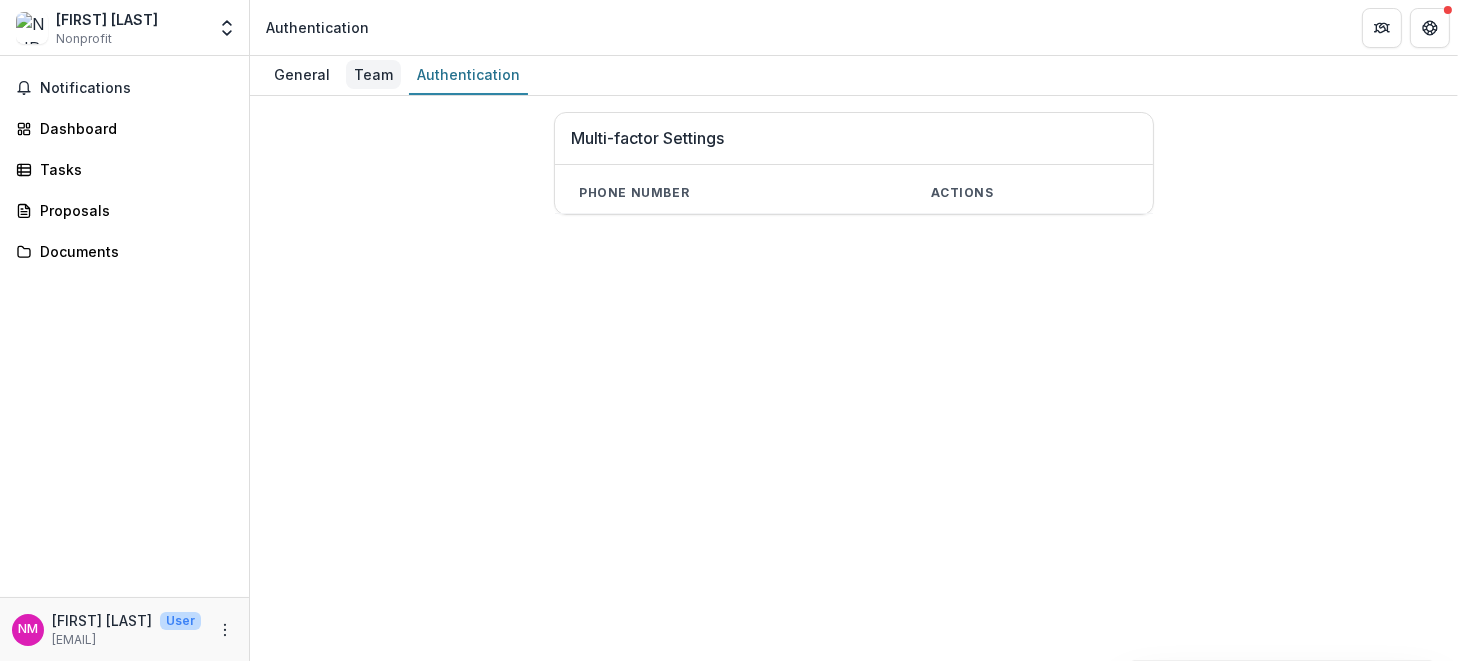 click on "Team" at bounding box center (373, 74) 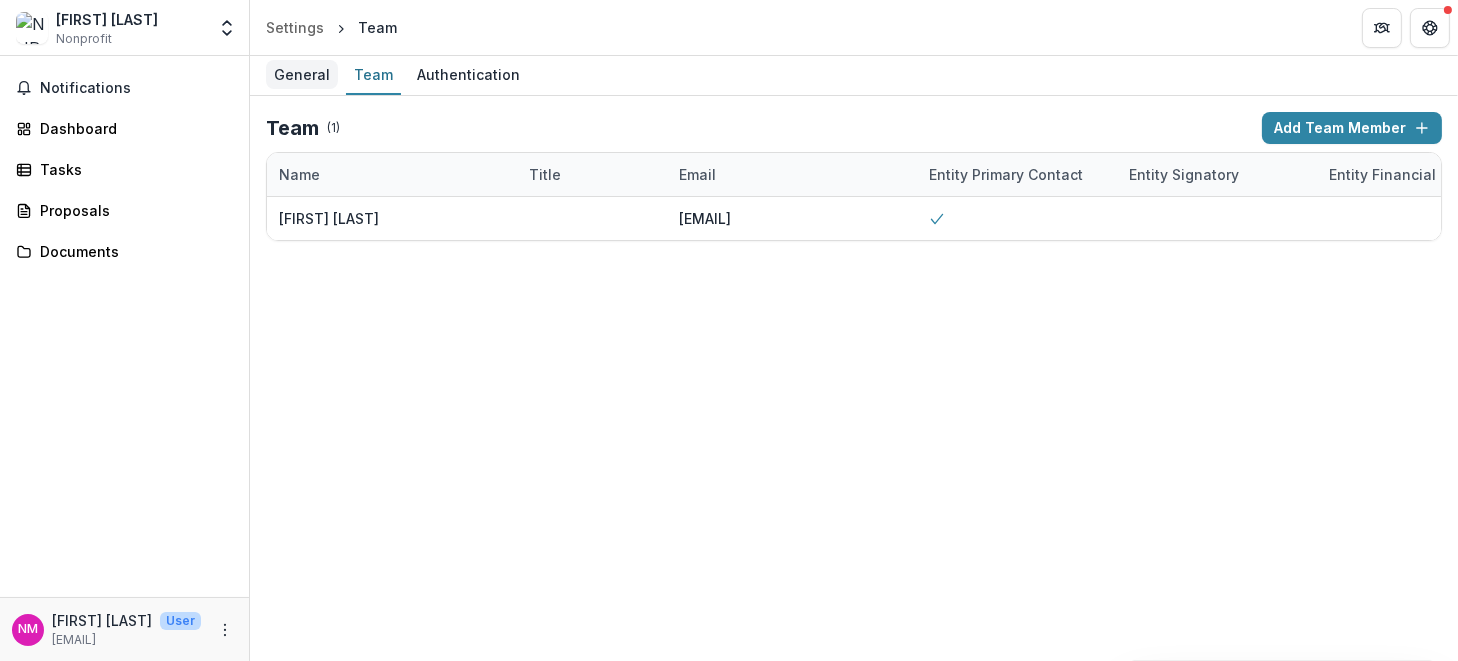 click on "General" at bounding box center (302, 74) 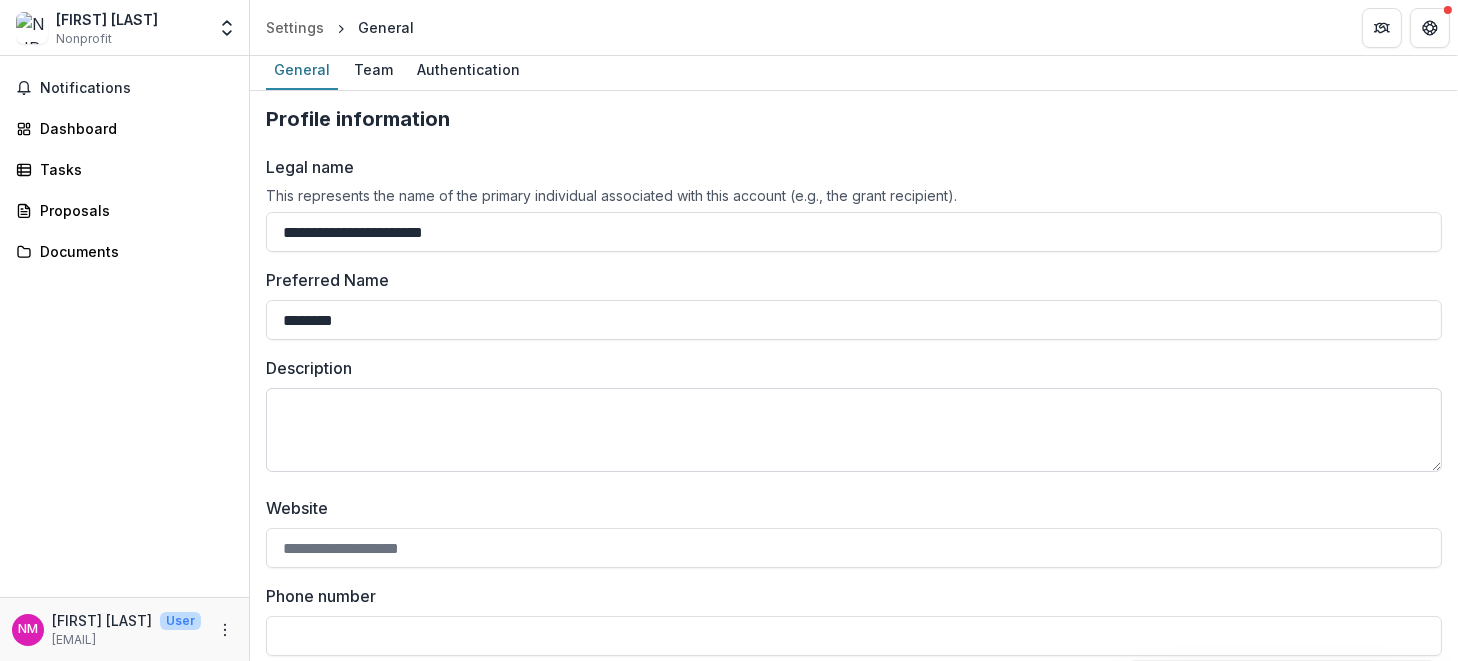 scroll, scrollTop: 0, scrollLeft: 0, axis: both 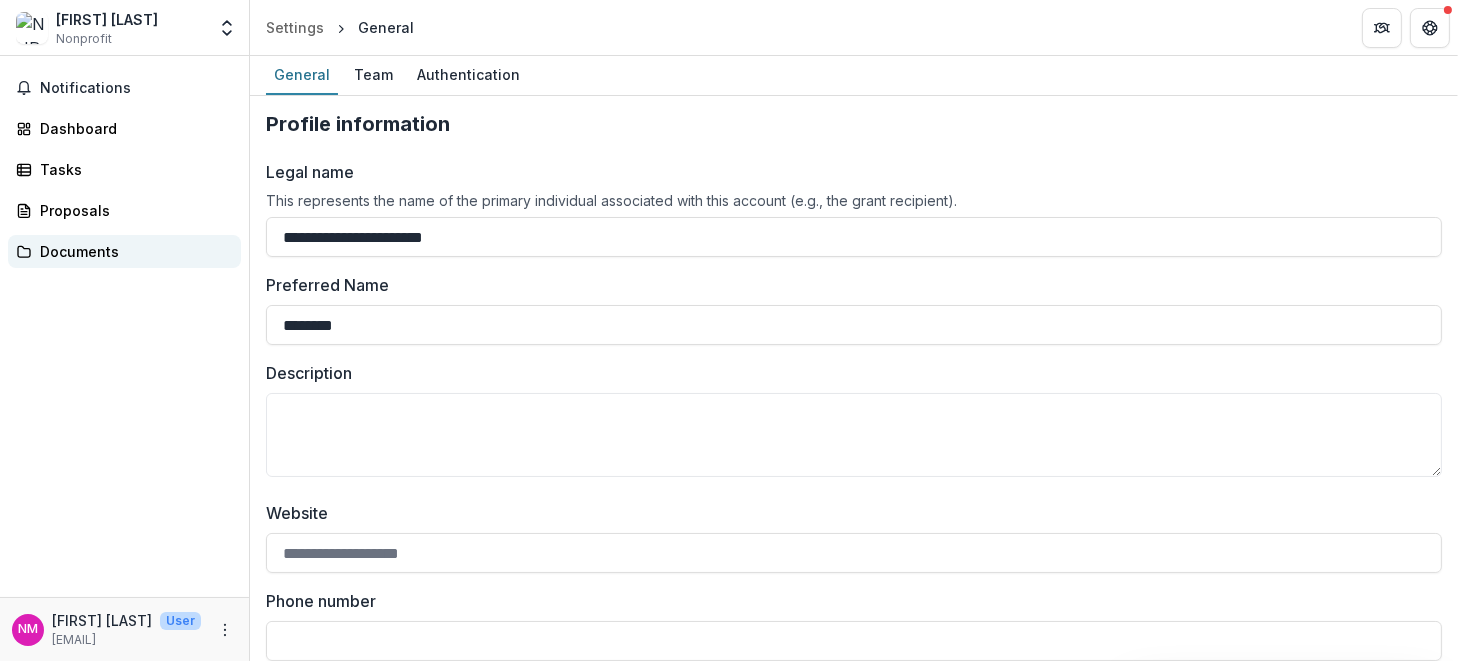 click on "Documents" at bounding box center (132, 251) 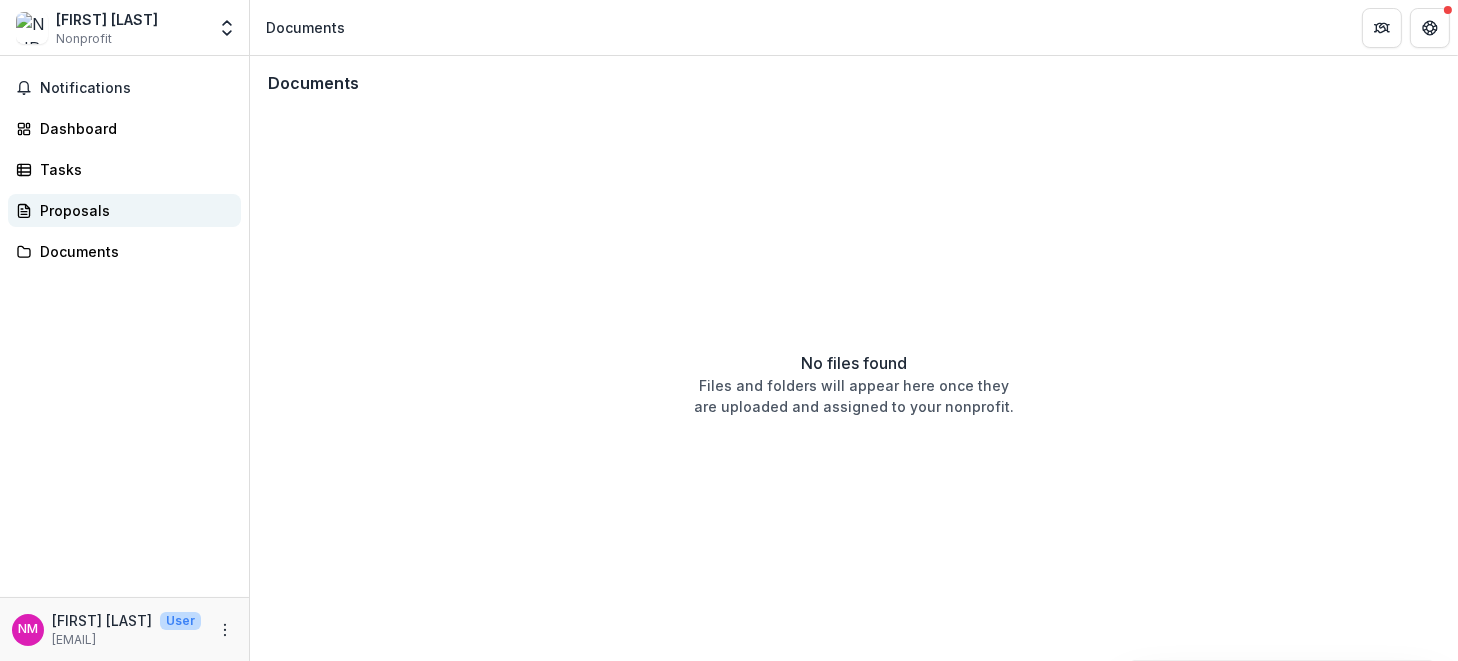 click on "Proposals" at bounding box center (132, 210) 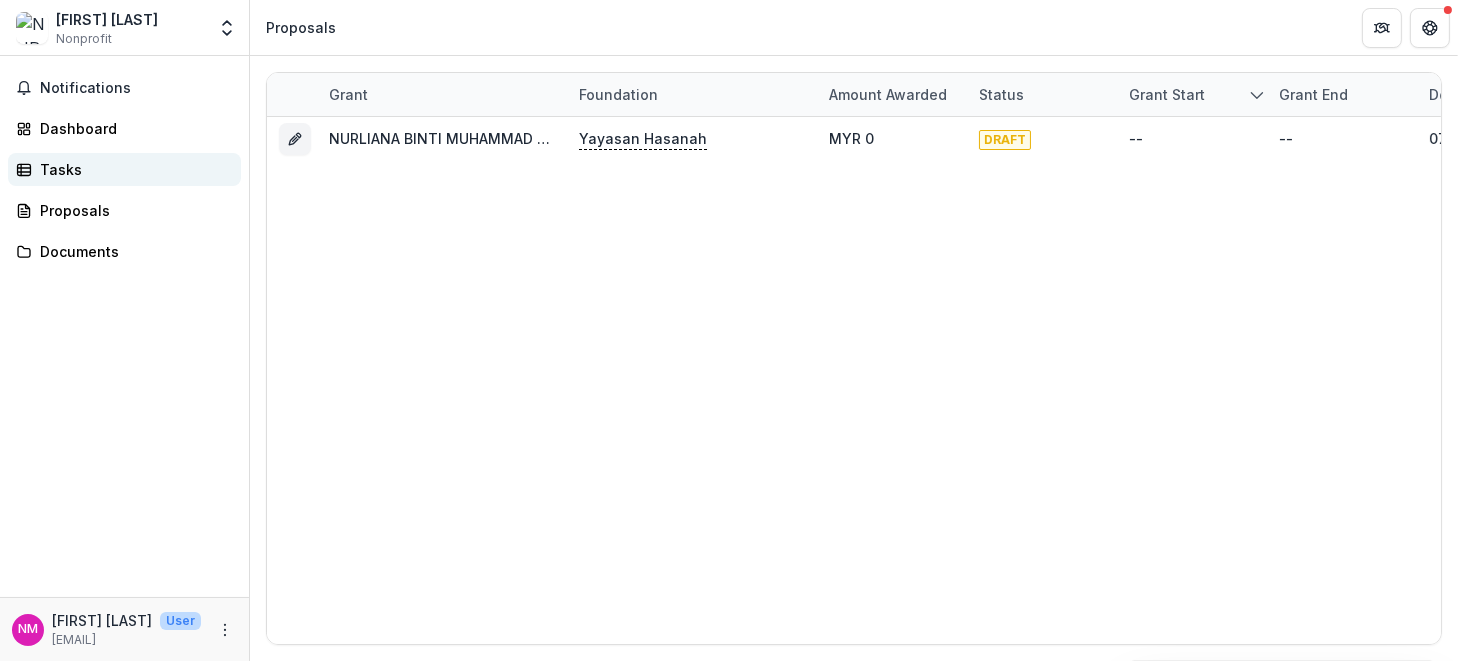 click on "Tasks" at bounding box center [124, 169] 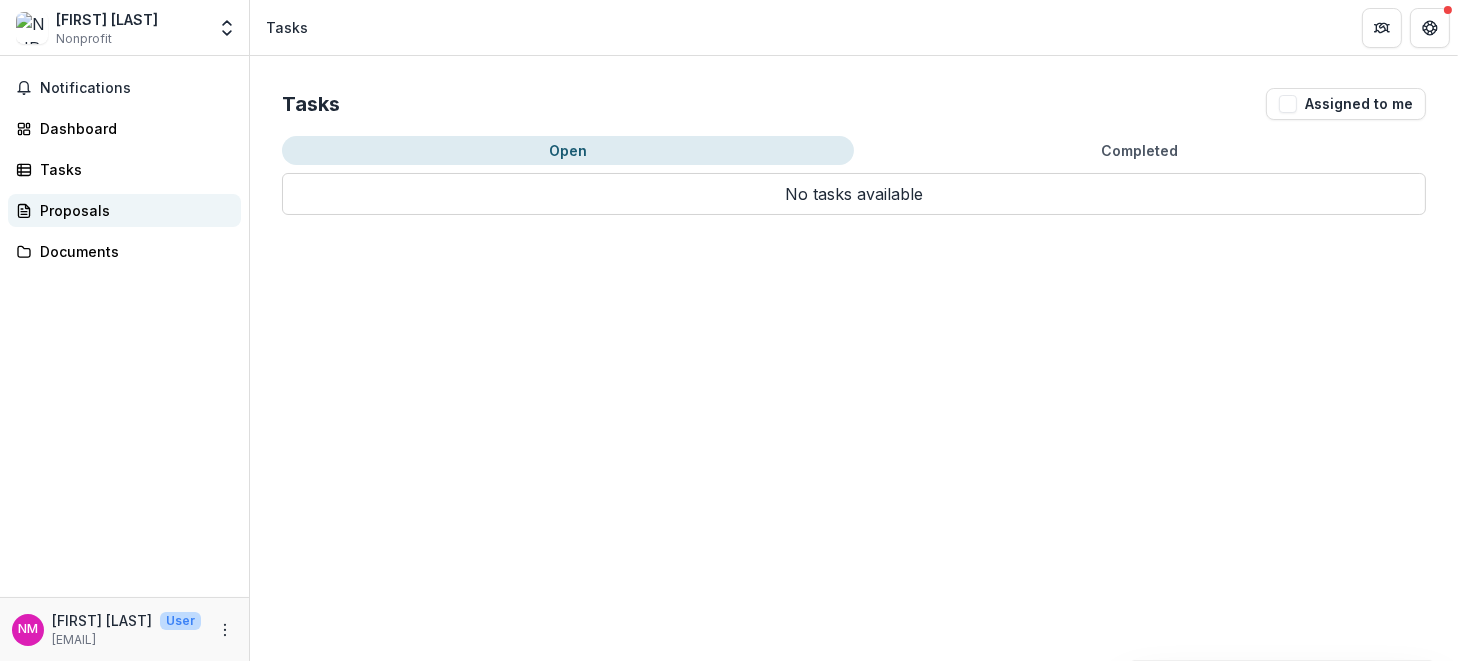 click on "Proposals" at bounding box center [132, 210] 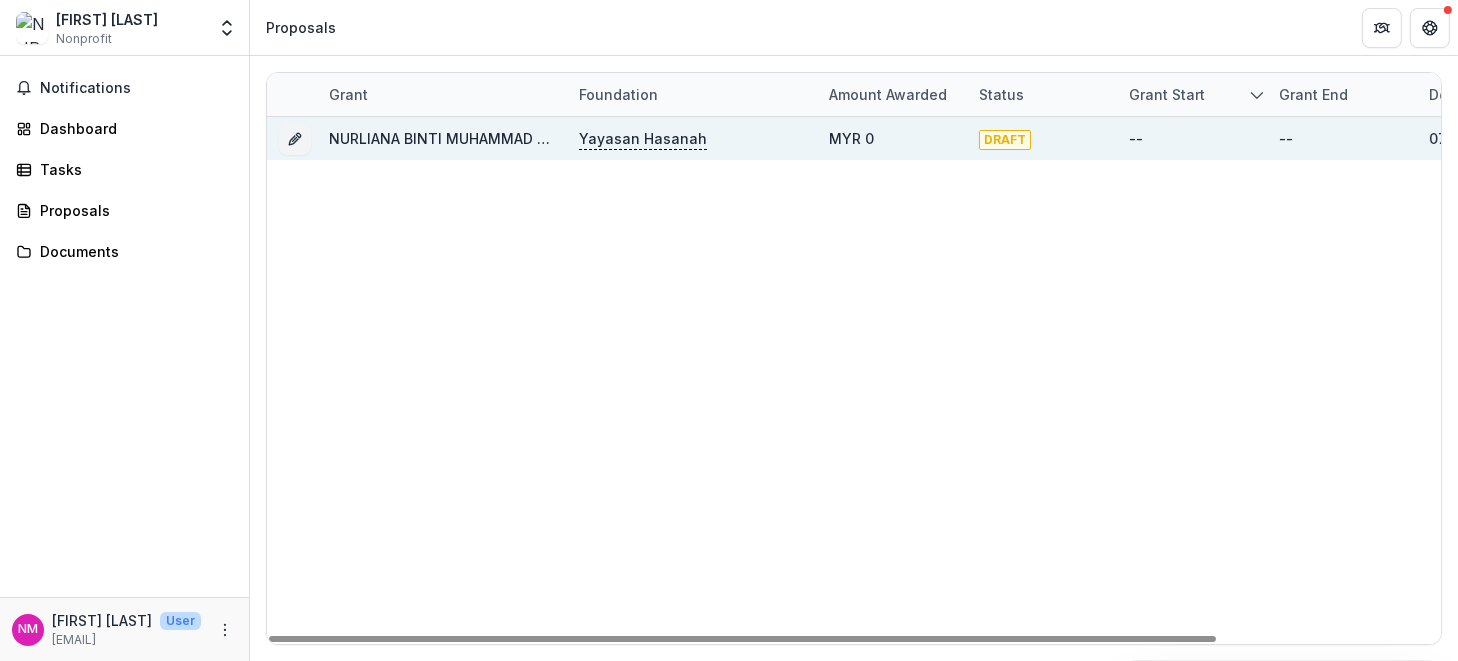 click on "Yayasan Hasanah" at bounding box center (643, 139) 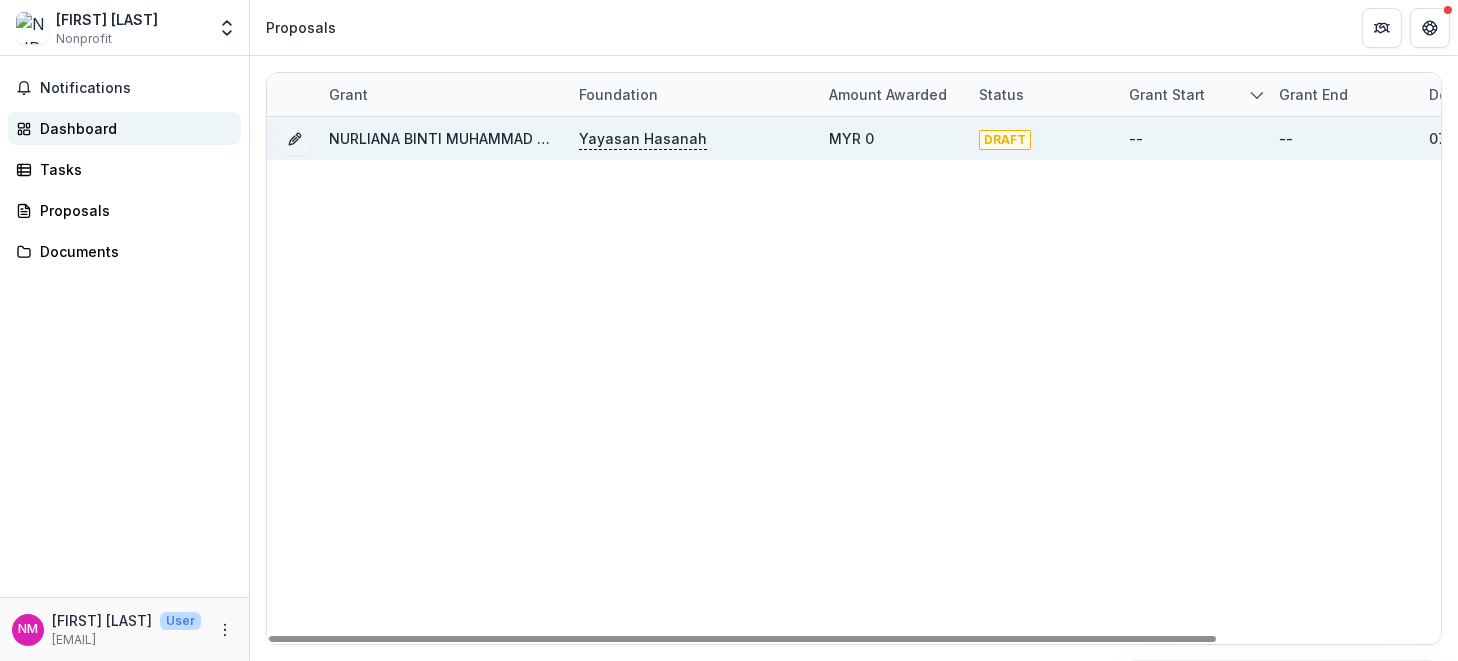 click on "Dashboard" at bounding box center [132, 128] 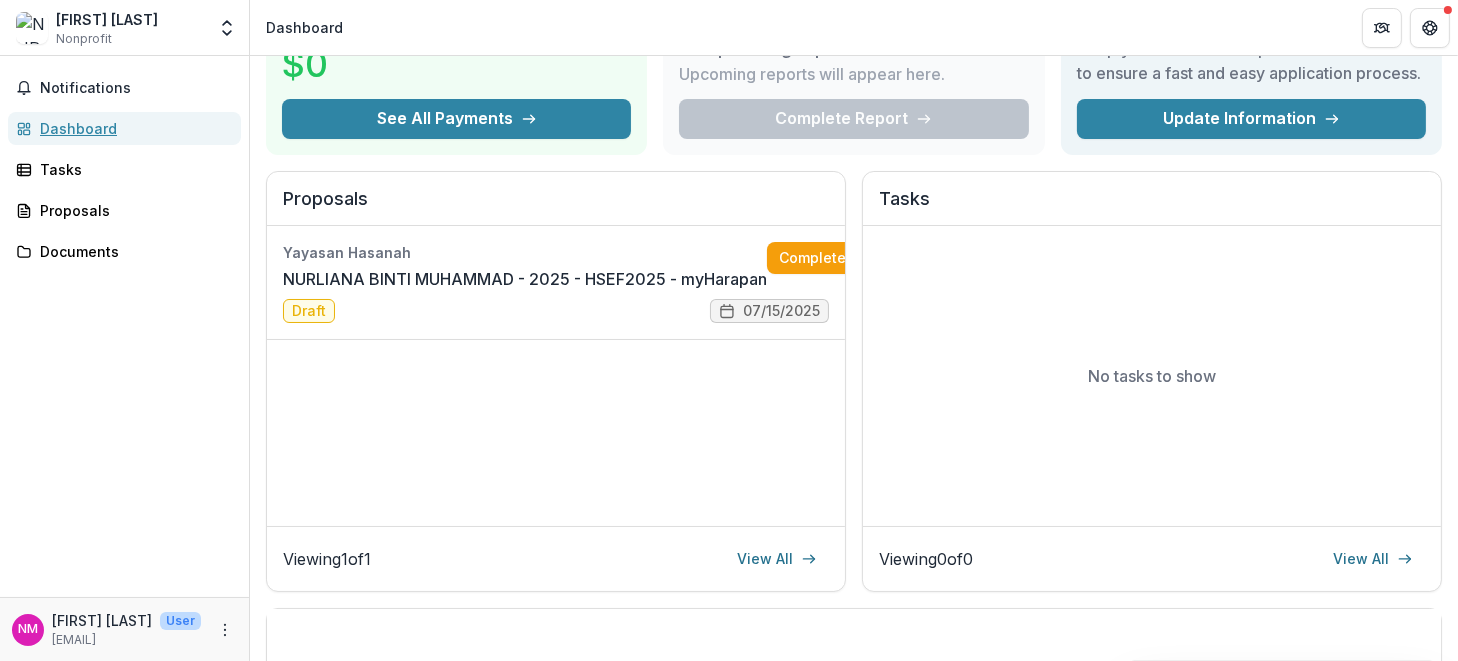 scroll, scrollTop: 0, scrollLeft: 0, axis: both 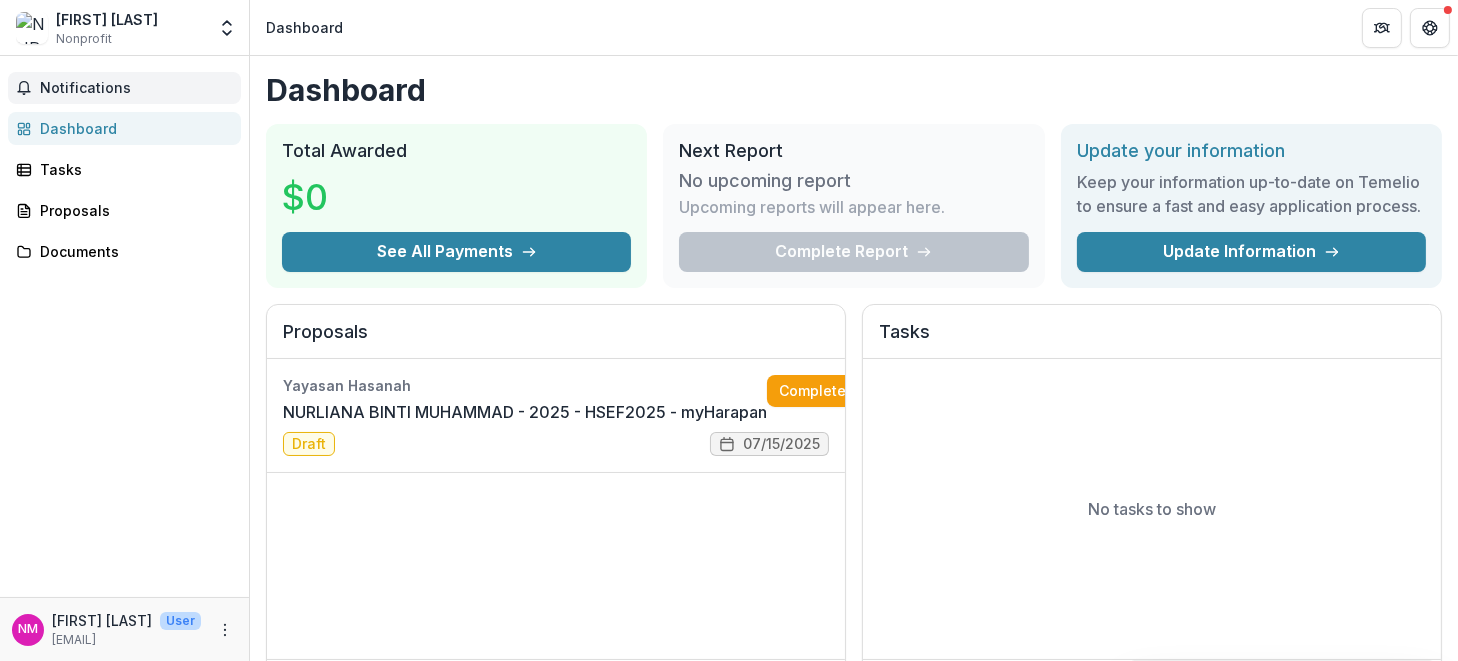 click on "Notifications" at bounding box center [136, 88] 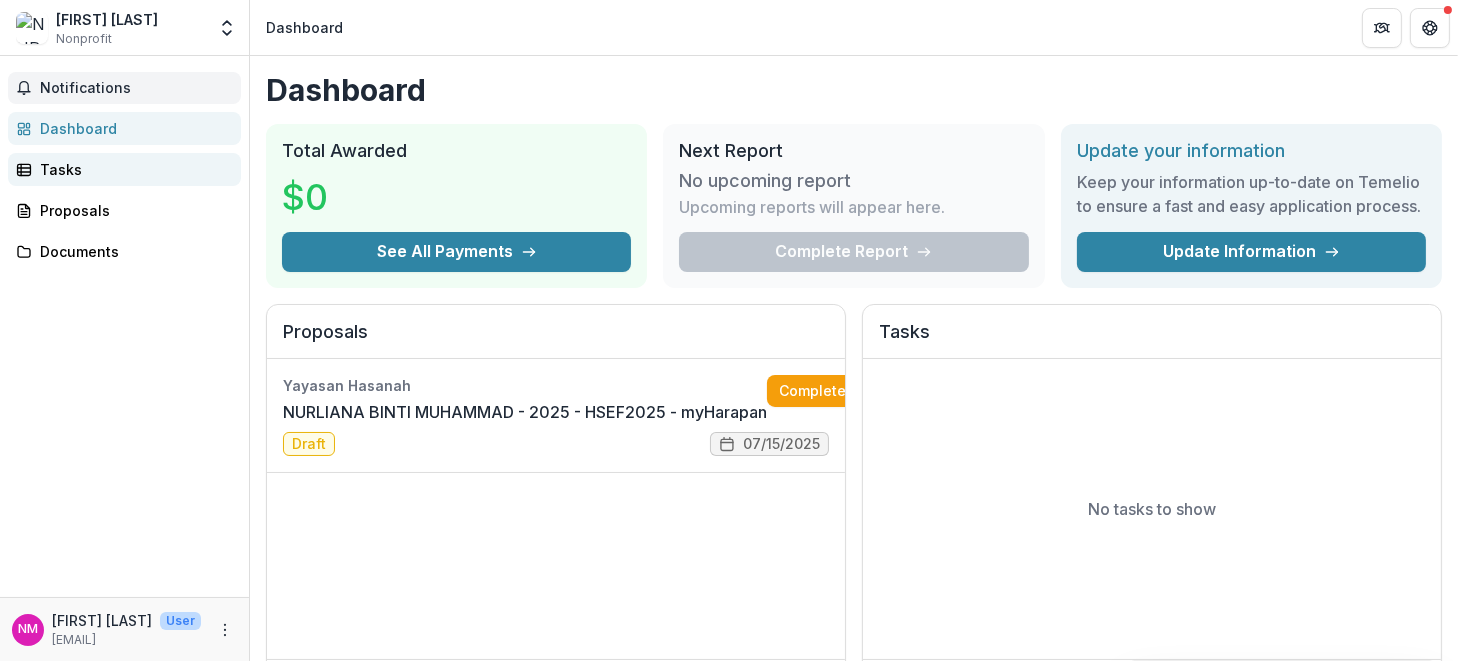 click on "Tasks" at bounding box center [132, 169] 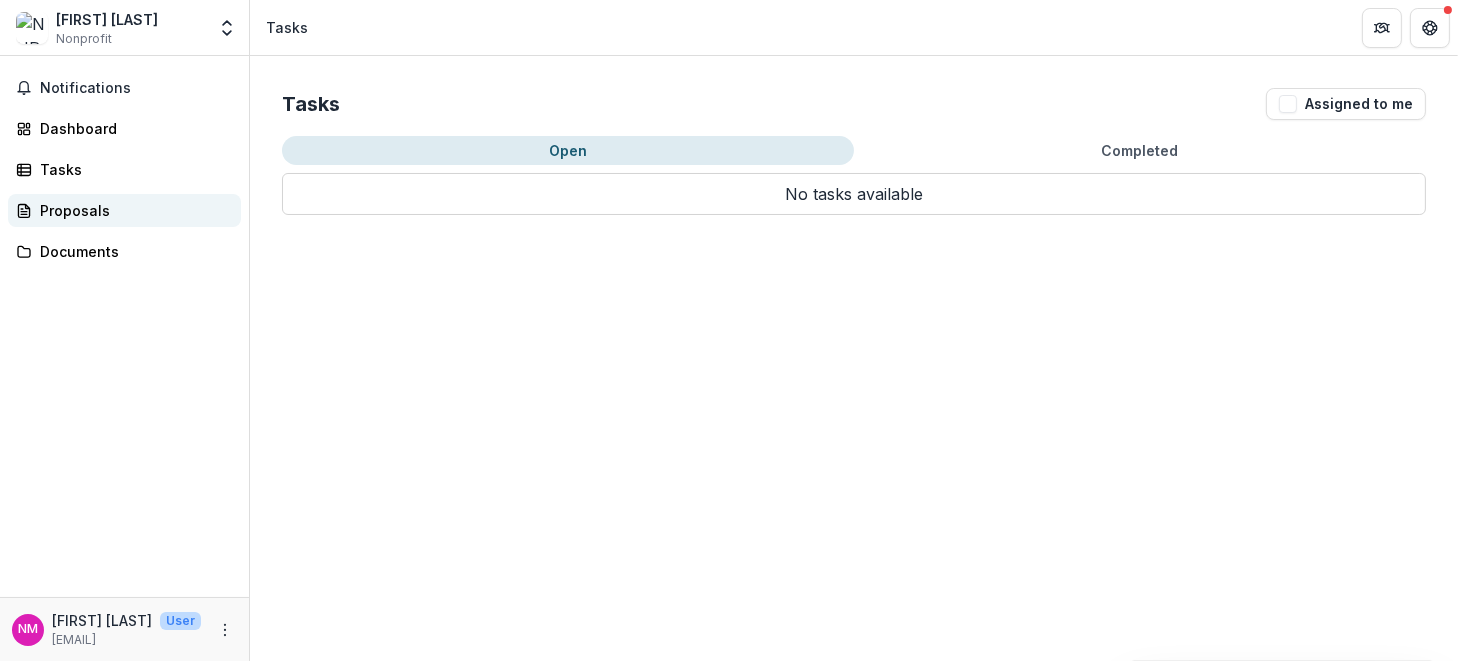 click on "Proposals" at bounding box center [132, 210] 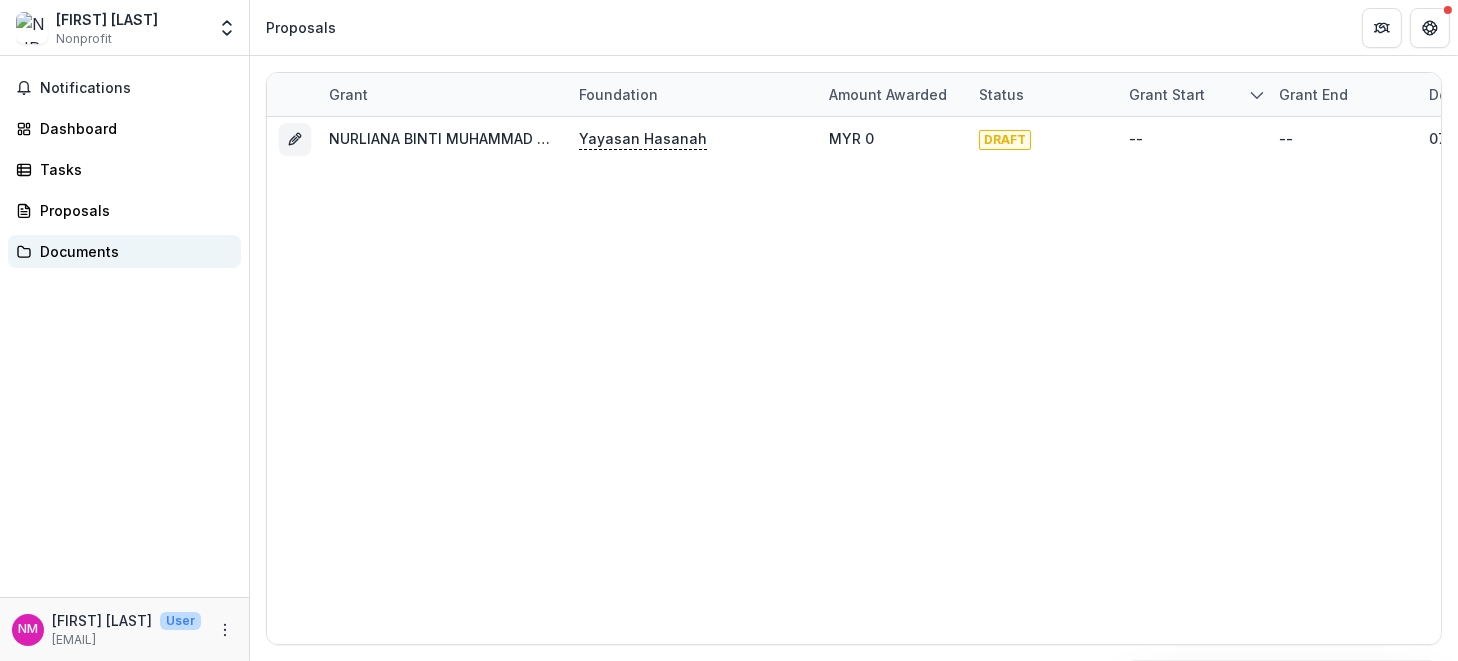 click on "Documents" at bounding box center [132, 251] 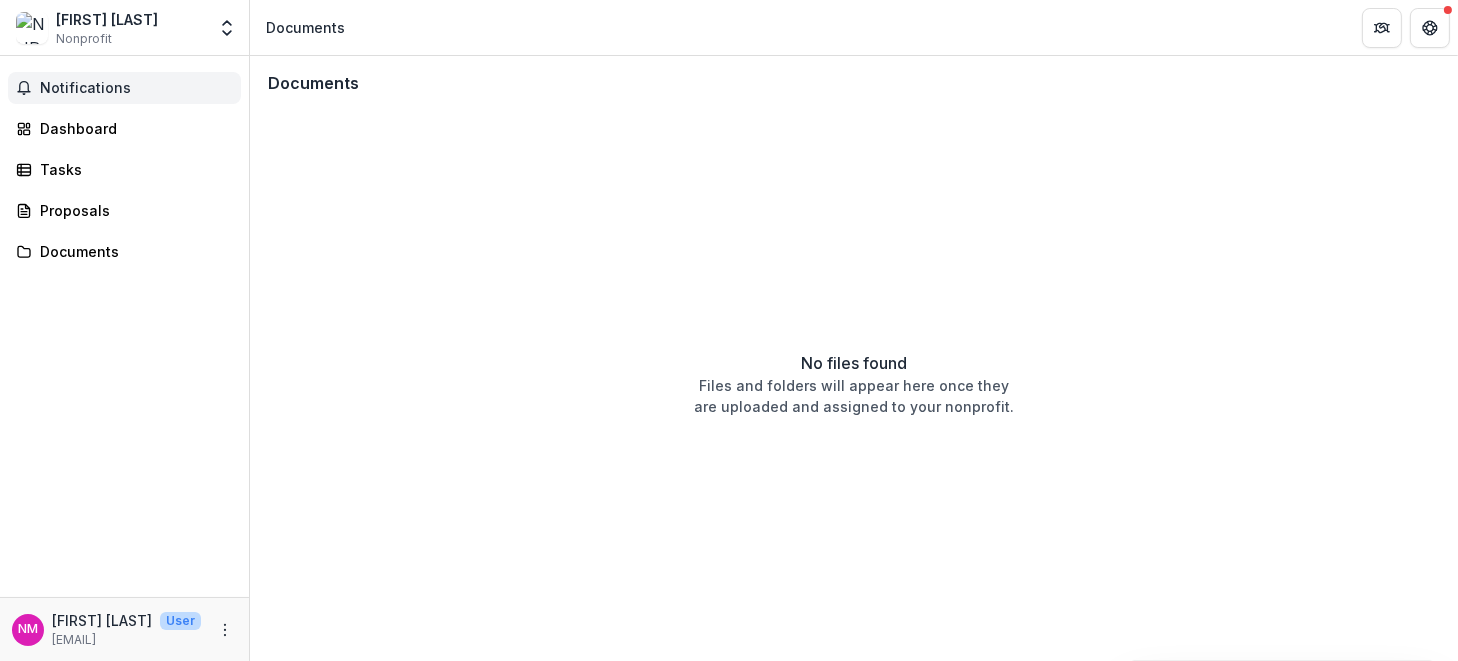 click on "Notifications" at bounding box center (136, 88) 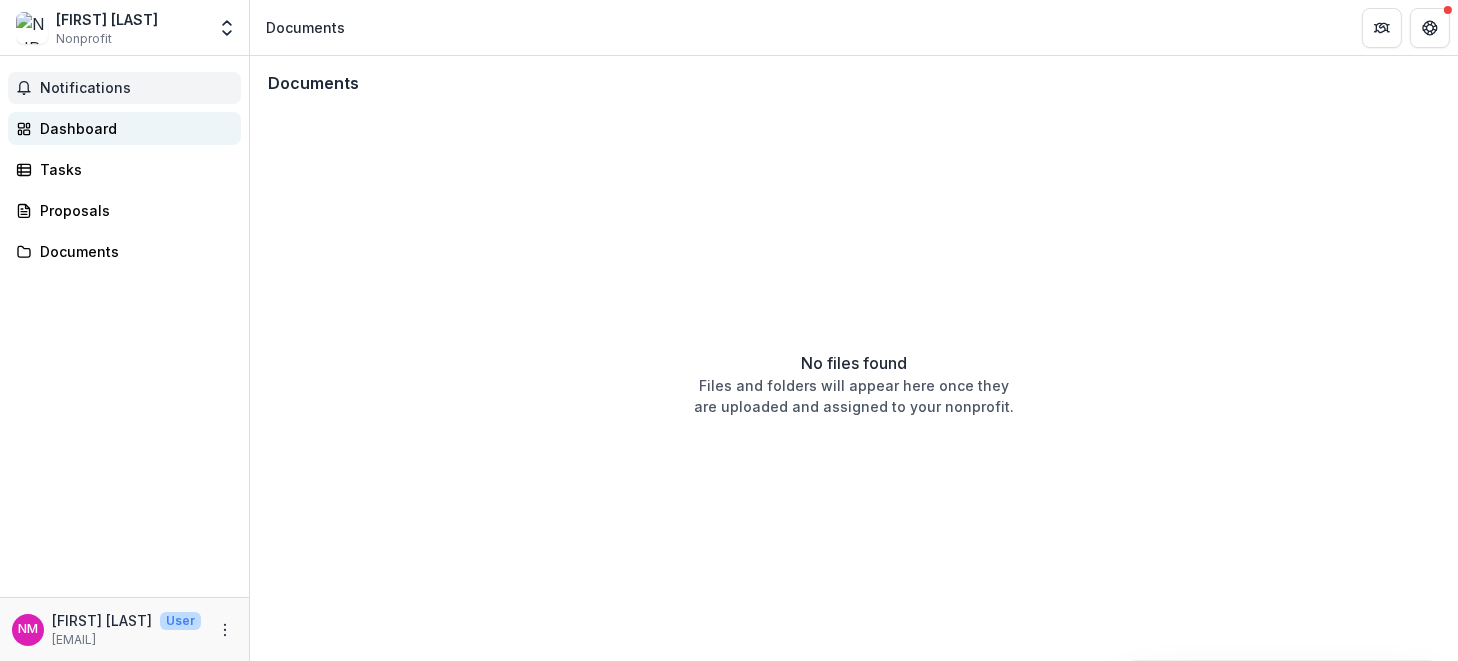 click on "Dashboard" at bounding box center (132, 128) 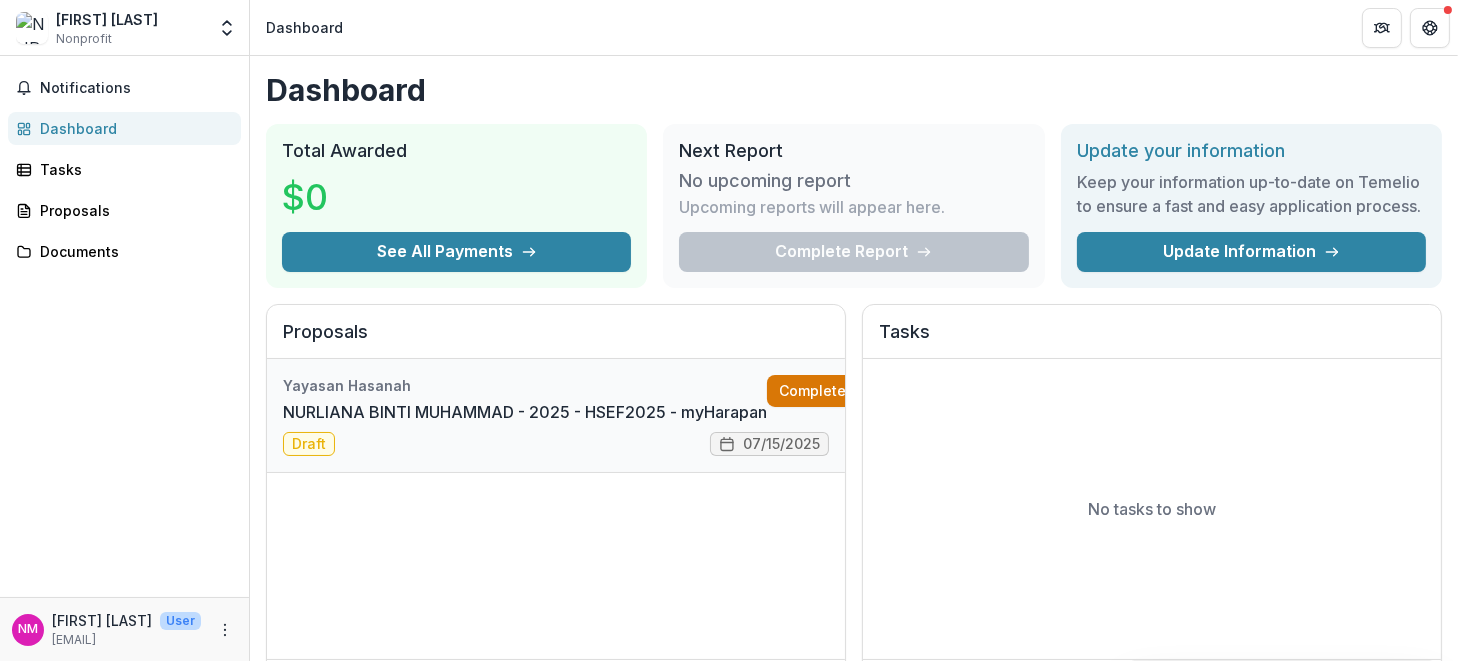 click on "Complete" at bounding box center (824, 391) 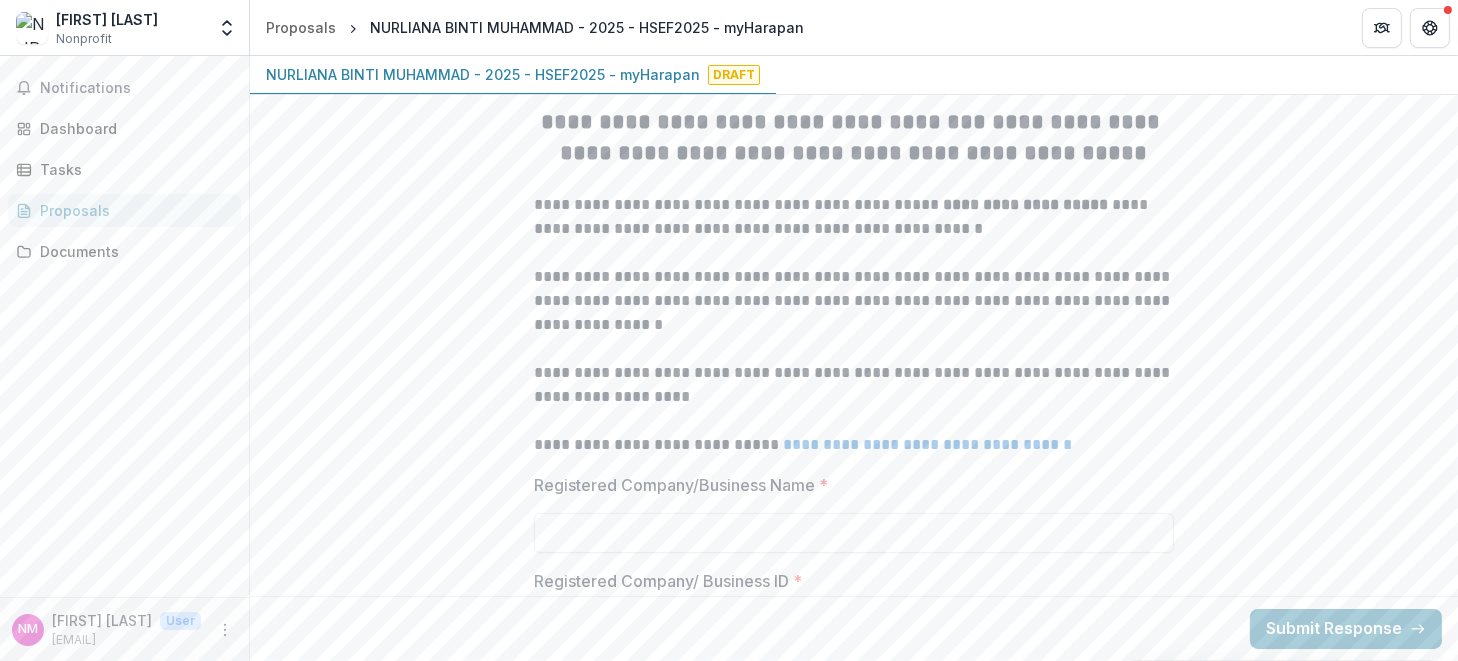 scroll, scrollTop: 266, scrollLeft: 0, axis: vertical 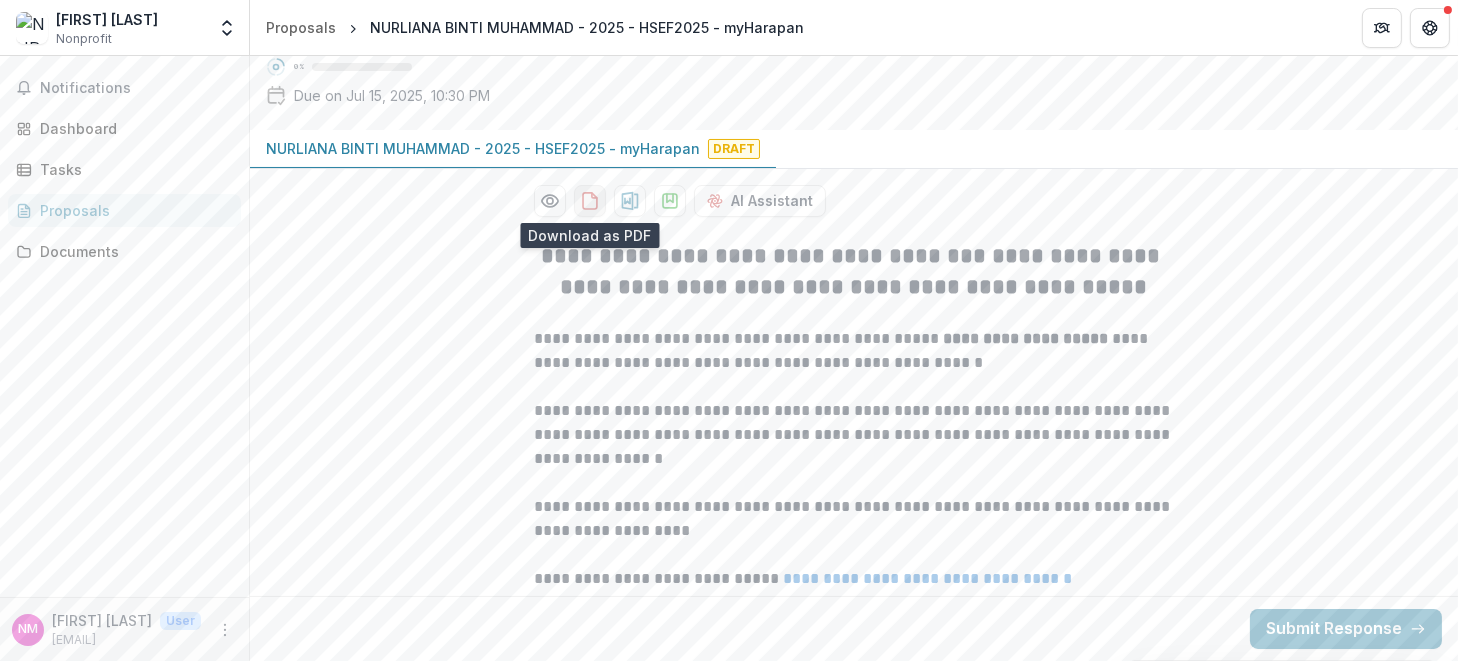 click 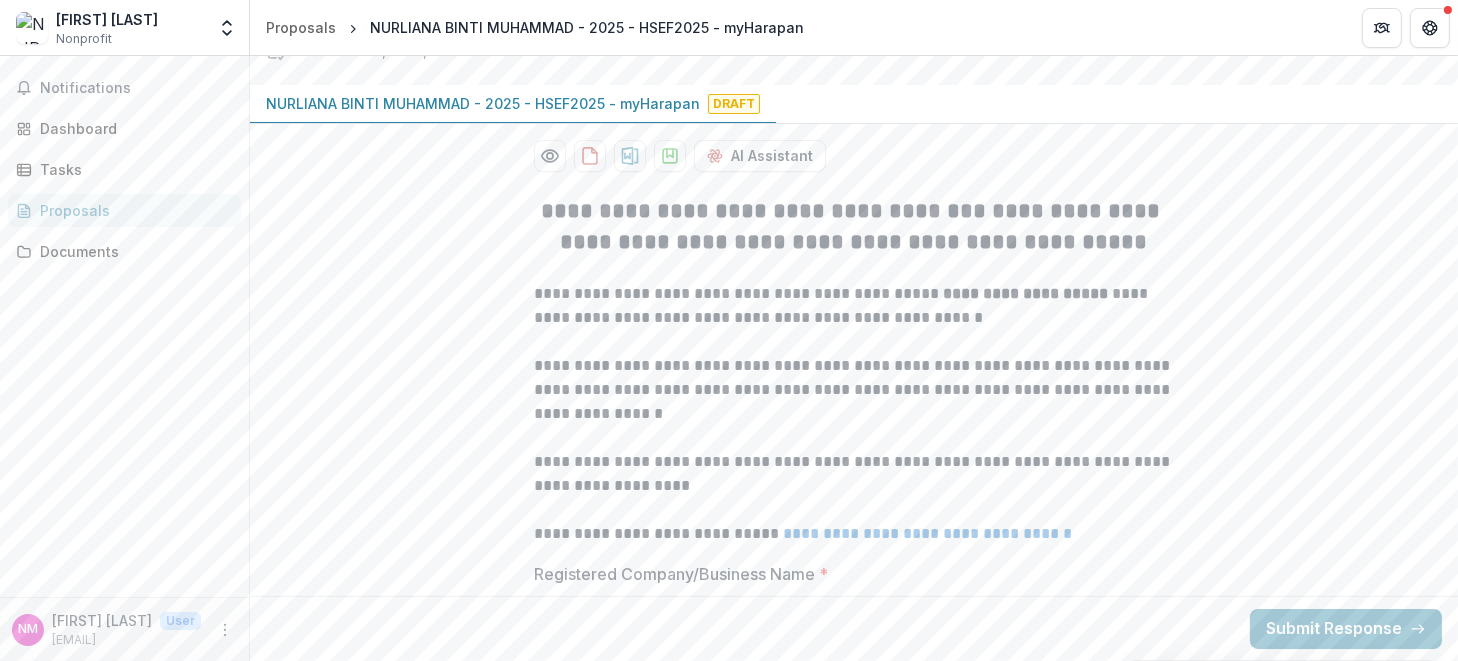 scroll, scrollTop: 533, scrollLeft: 0, axis: vertical 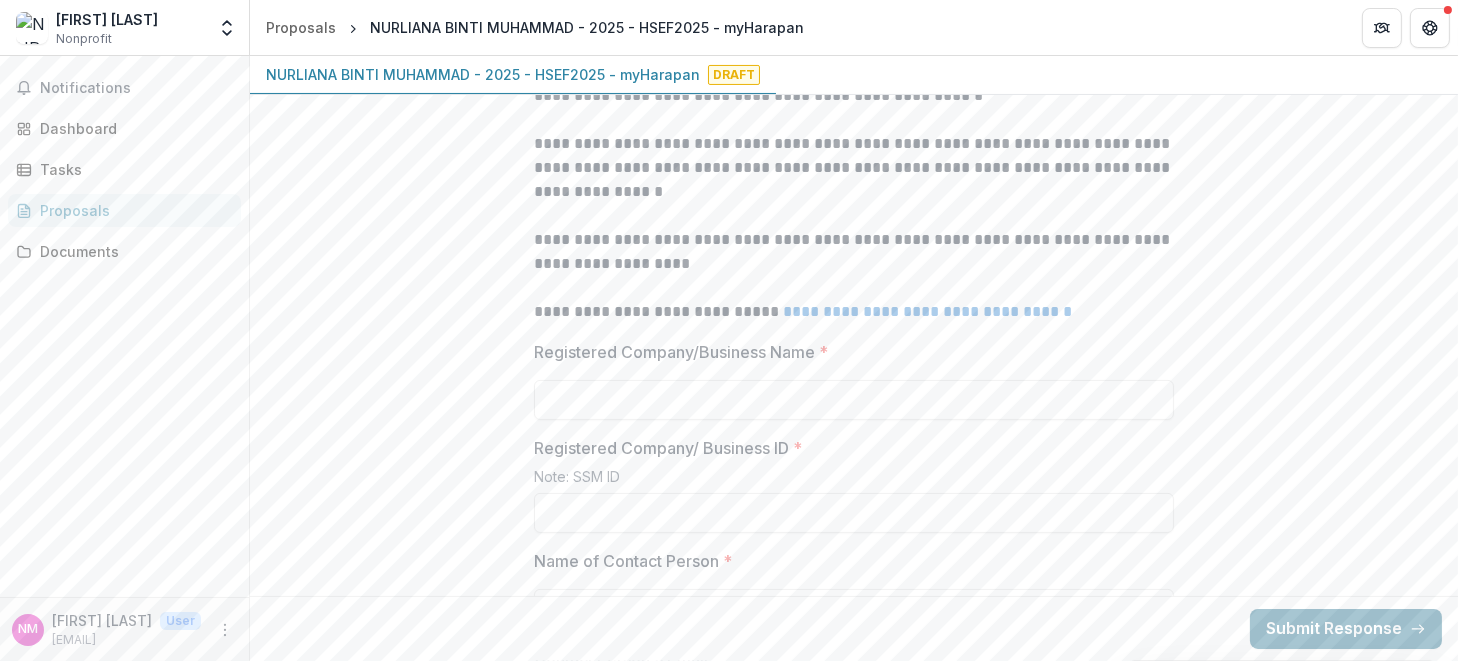 click on "Submit Response" at bounding box center (1346, 629) 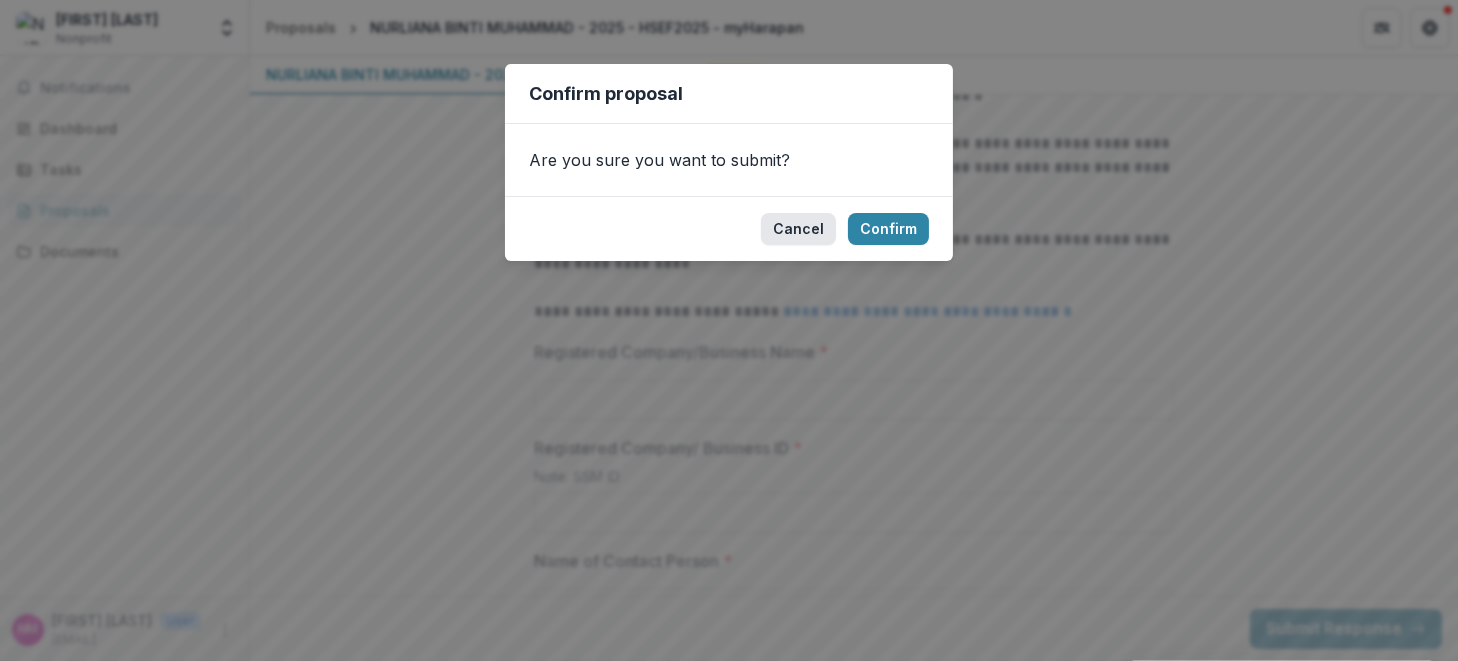 click on "Cancel" at bounding box center [798, 229] 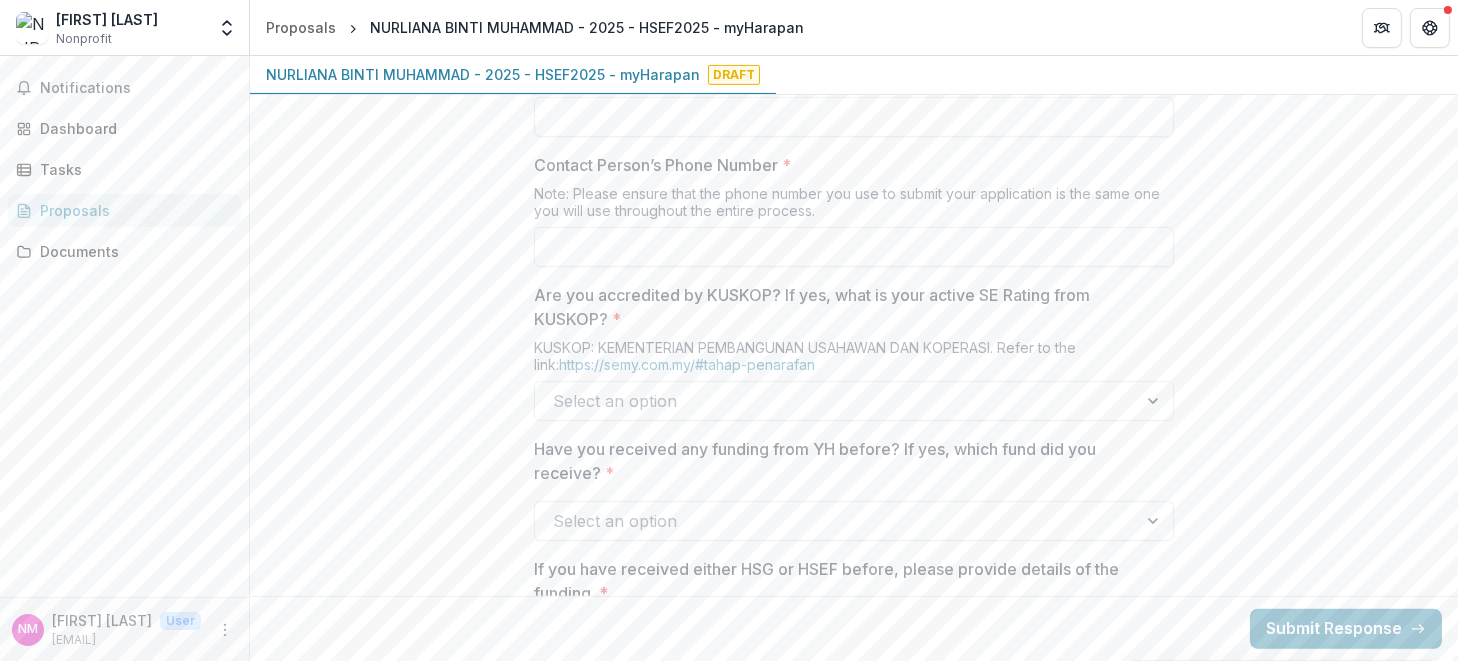 scroll, scrollTop: 1200, scrollLeft: 0, axis: vertical 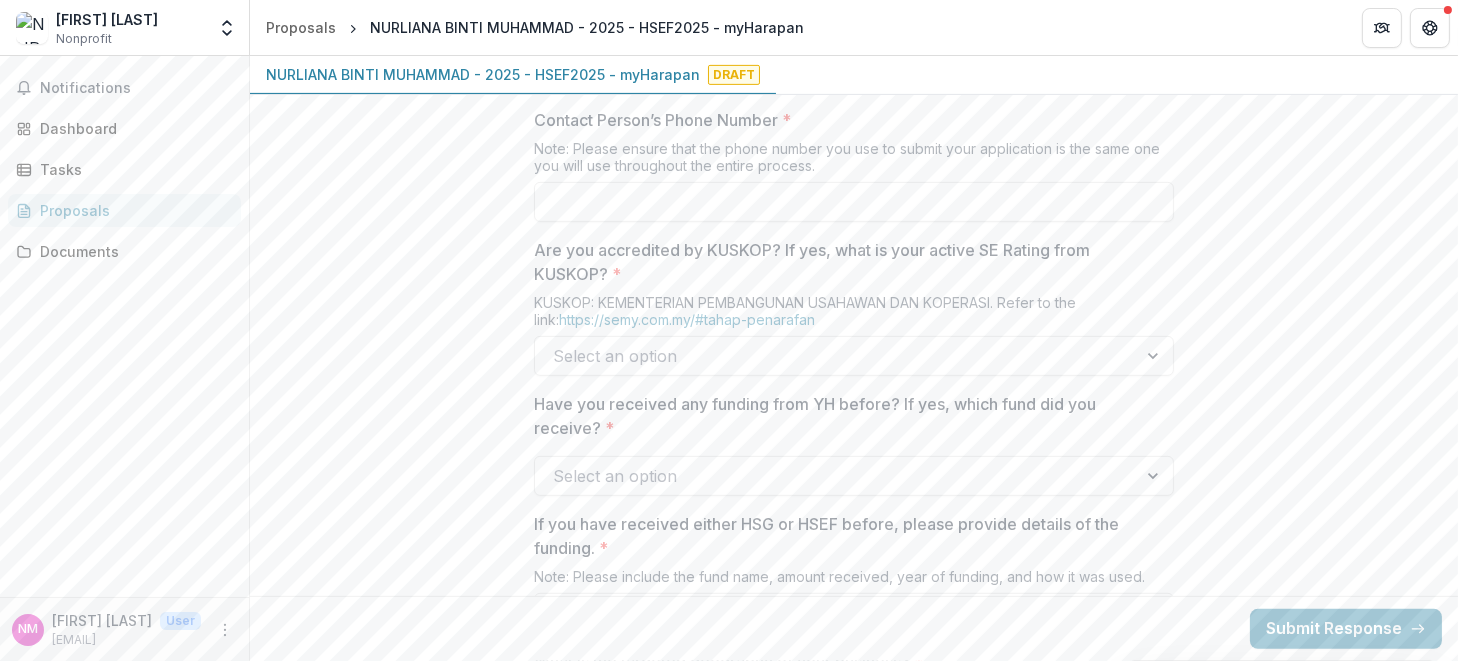 click on "Select an option" at bounding box center (836, 356) 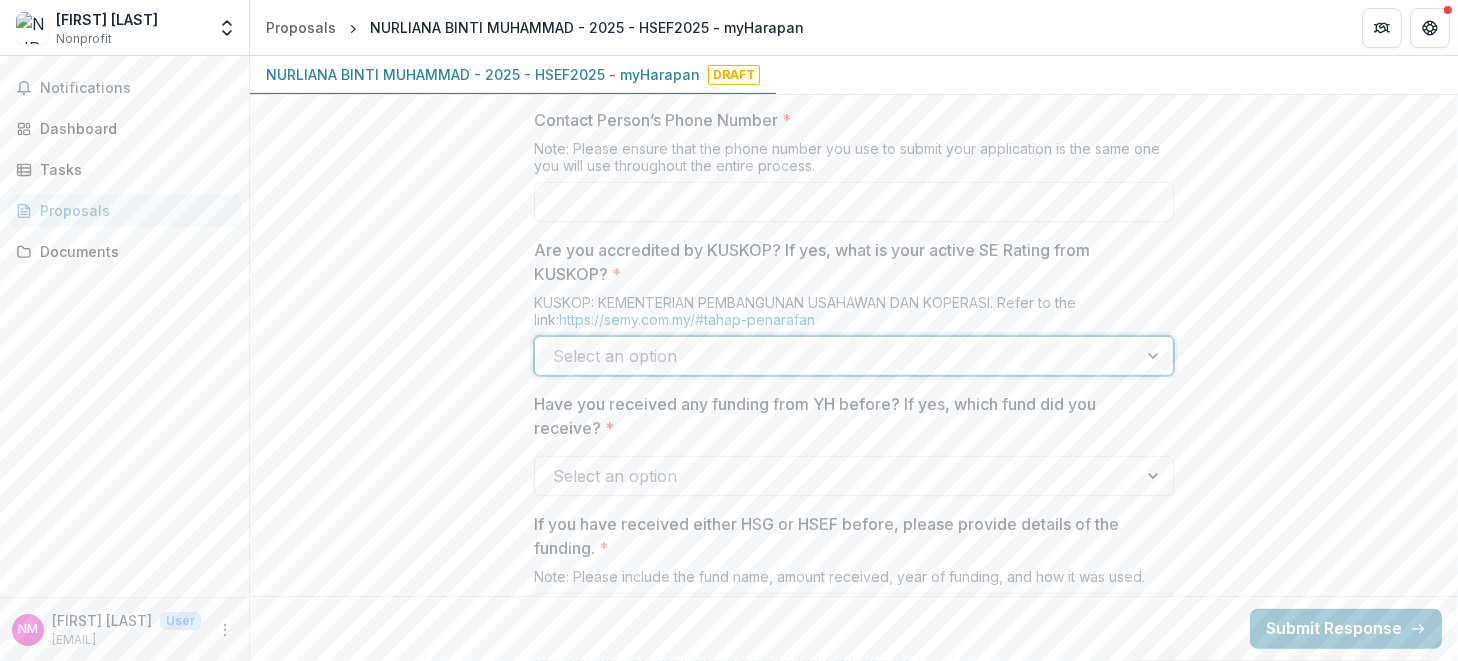click on "Select an option" at bounding box center (836, 356) 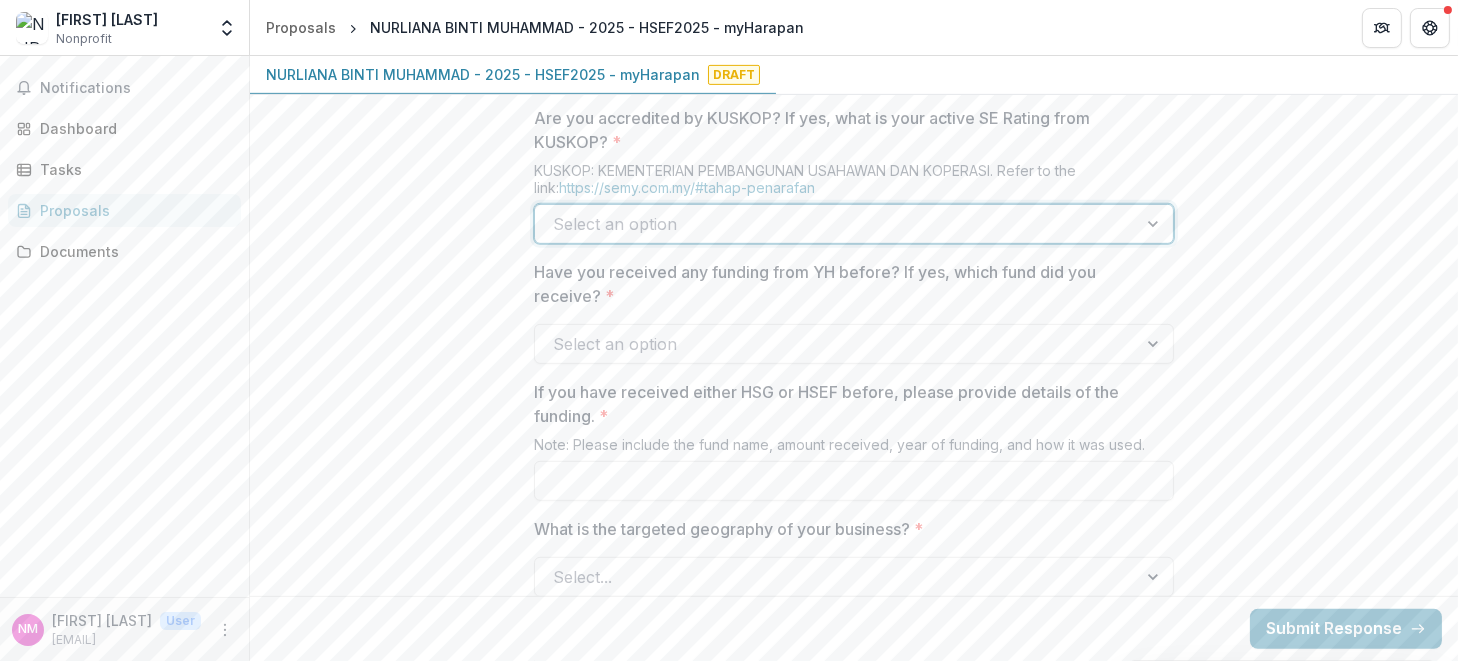 scroll, scrollTop: 1333, scrollLeft: 0, axis: vertical 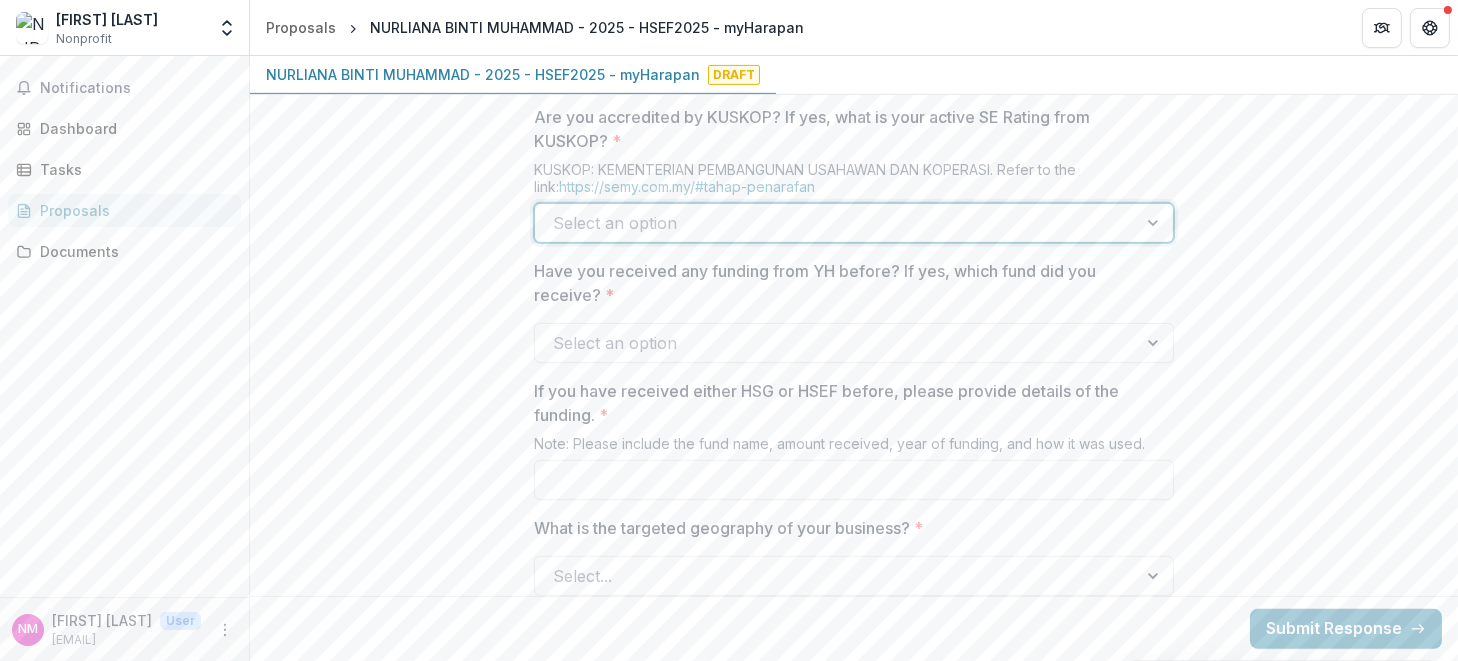 click at bounding box center [836, 343] 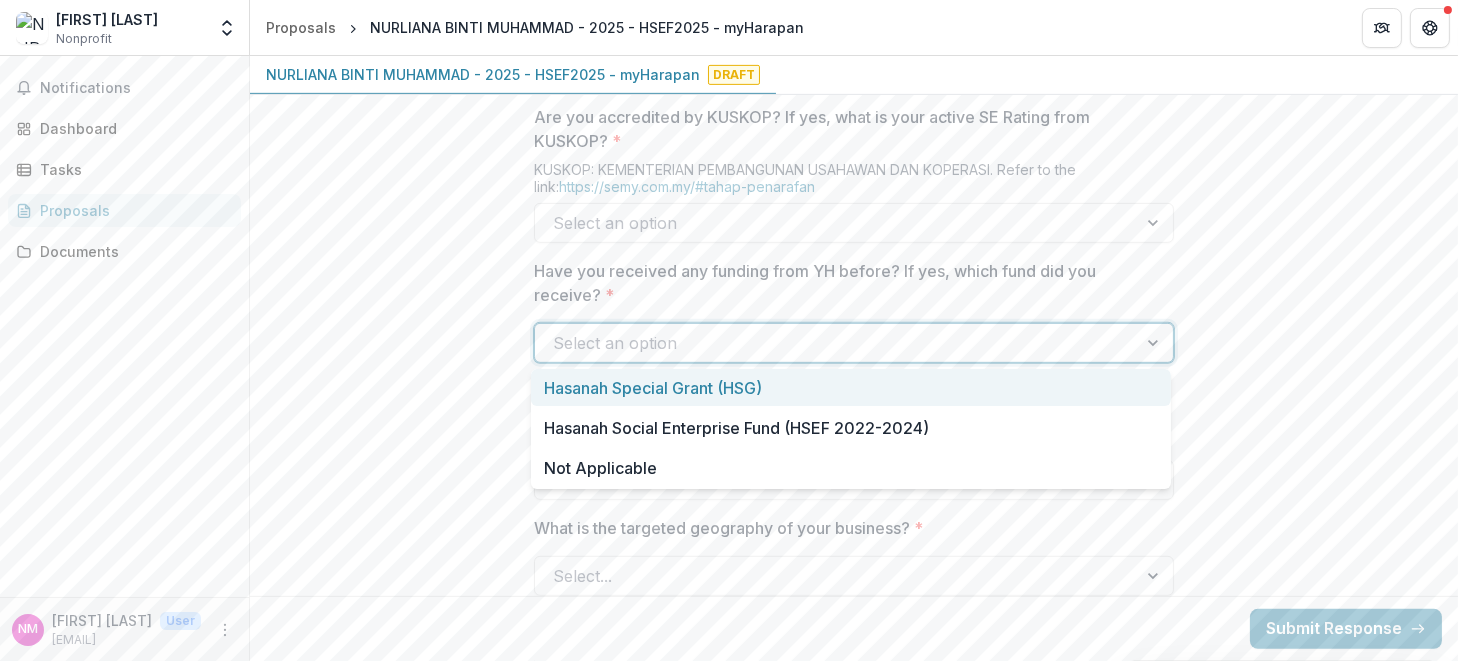 click at bounding box center (836, 343) 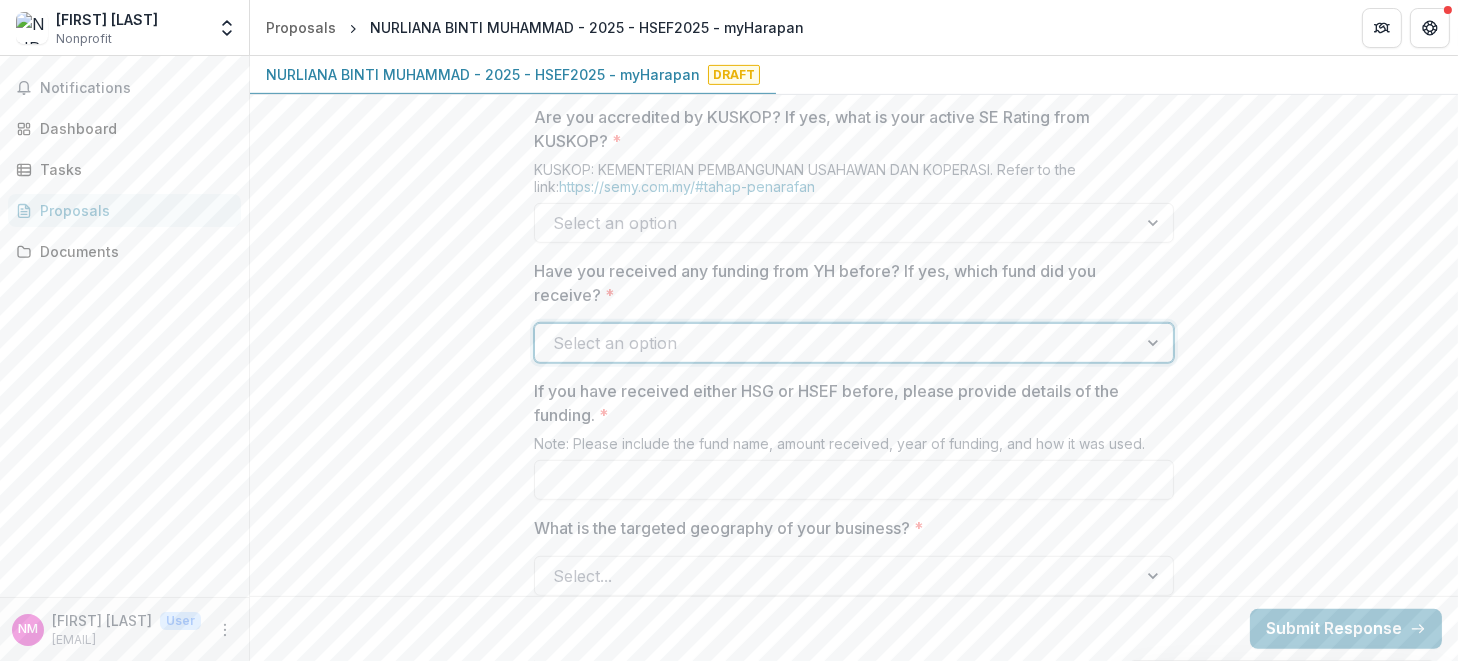 scroll, scrollTop: 1466, scrollLeft: 0, axis: vertical 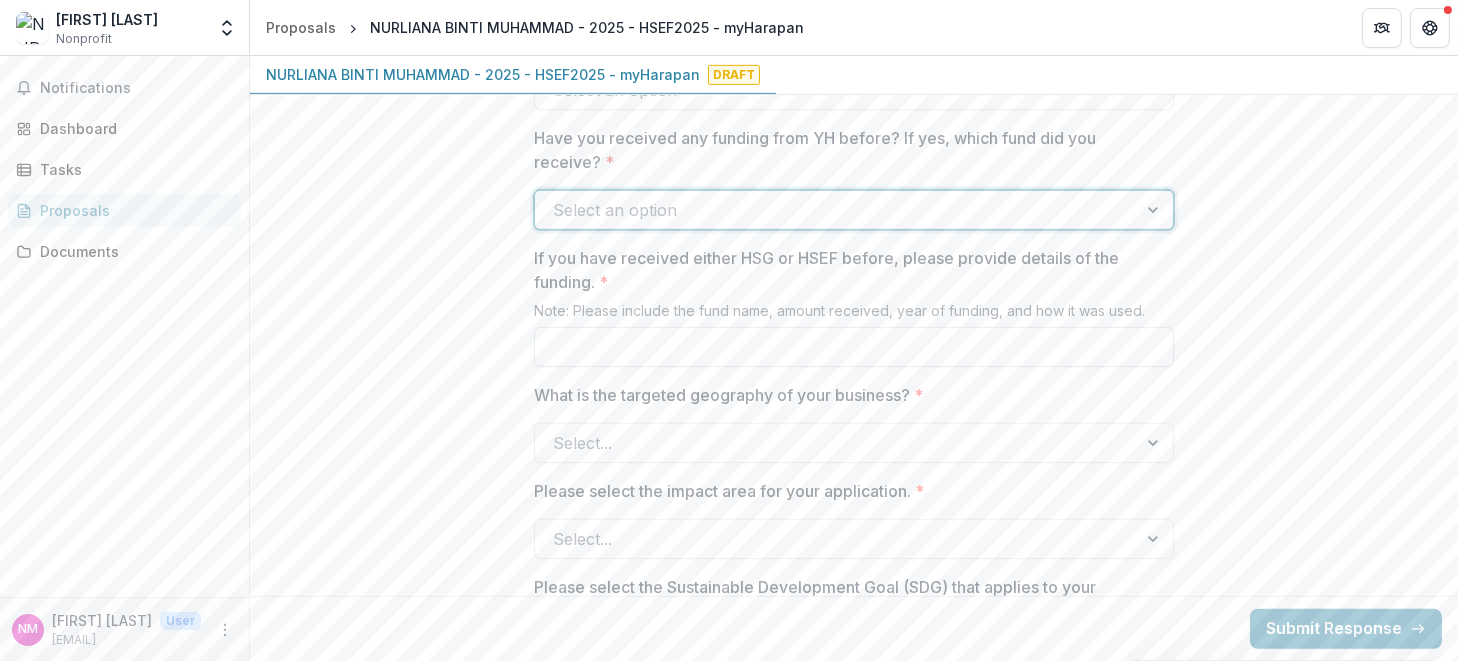 click on "If you have received either HSG or HSEF before, please provide details of the funding. *" at bounding box center [854, 347] 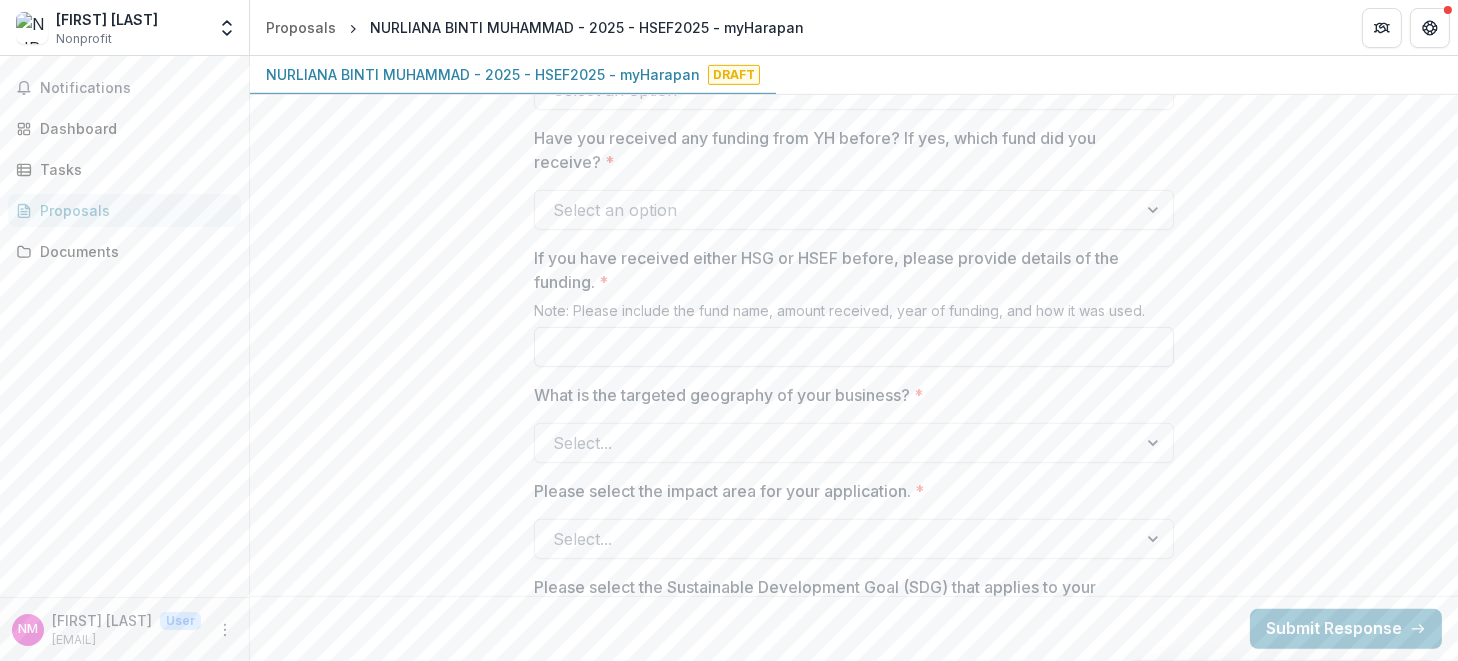 click on "If you have received either HSG or HSEF before, please provide details of the funding. *" at bounding box center [854, 347] 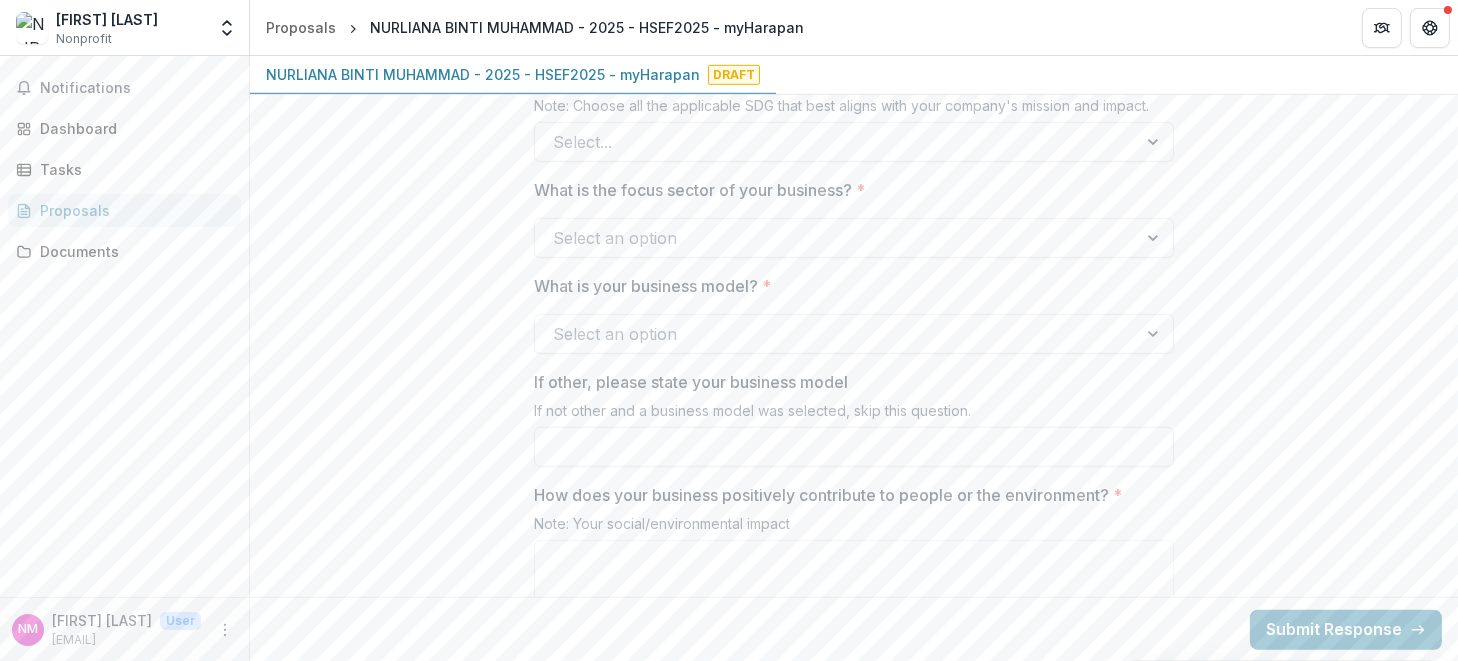 scroll, scrollTop: 2133, scrollLeft: 0, axis: vertical 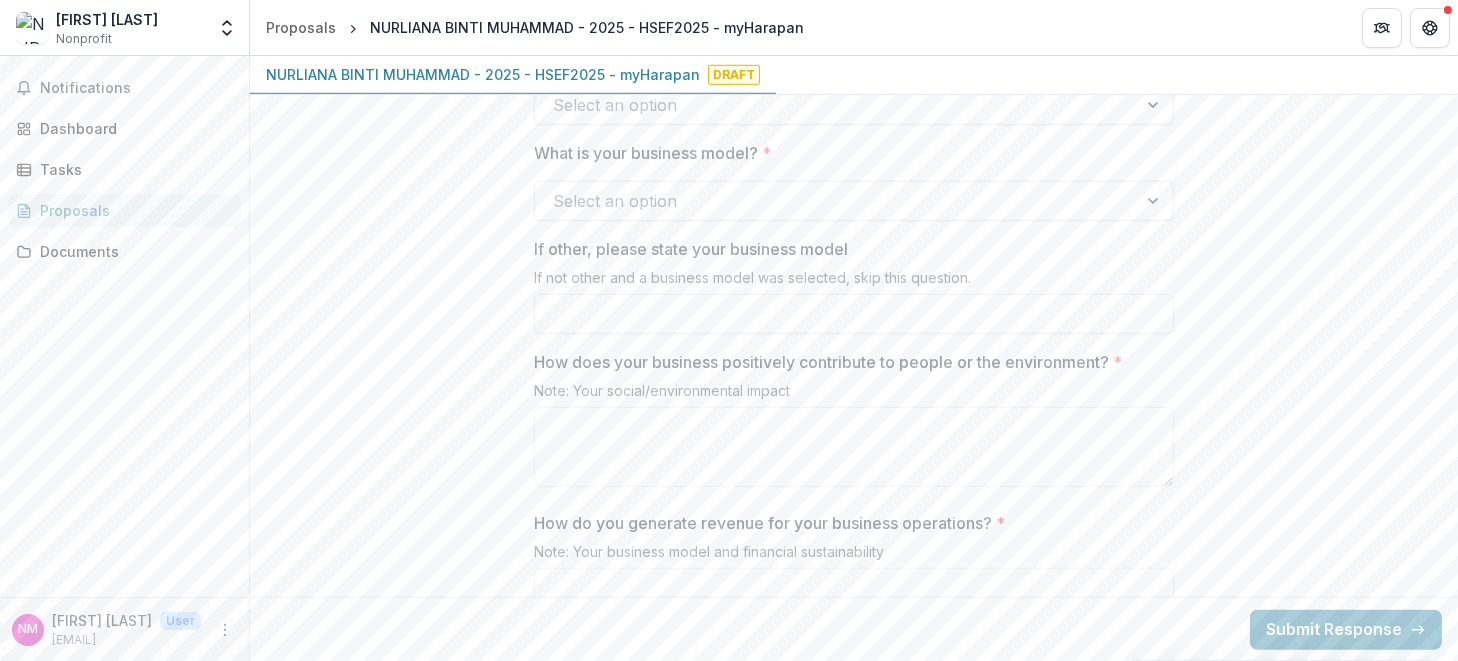 click on "Select an option" at bounding box center (836, 201) 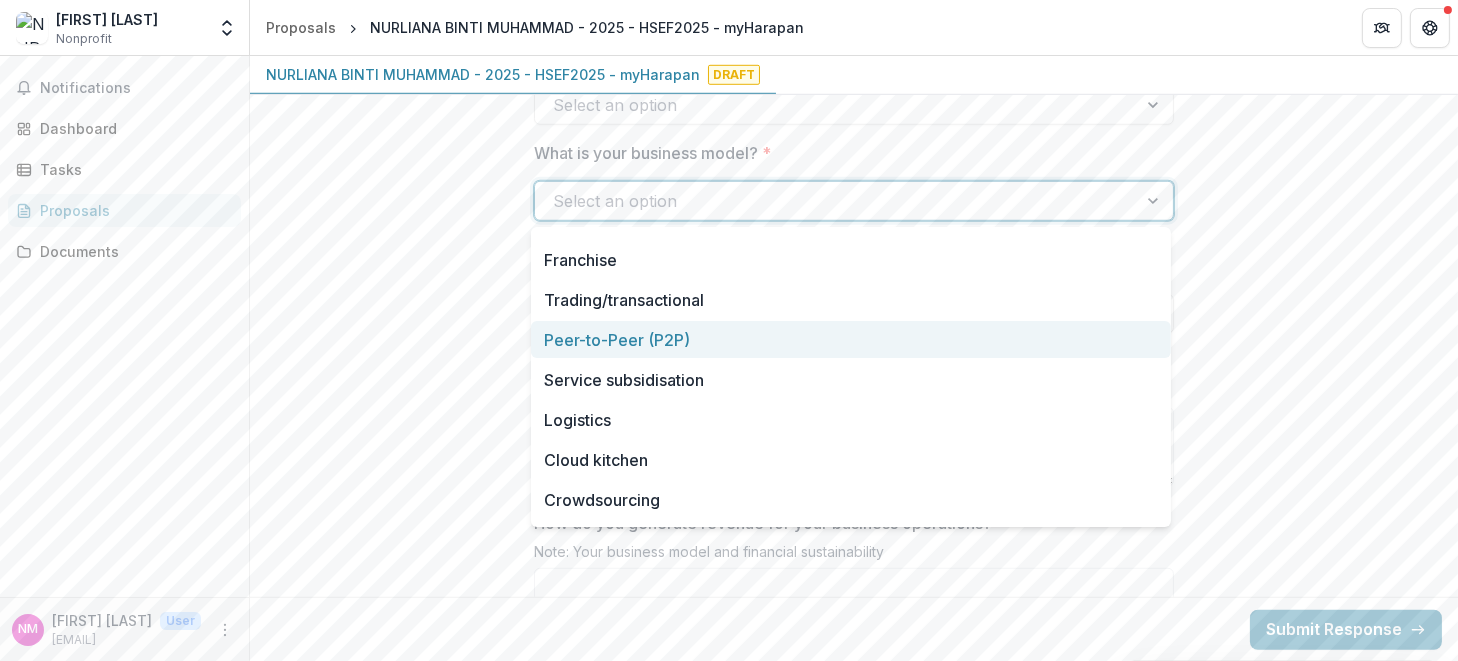 scroll, scrollTop: 300, scrollLeft: 0, axis: vertical 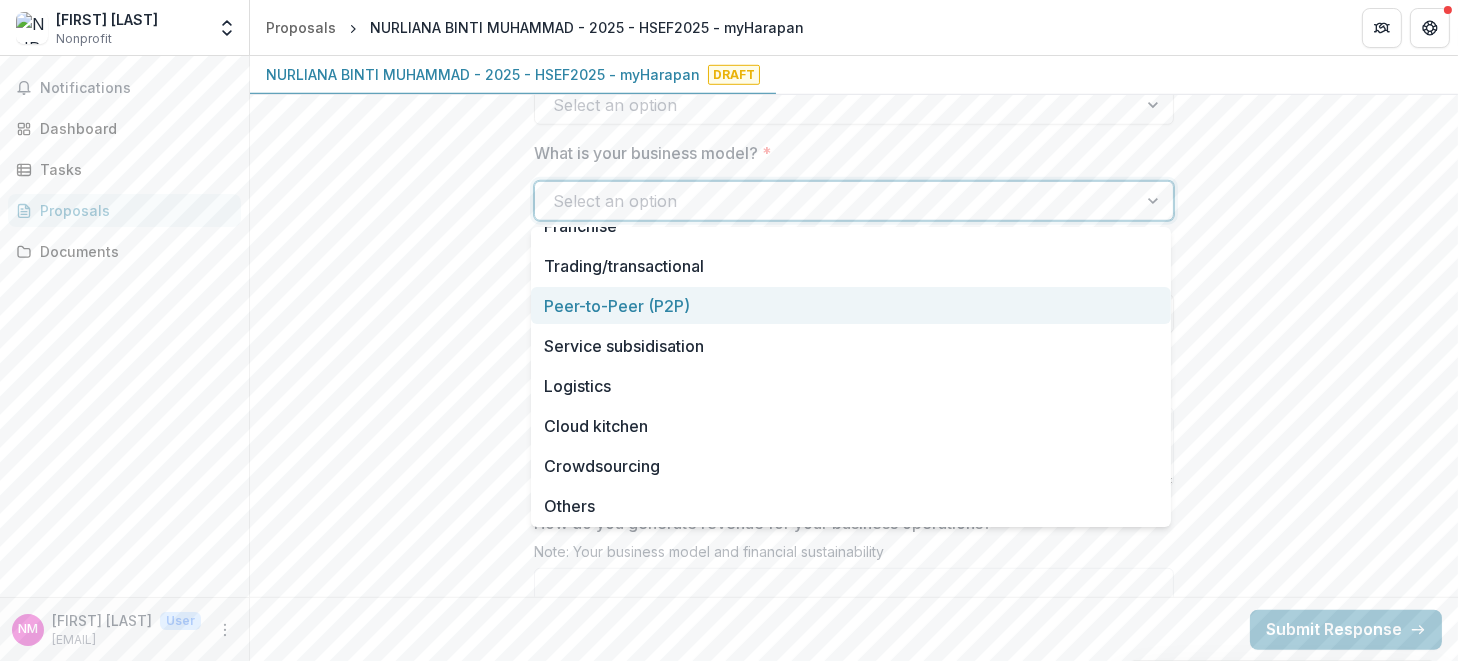 click on "**********" at bounding box center [854, 356] 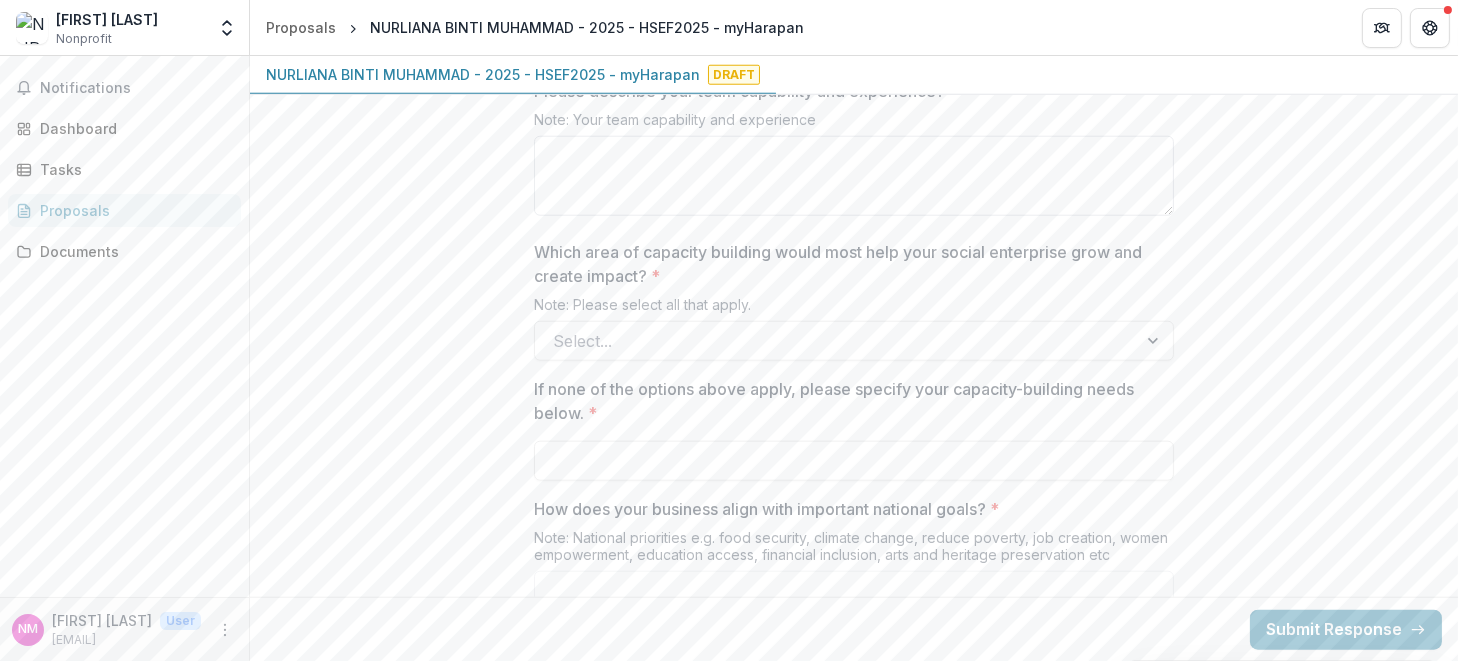 scroll, scrollTop: 2933, scrollLeft: 0, axis: vertical 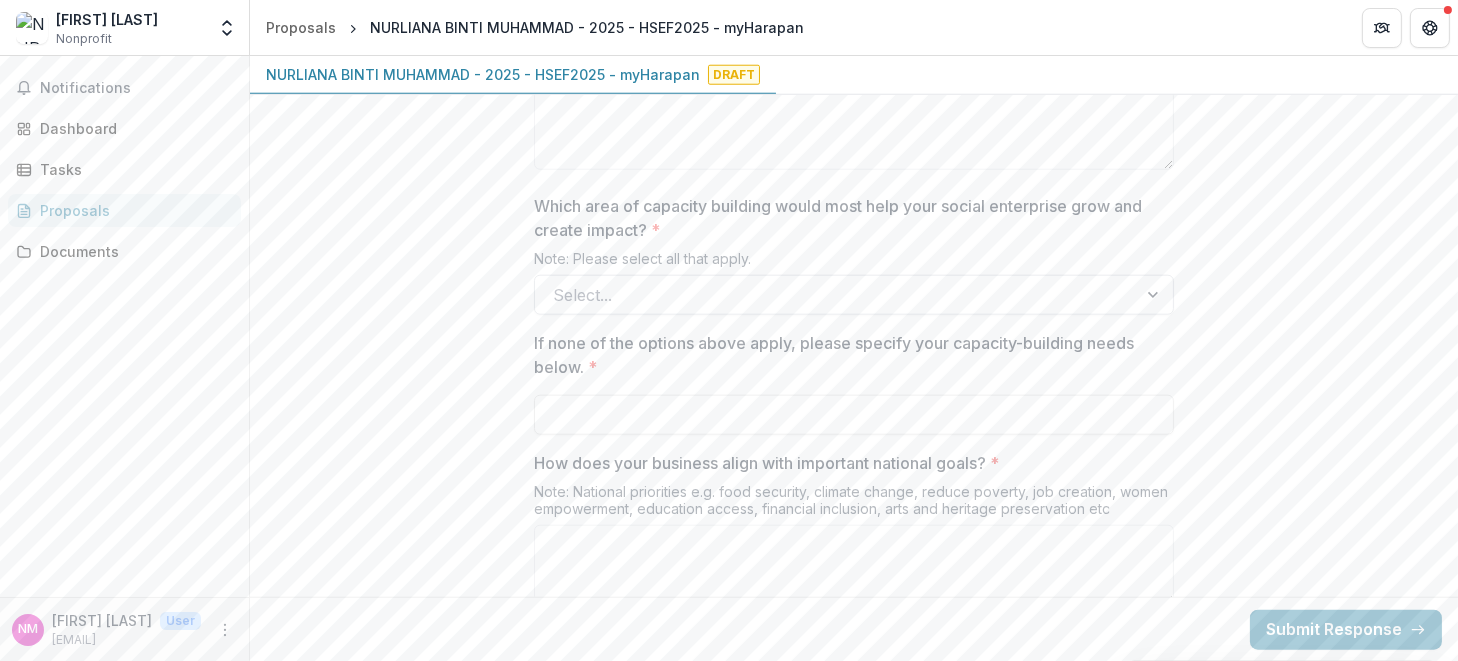 click at bounding box center (836, 295) 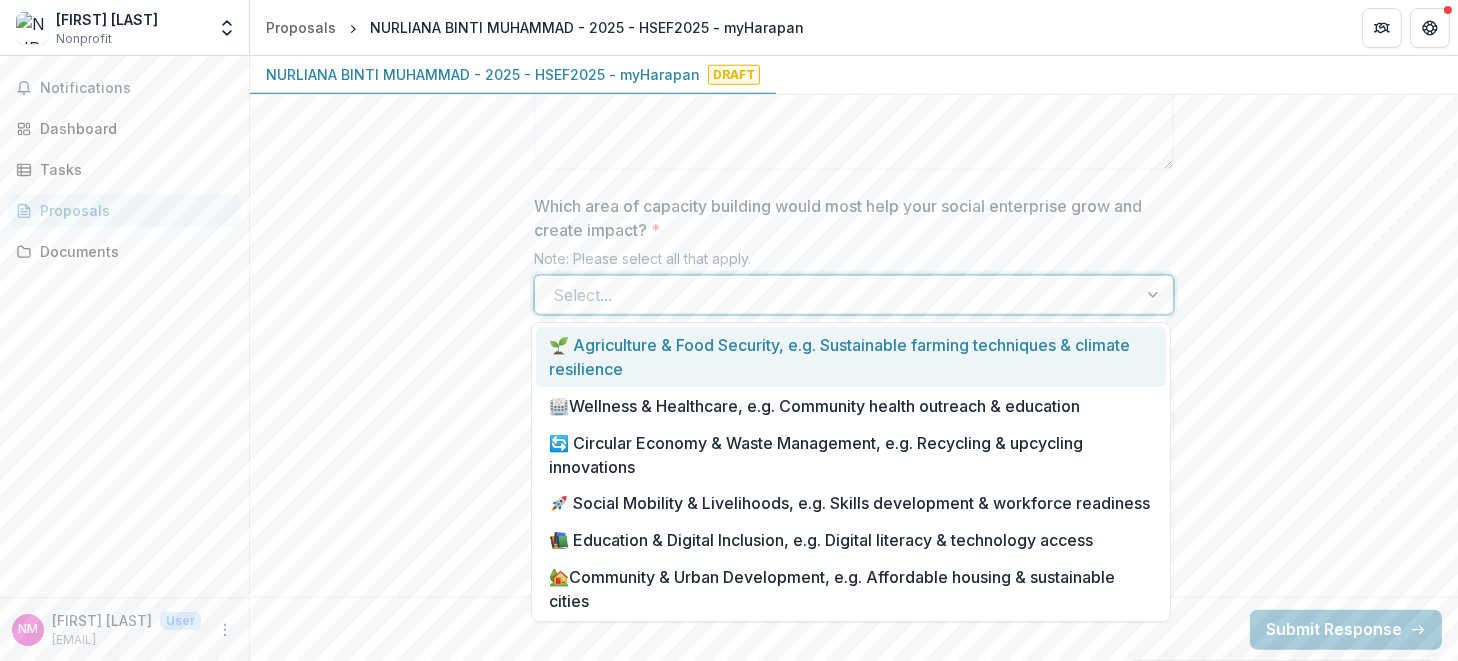 click at bounding box center [836, 295] 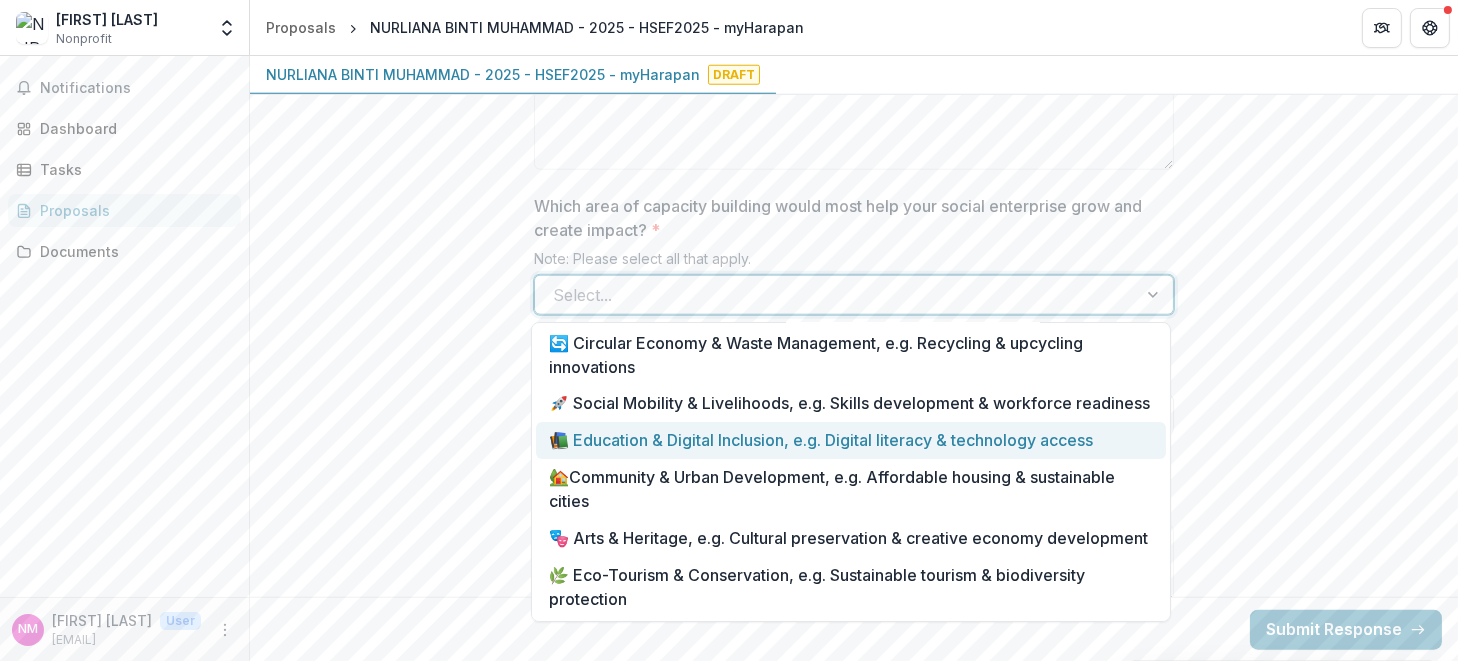 scroll, scrollTop: 149, scrollLeft: 0, axis: vertical 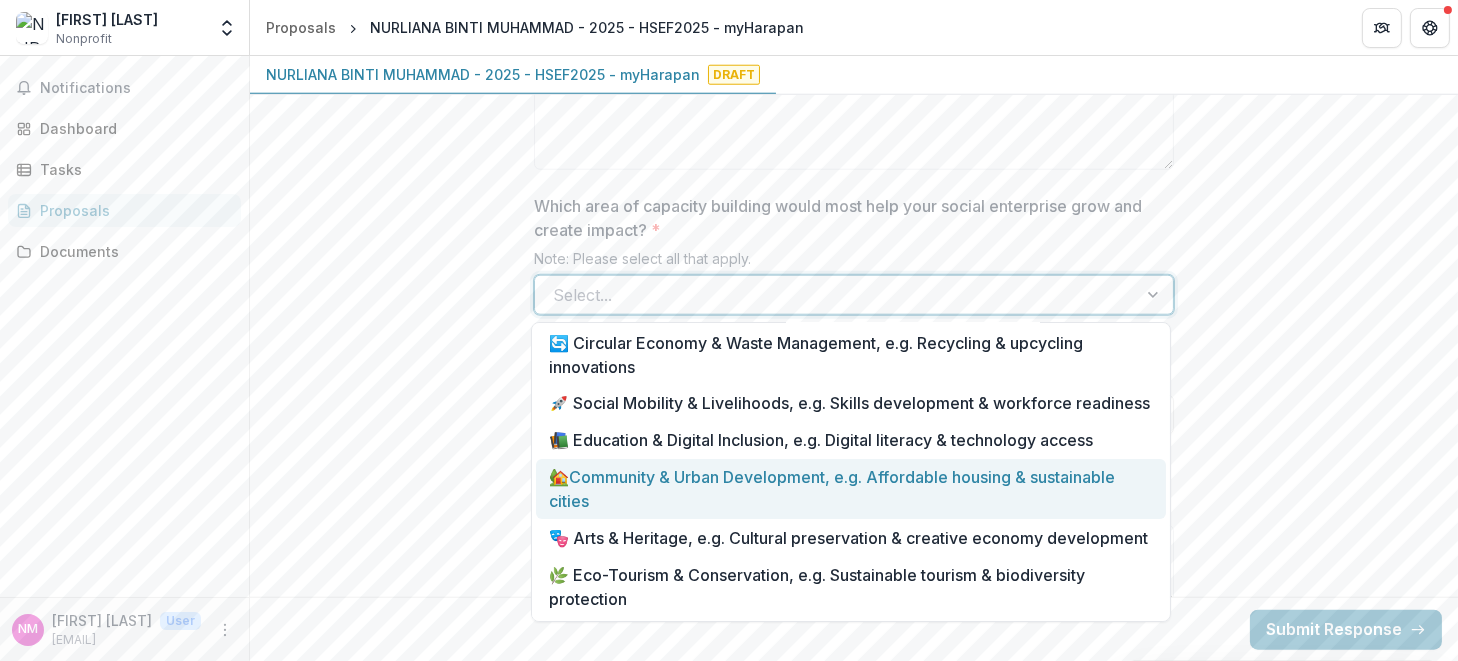 click on "**********" at bounding box center (854, -444) 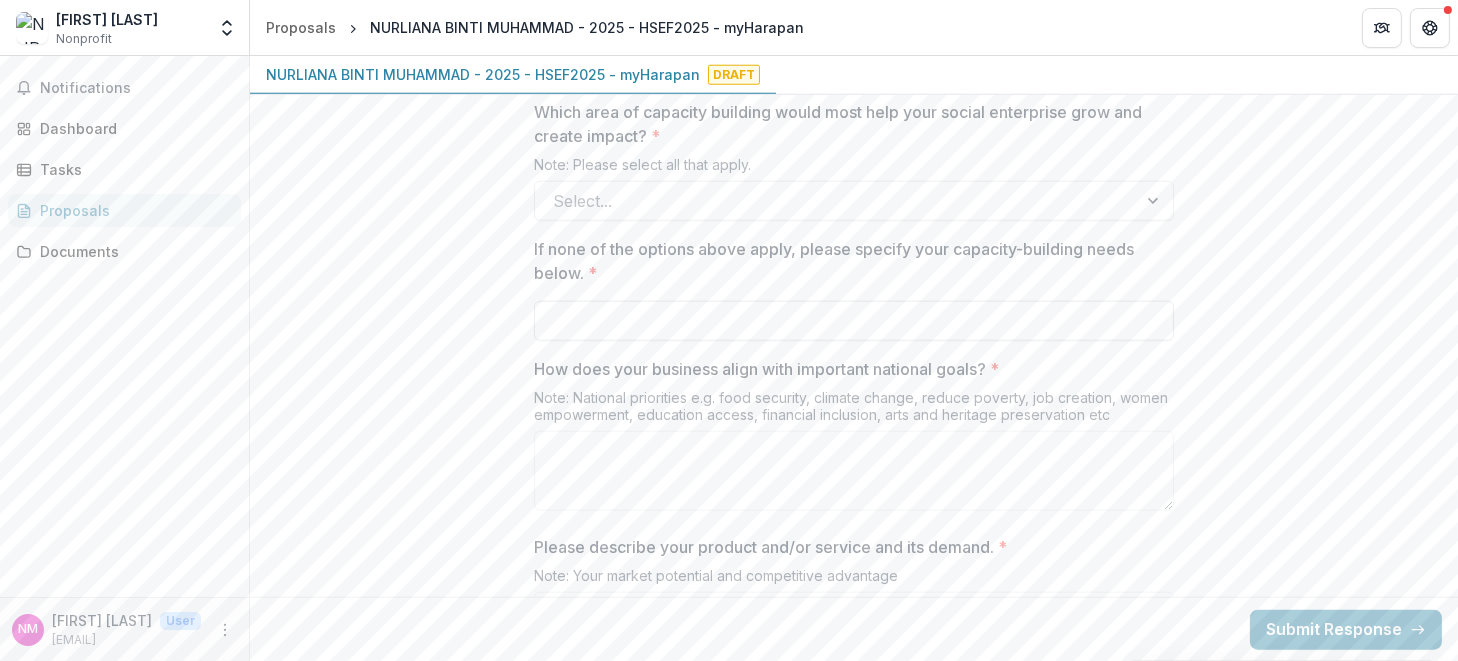 scroll, scrollTop: 3066, scrollLeft: 0, axis: vertical 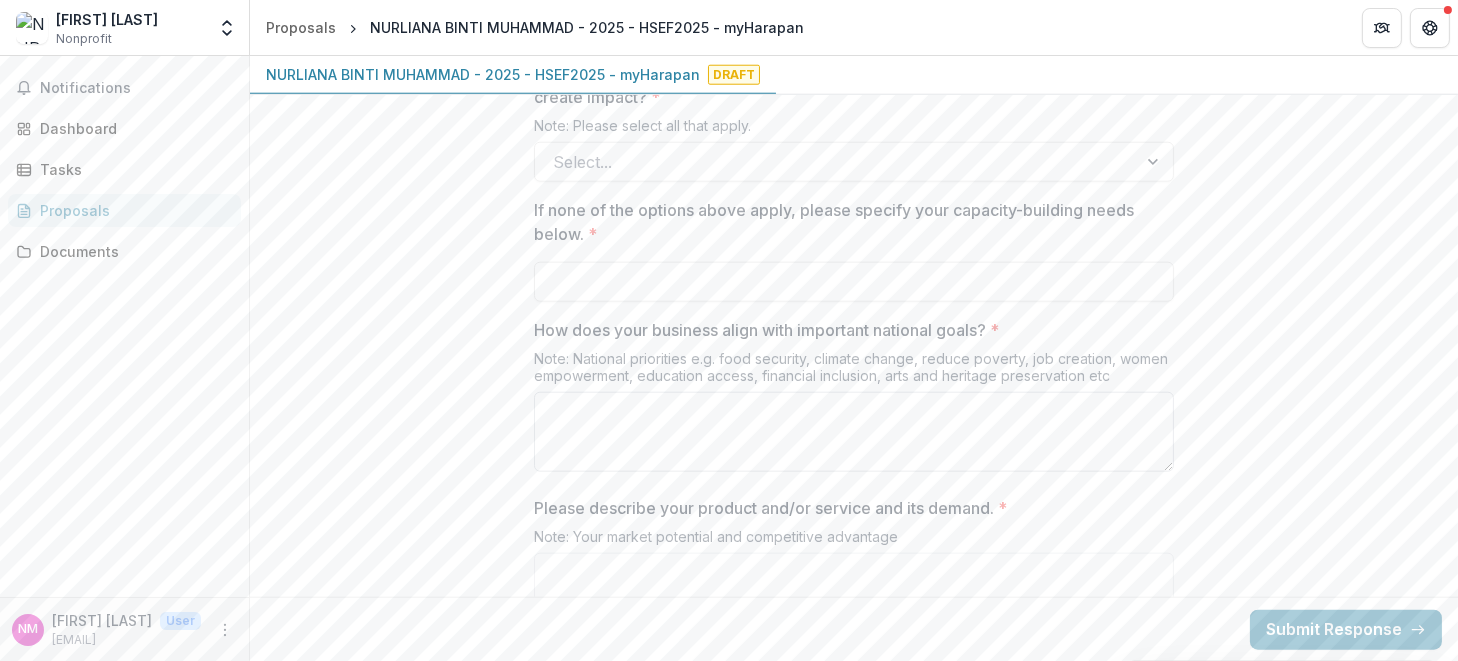 click on "How does your business align with important national goals?  *" at bounding box center (854, 432) 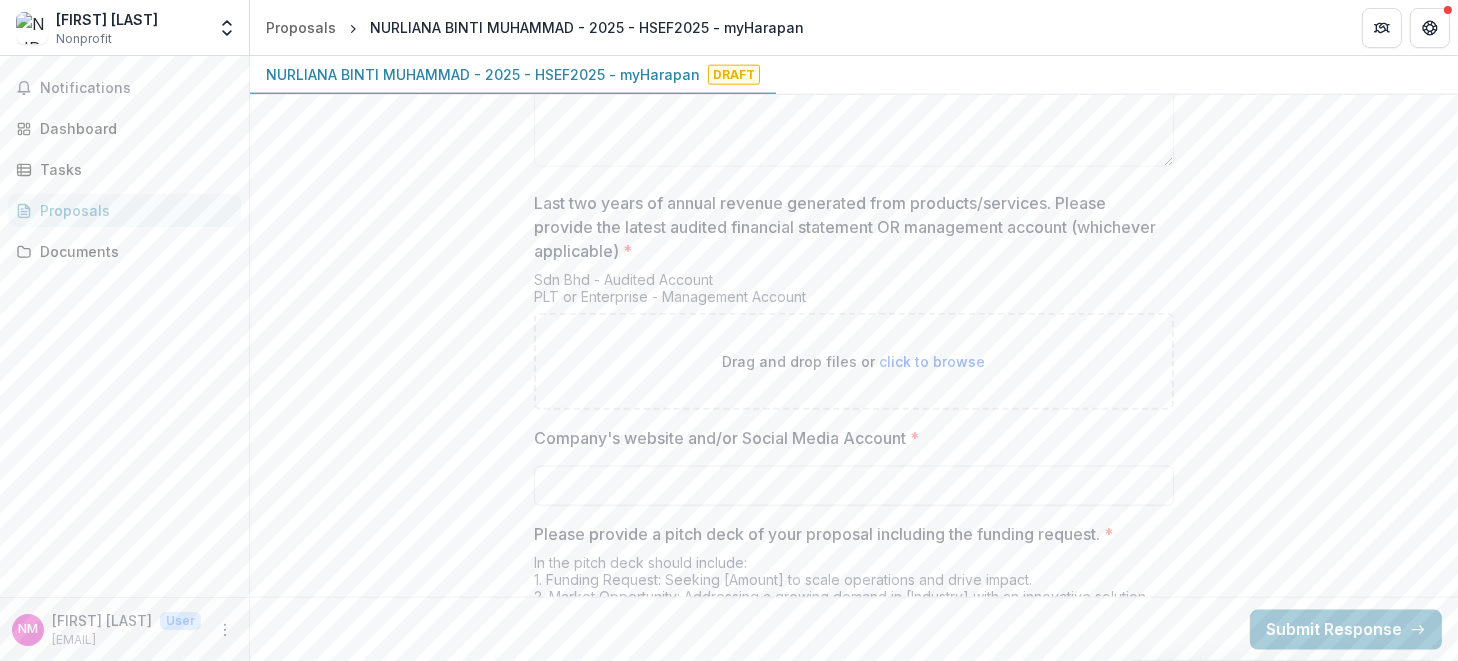 scroll, scrollTop: 3733, scrollLeft: 0, axis: vertical 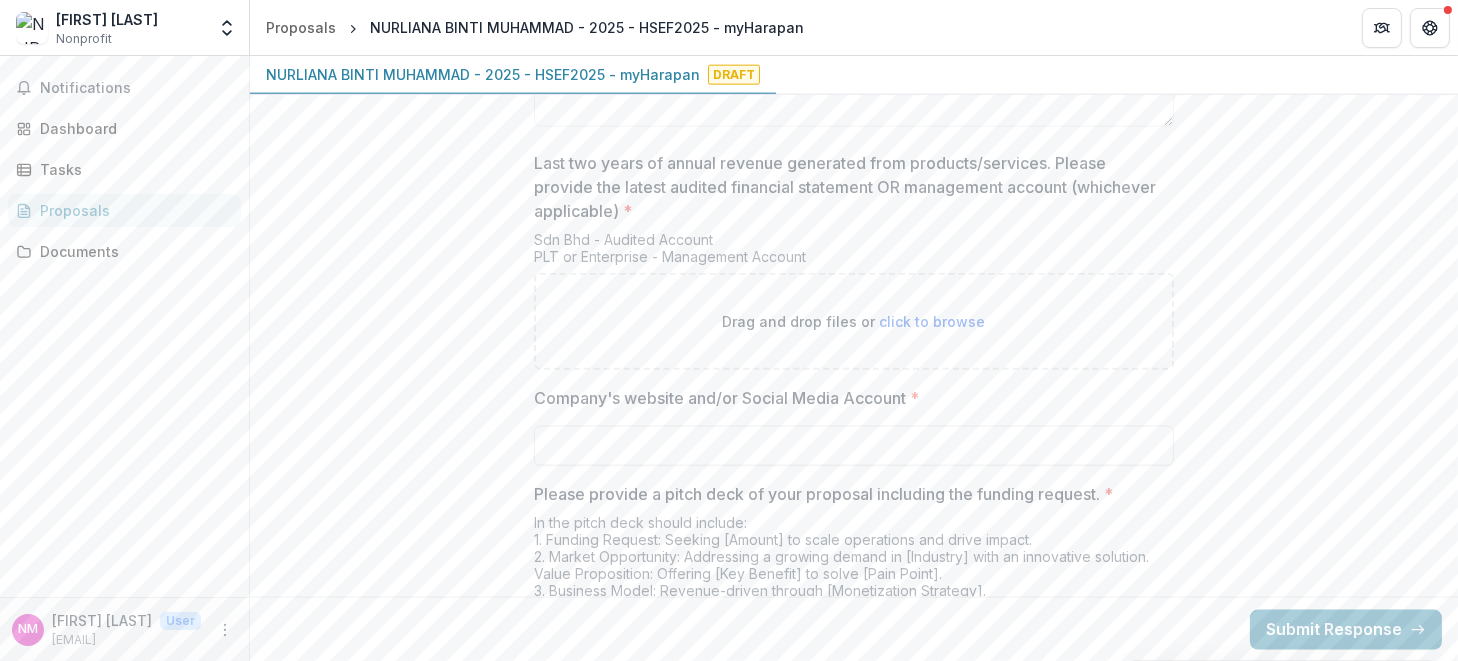 click on "click to browse" at bounding box center [933, 321] 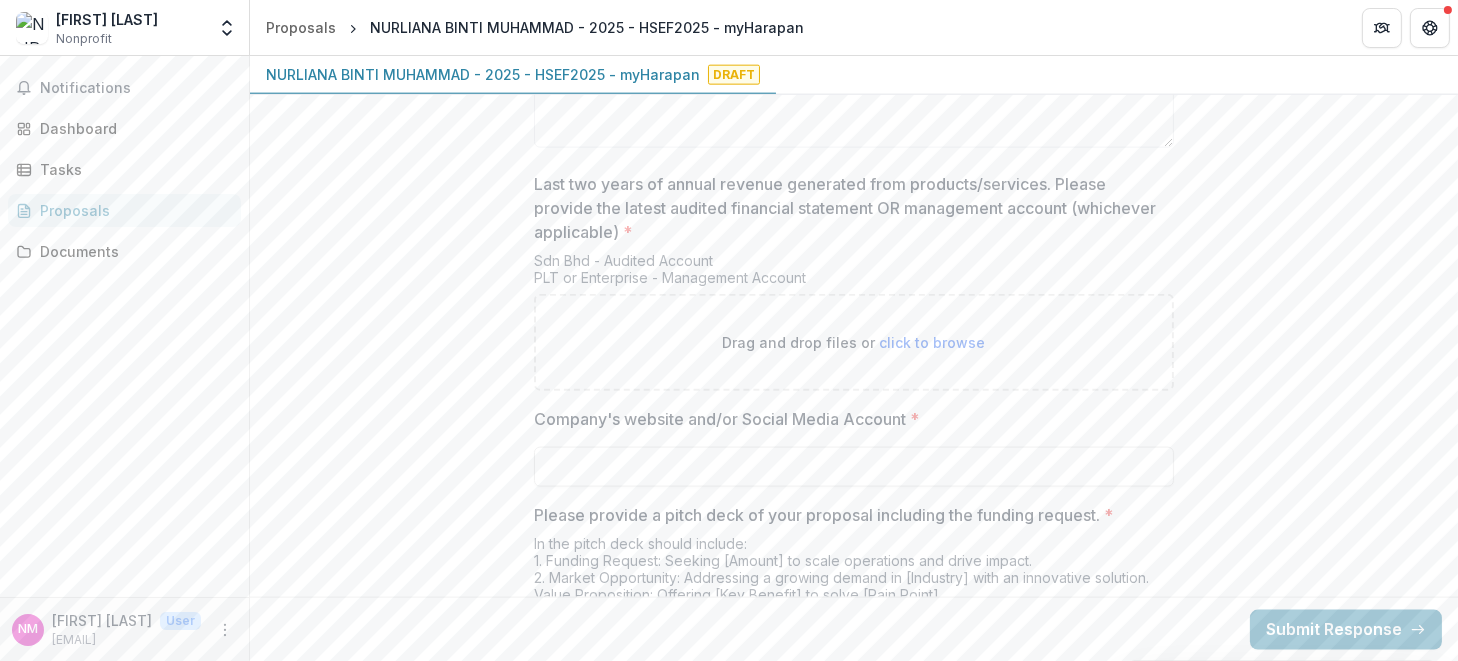 scroll, scrollTop: 3754, scrollLeft: 0, axis: vertical 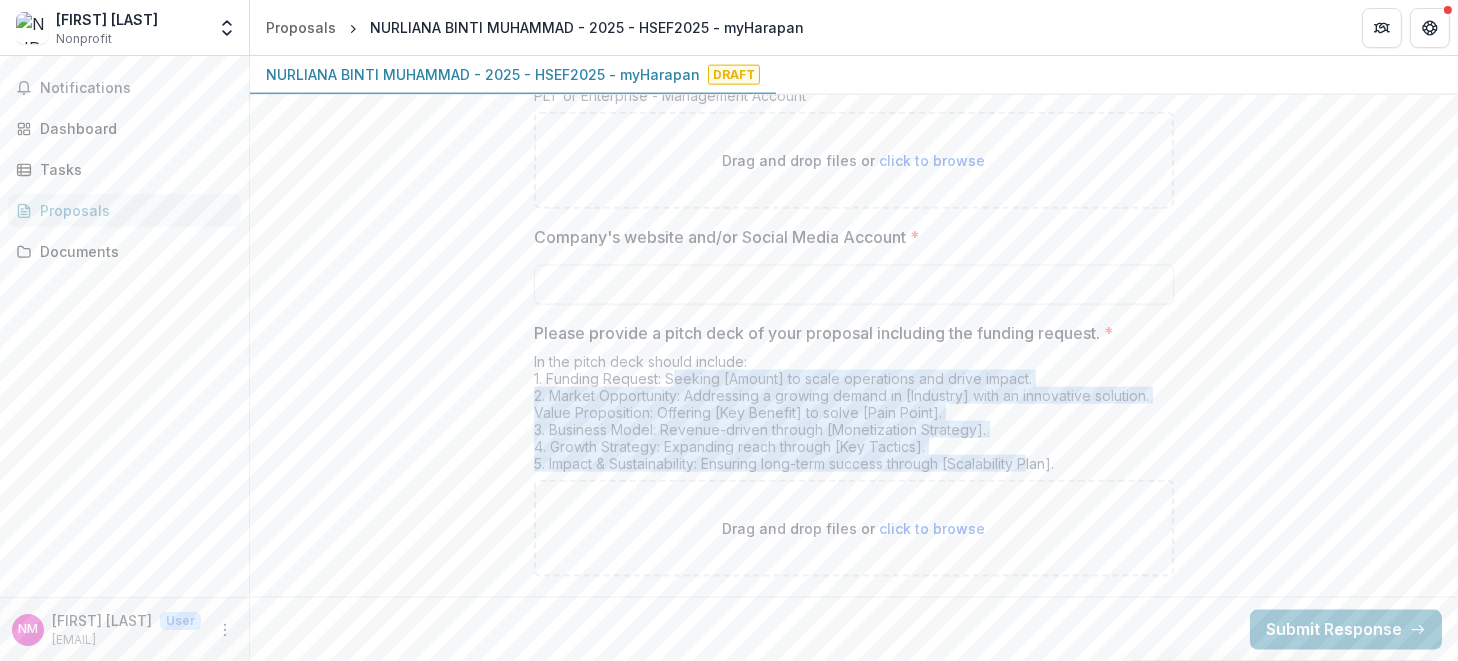 drag, startPoint x: 670, startPoint y: 382, endPoint x: 1036, endPoint y: 469, distance: 376.1981 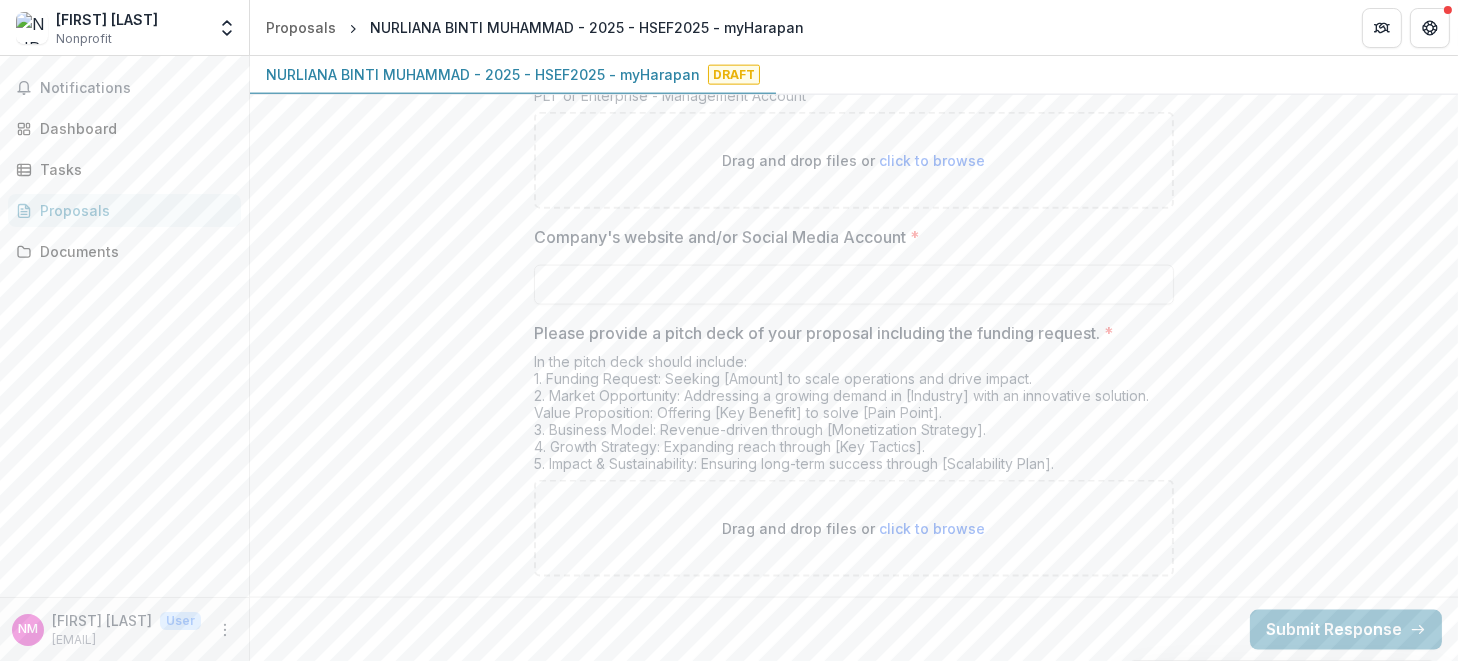 click on "Drag and drop files or   click to browse" at bounding box center (854, 528) 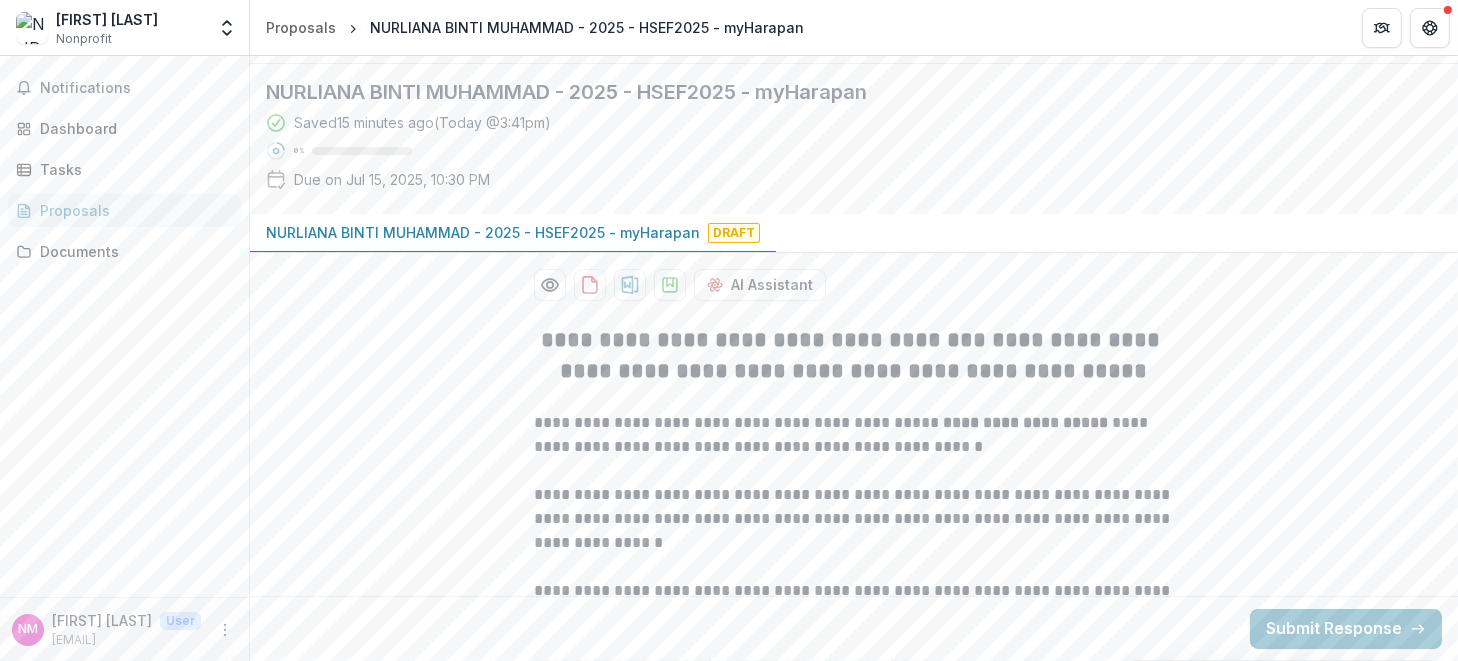 scroll, scrollTop: 0, scrollLeft: 0, axis: both 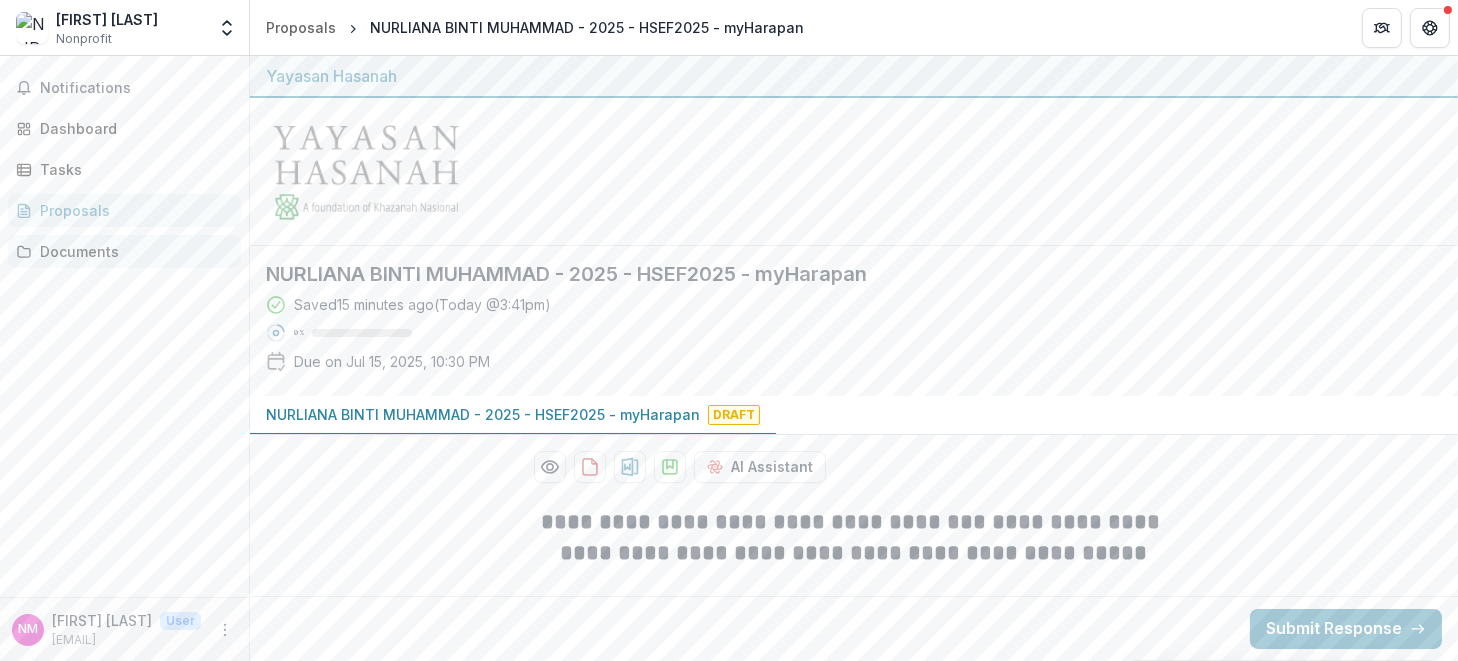 click on "Documents" at bounding box center [124, 251] 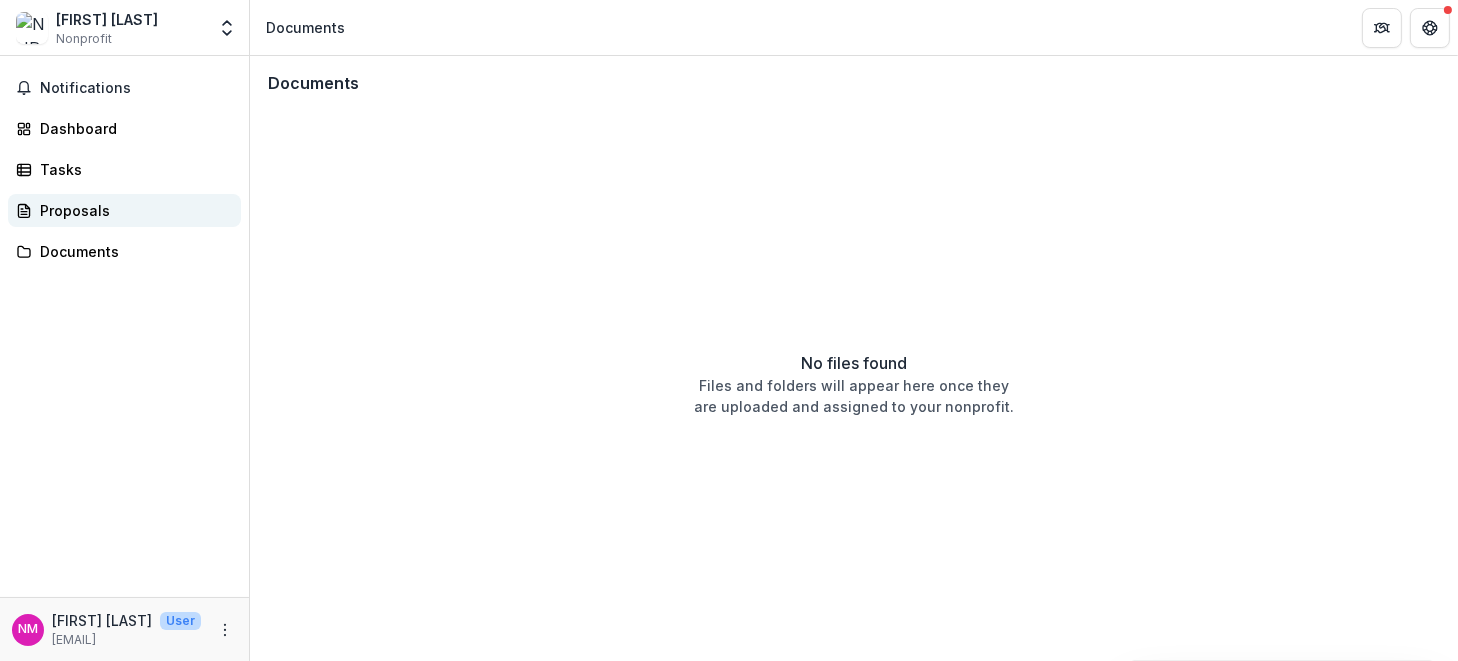 click on "Proposals" at bounding box center (132, 210) 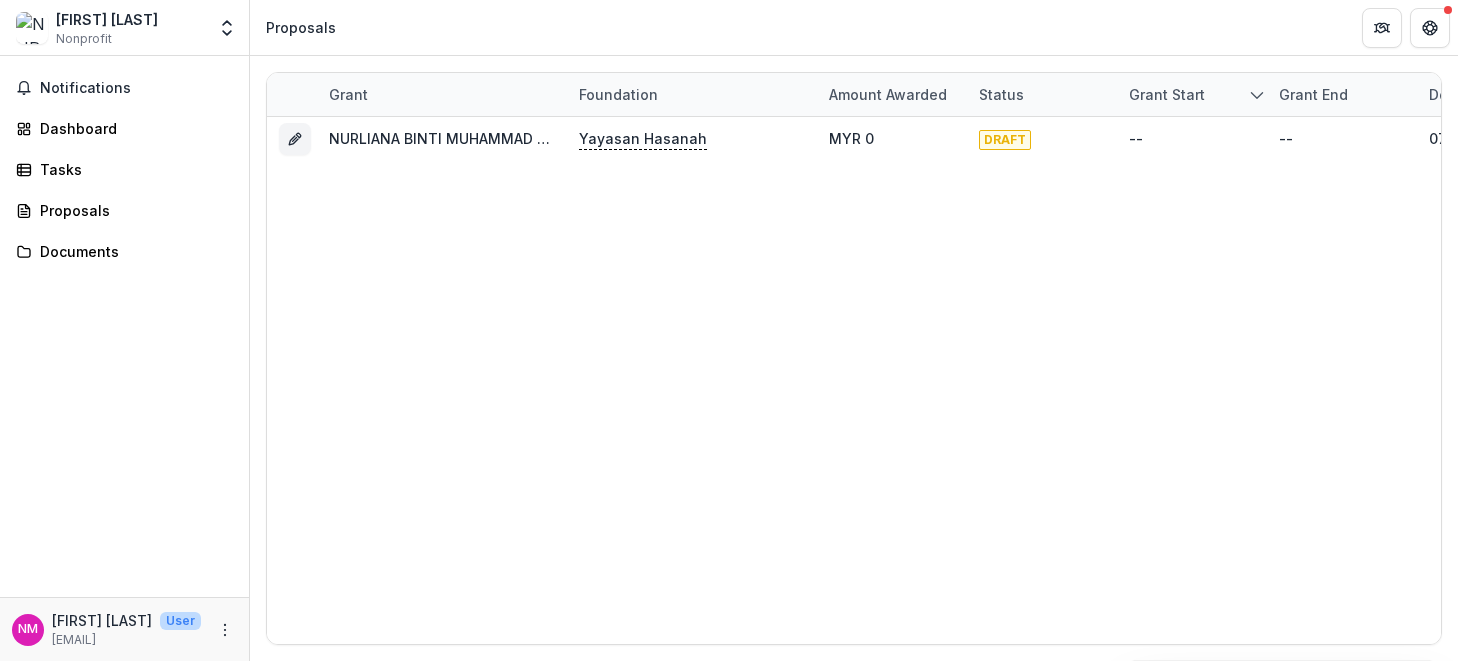 scroll, scrollTop: 0, scrollLeft: 0, axis: both 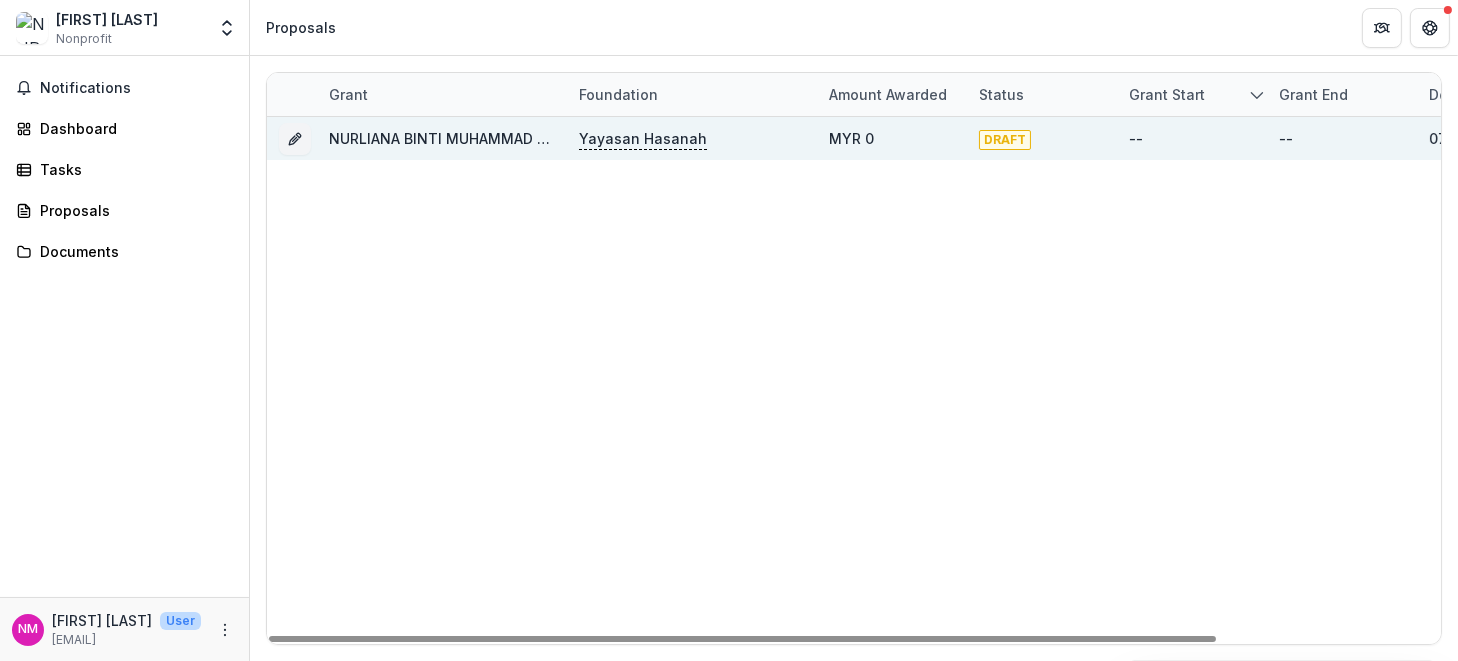 click on "DRAFT" at bounding box center [1005, 140] 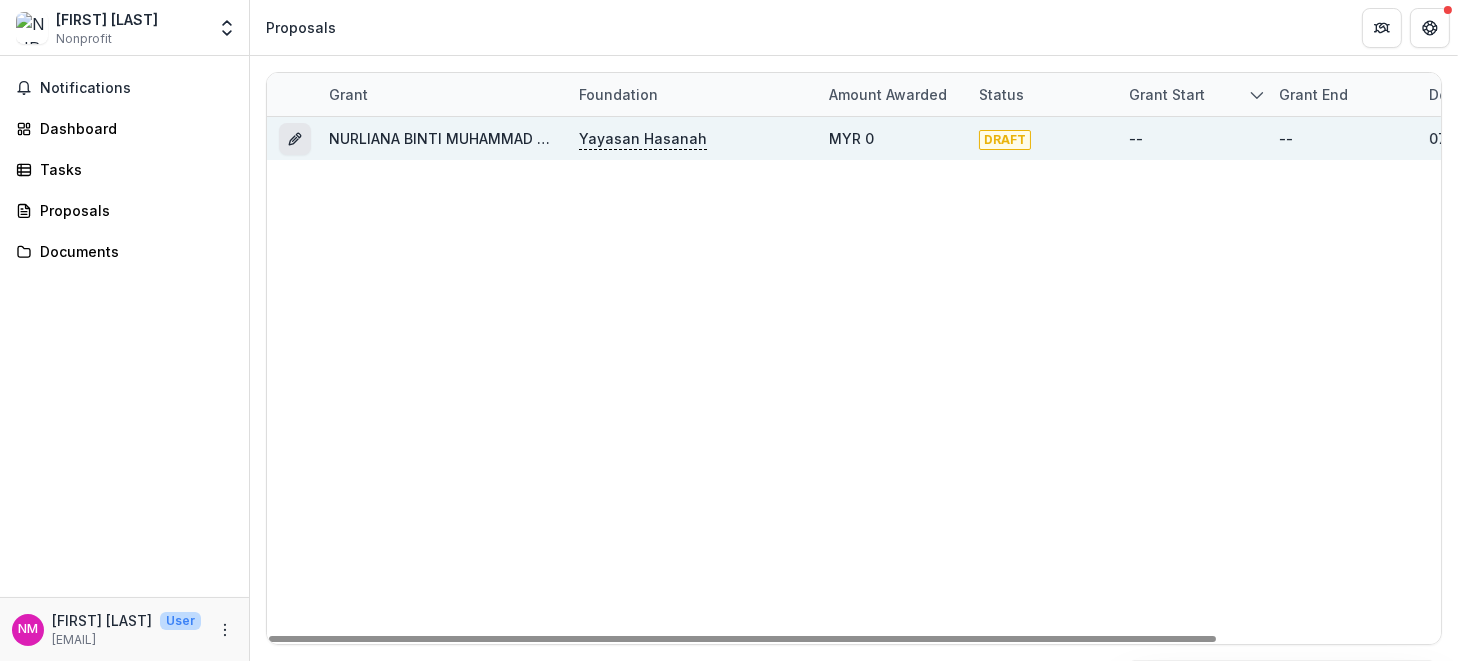 click 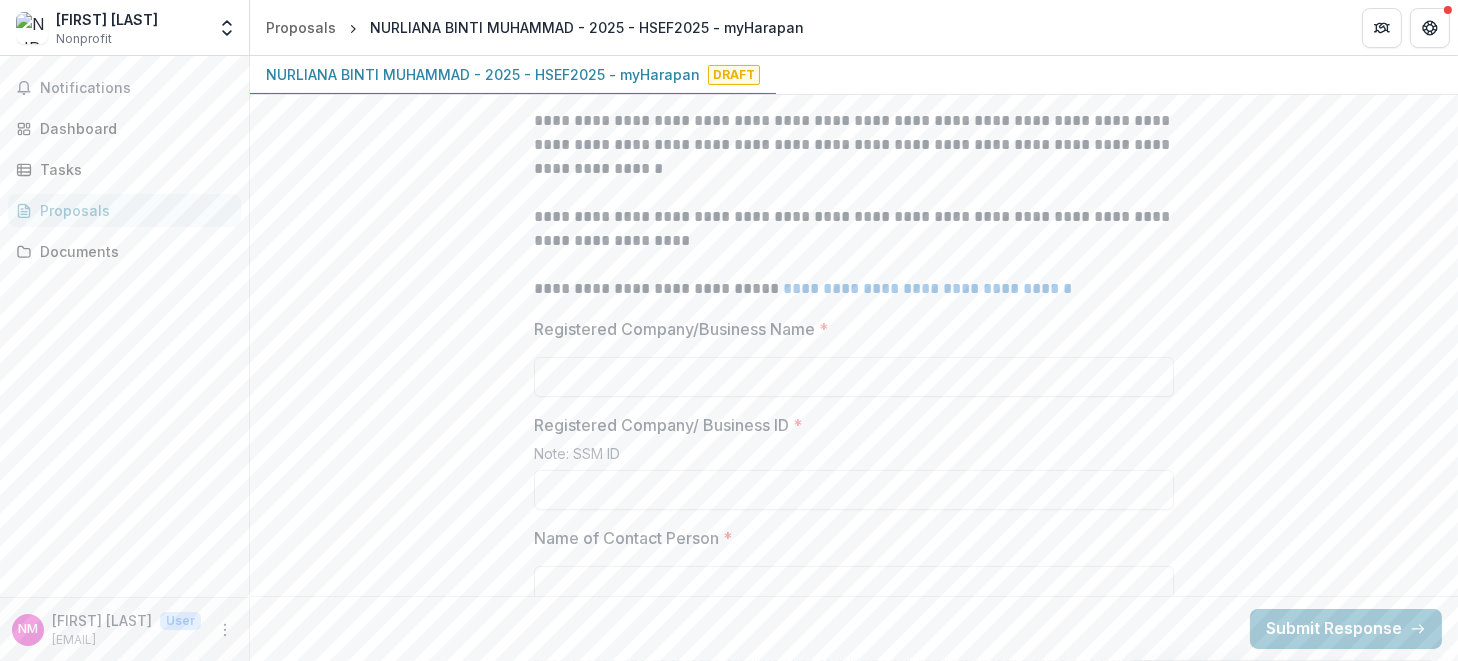 scroll, scrollTop: 666, scrollLeft: 0, axis: vertical 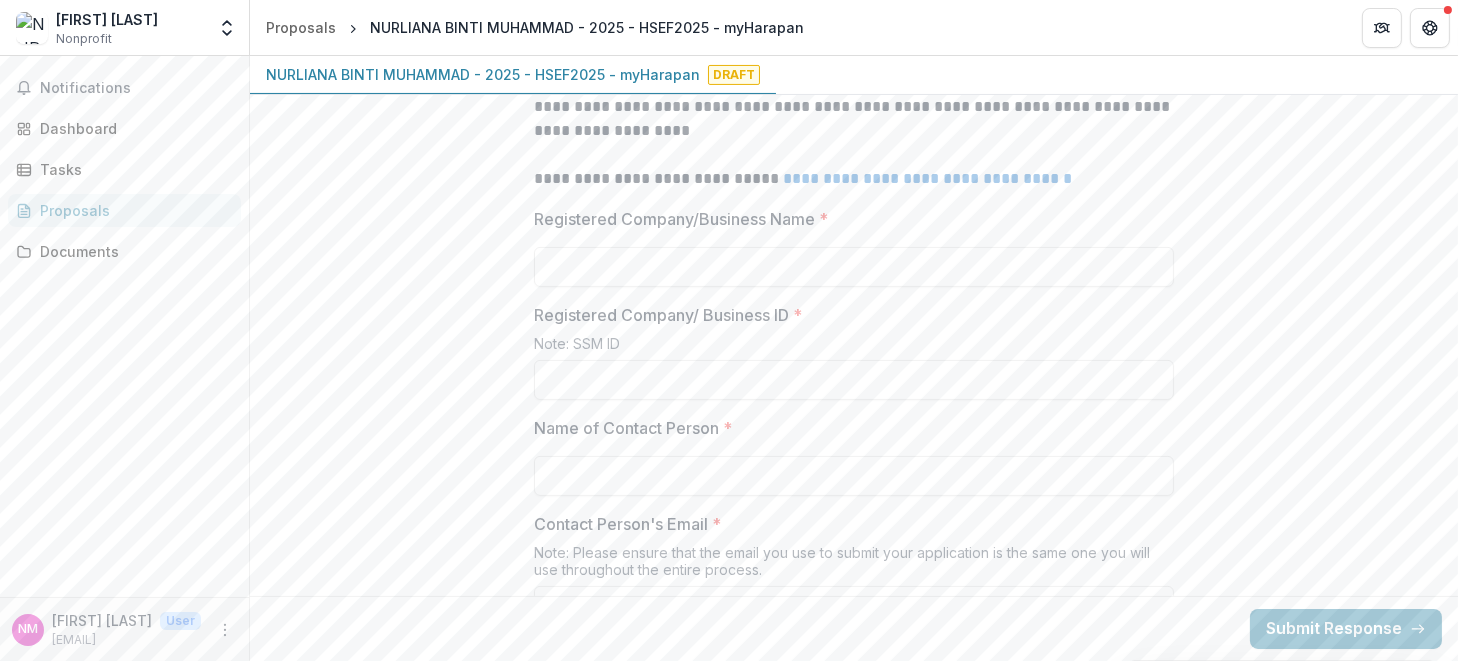 click on "**********" at bounding box center (854, 1823) 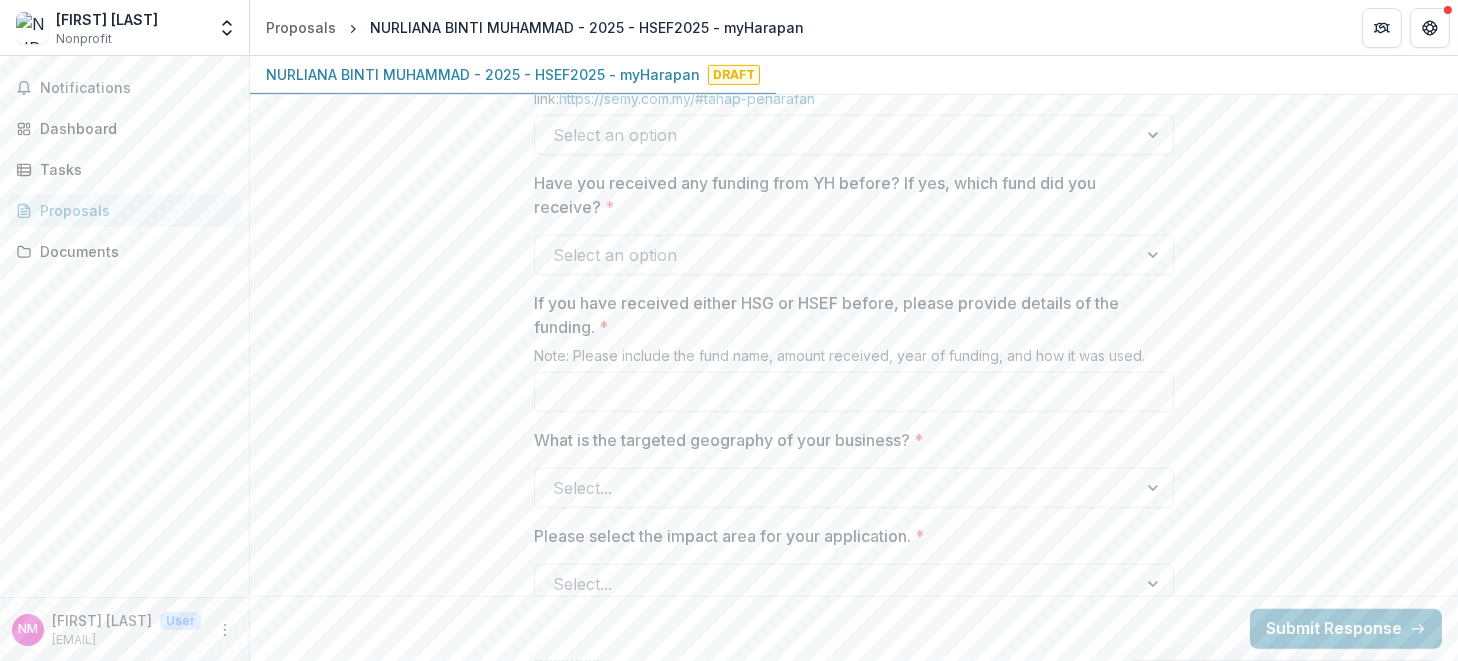 scroll, scrollTop: 1466, scrollLeft: 0, axis: vertical 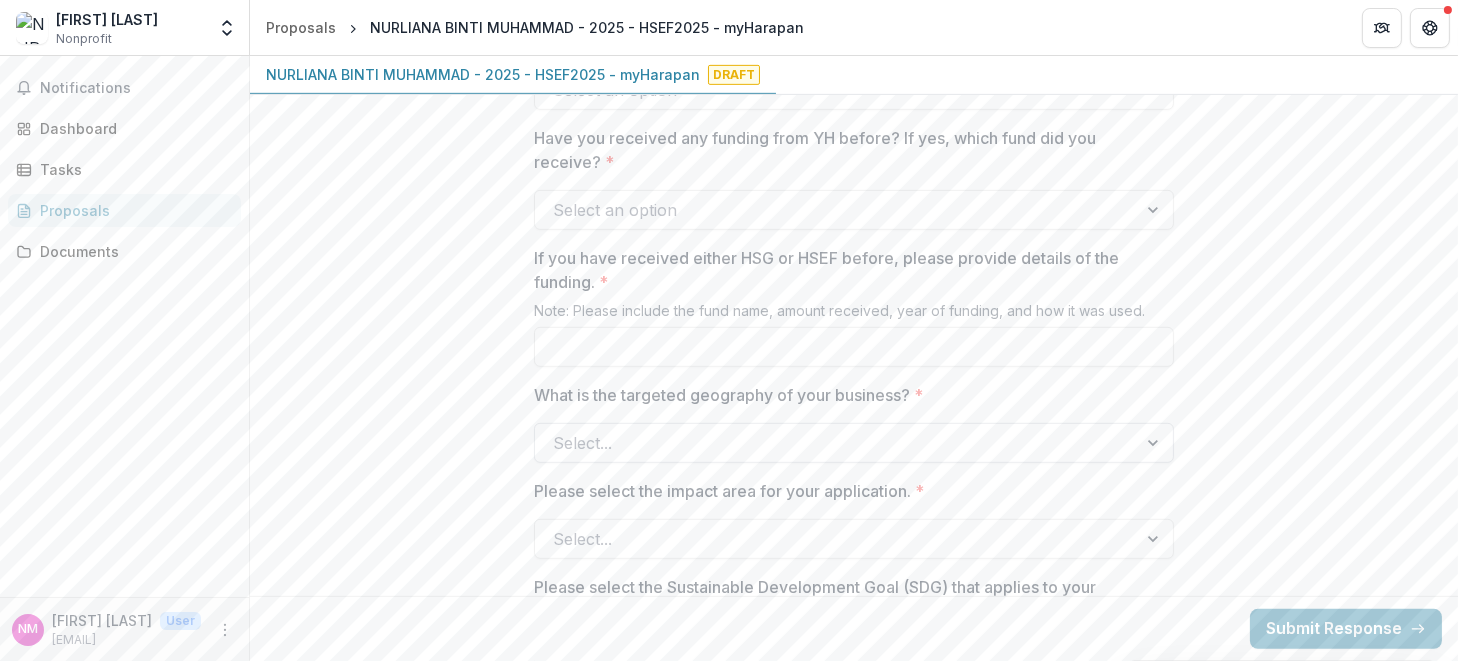 click at bounding box center (836, 443) 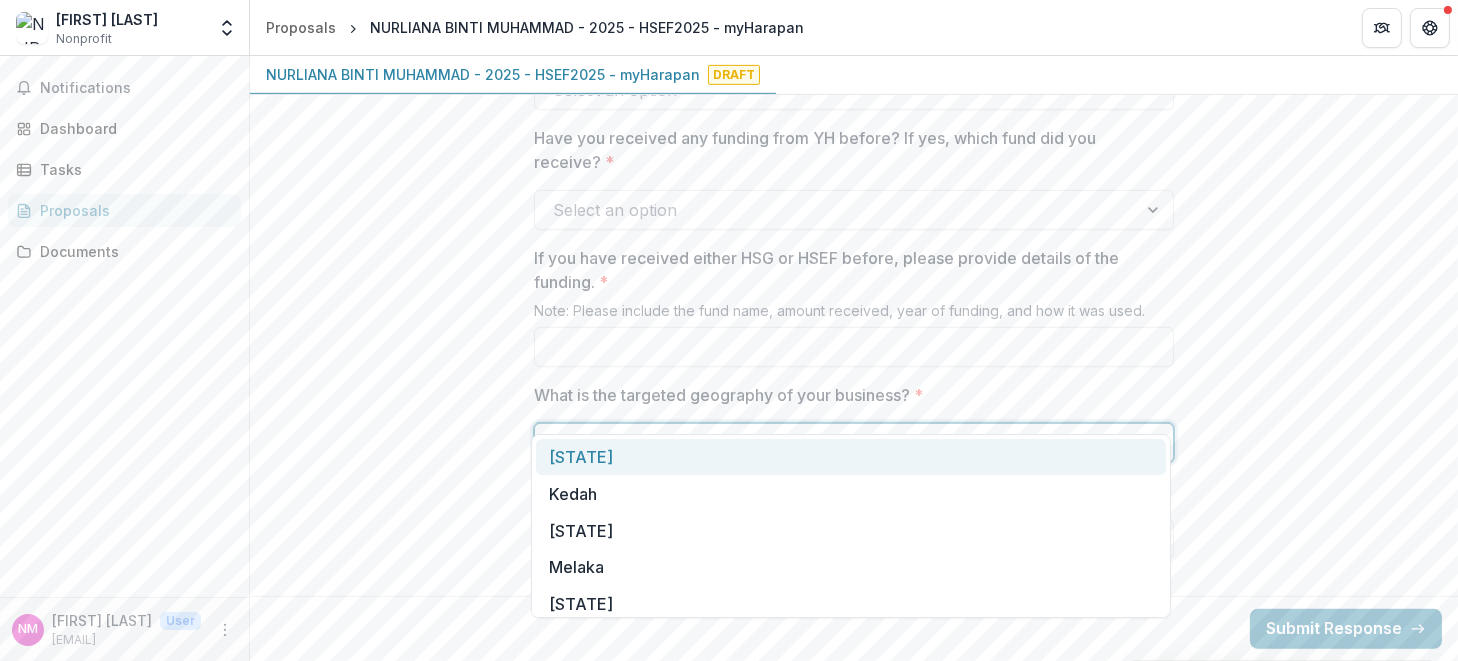 scroll, scrollTop: 1733, scrollLeft: 0, axis: vertical 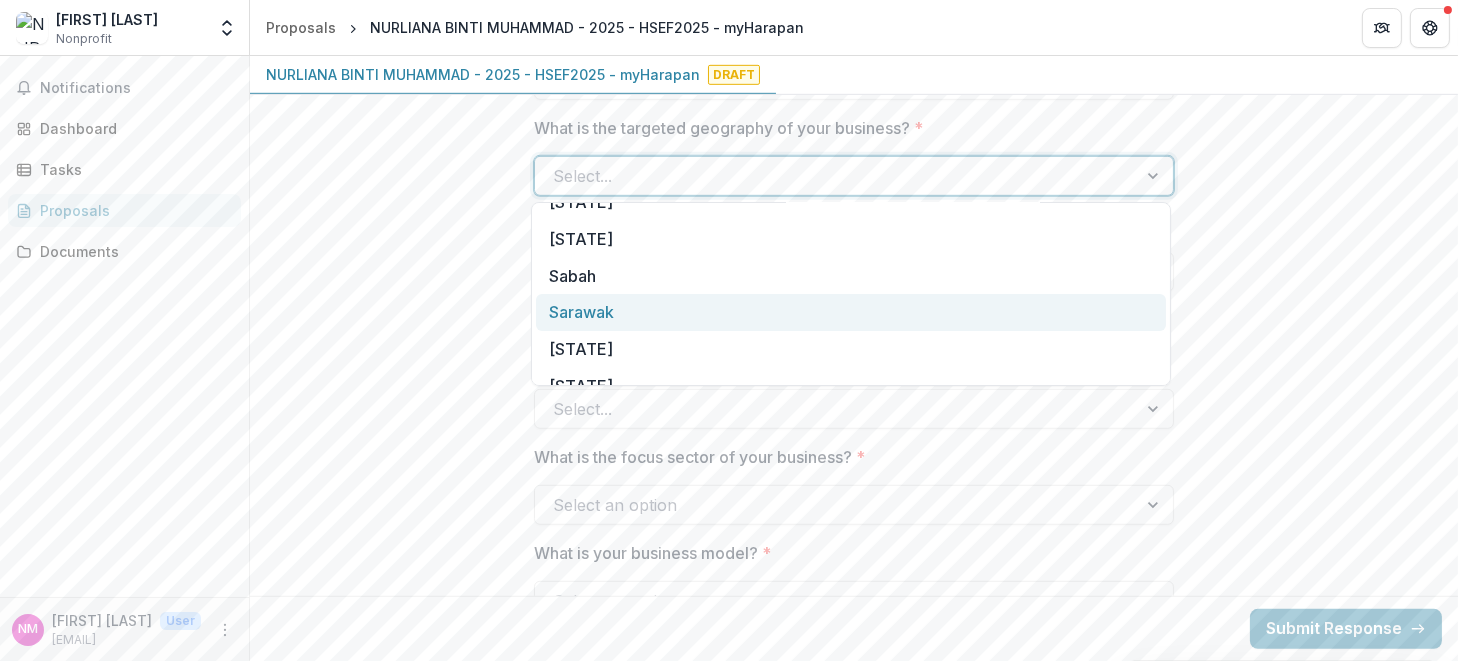 click on "**********" at bounding box center [854, 756] 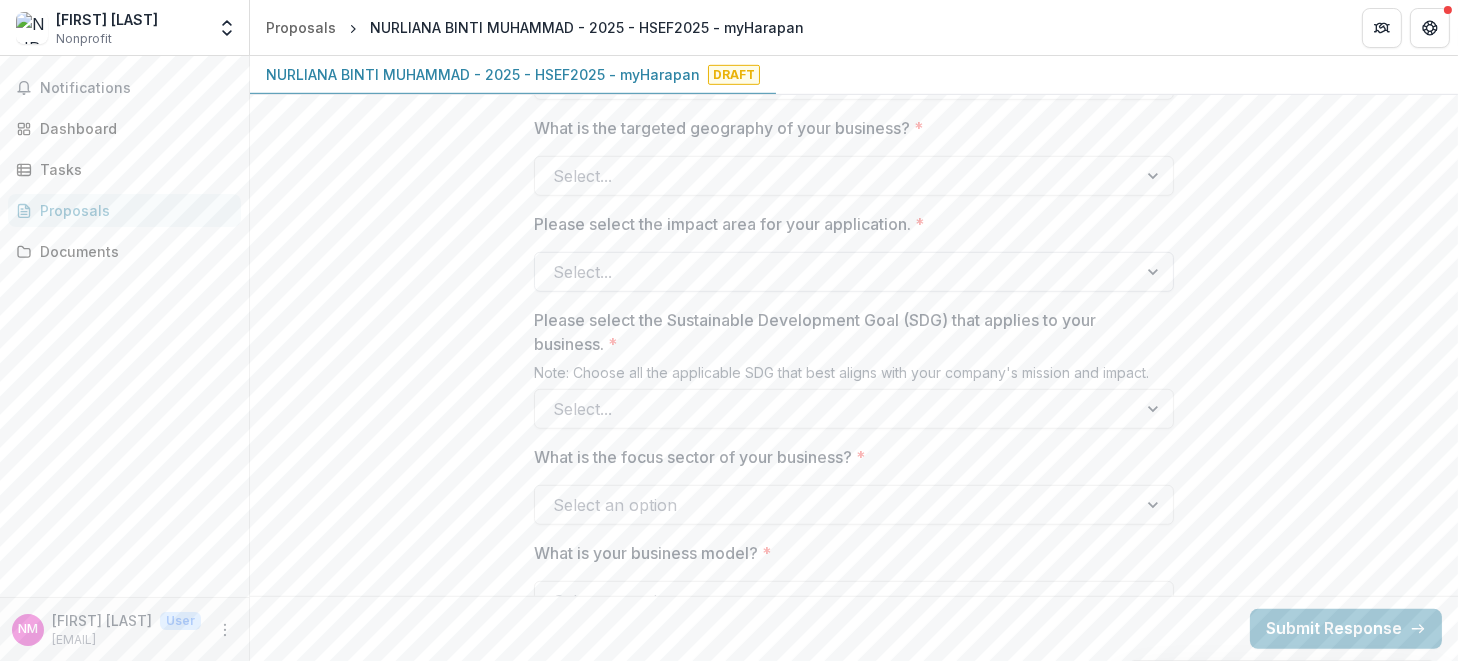 click on "Select..." at bounding box center [836, 272] 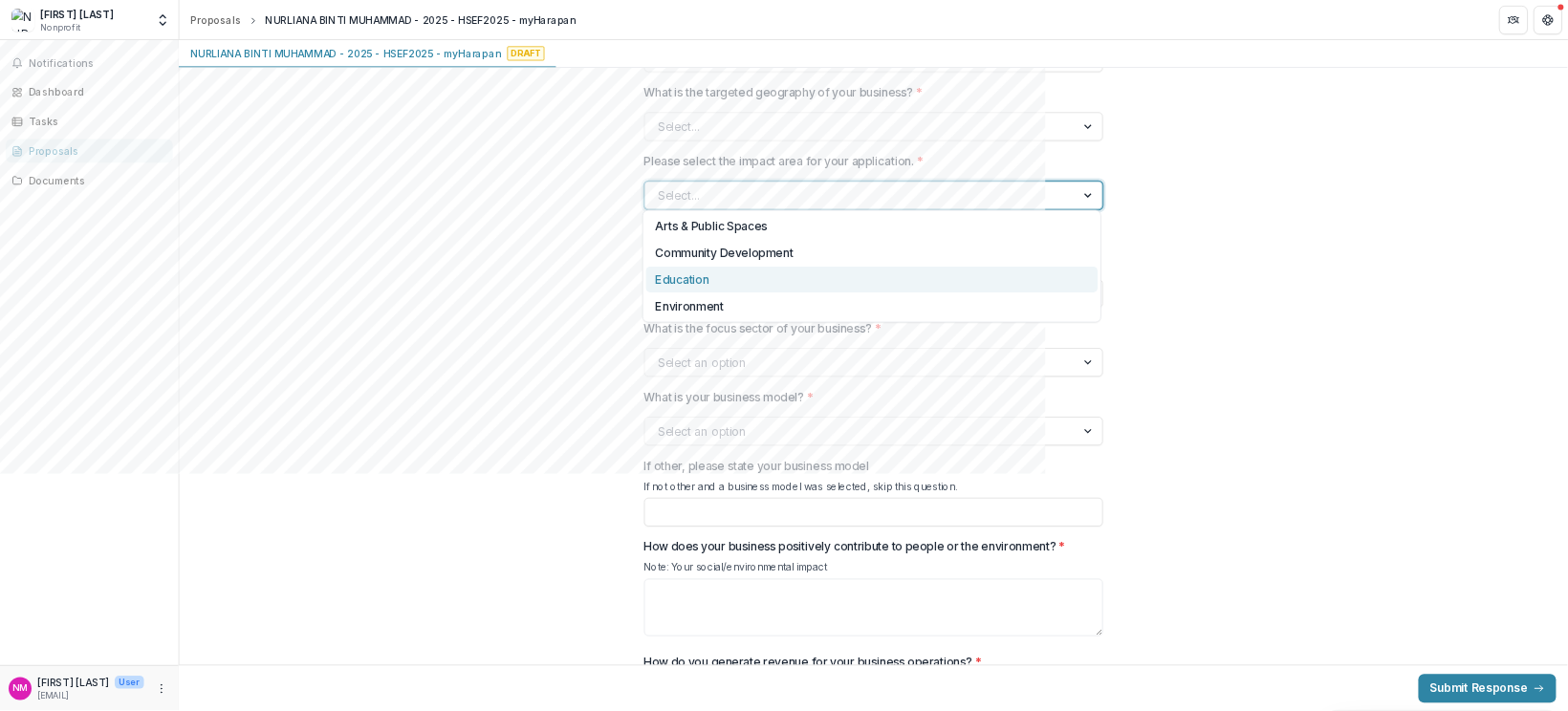 scroll, scrollTop: 1655, scrollLeft: 0, axis: vertical 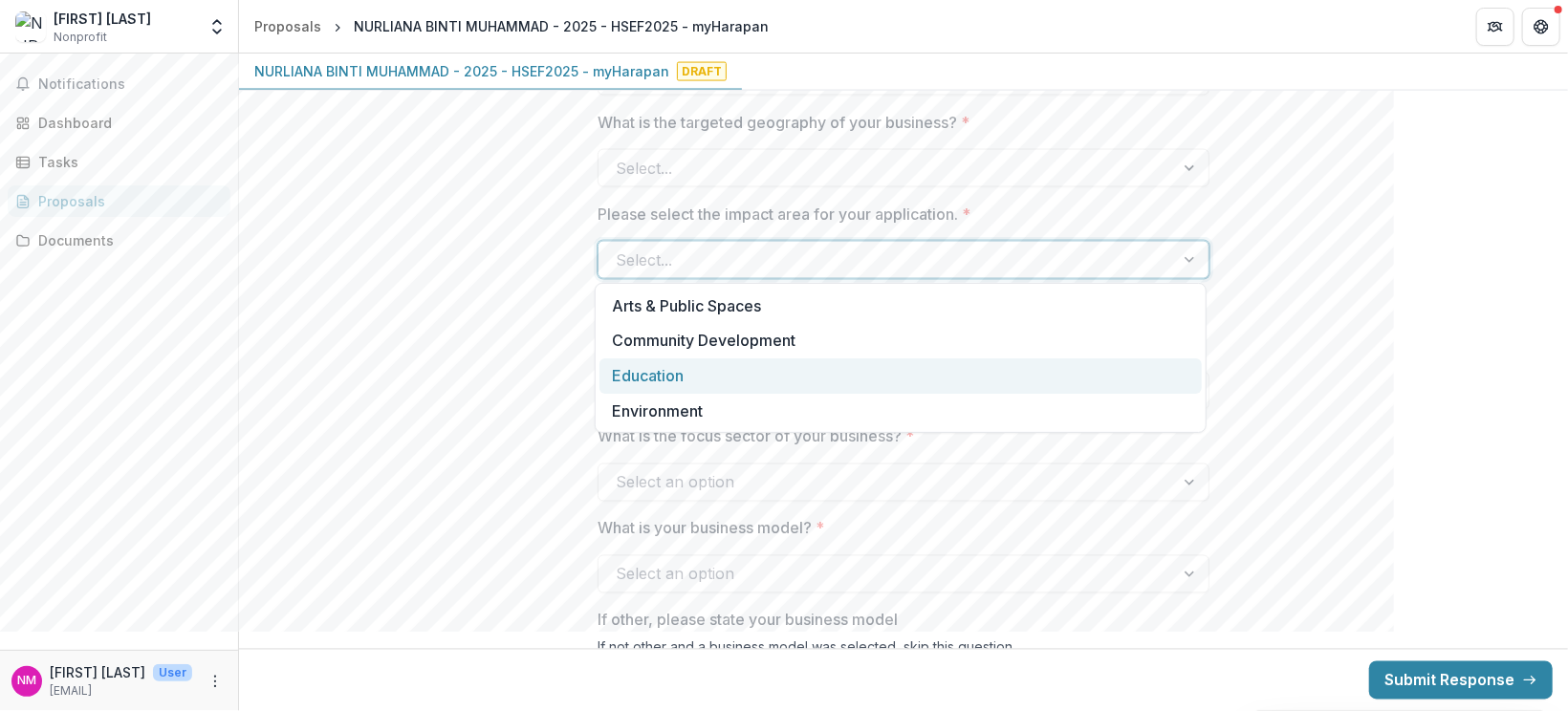 drag, startPoint x: 1380, startPoint y: 2, endPoint x: 519, endPoint y: 298, distance: 910.4598 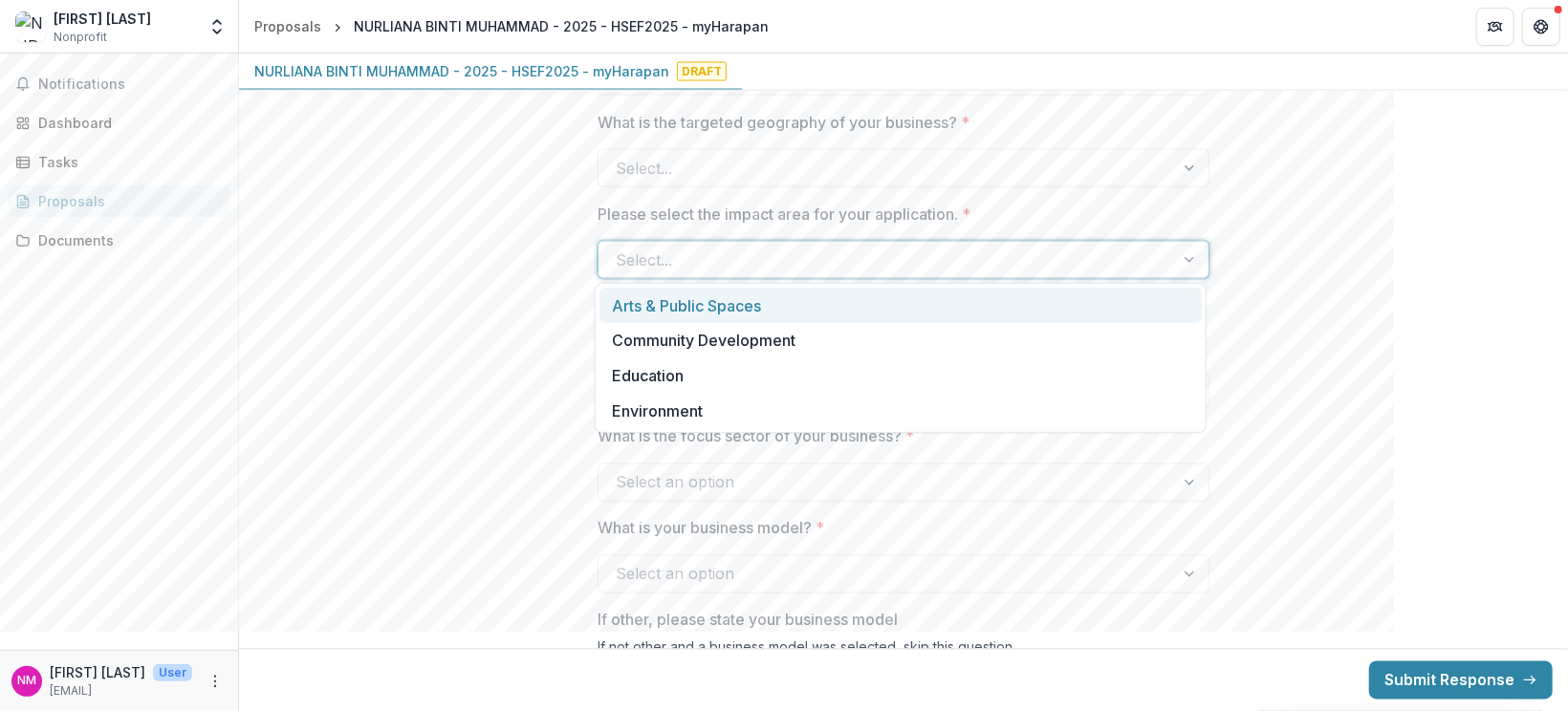 click at bounding box center (886, 260) 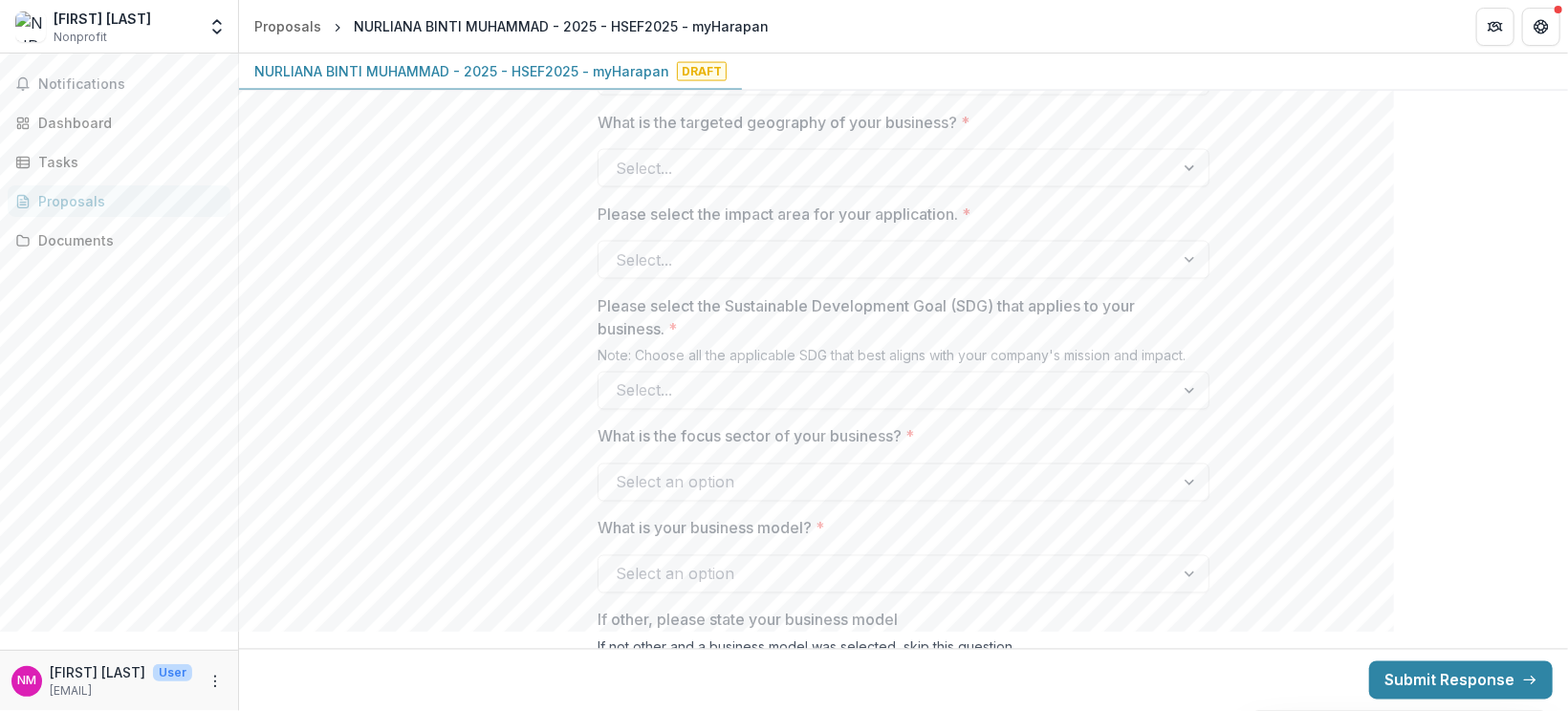 click on "**********" at bounding box center (904, 722) 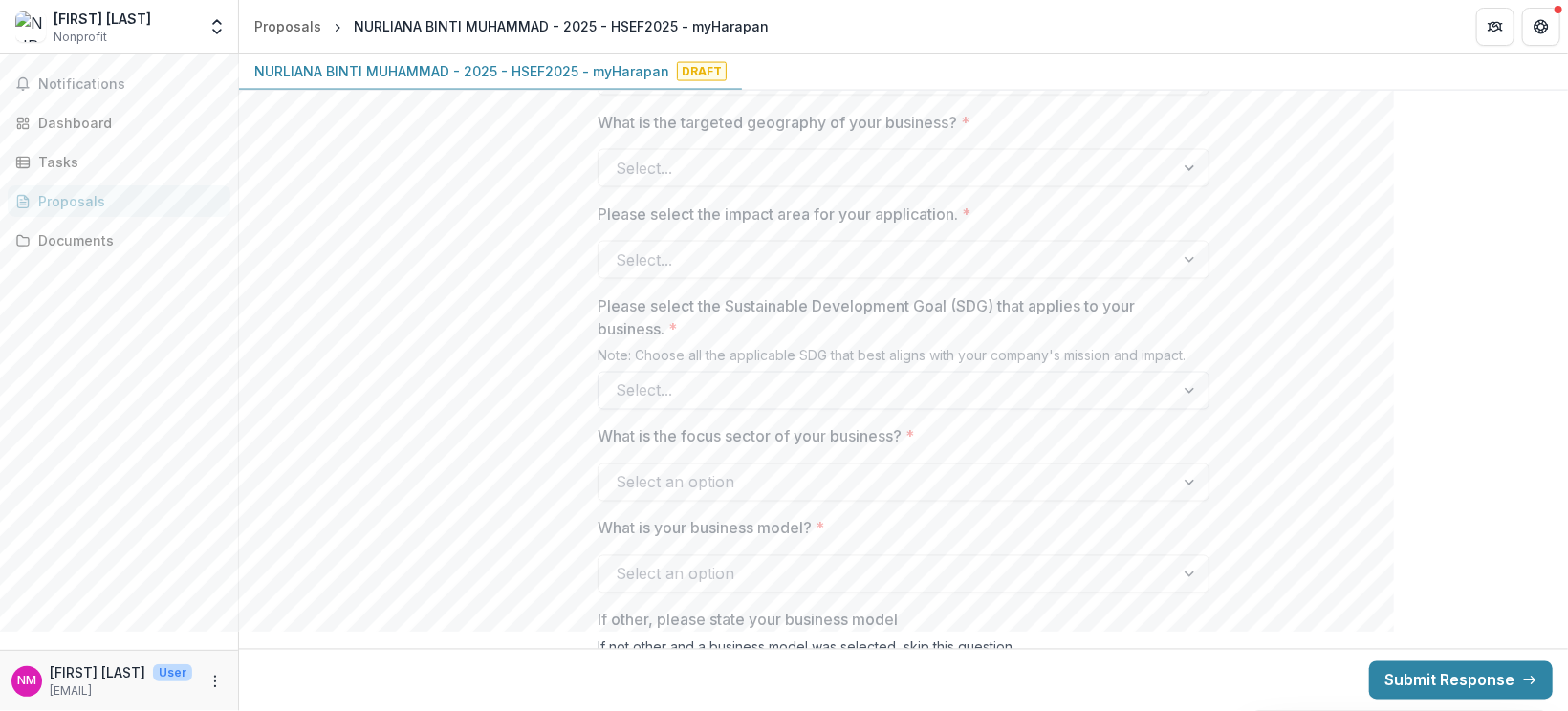 click at bounding box center [886, 391] 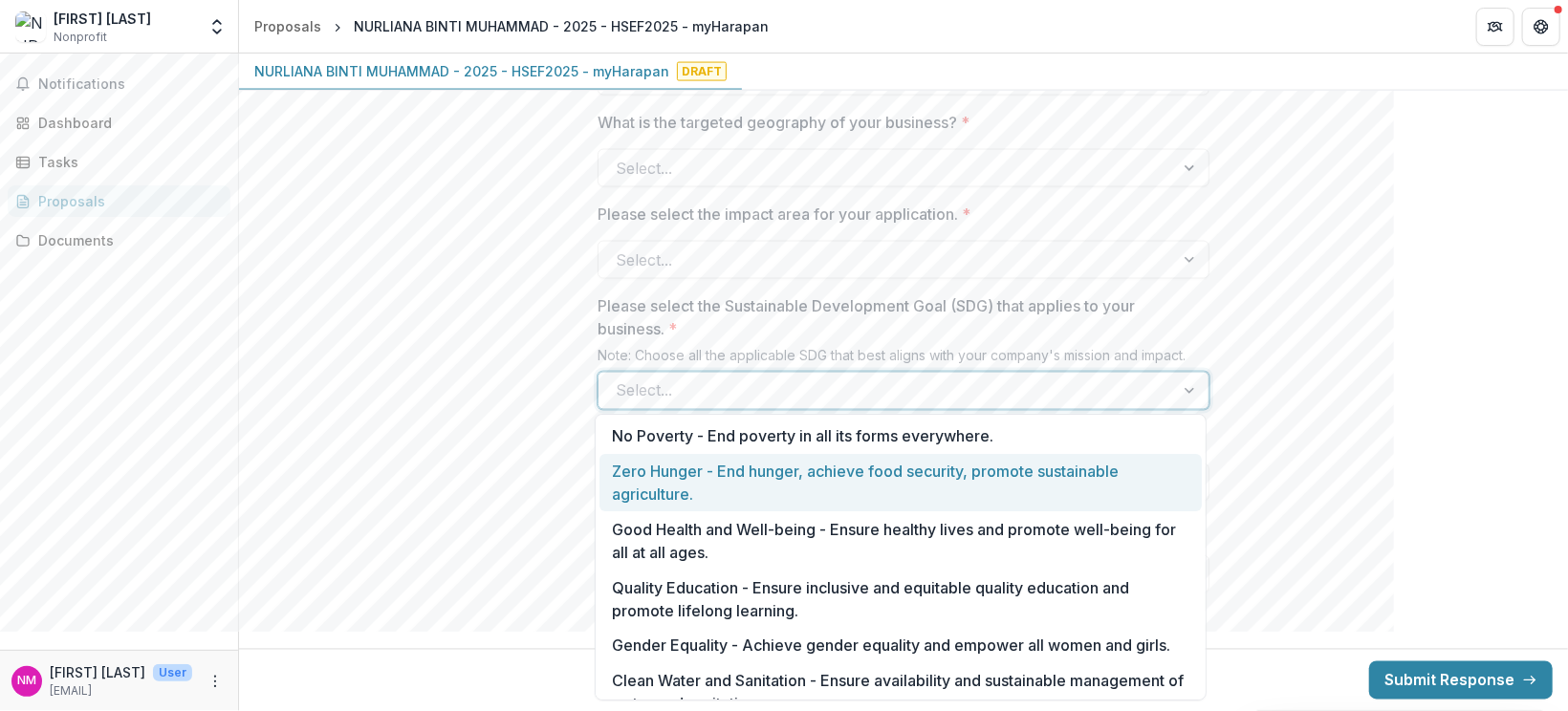 click on "Zero Hunger - End hunger, achieve food security, promote sustainable agriculture." at bounding box center [901, 483] 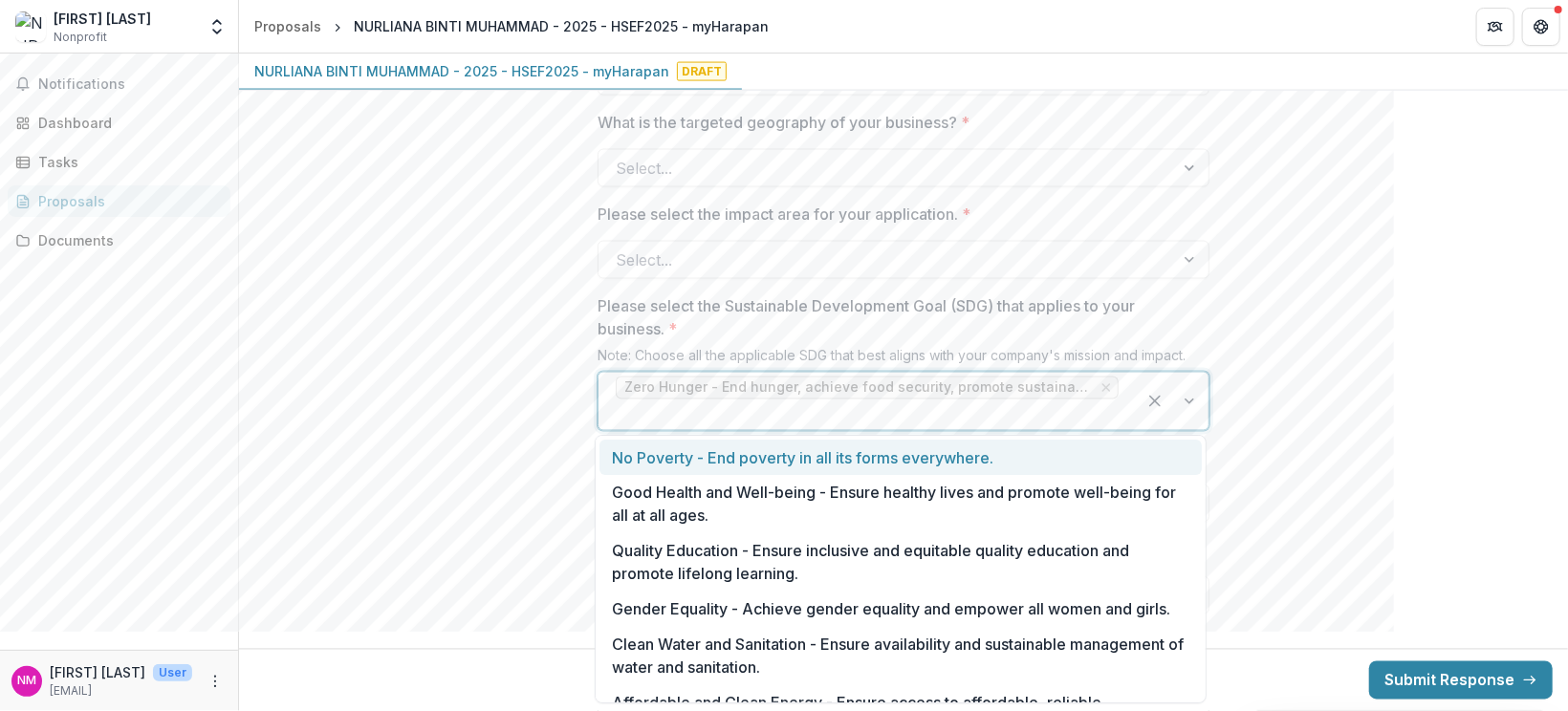 click on "Zero Hunger - End hunger, achieve food security, promote sustainable agriculture." at bounding box center [867, 401] 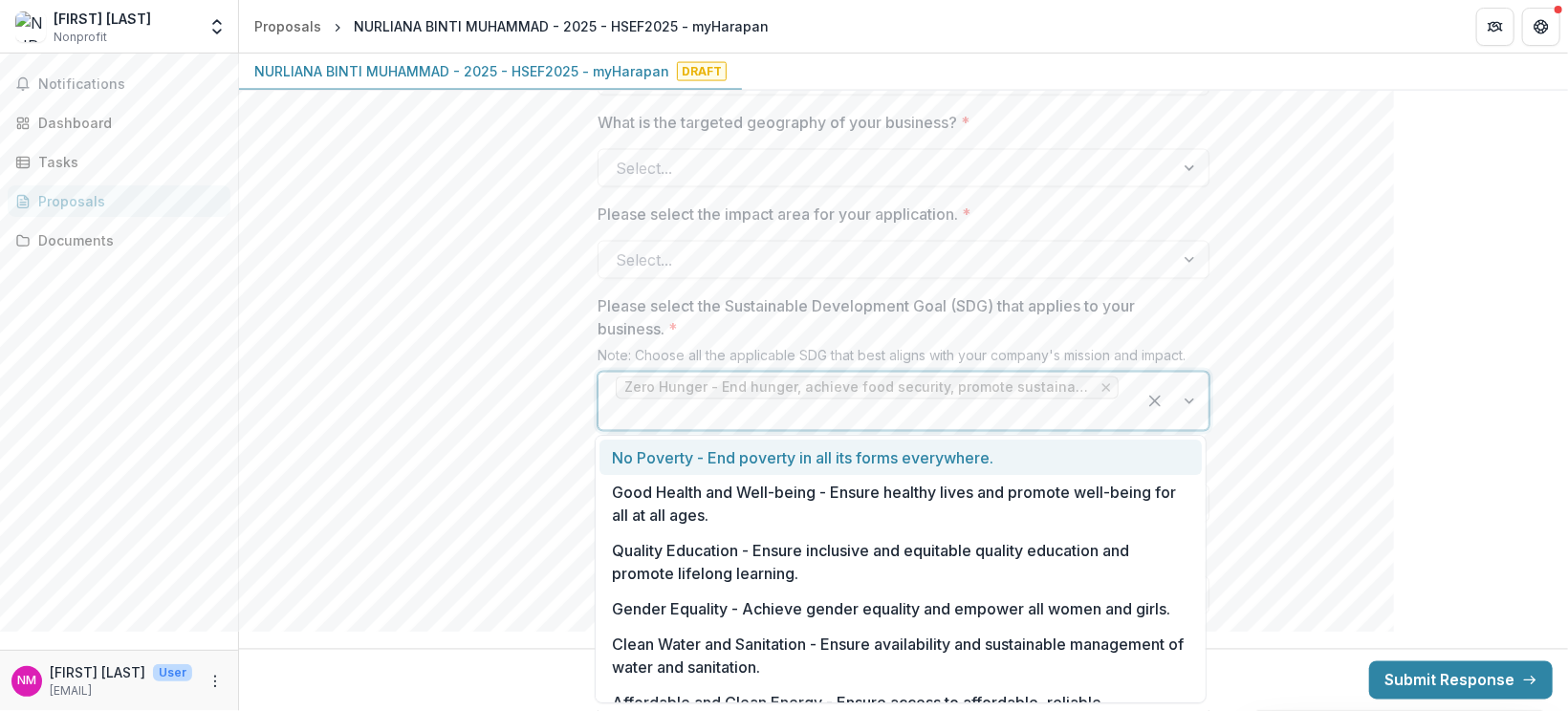 click 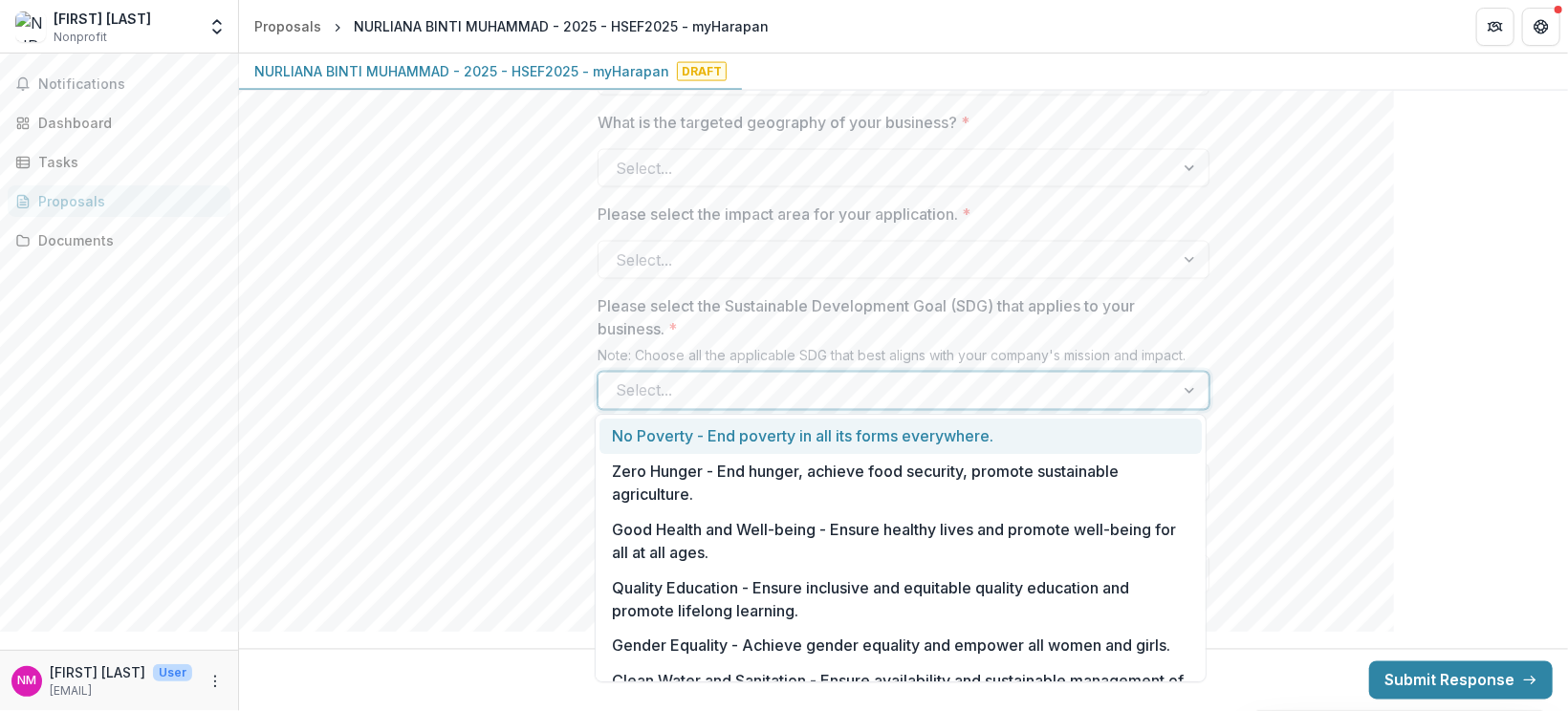 click at bounding box center (886, 391) 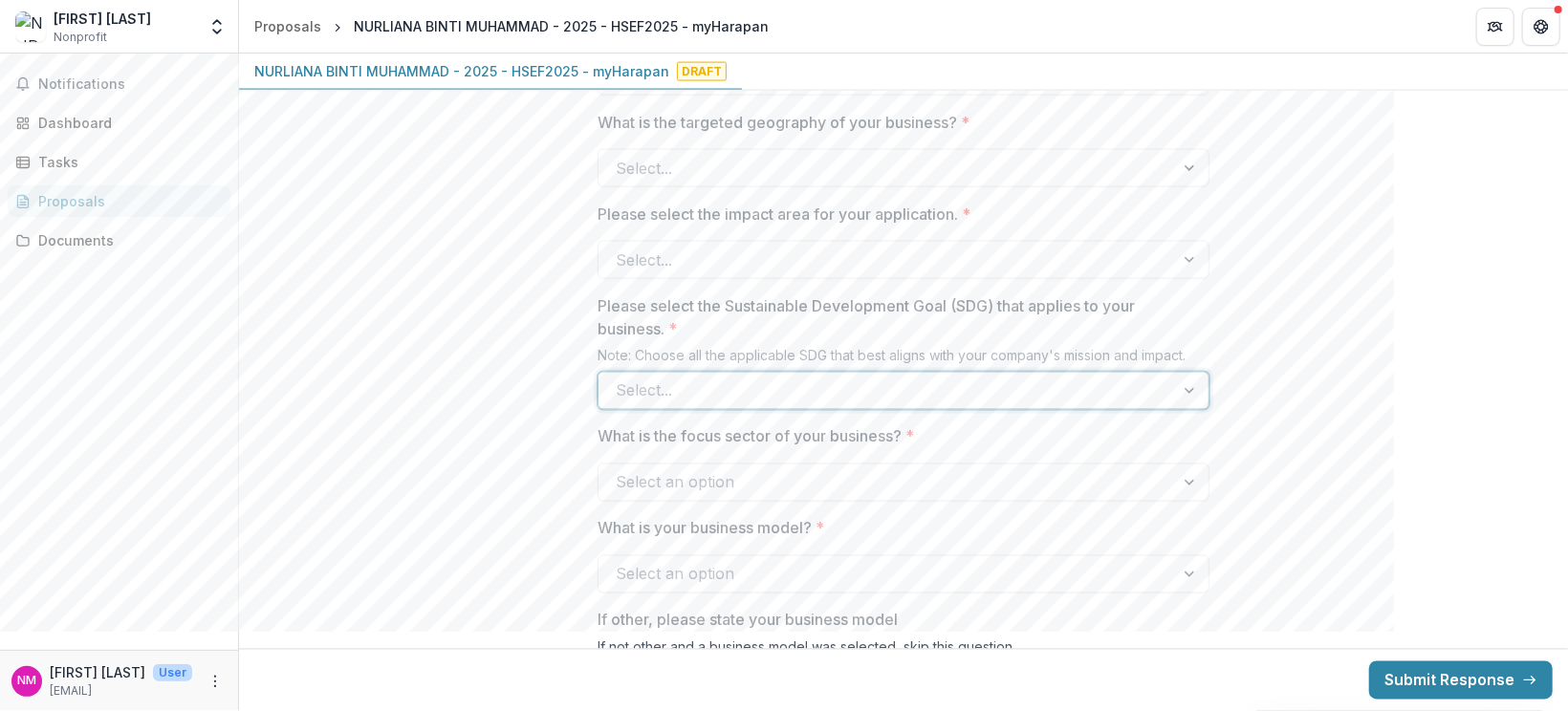 click at bounding box center [886, 391] 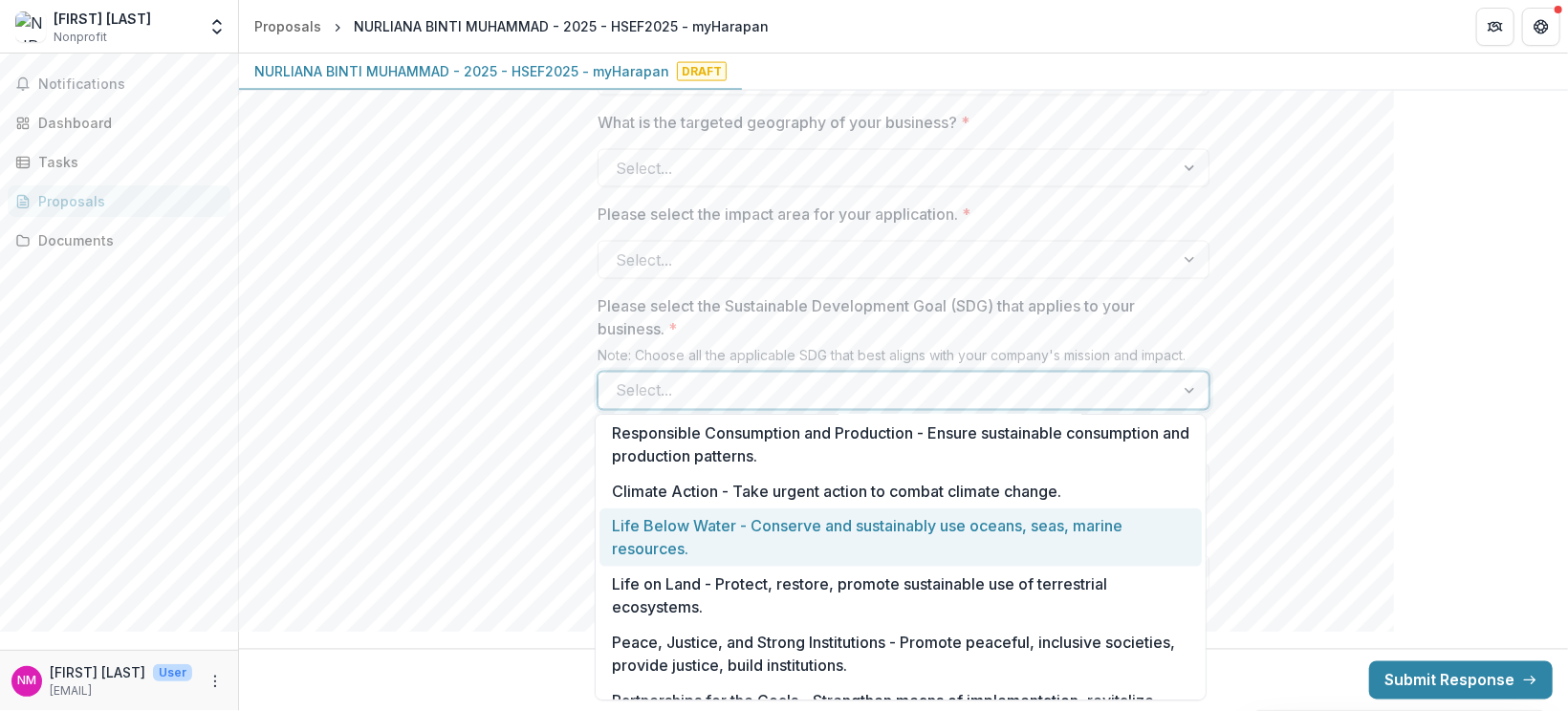 scroll, scrollTop: 617, scrollLeft: 0, axis: vertical 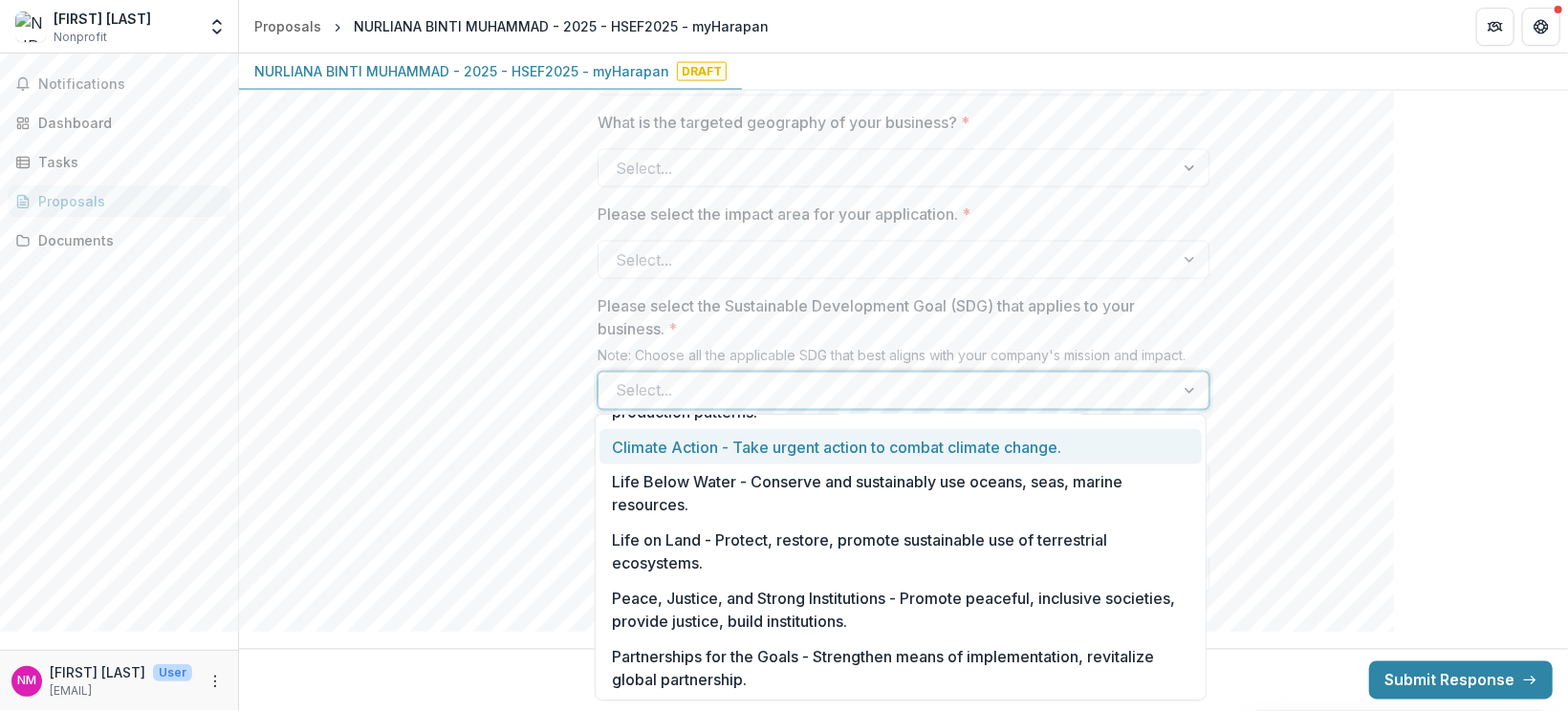 drag, startPoint x: 881, startPoint y: 685, endPoint x: 725, endPoint y: 435, distance: 294.67949 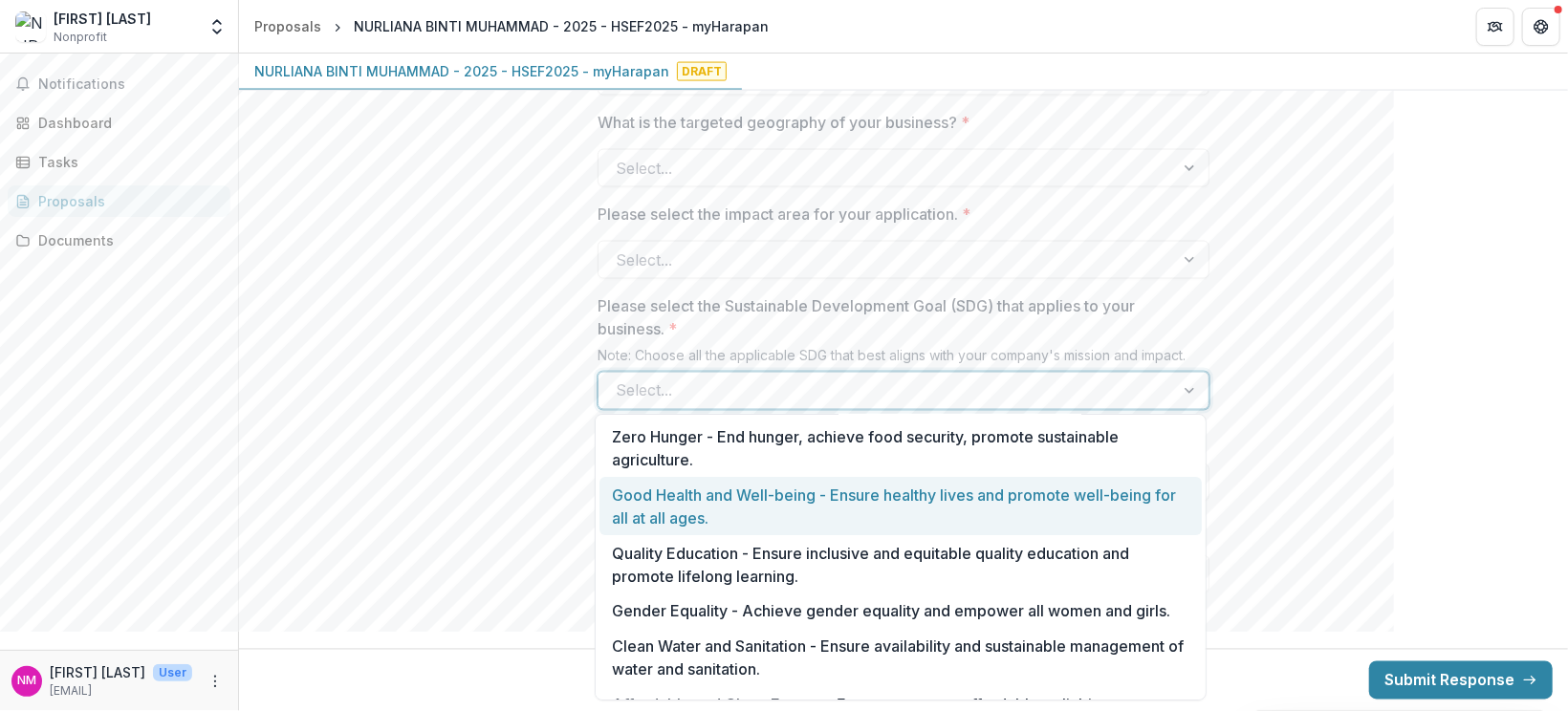 scroll, scrollTop: 0, scrollLeft: 0, axis: both 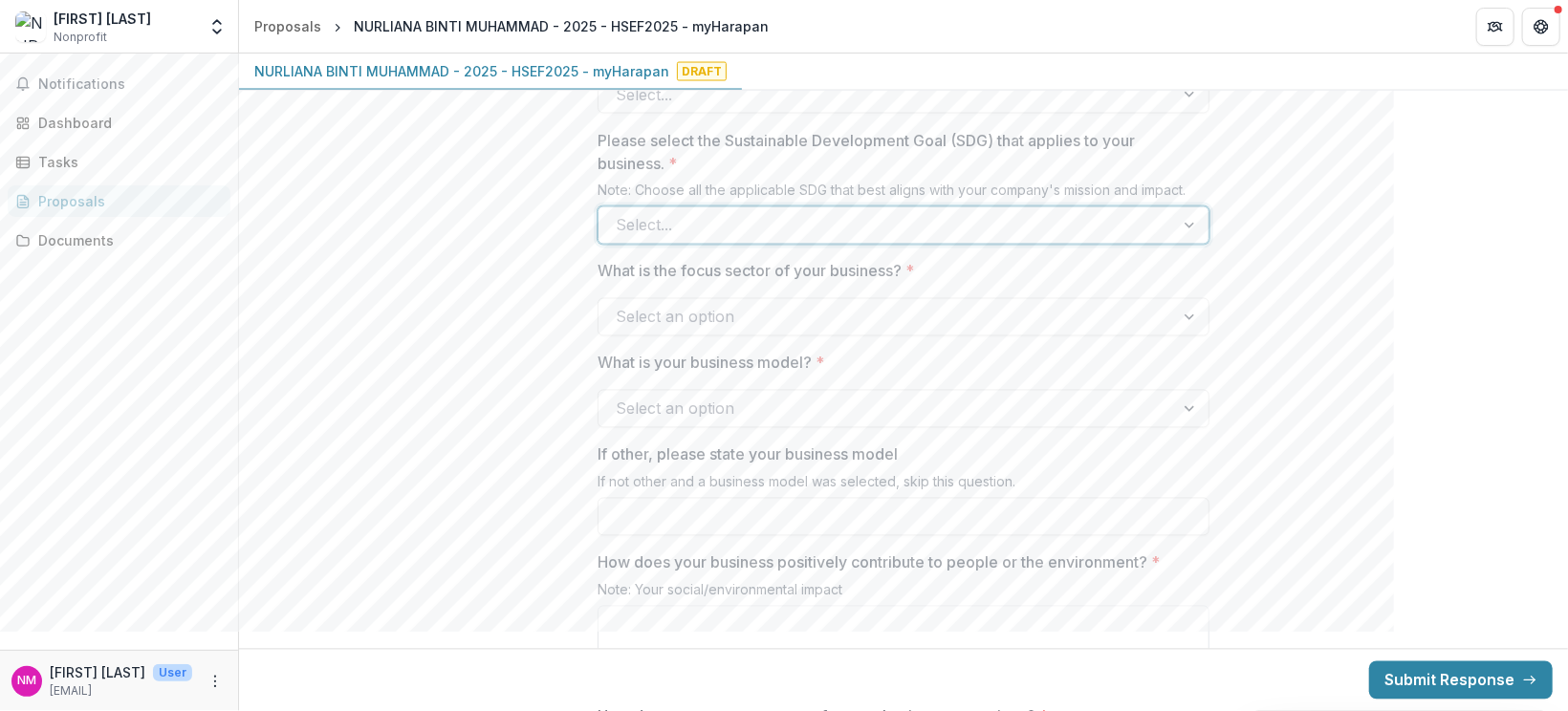click at bounding box center (886, 226) 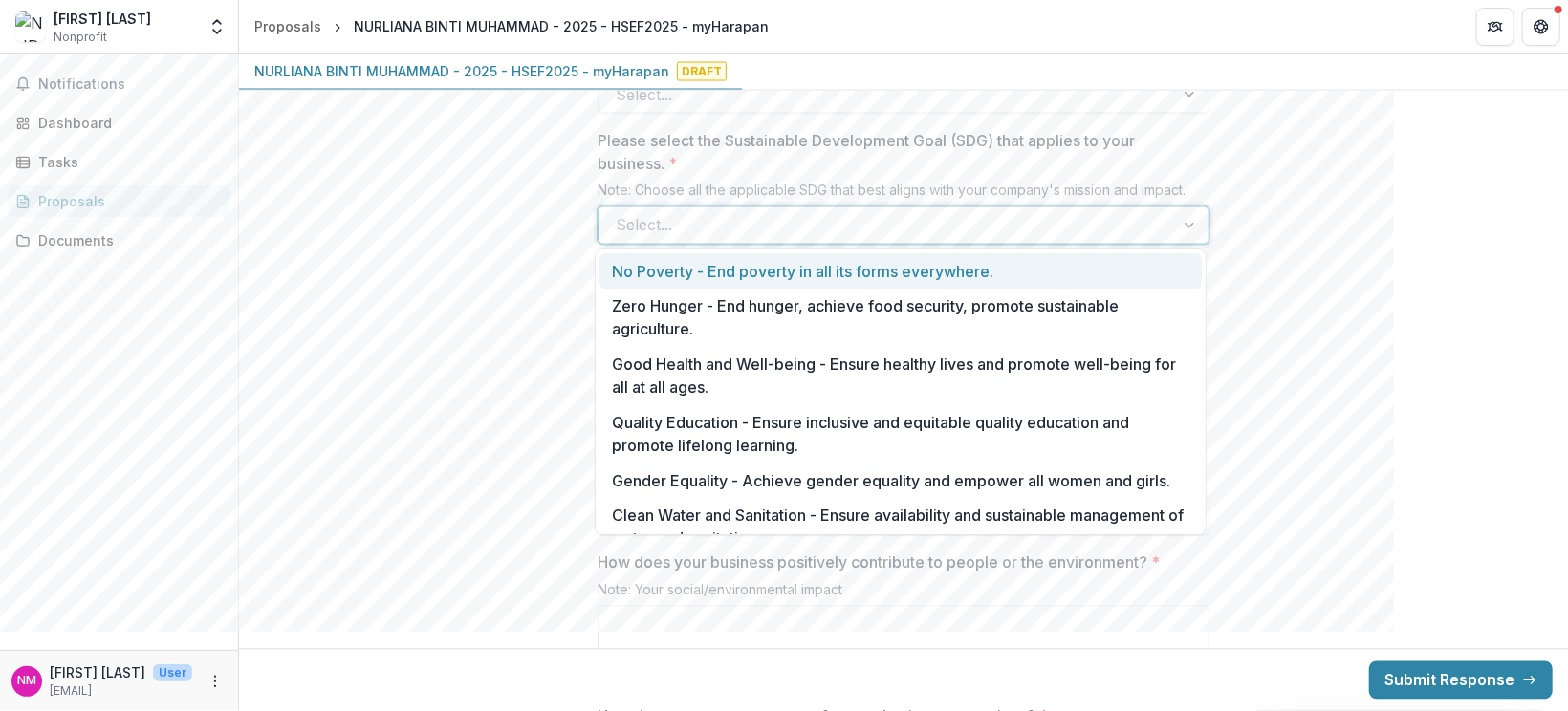 click at bounding box center (886, 226) 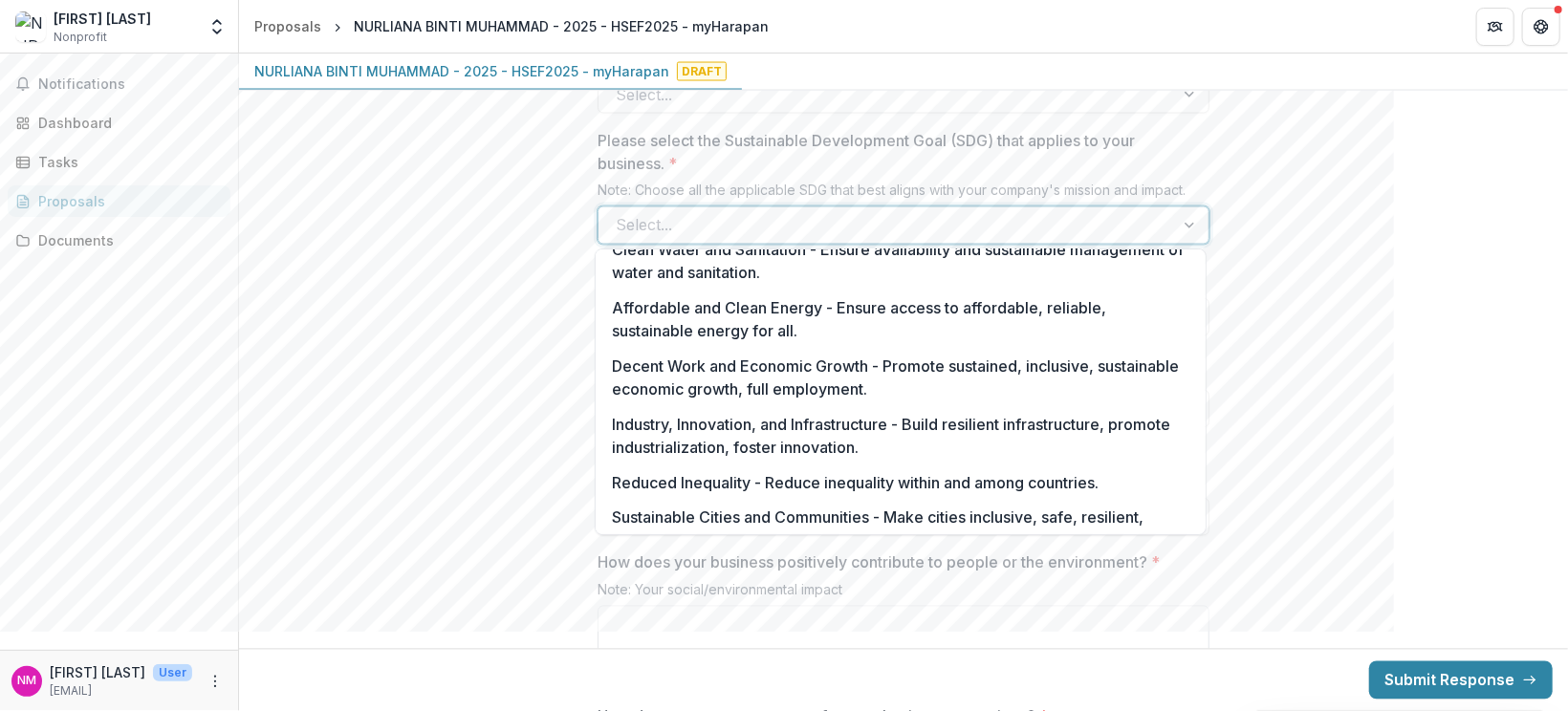 scroll, scrollTop: 247, scrollLeft: 0, axis: vertical 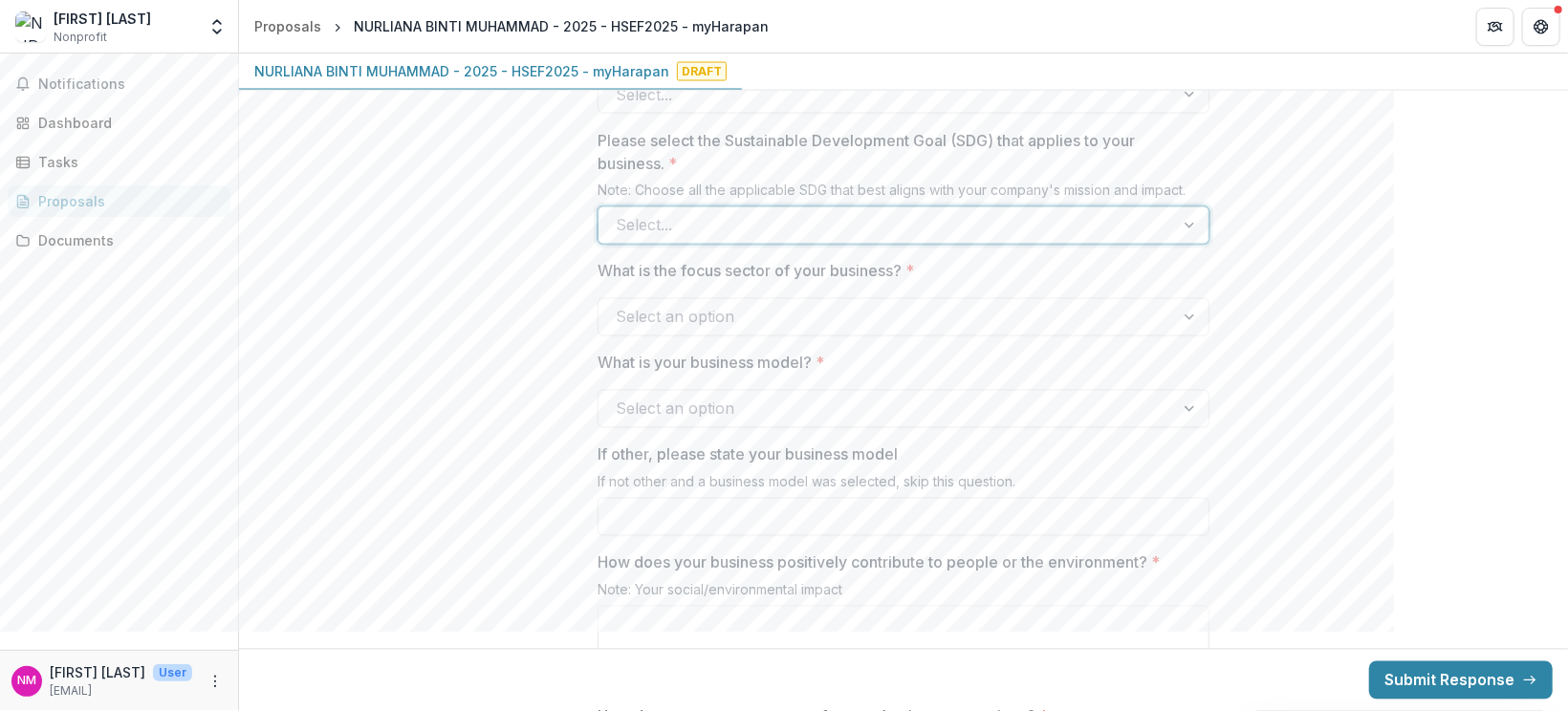click at bounding box center [886, 226] 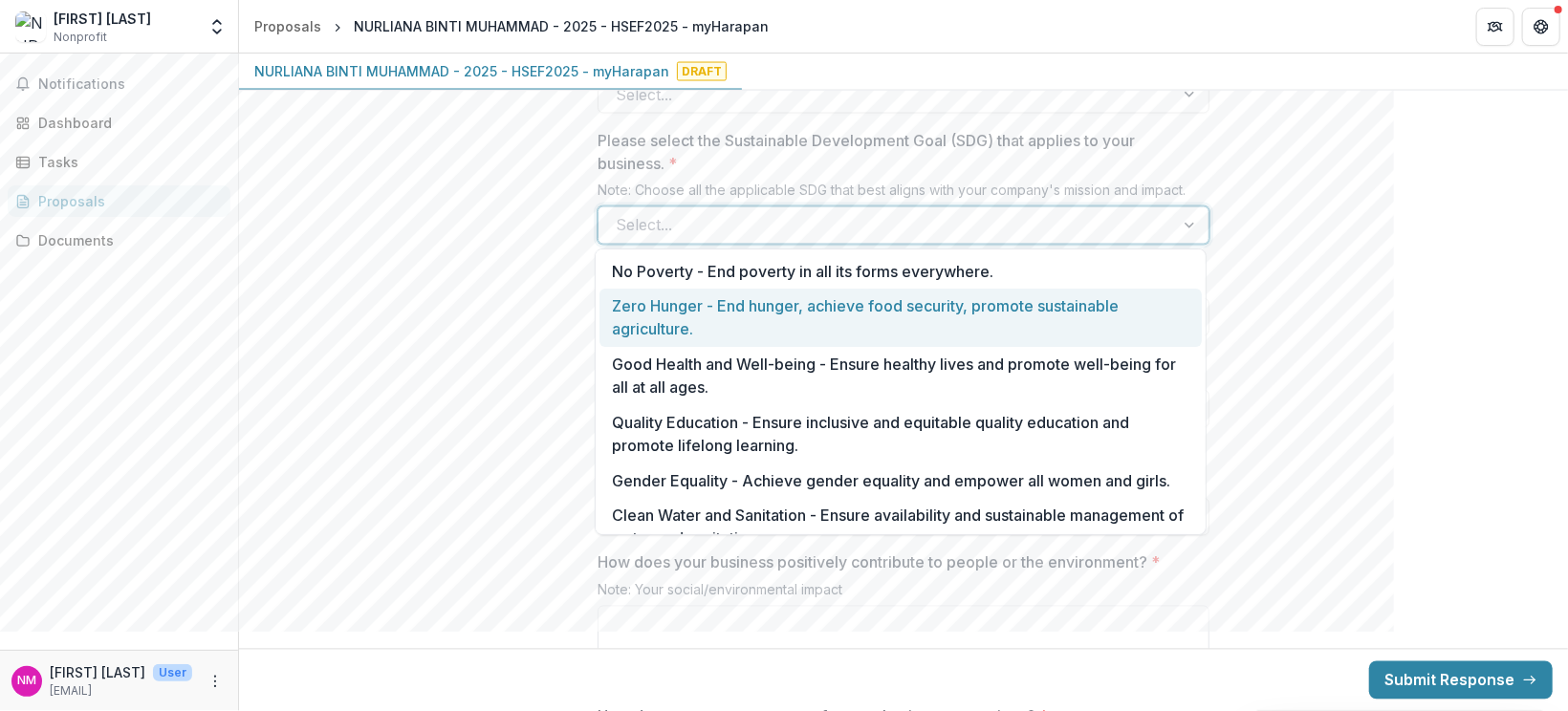 scroll, scrollTop: 143, scrollLeft: 0, axis: vertical 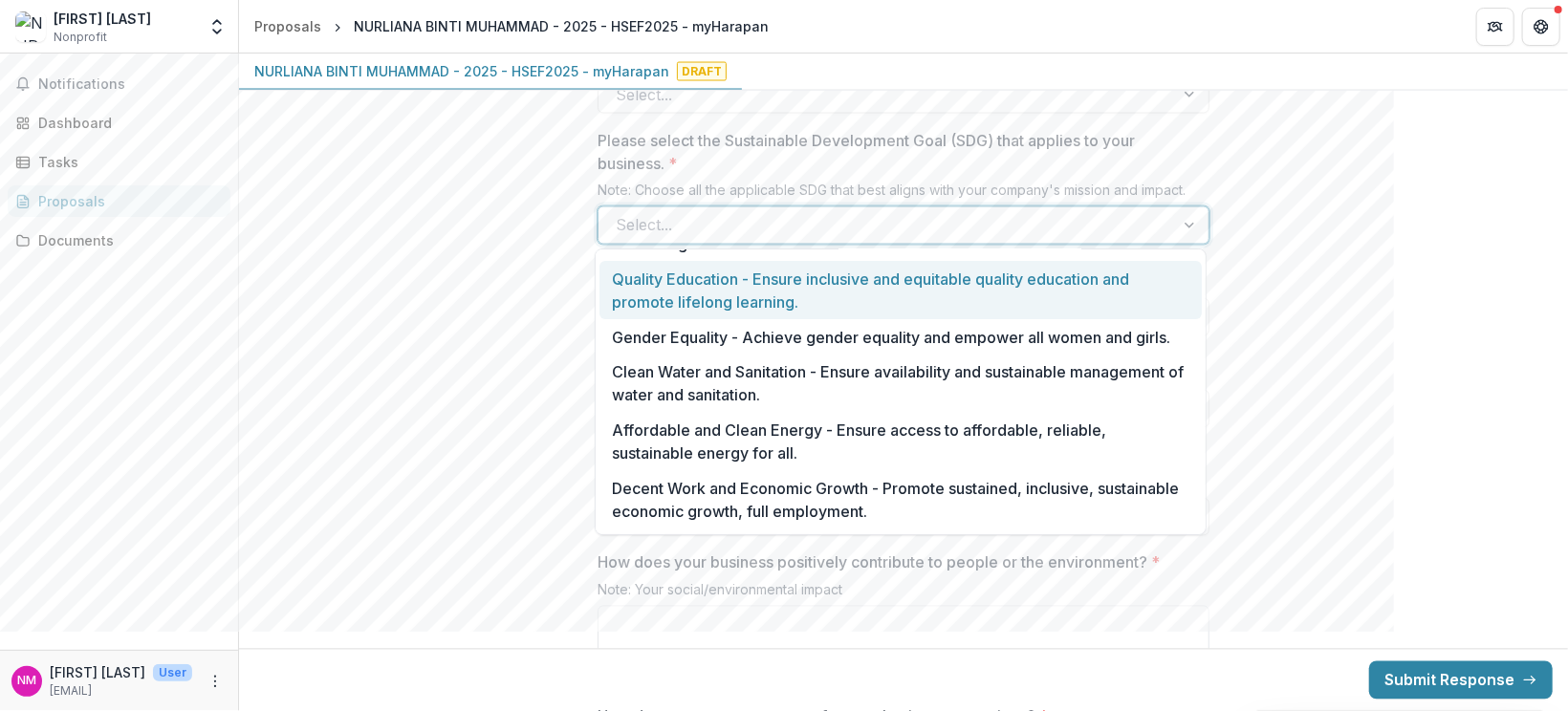 drag, startPoint x: 1206, startPoint y: 304, endPoint x: 1206, endPoint y: 334, distance: 30 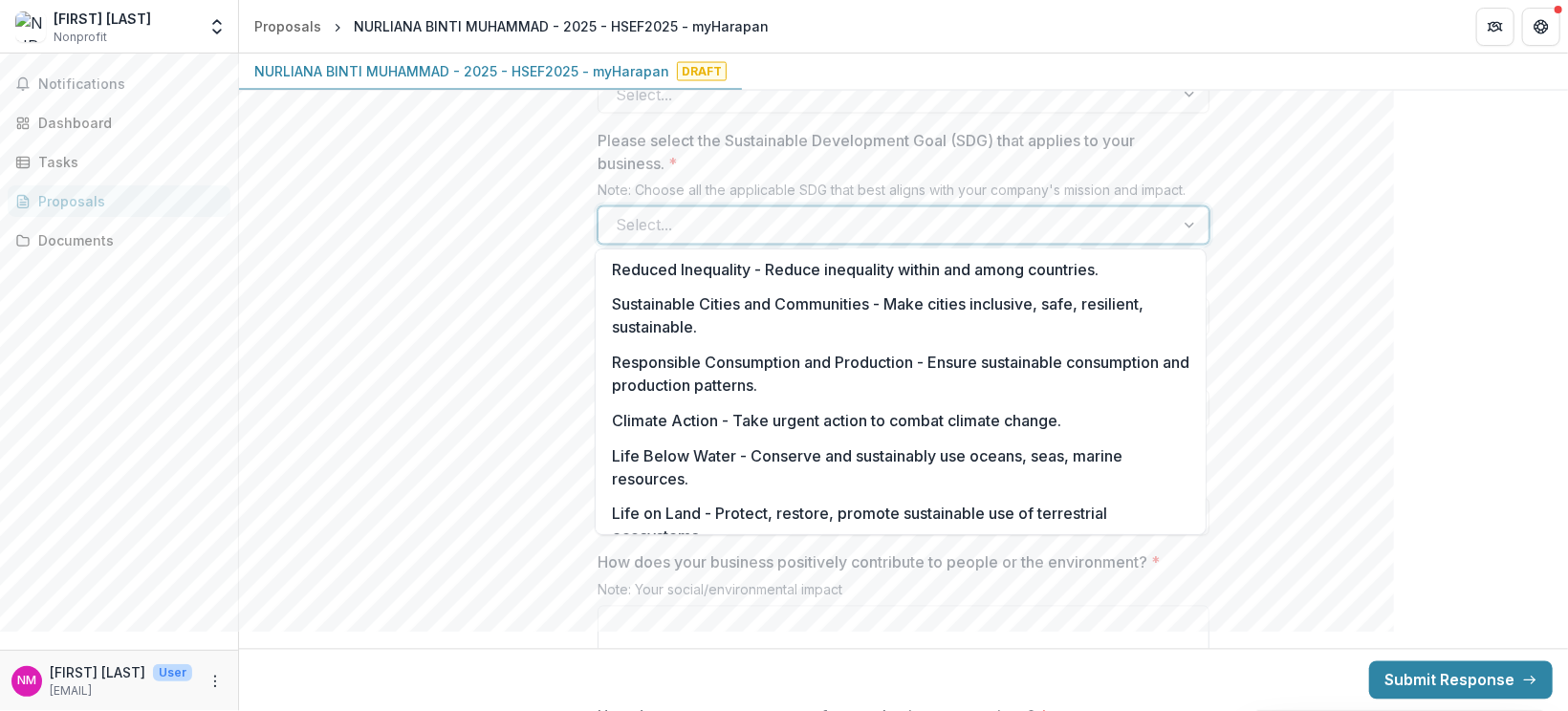 scroll, scrollTop: 516, scrollLeft: 0, axis: vertical 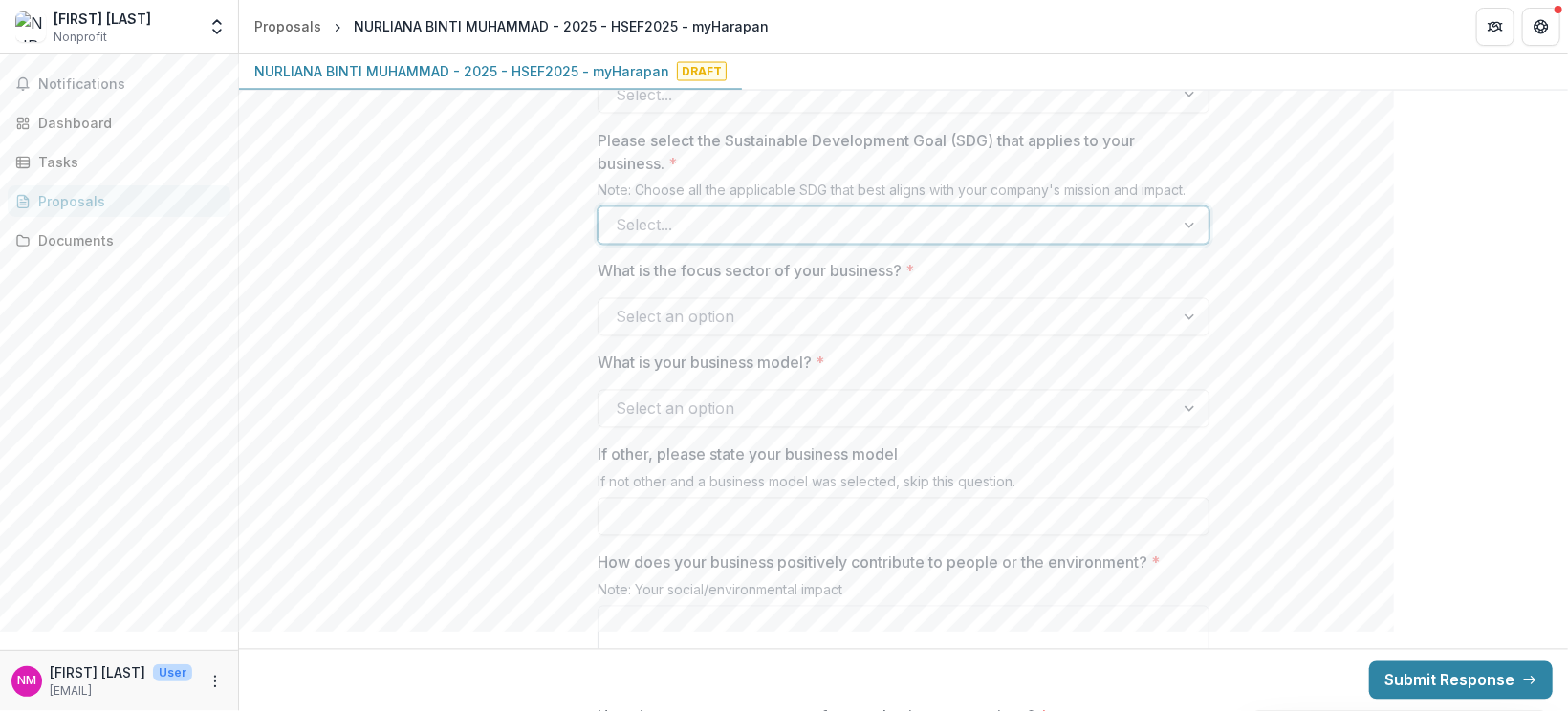 click at bounding box center (886, 226) 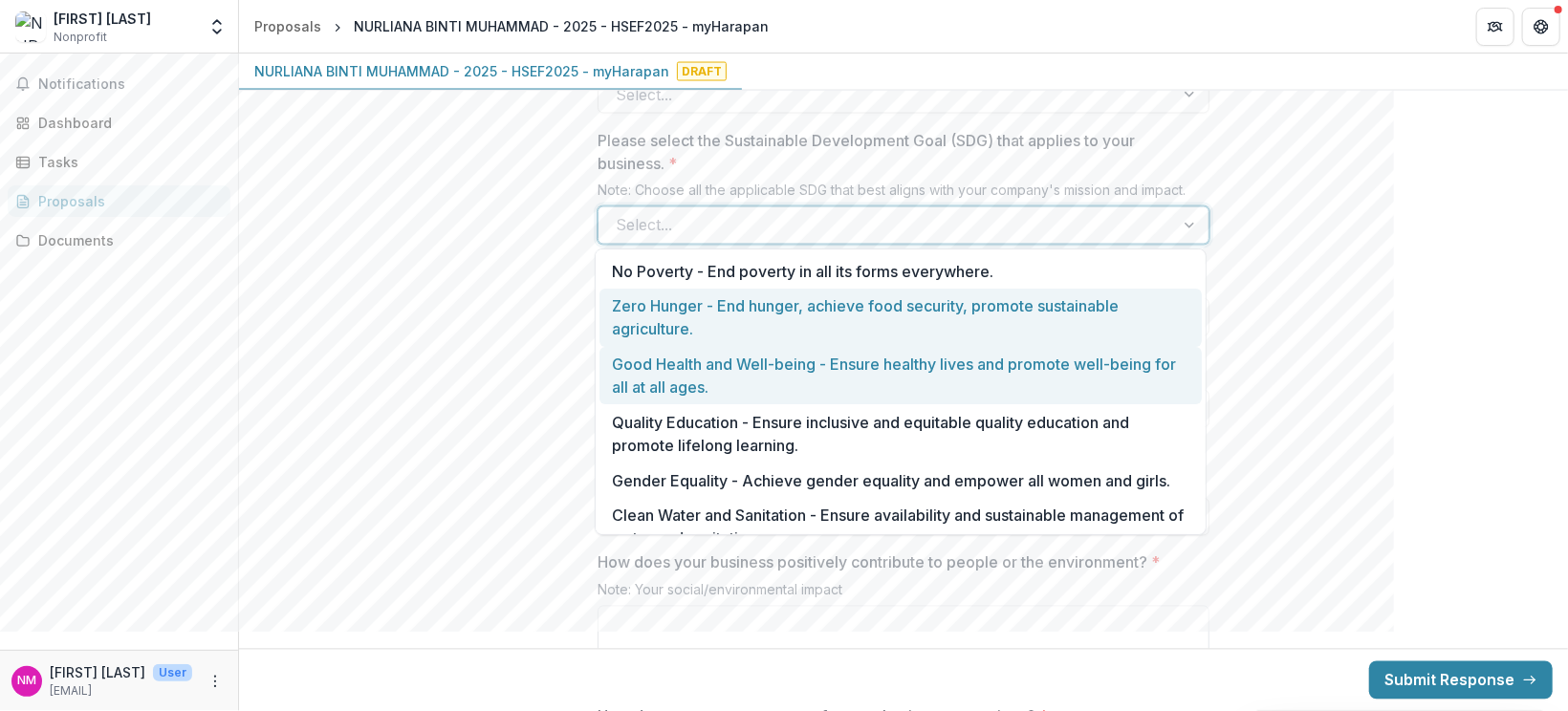 drag, startPoint x: 1194, startPoint y: 272, endPoint x: 1190, endPoint y: 346, distance: 74.10803 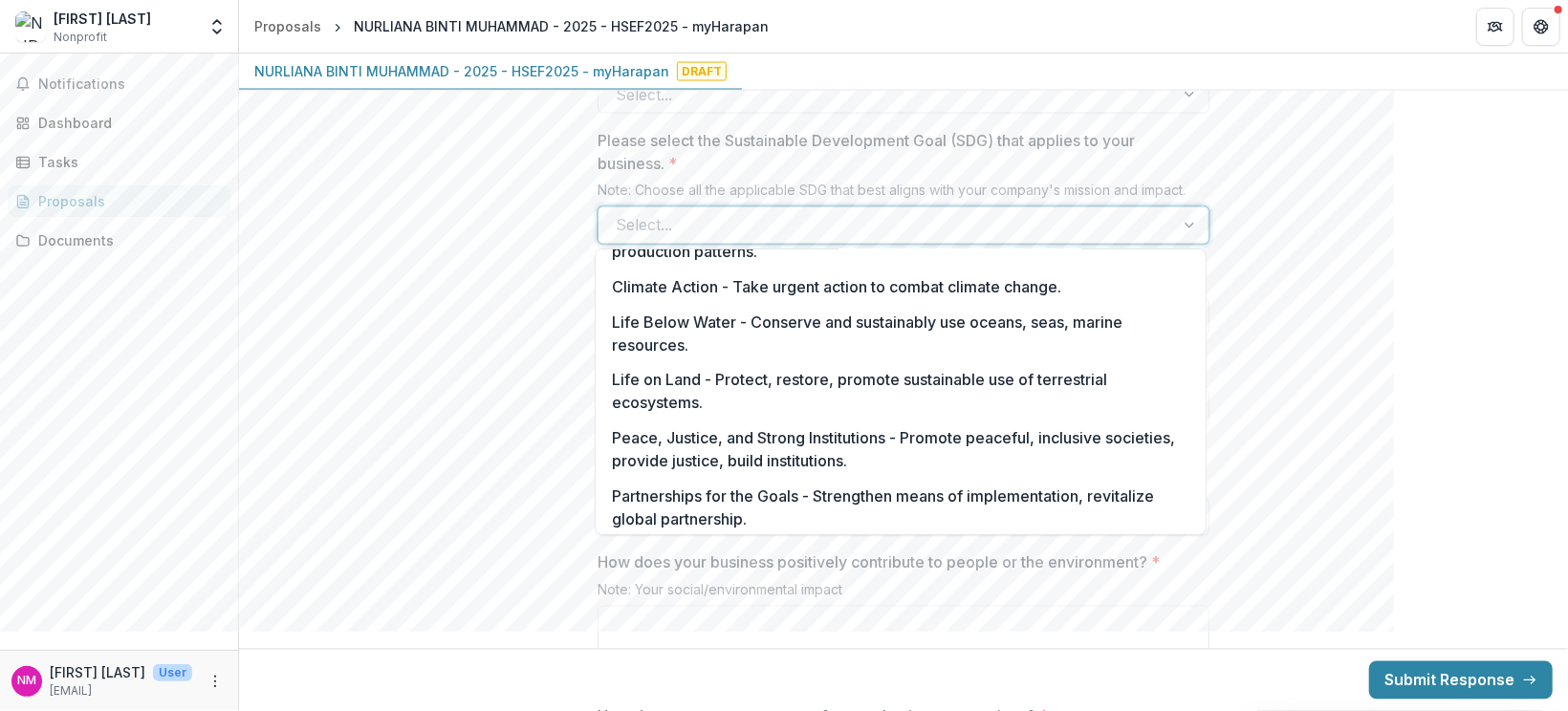 scroll, scrollTop: 617, scrollLeft: 0, axis: vertical 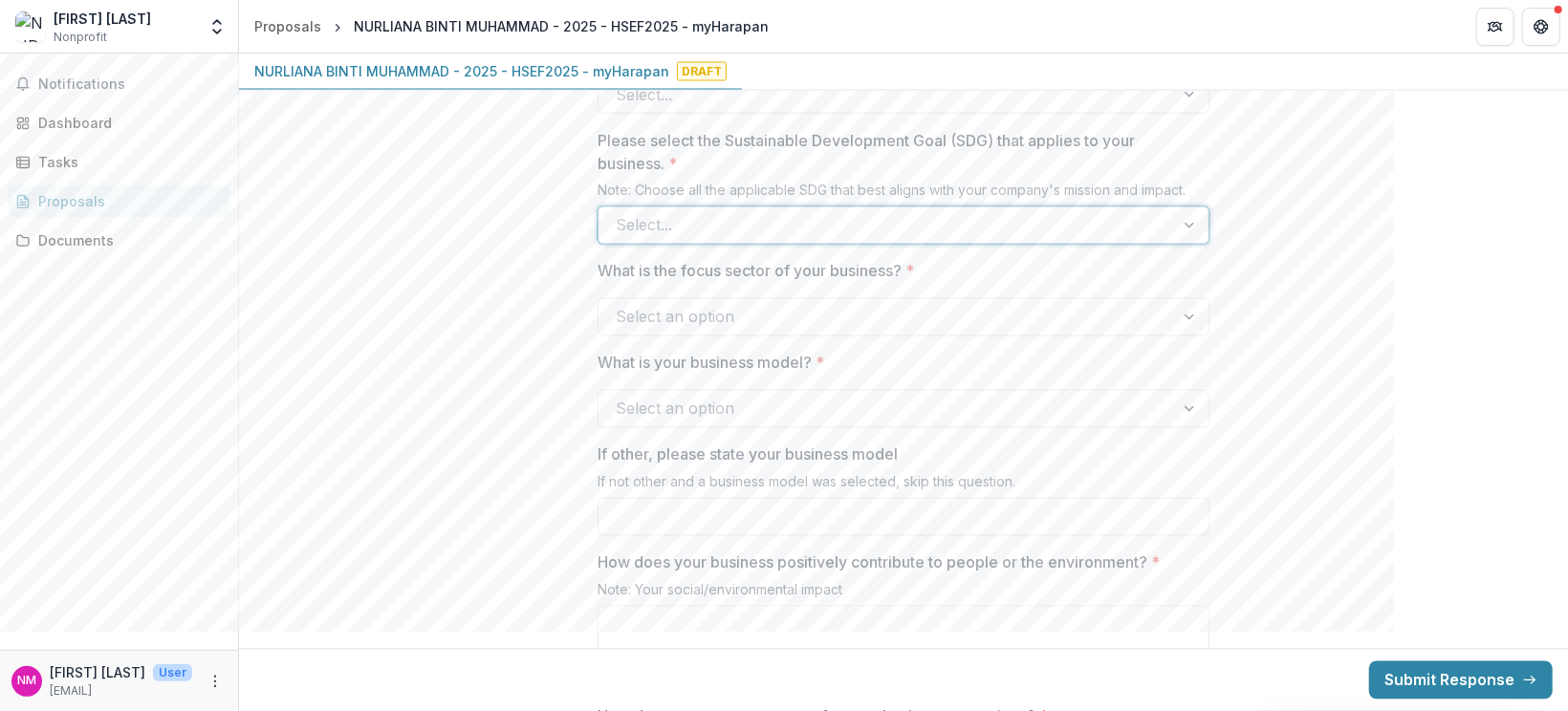 click on "**********" at bounding box center (904, 557) 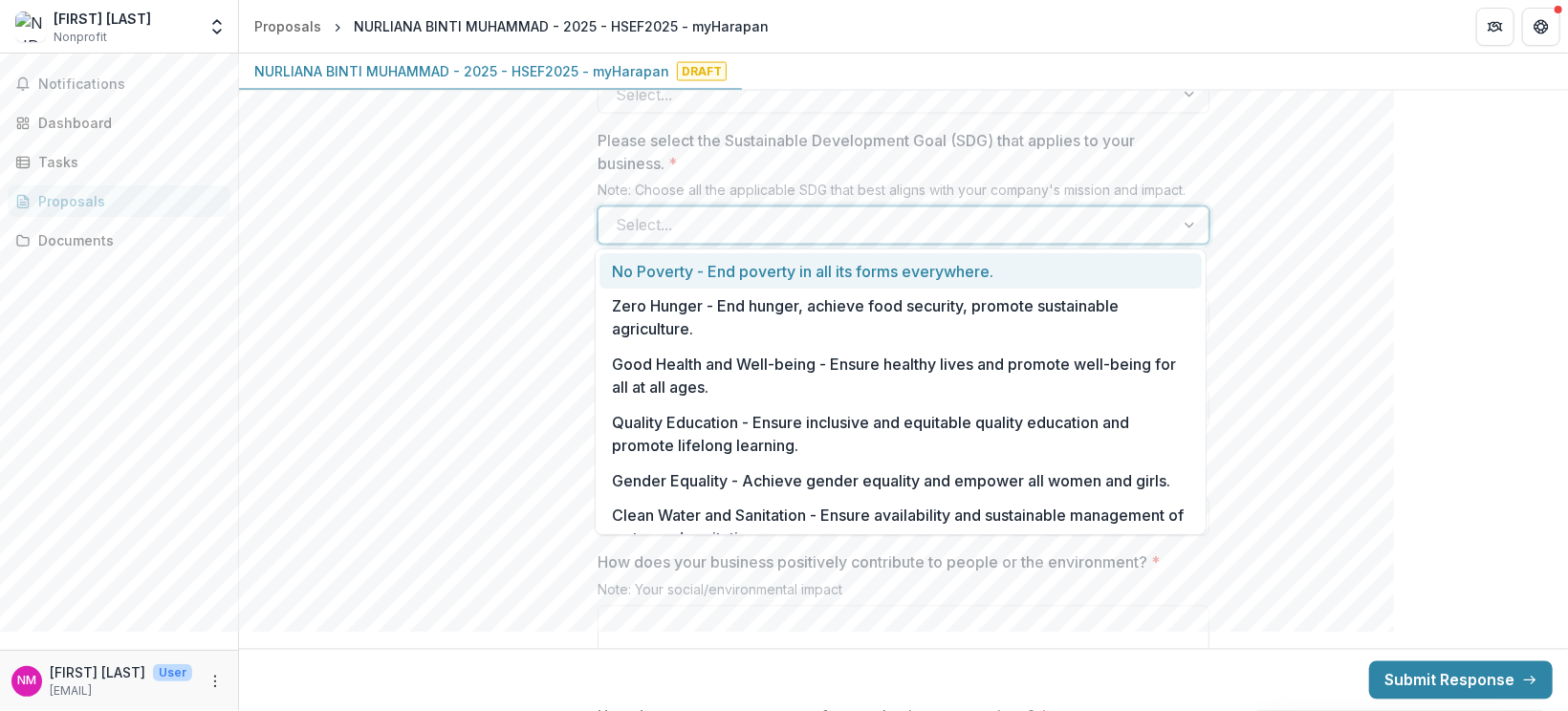 click at bounding box center [886, 226] 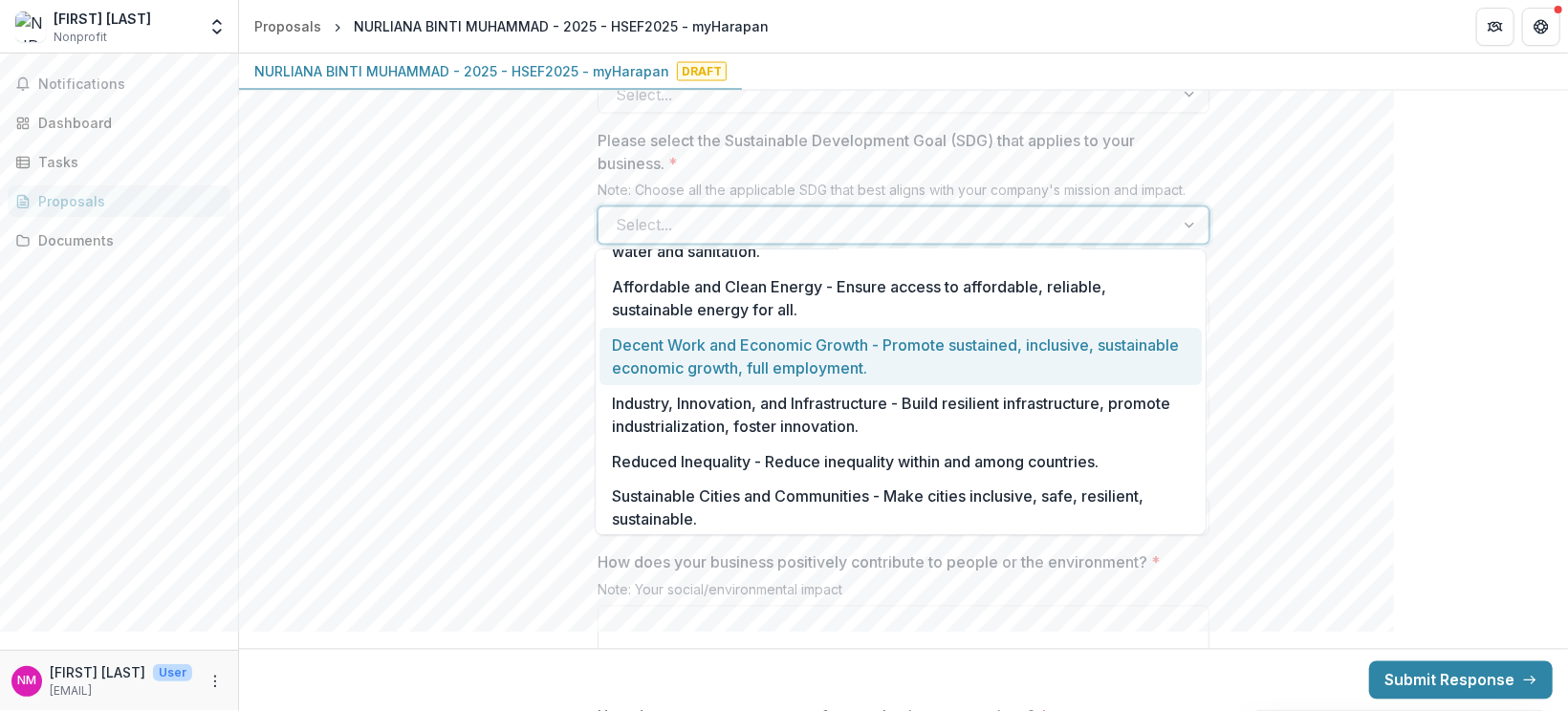 scroll, scrollTop: 143, scrollLeft: 0, axis: vertical 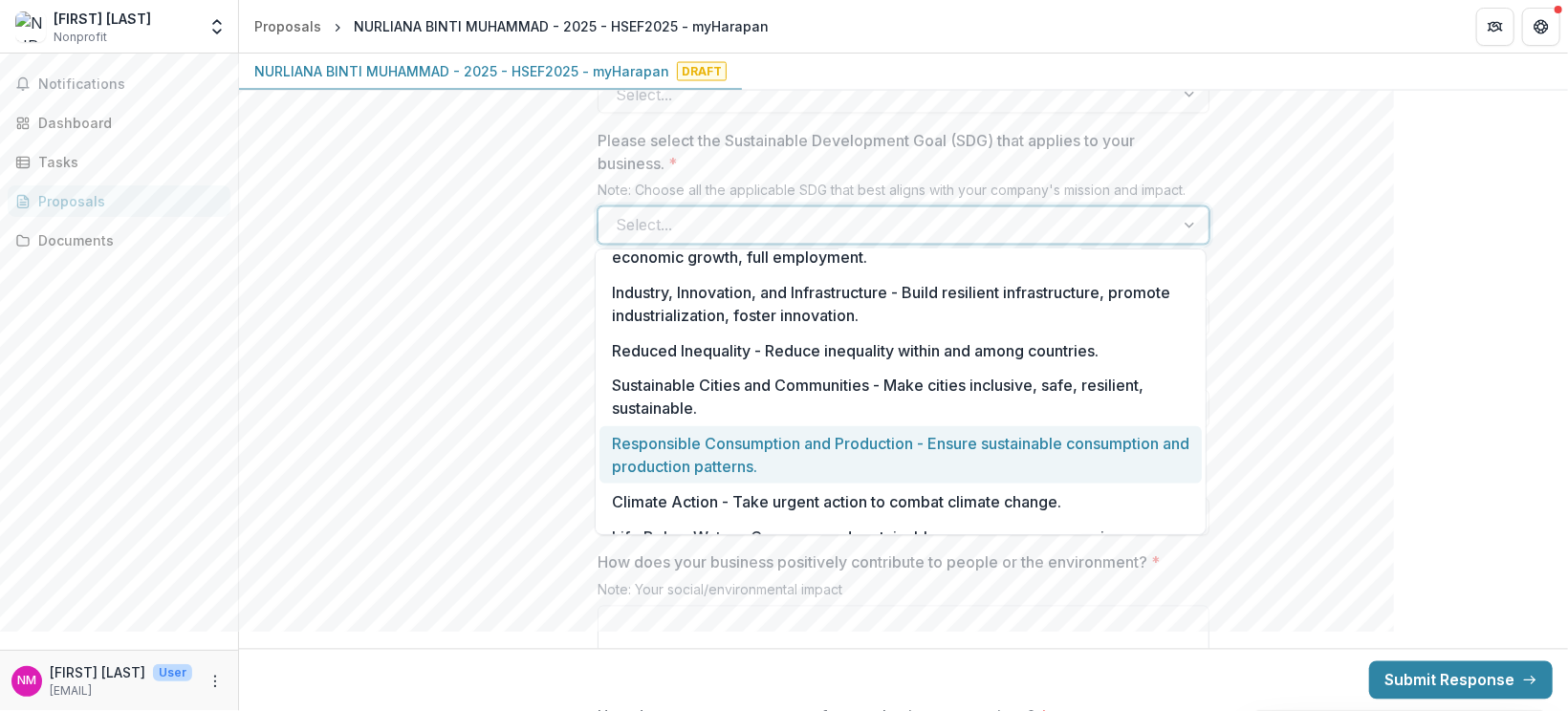 drag, startPoint x: 1194, startPoint y: 414, endPoint x: 1194, endPoint y: 435, distance: 21 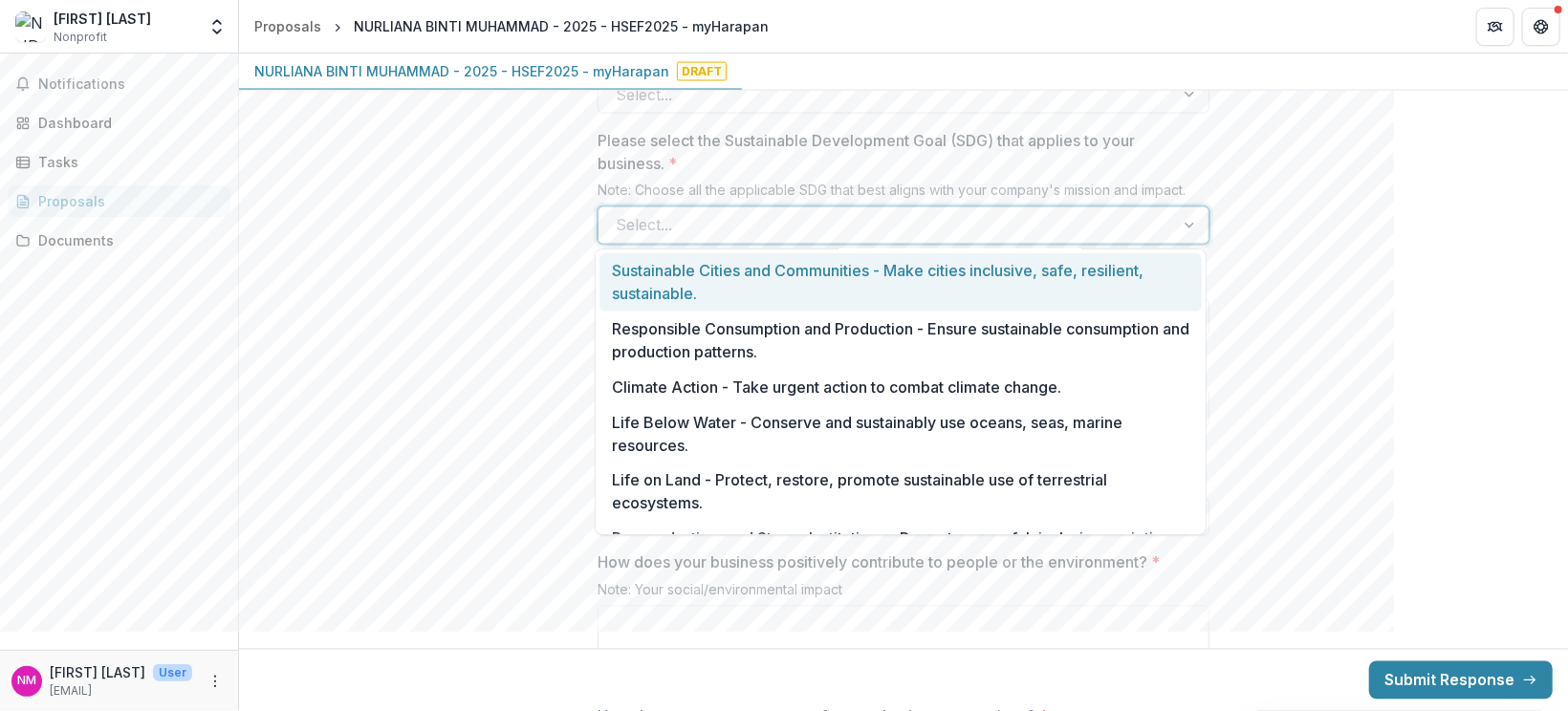 scroll, scrollTop: 534, scrollLeft: 0, axis: vertical 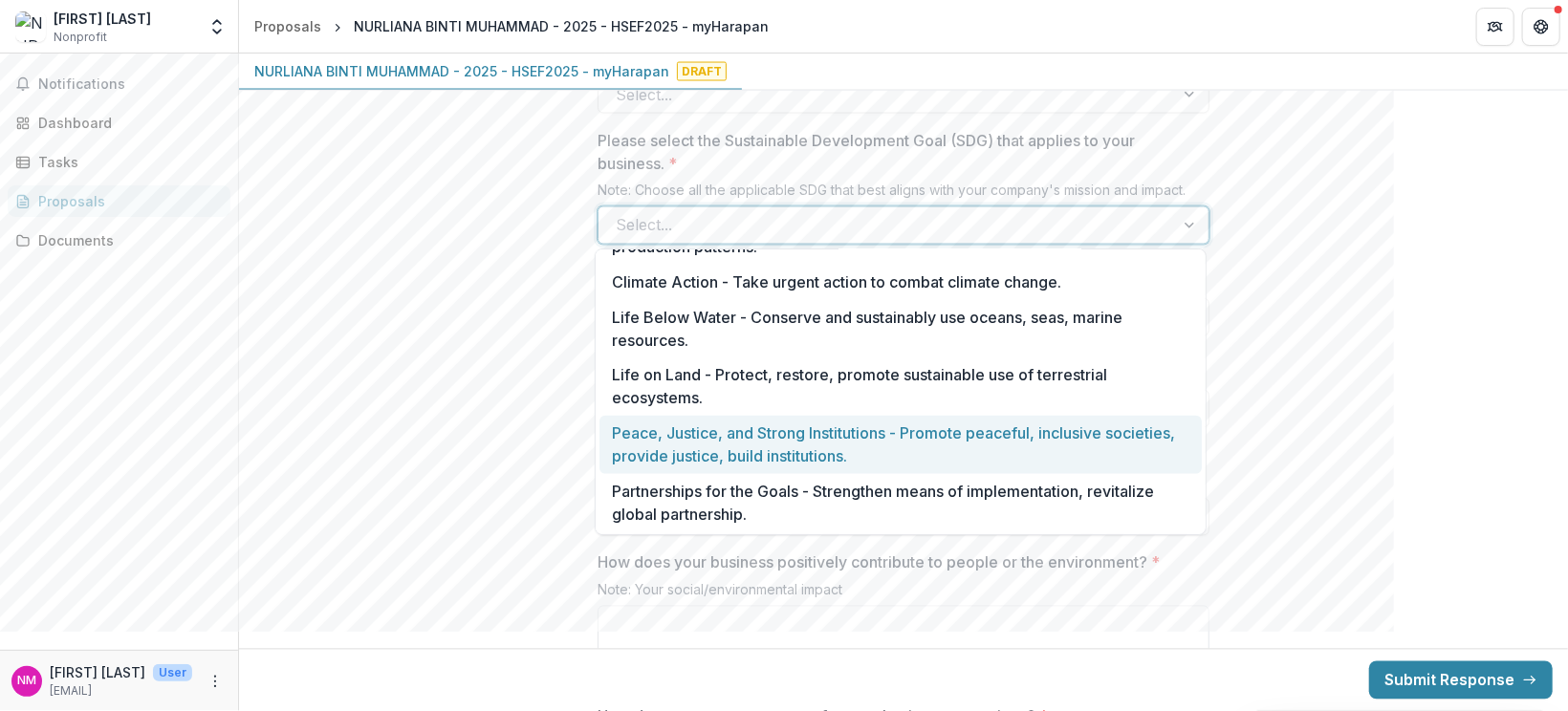 click on "**********" at bounding box center (904, 557) 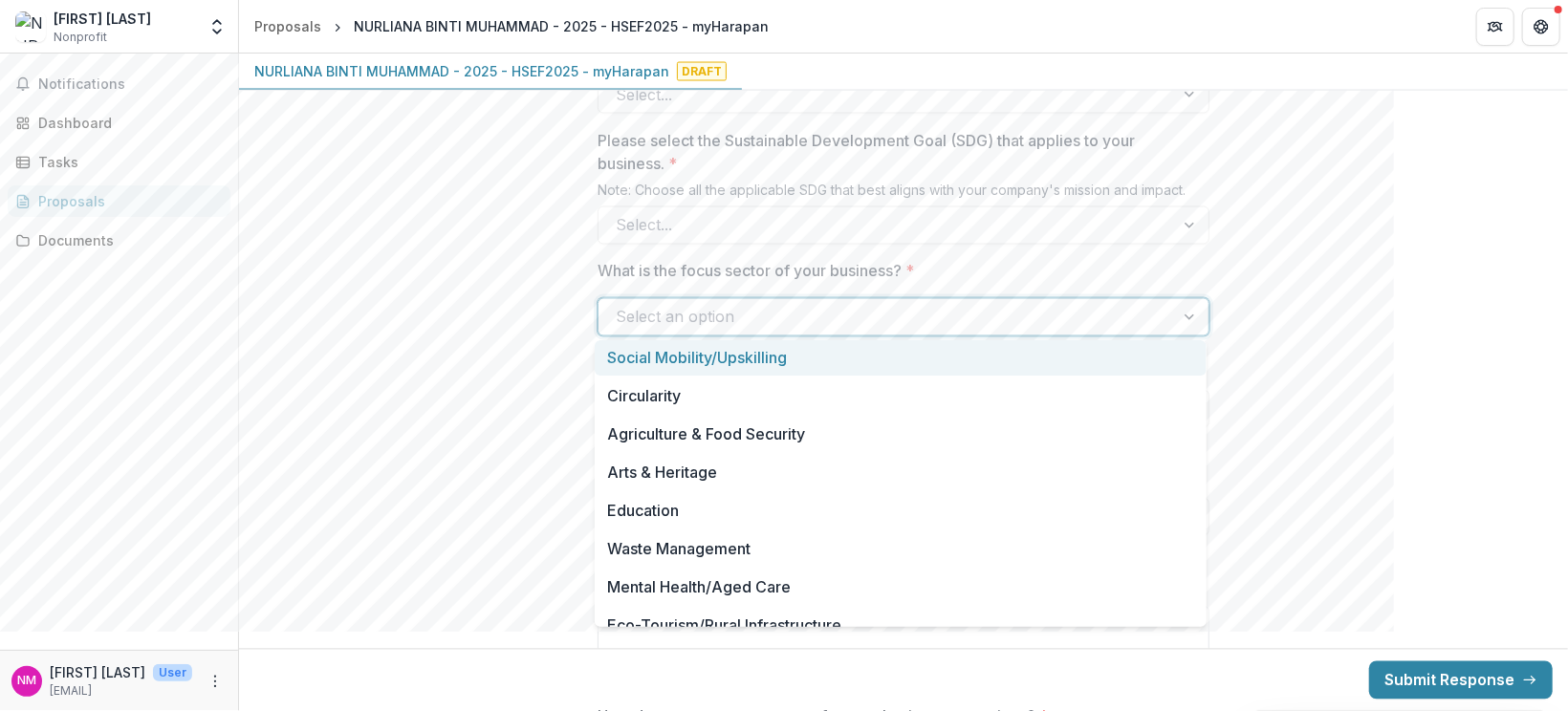 click on "**********" at bounding box center (784, 356) 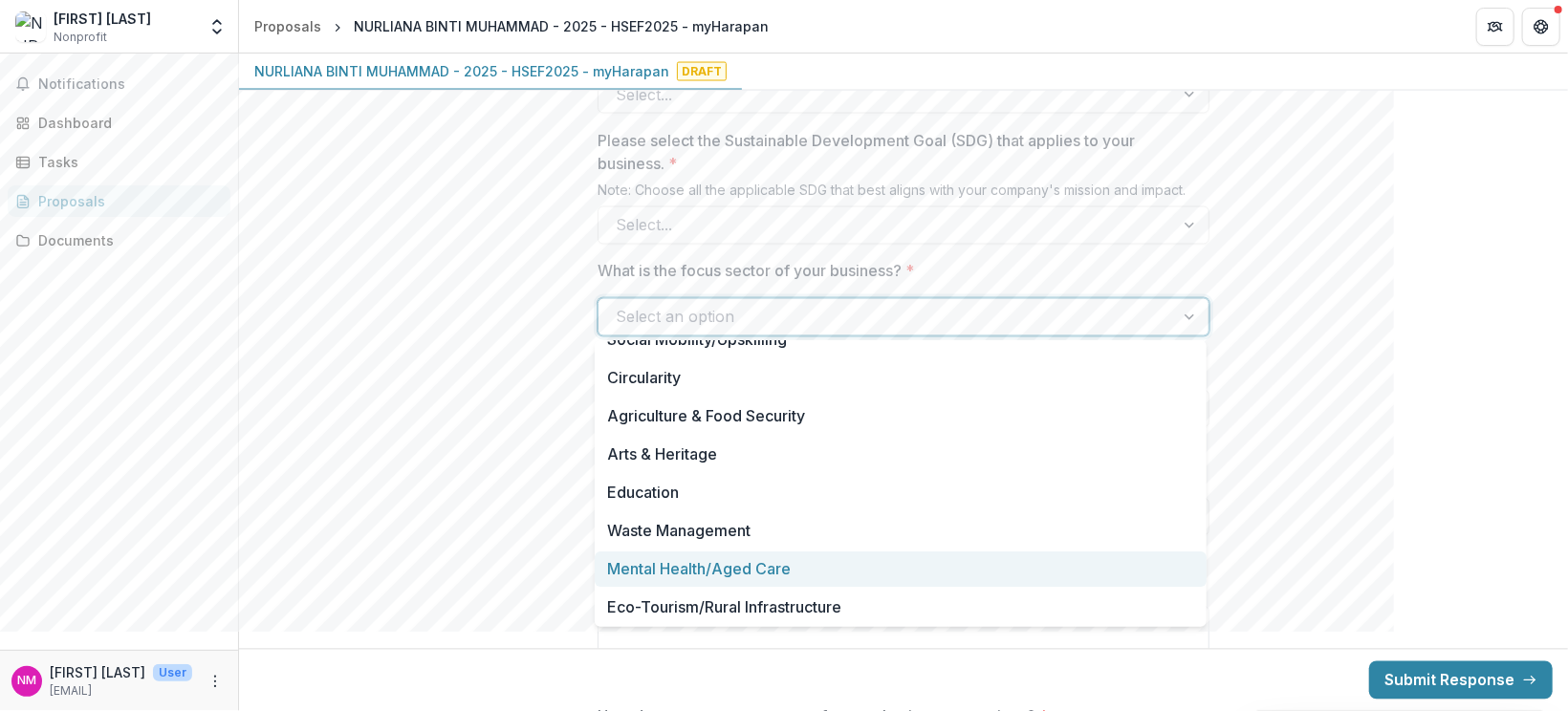scroll, scrollTop: 0, scrollLeft: 0, axis: both 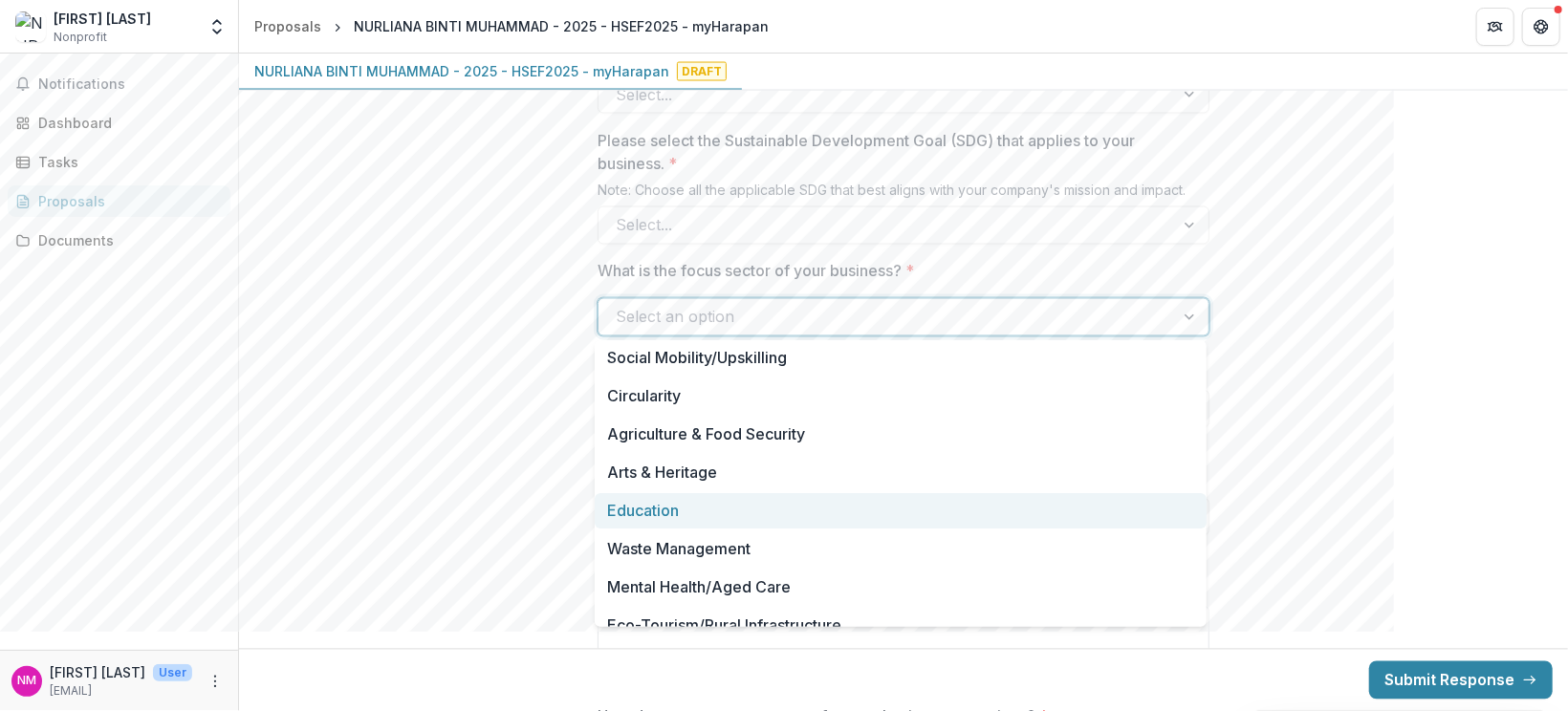 click on "Education" at bounding box center (901, 510) 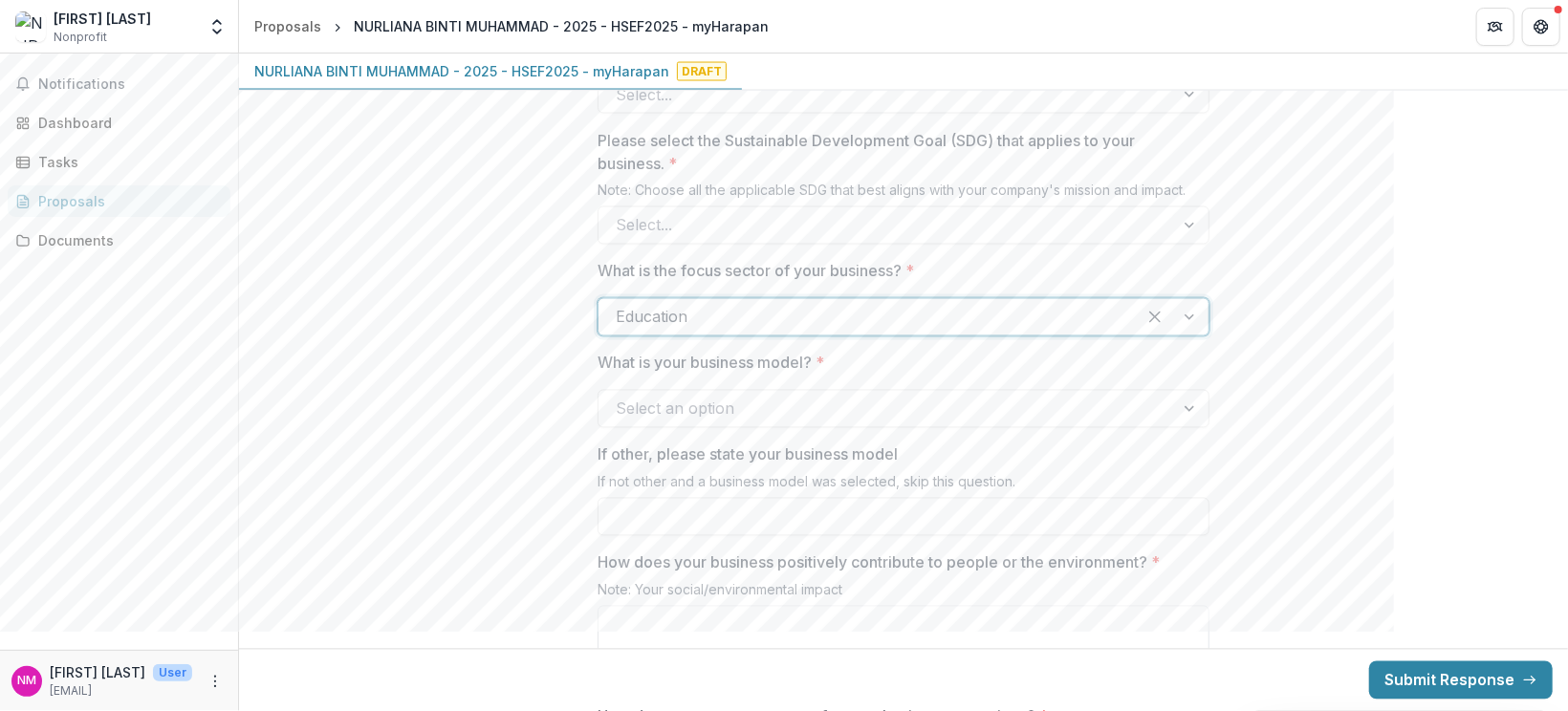 click at bounding box center (867, 317) 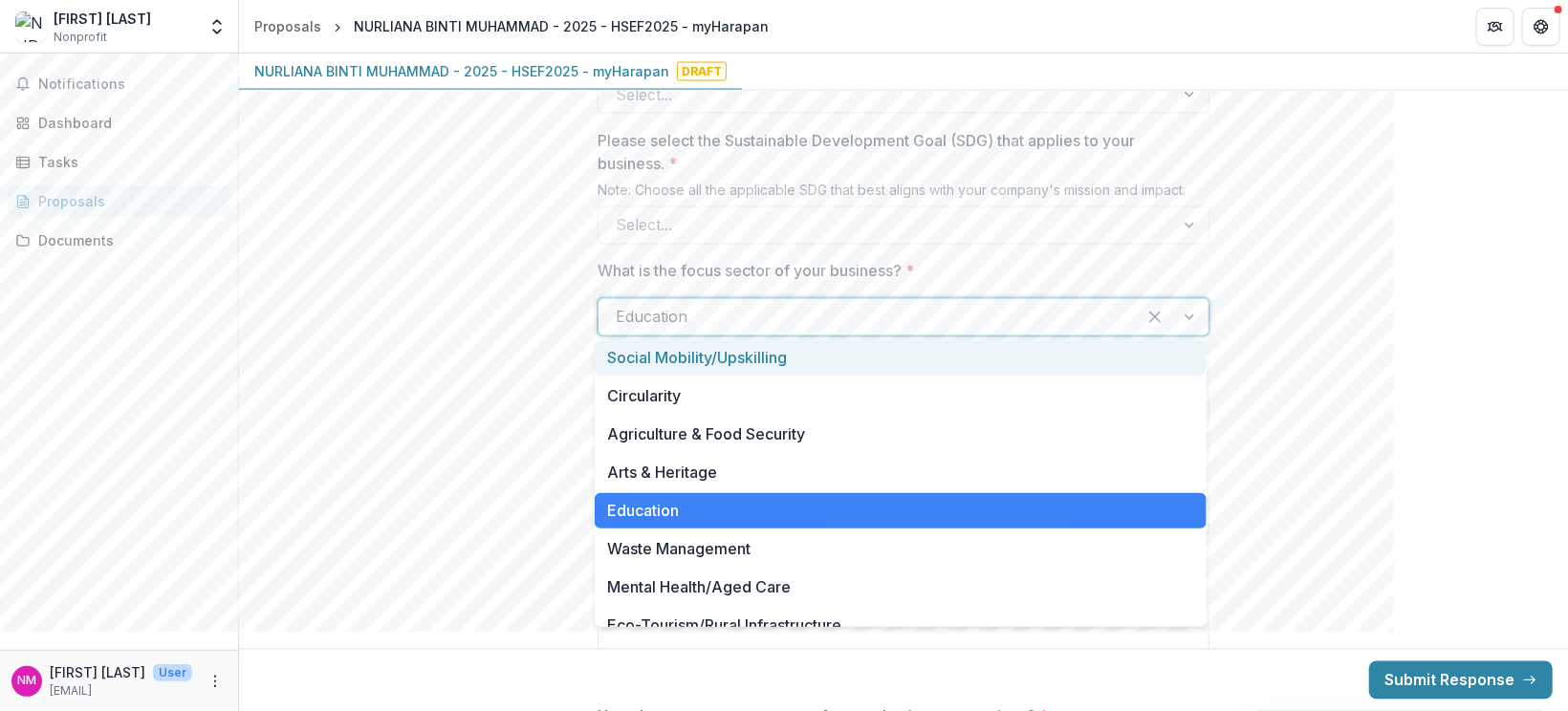 click on "Social Mobility/Upskilling" at bounding box center [901, 357] 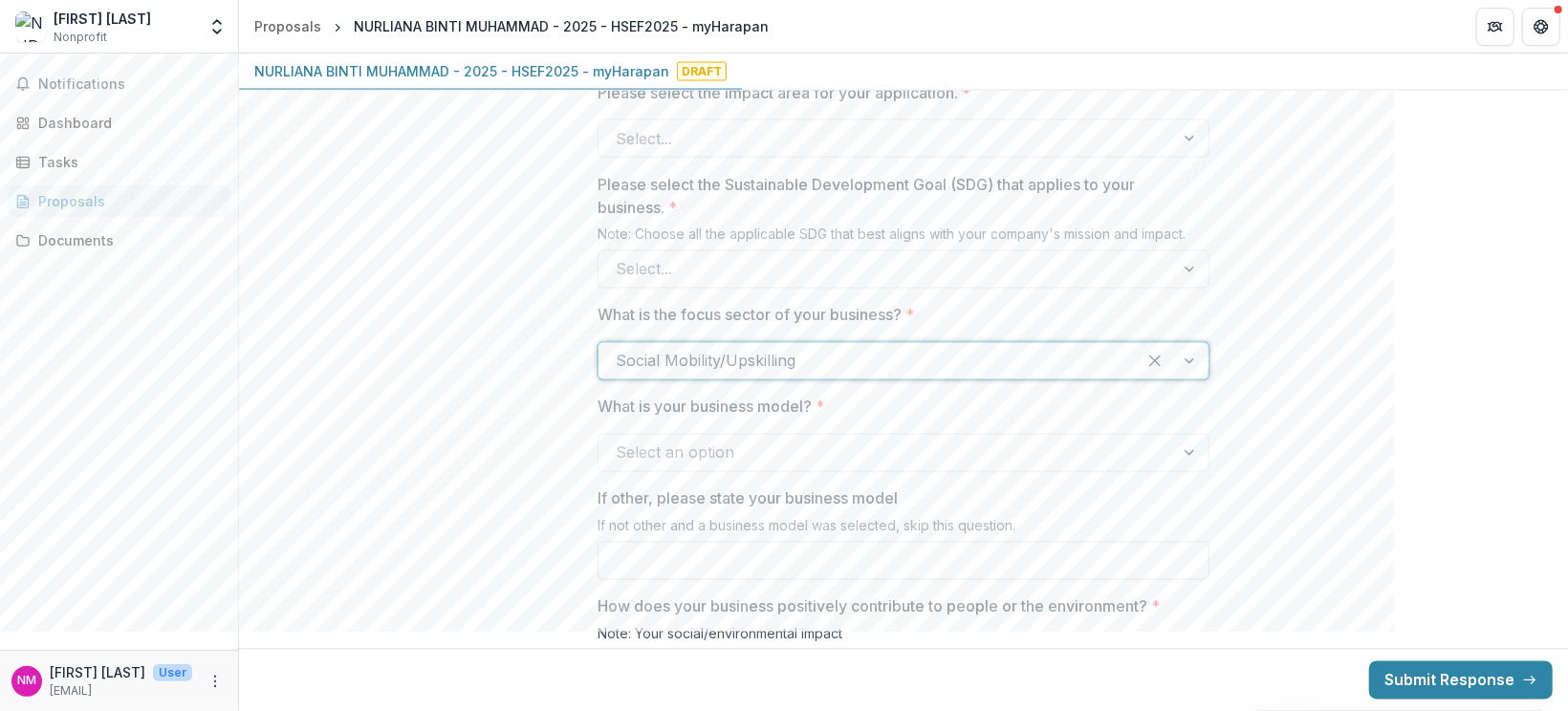 scroll, scrollTop: 1821, scrollLeft: 0, axis: vertical 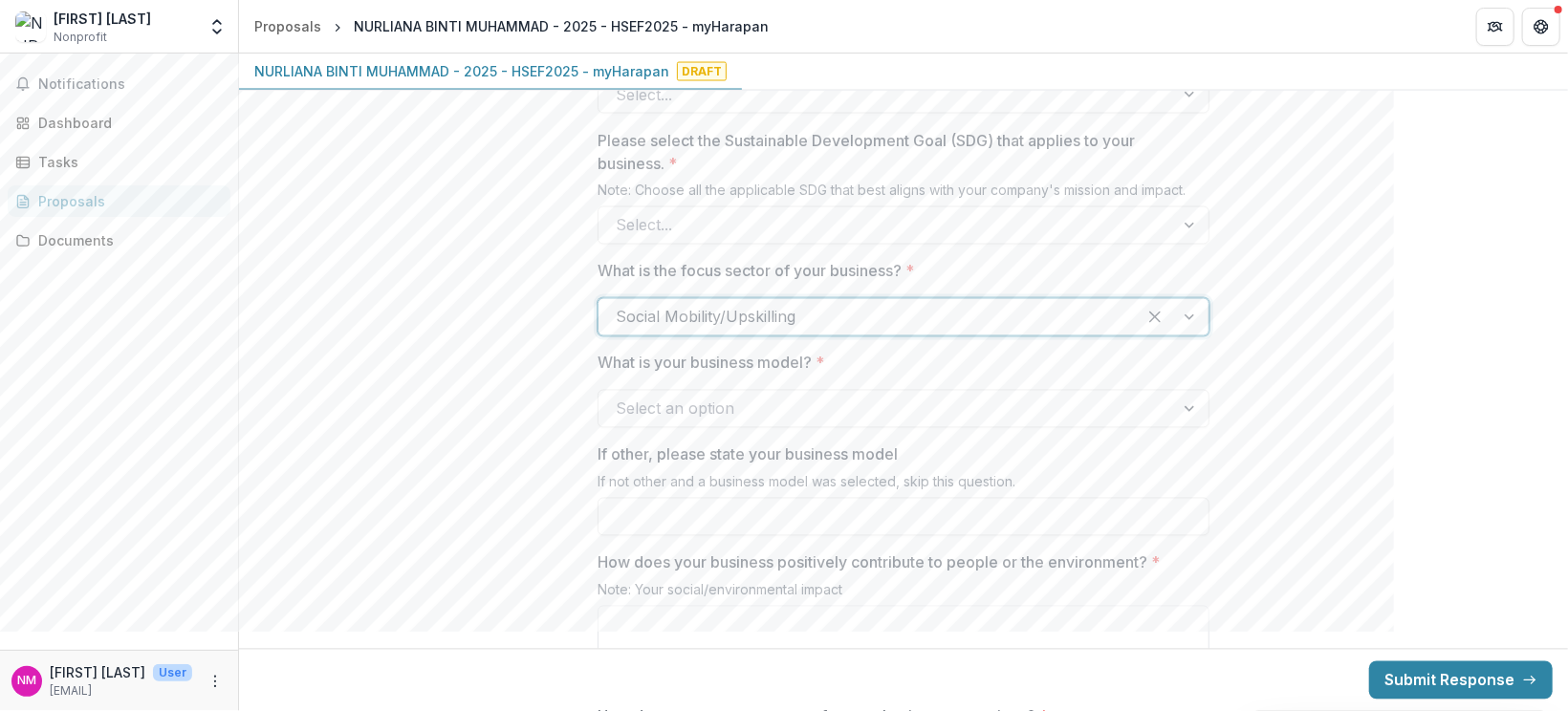 click at bounding box center [886, 409] 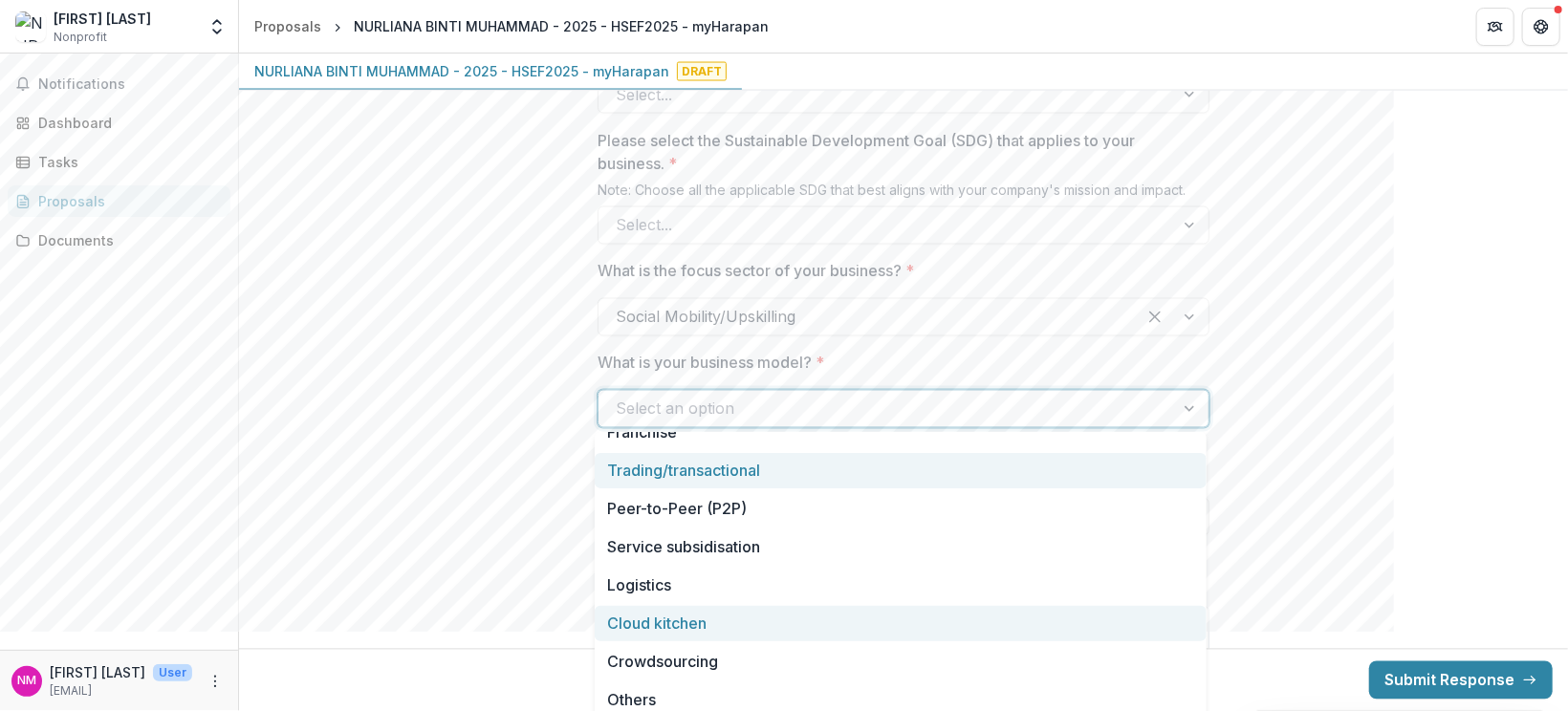 scroll, scrollTop: 287, scrollLeft: 0, axis: vertical 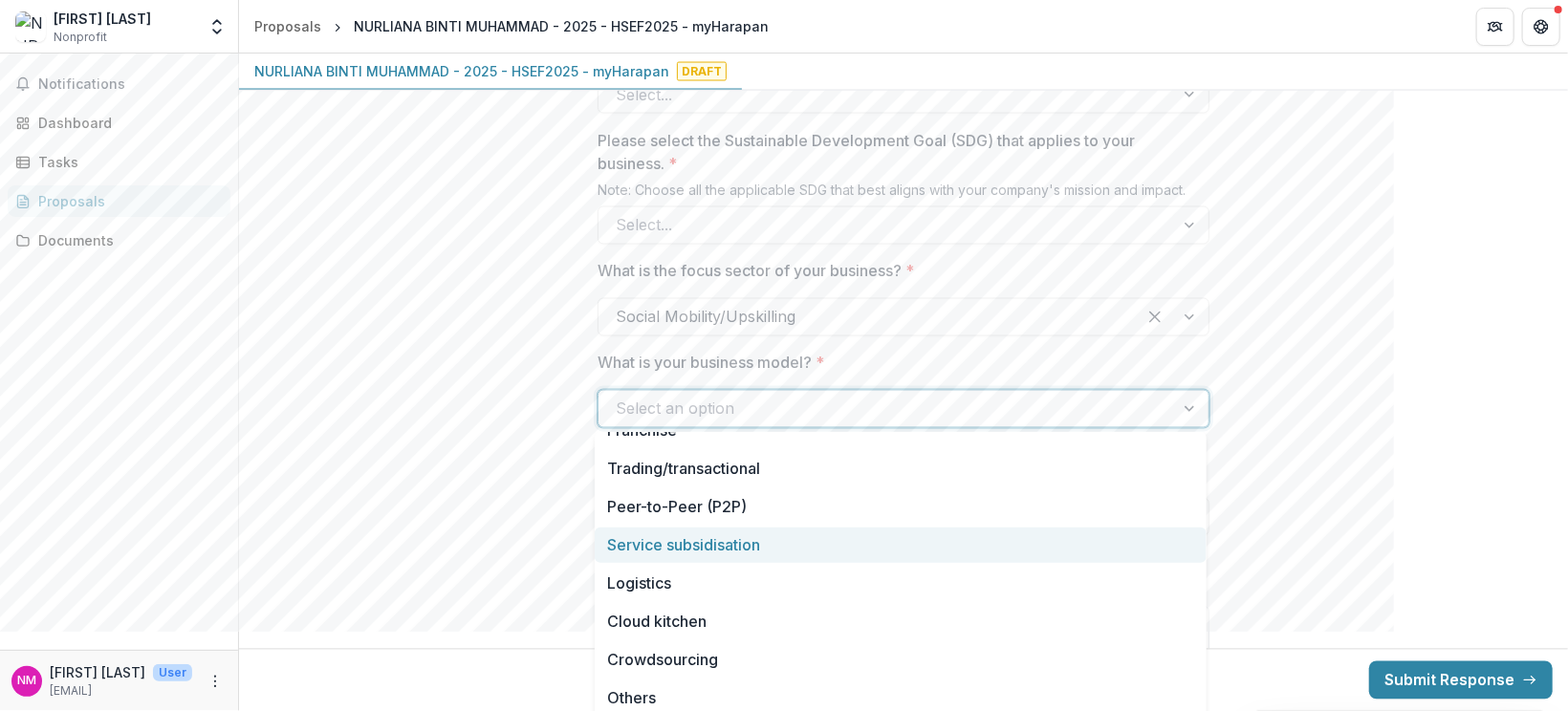click on "**********" at bounding box center [904, 557] 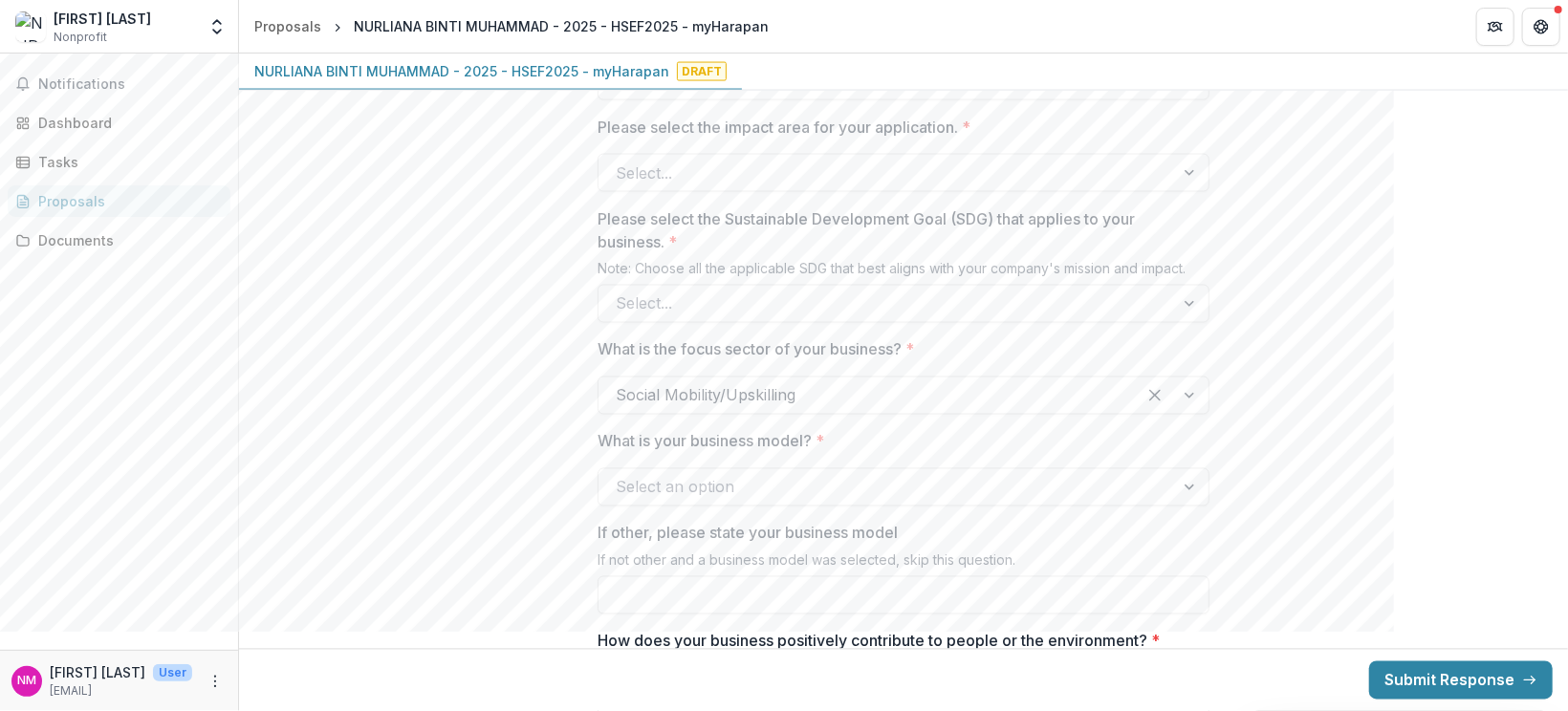 scroll, scrollTop: 1677, scrollLeft: 0, axis: vertical 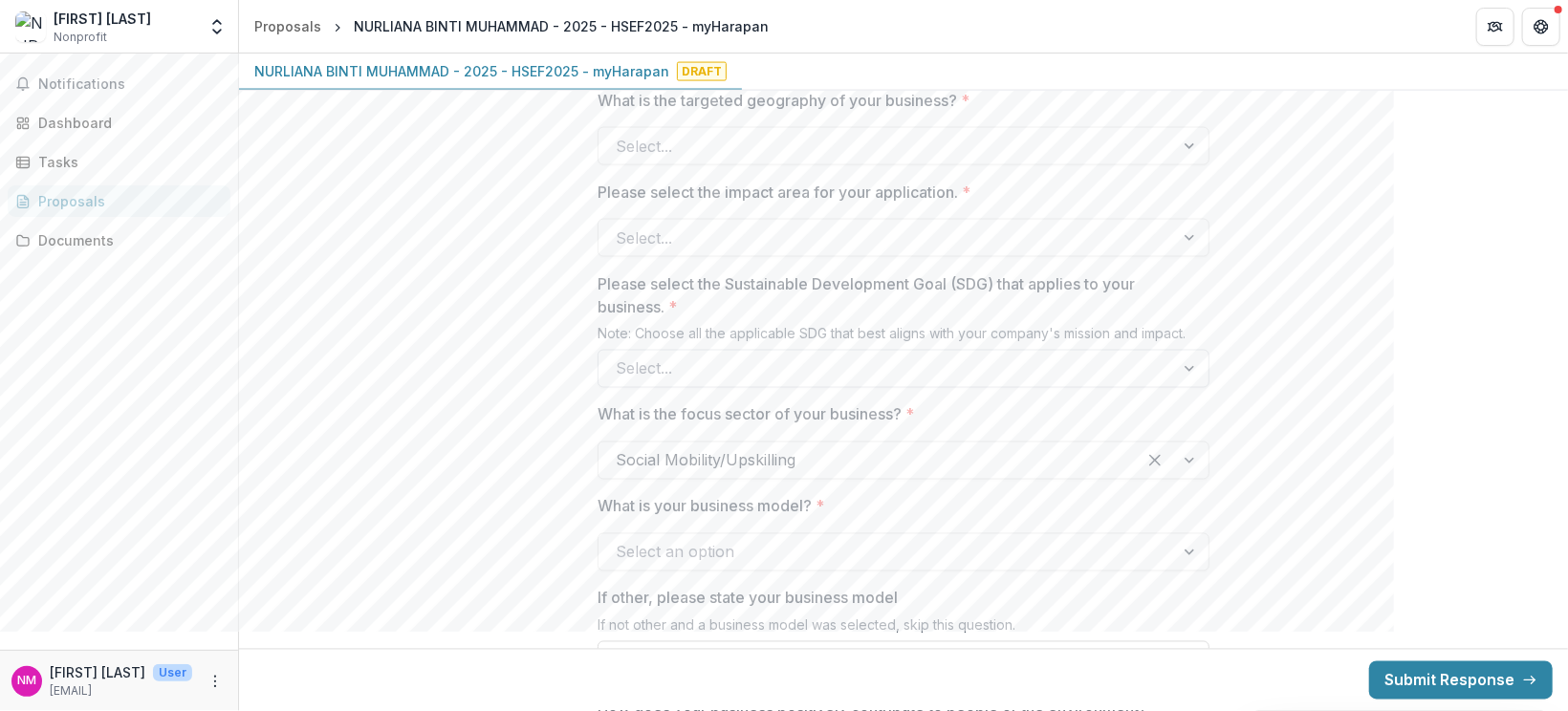 click at bounding box center [886, 369] 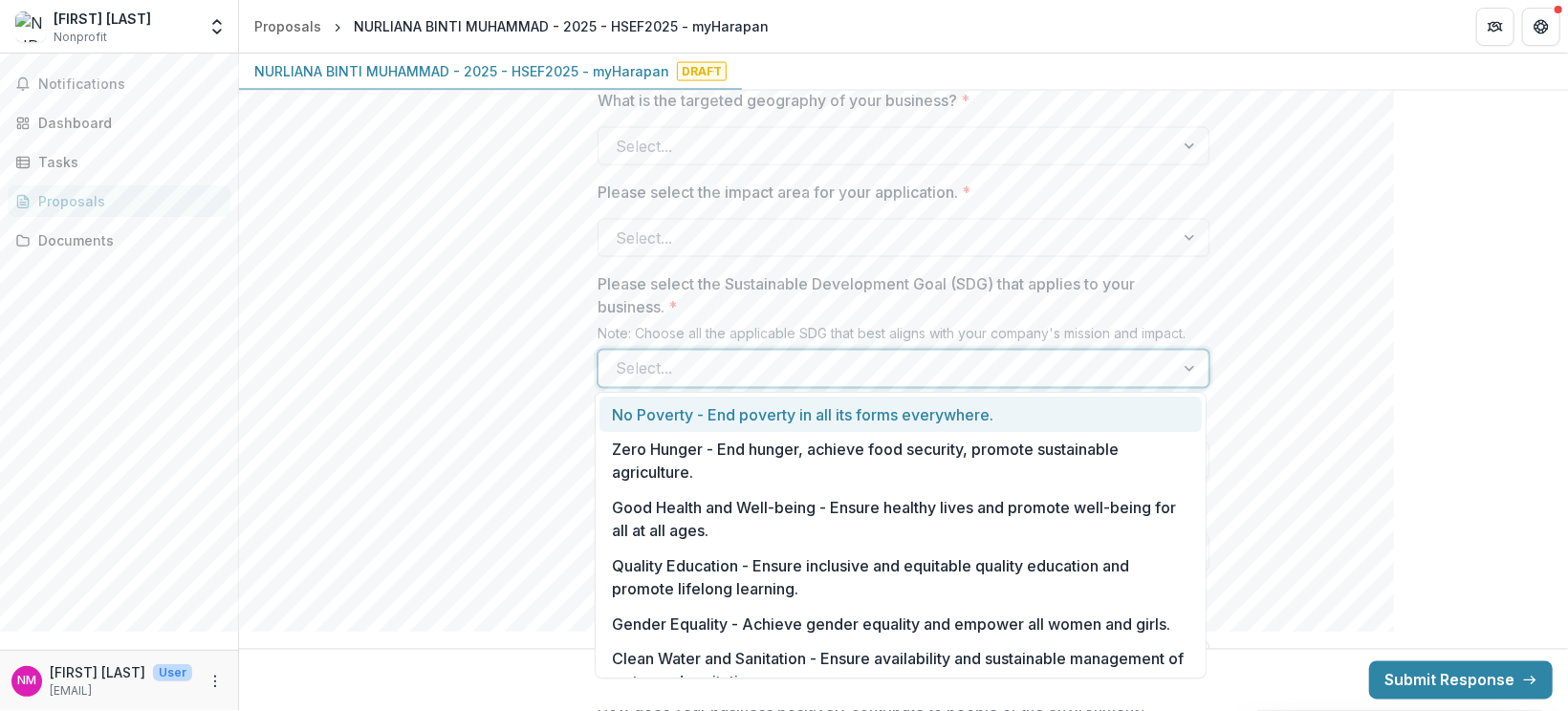 click on "**********" at bounding box center [904, 700] 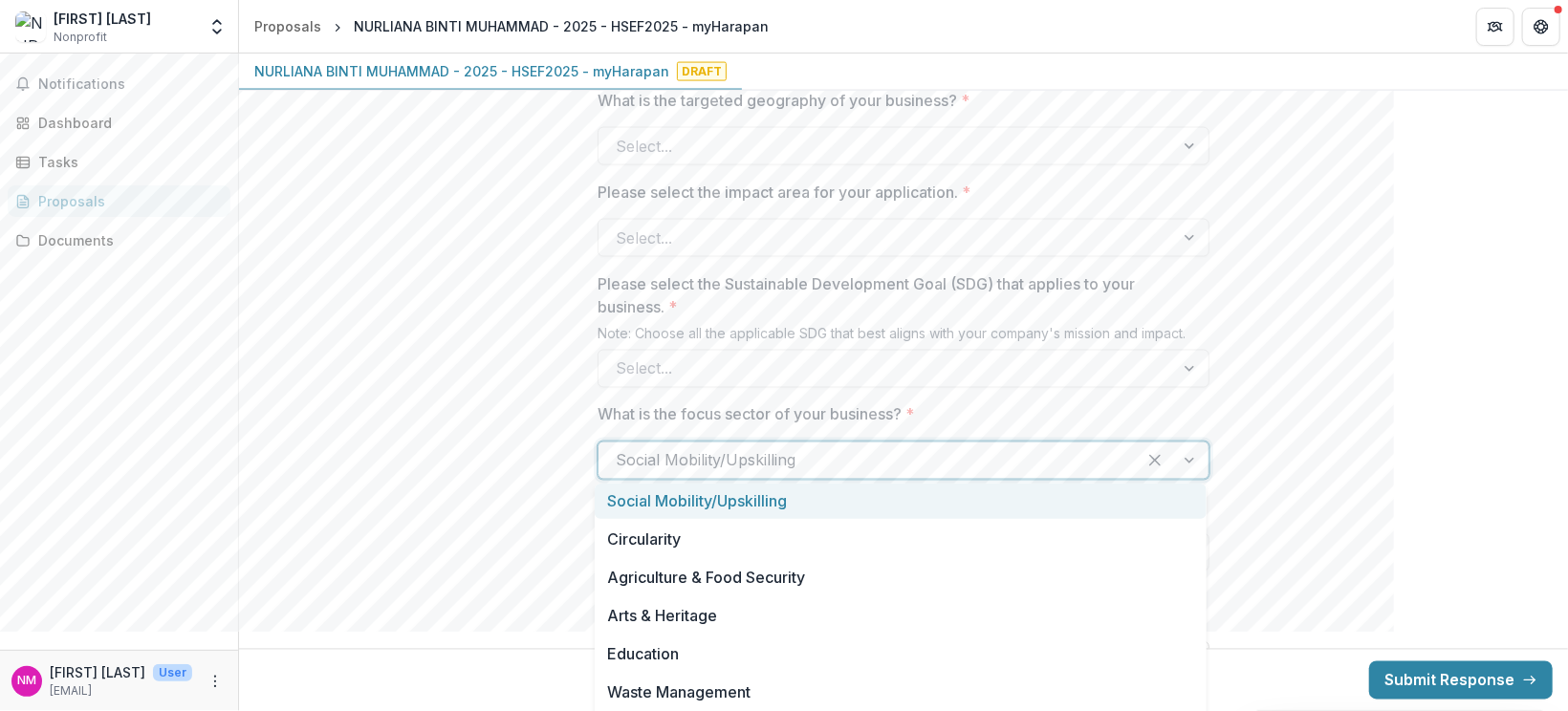 click at bounding box center [867, 461] 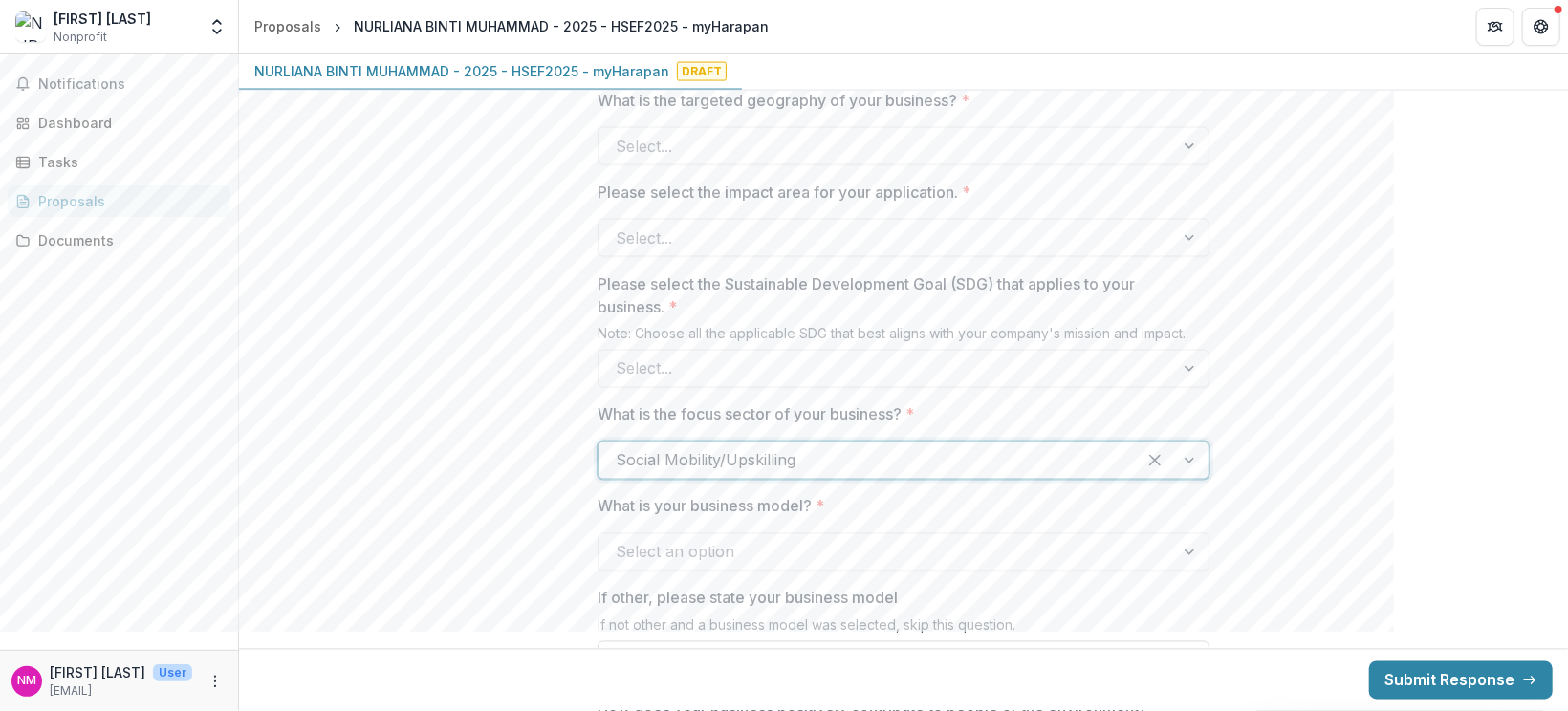click at bounding box center [867, 461] 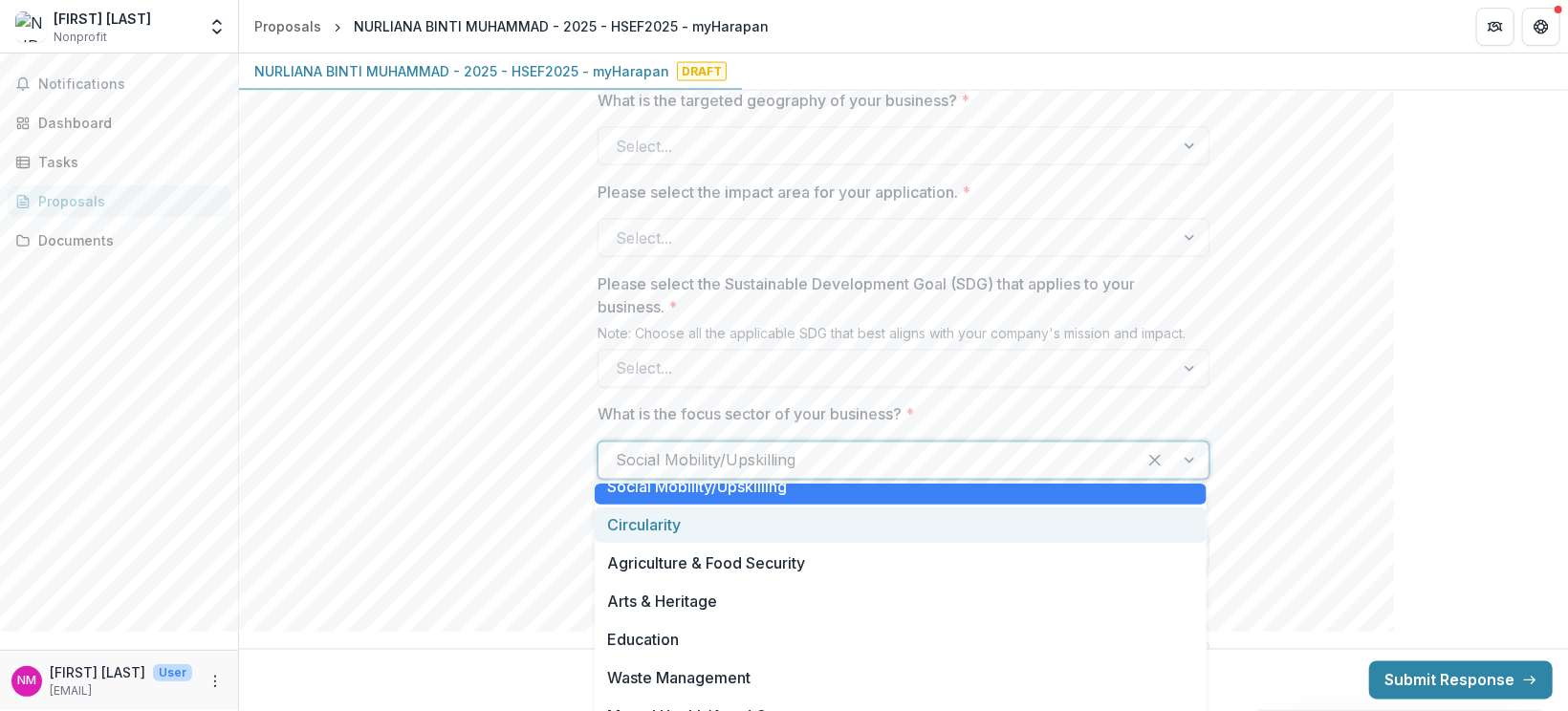 scroll, scrollTop: 18, scrollLeft: 0, axis: vertical 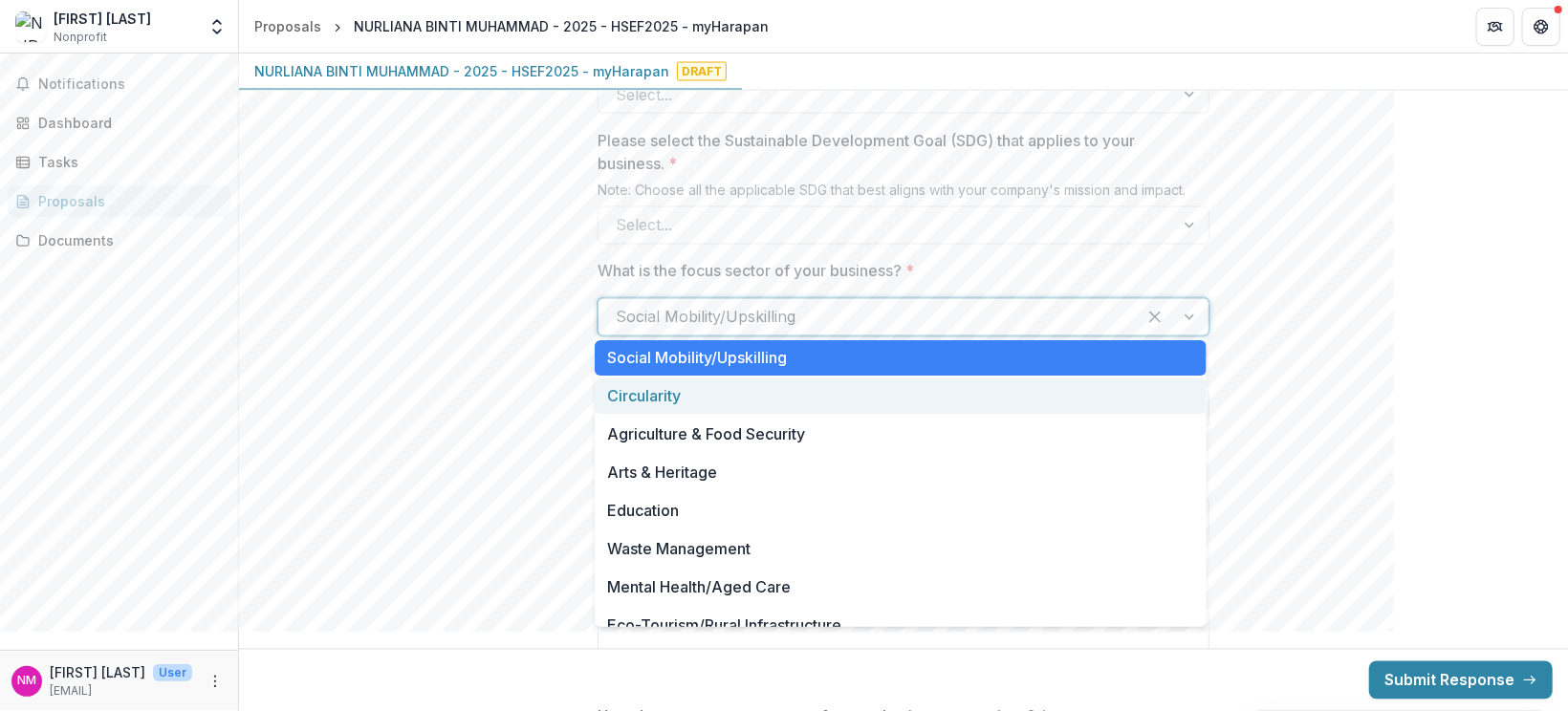click on "**********" at bounding box center [904, 557] 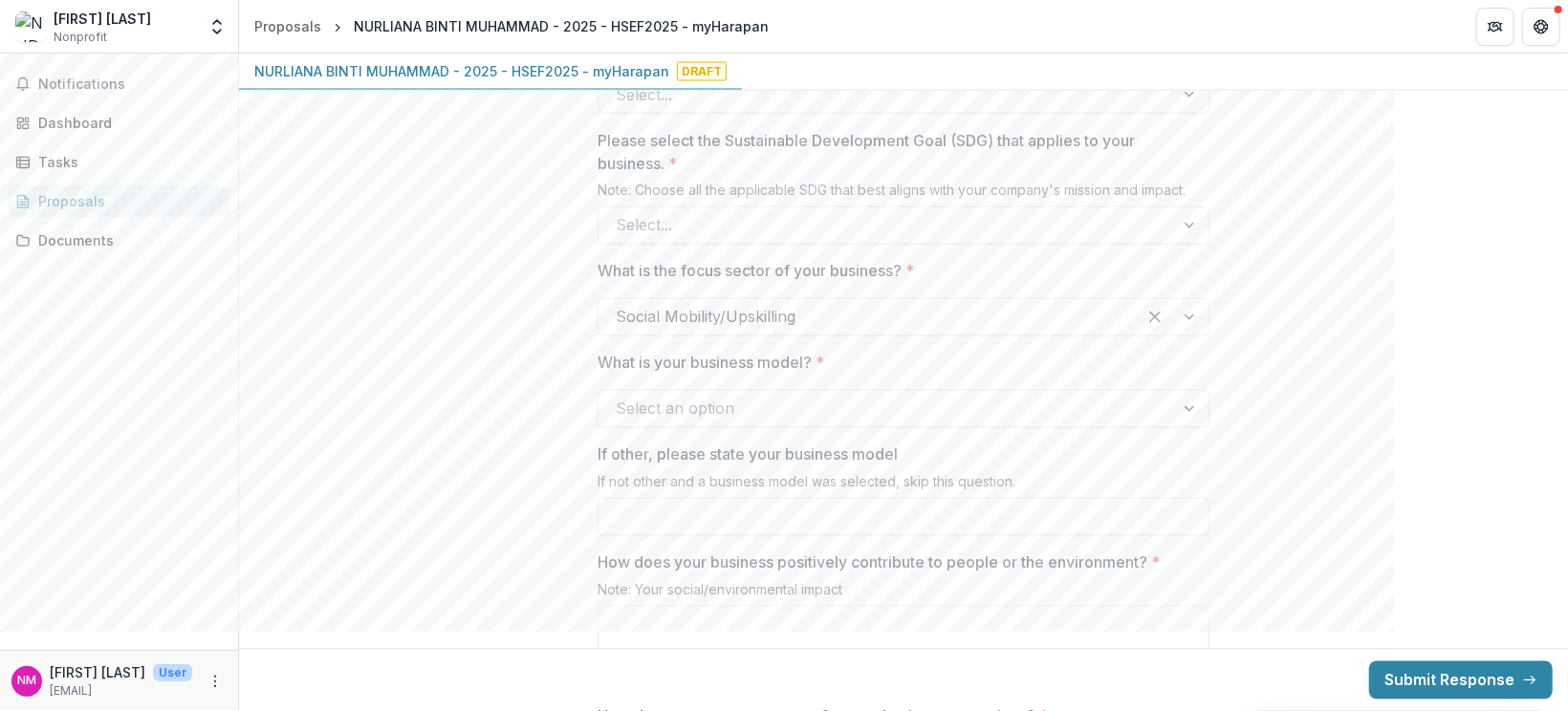 click on "Select an option" at bounding box center (904, 409) 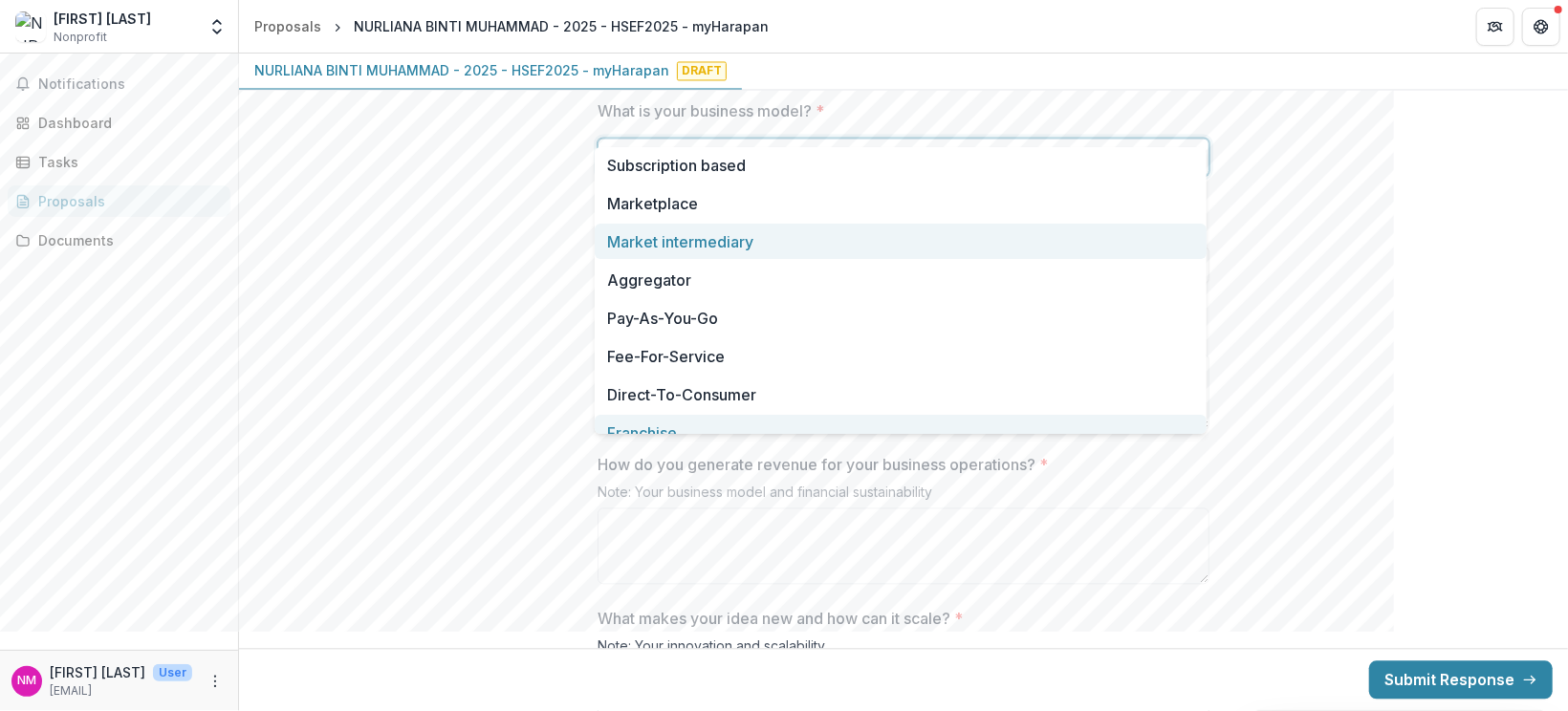 scroll, scrollTop: 1964, scrollLeft: 0, axis: vertical 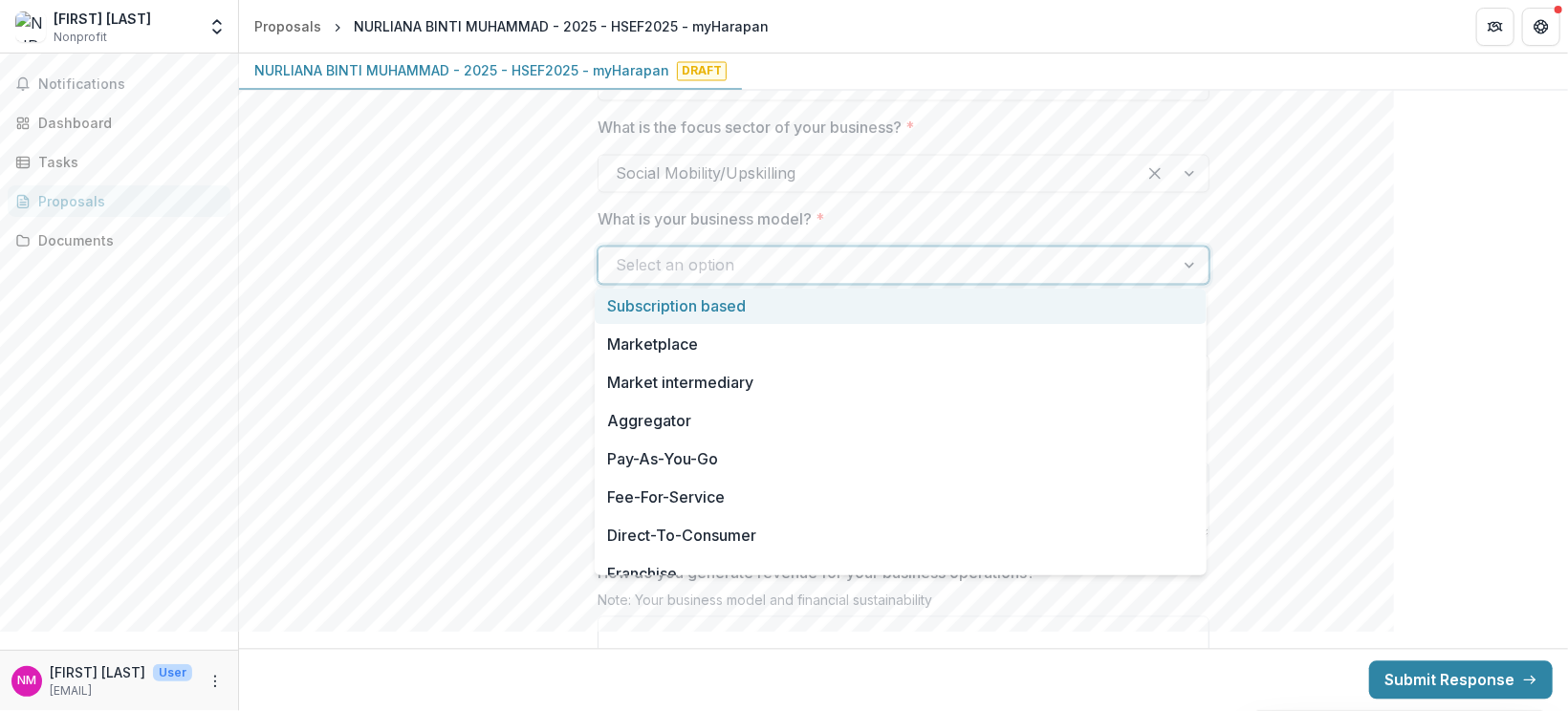 drag, startPoint x: 798, startPoint y: 293, endPoint x: 696, endPoint y: 310, distance: 103.40696 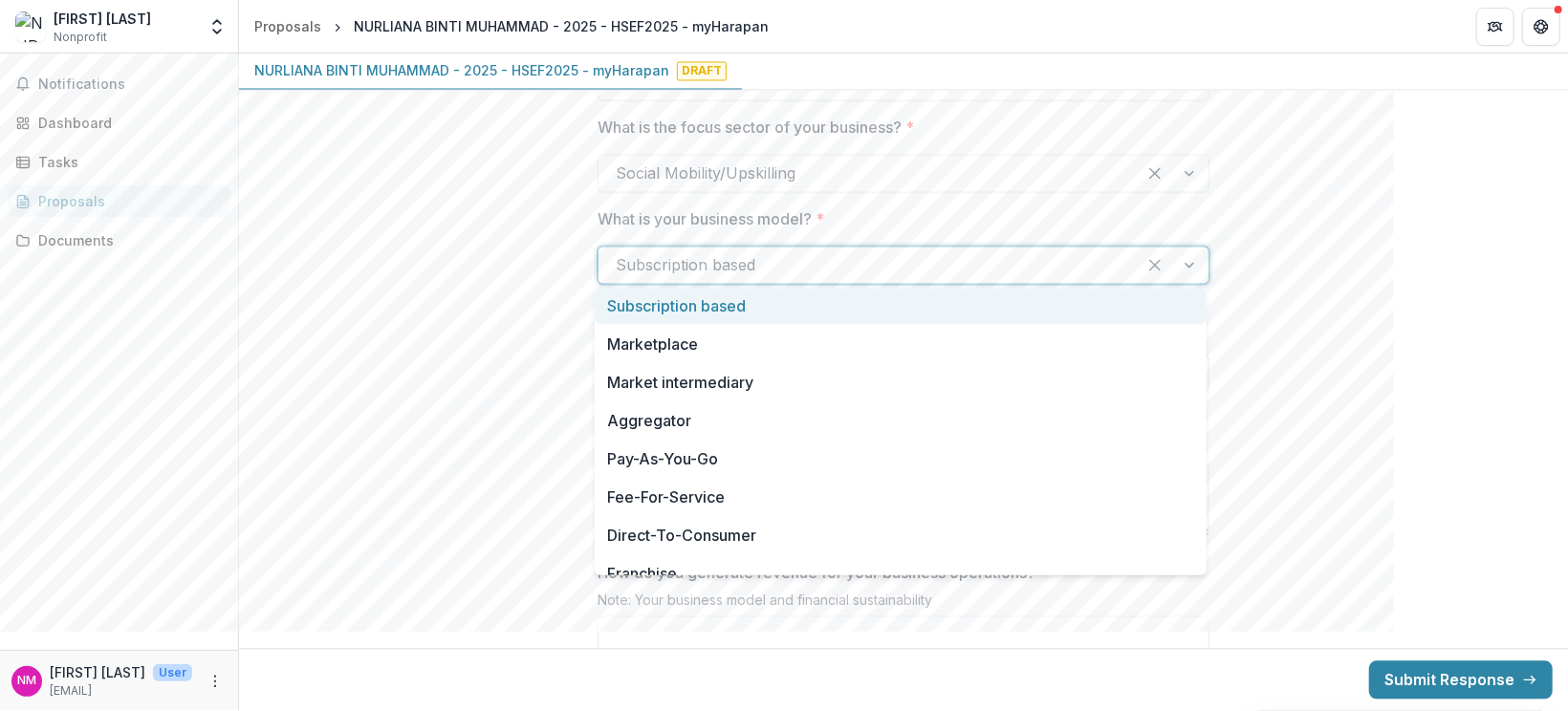 drag, startPoint x: 776, startPoint y: 254, endPoint x: 619, endPoint y: 249, distance: 157.0796 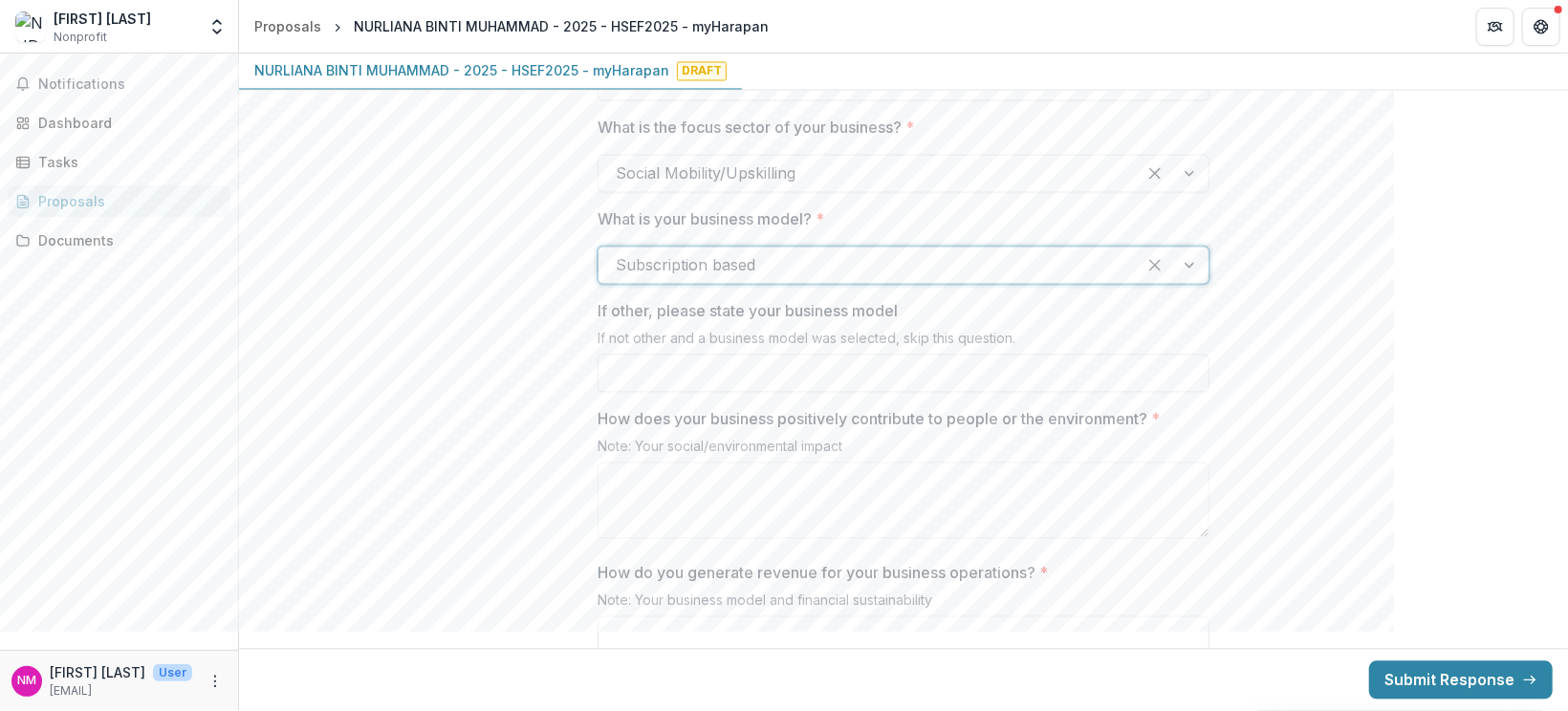 drag, startPoint x: 603, startPoint y: 259, endPoint x: 789, endPoint y: 254, distance: 186.06719 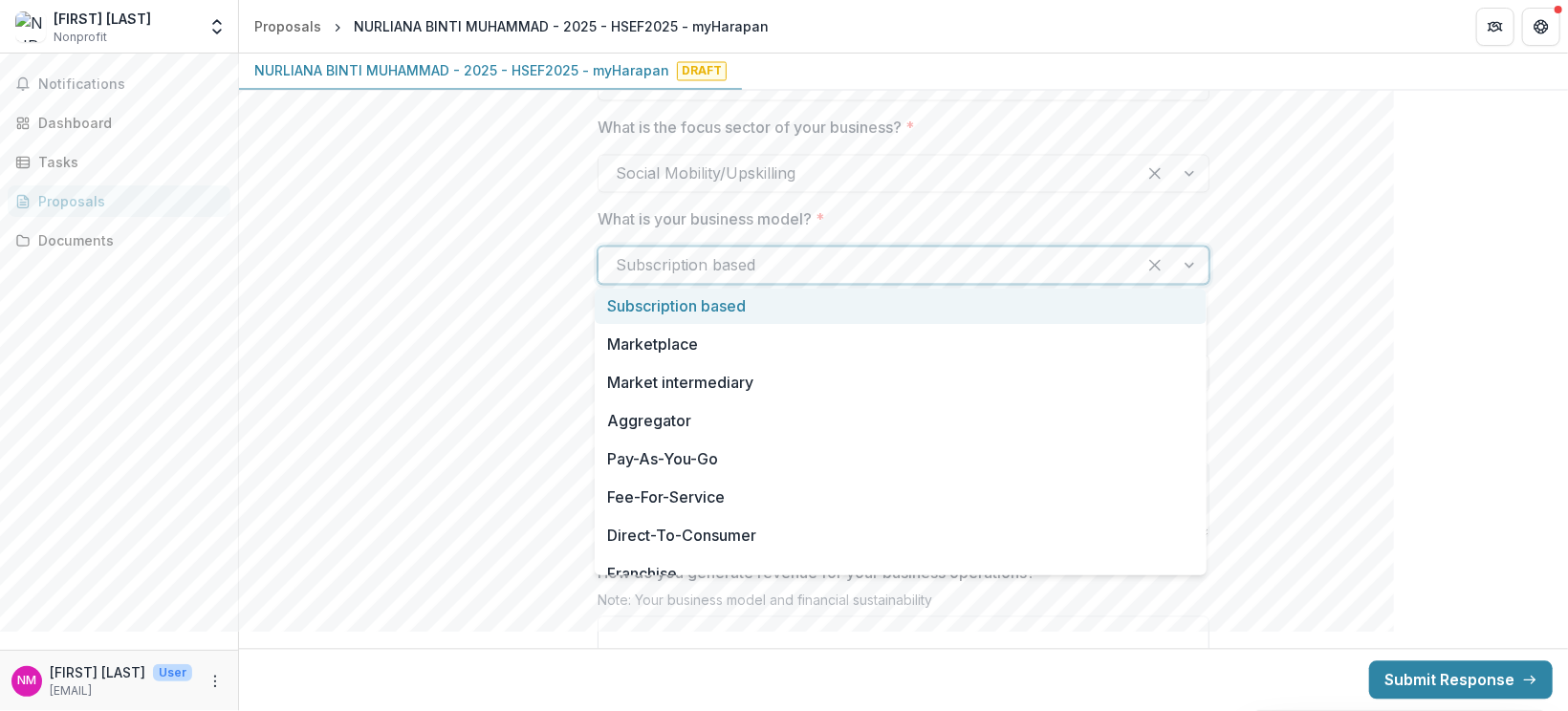 drag, startPoint x: 615, startPoint y: 257, endPoint x: 752, endPoint y: 258, distance: 137.00365 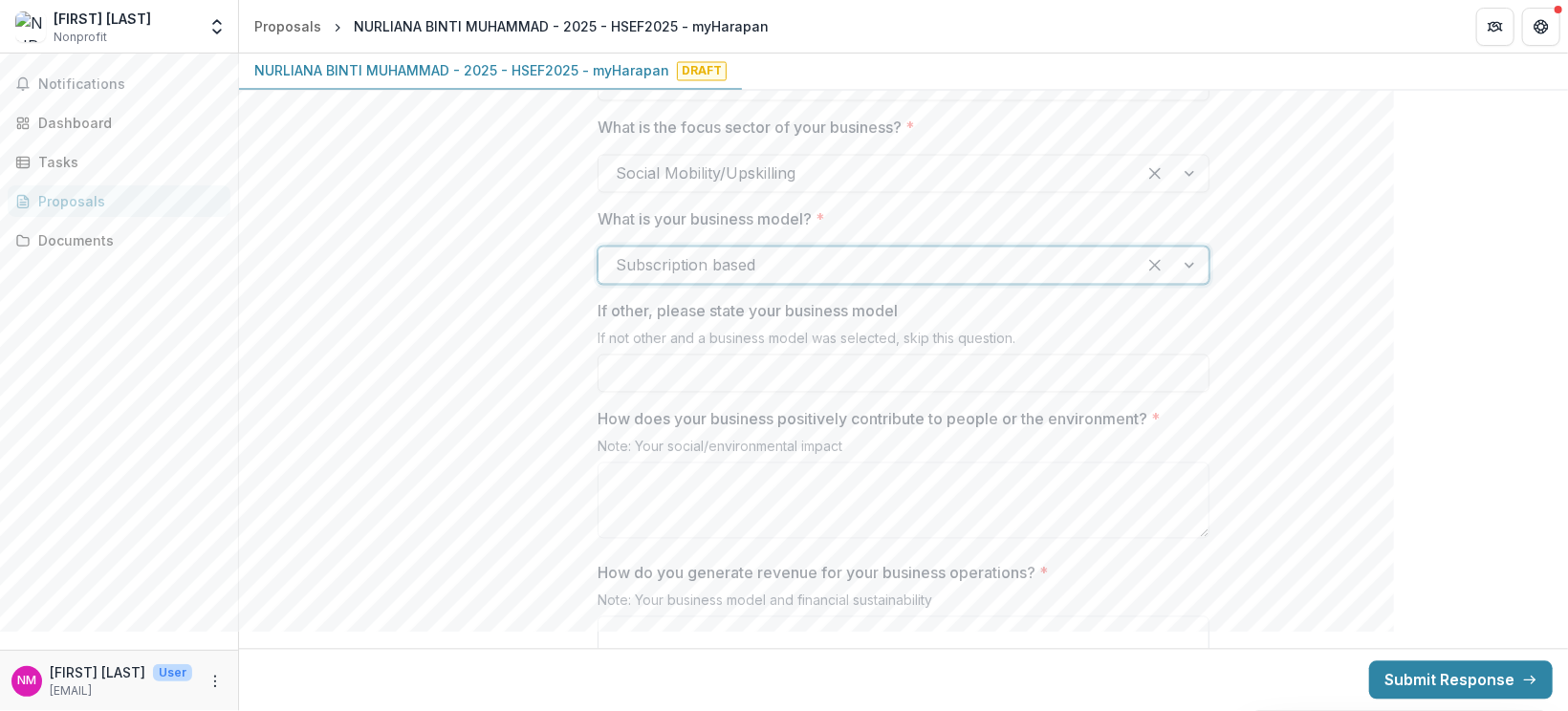 click at bounding box center [867, 266] 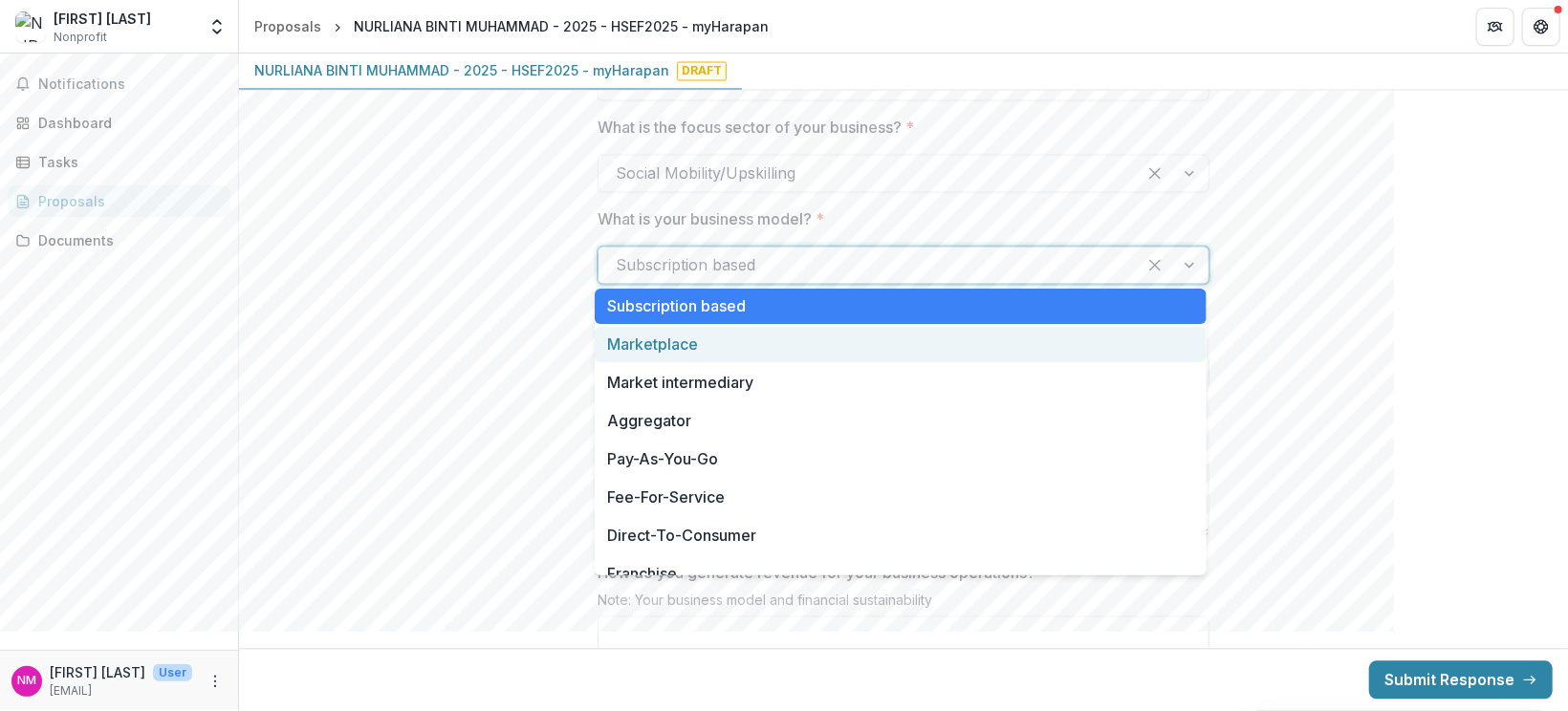 click on "Marketplace" at bounding box center (901, 344) 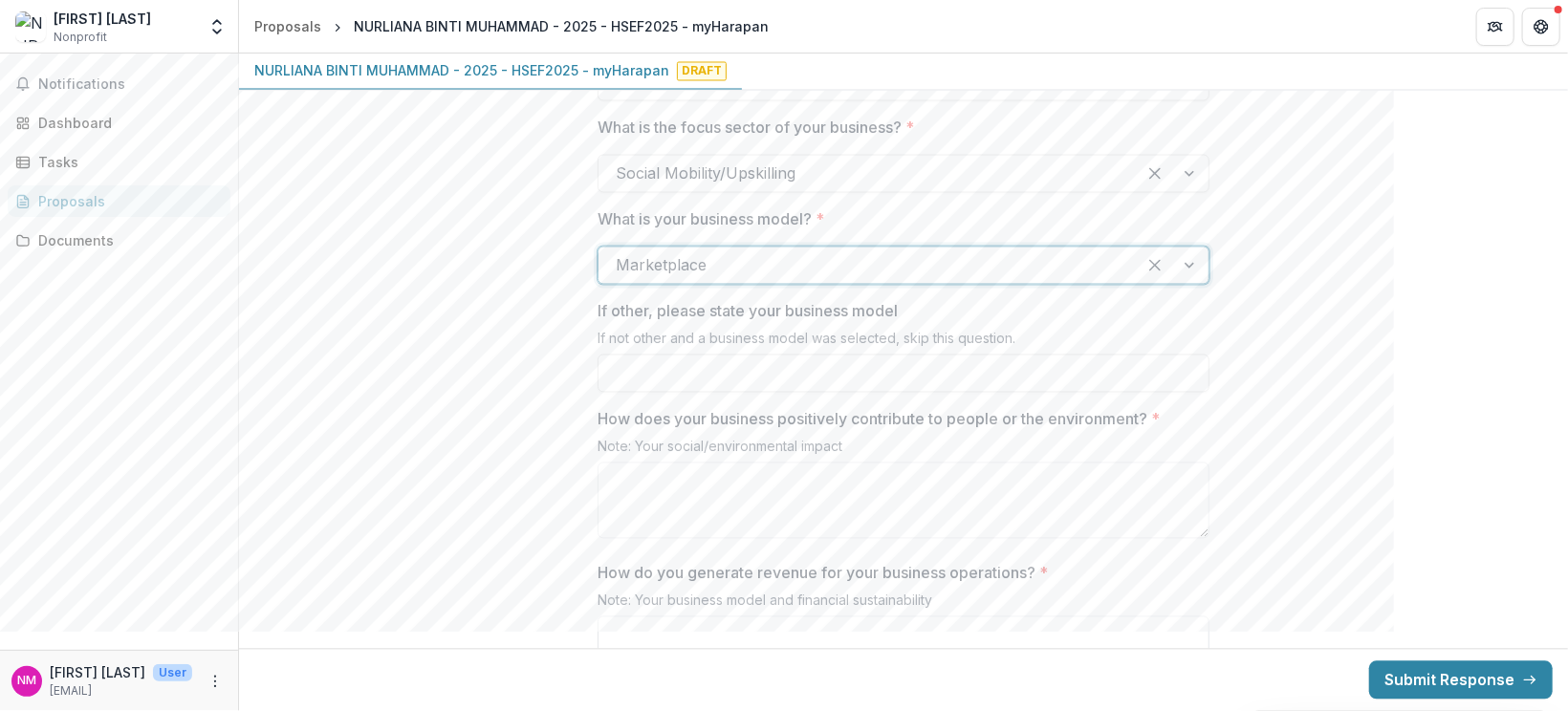 click at bounding box center (867, 266) 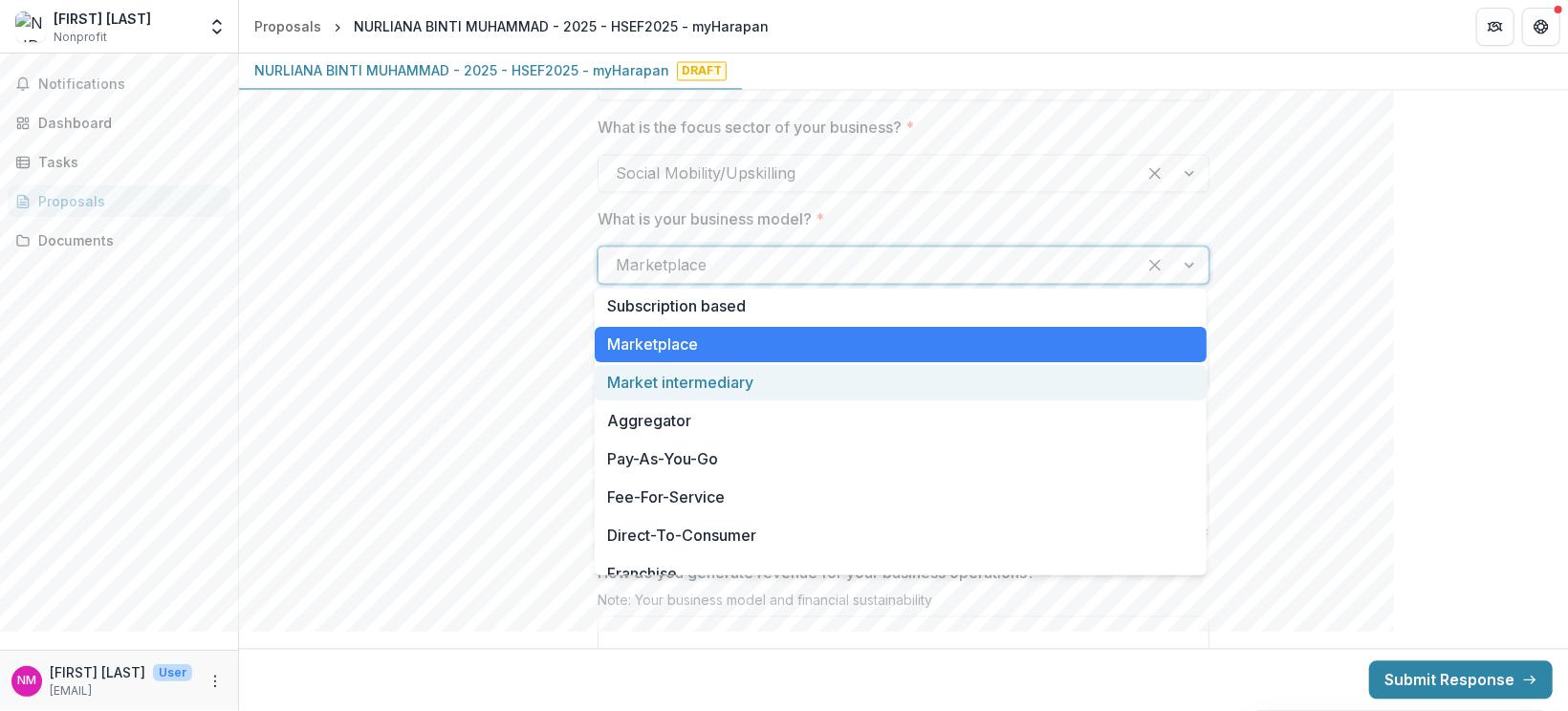 click on "Market intermediary" at bounding box center (901, 382) 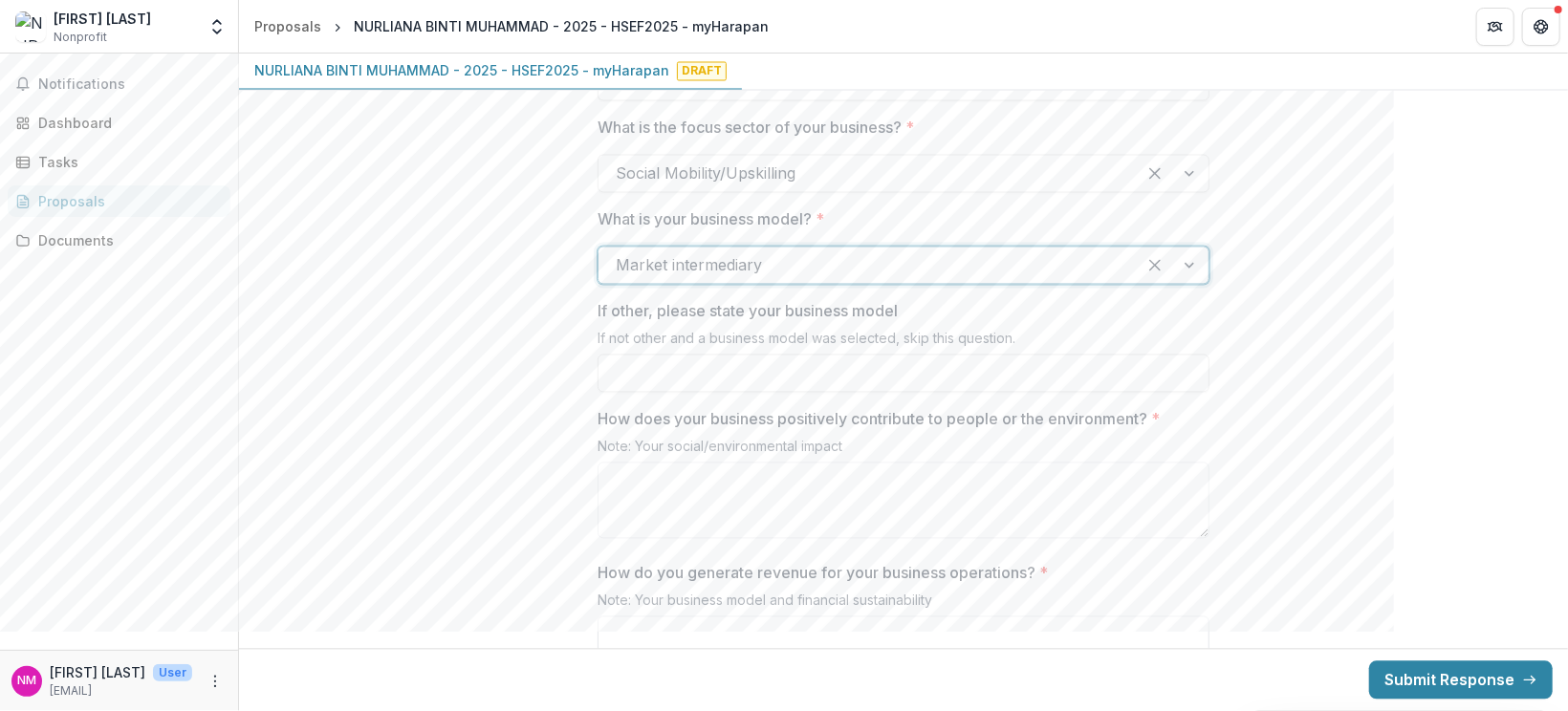 click at bounding box center (867, 266) 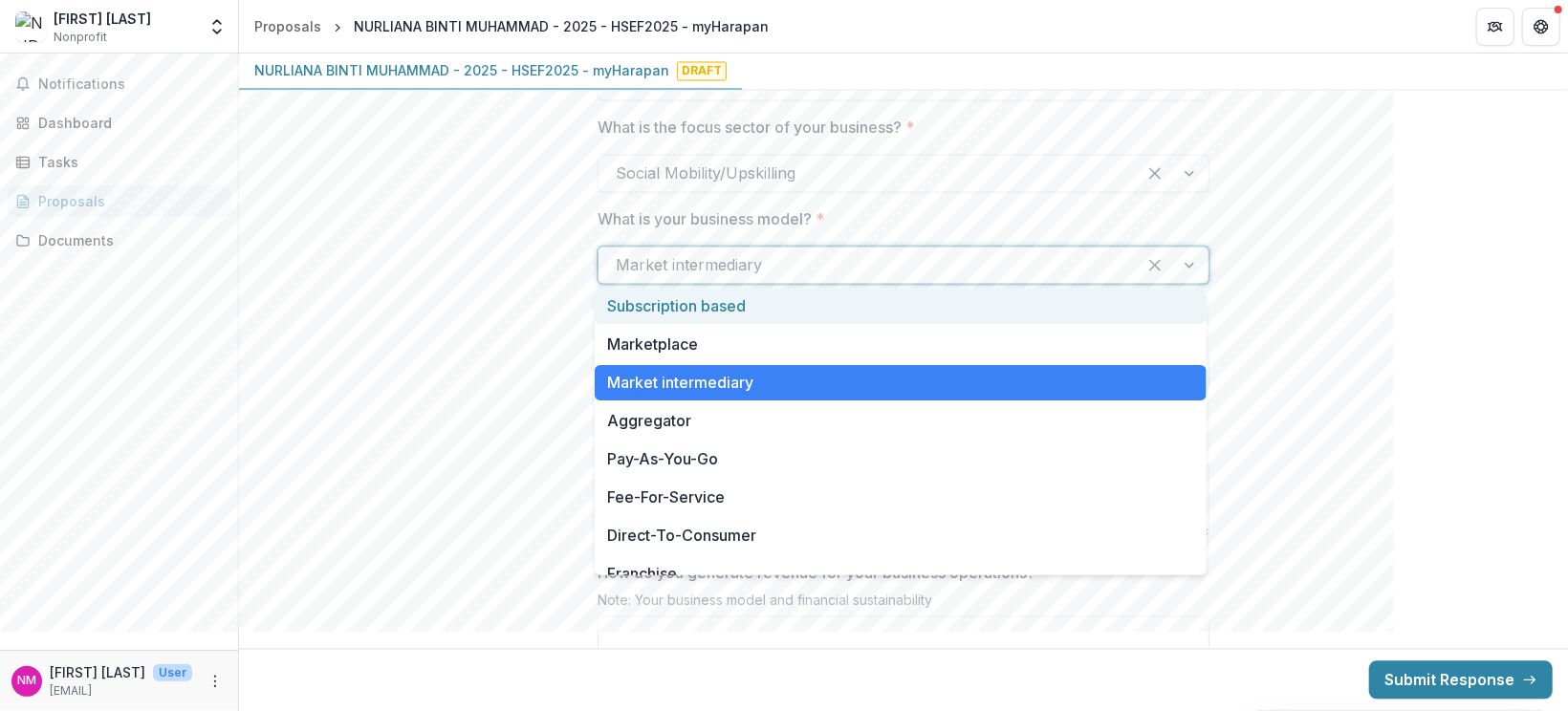 click on "Subscription based" at bounding box center (901, 306) 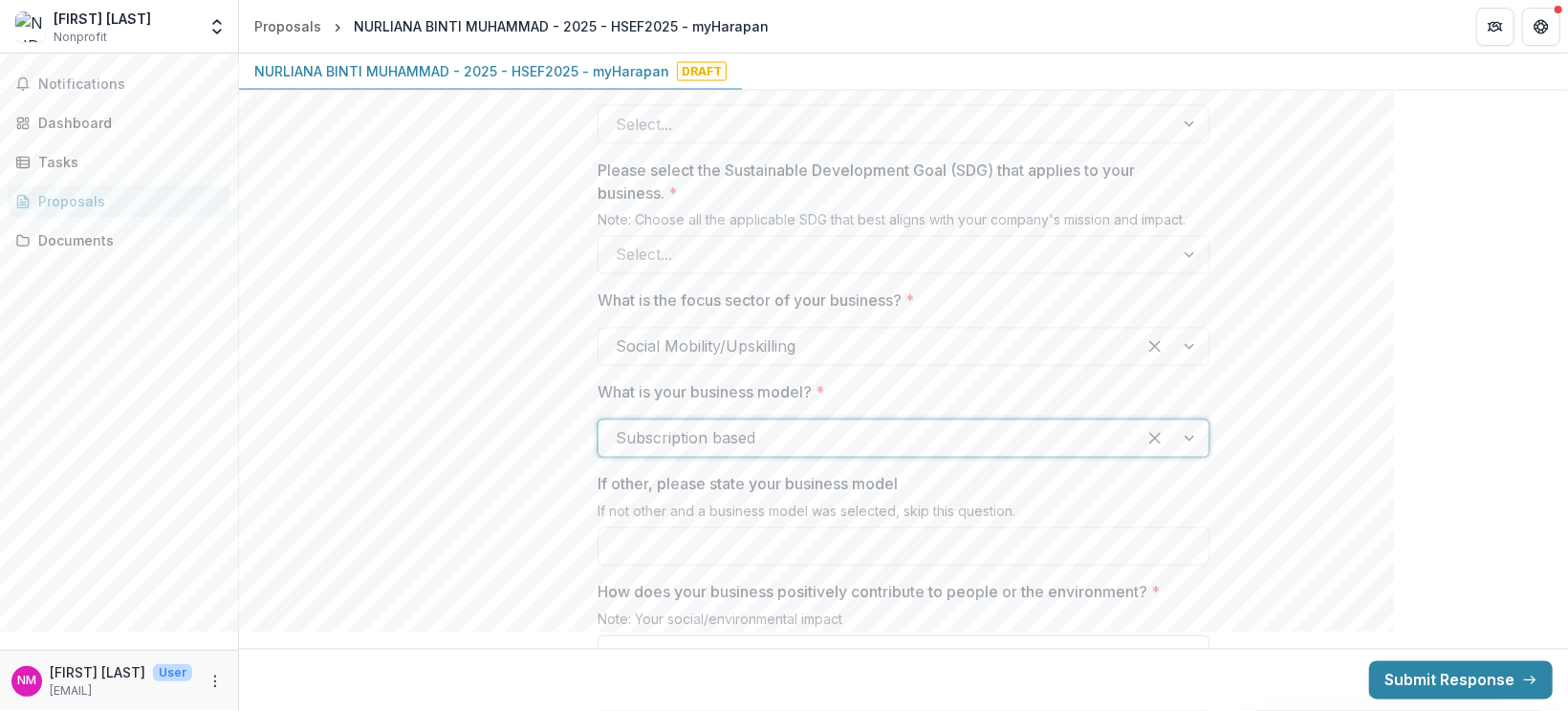 scroll, scrollTop: 1964, scrollLeft: 0, axis: vertical 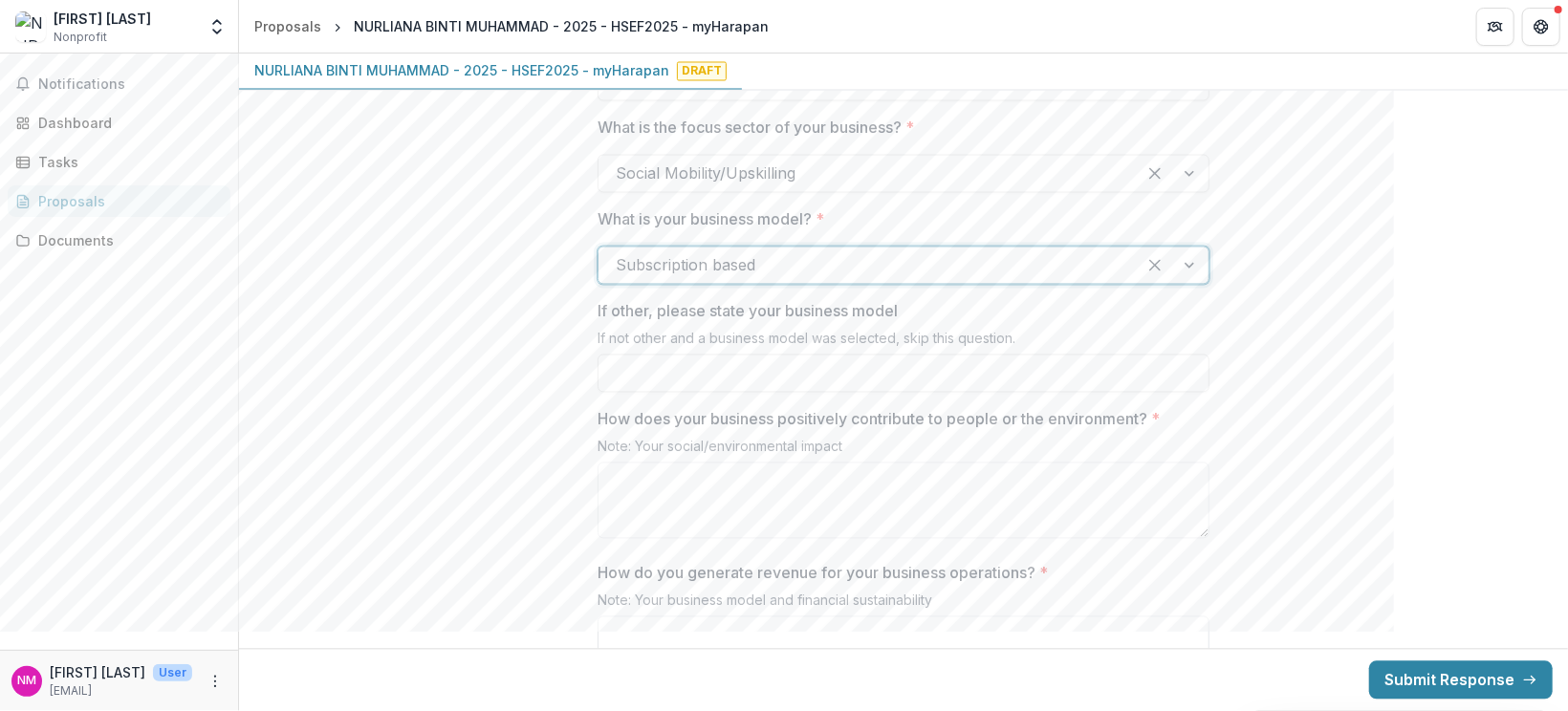 click at bounding box center [867, 266] 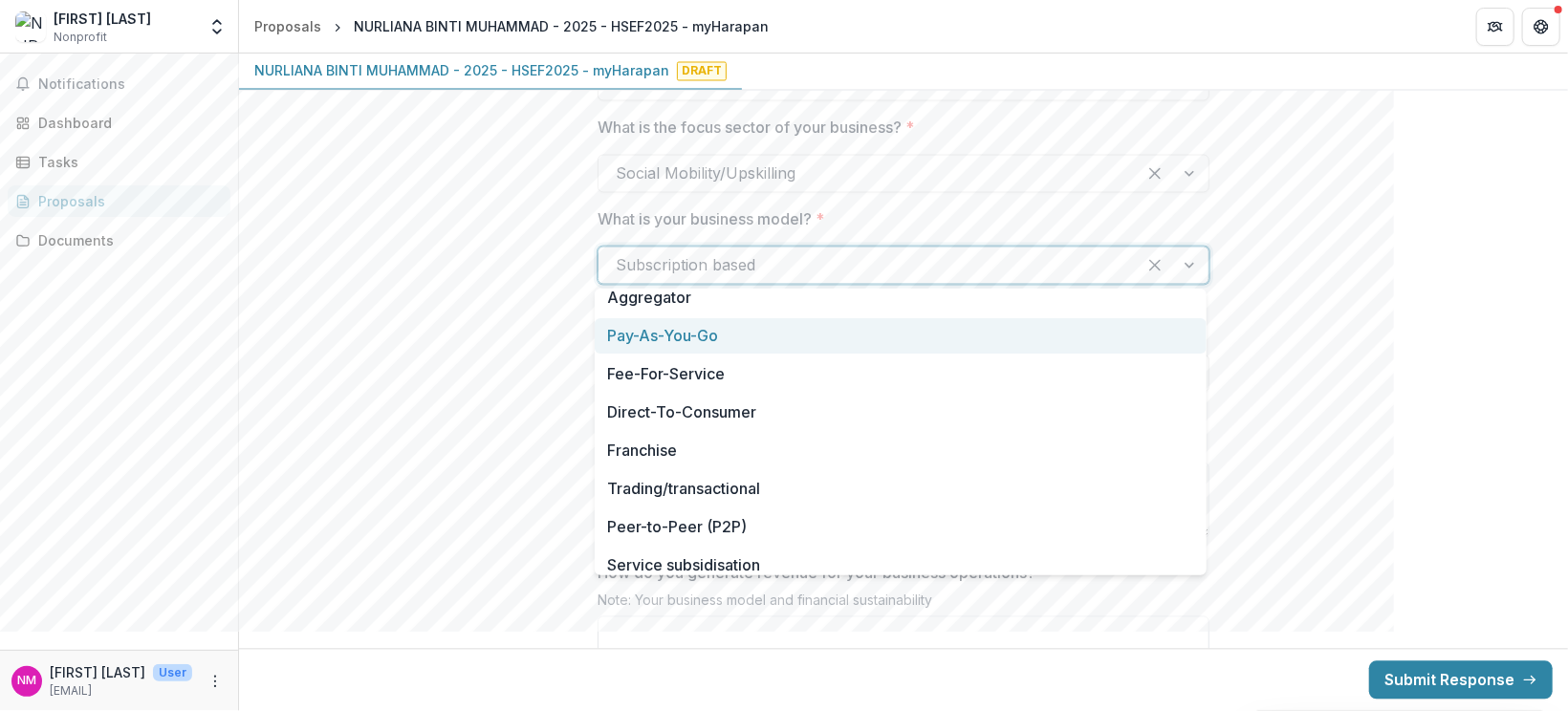 scroll, scrollTop: 0, scrollLeft: 0, axis: both 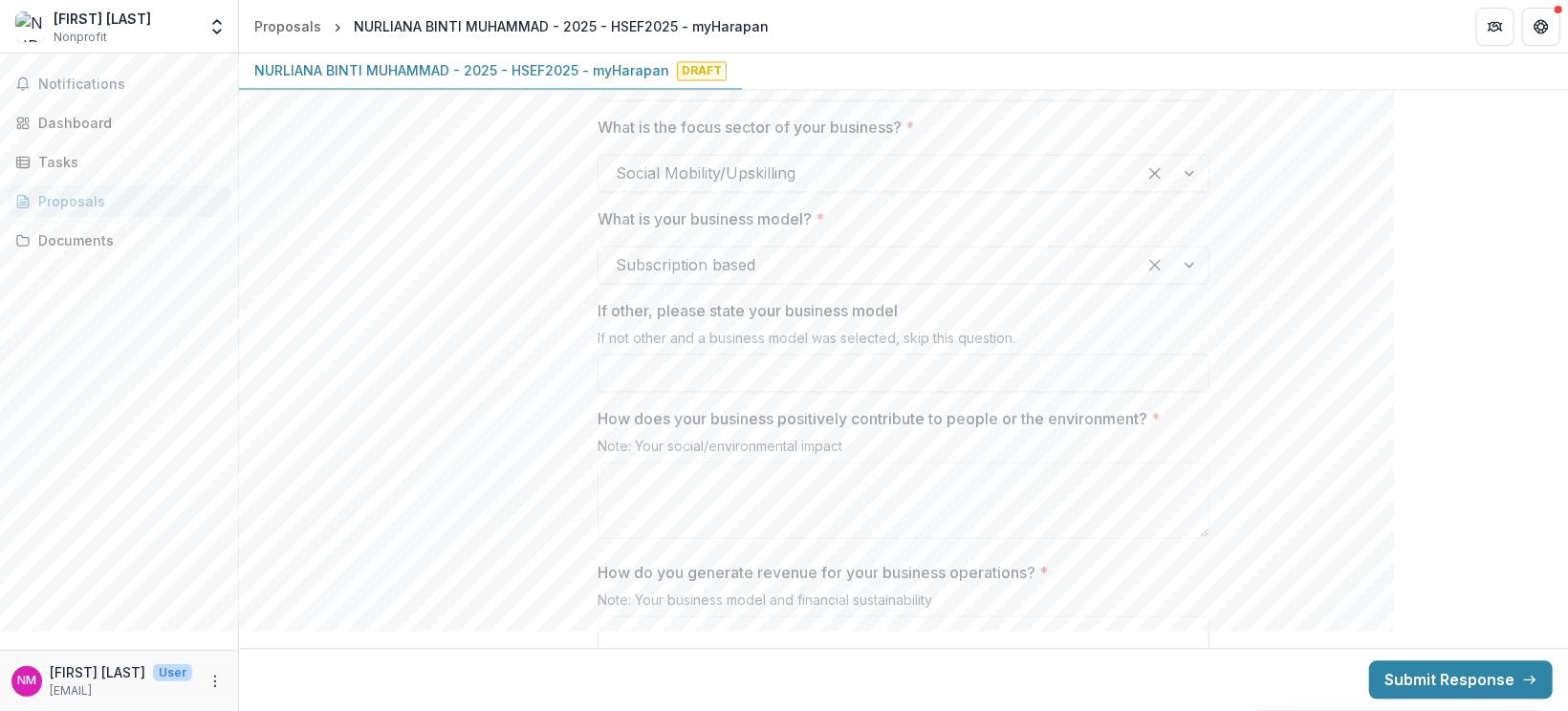 click at bounding box center [1172, 266] 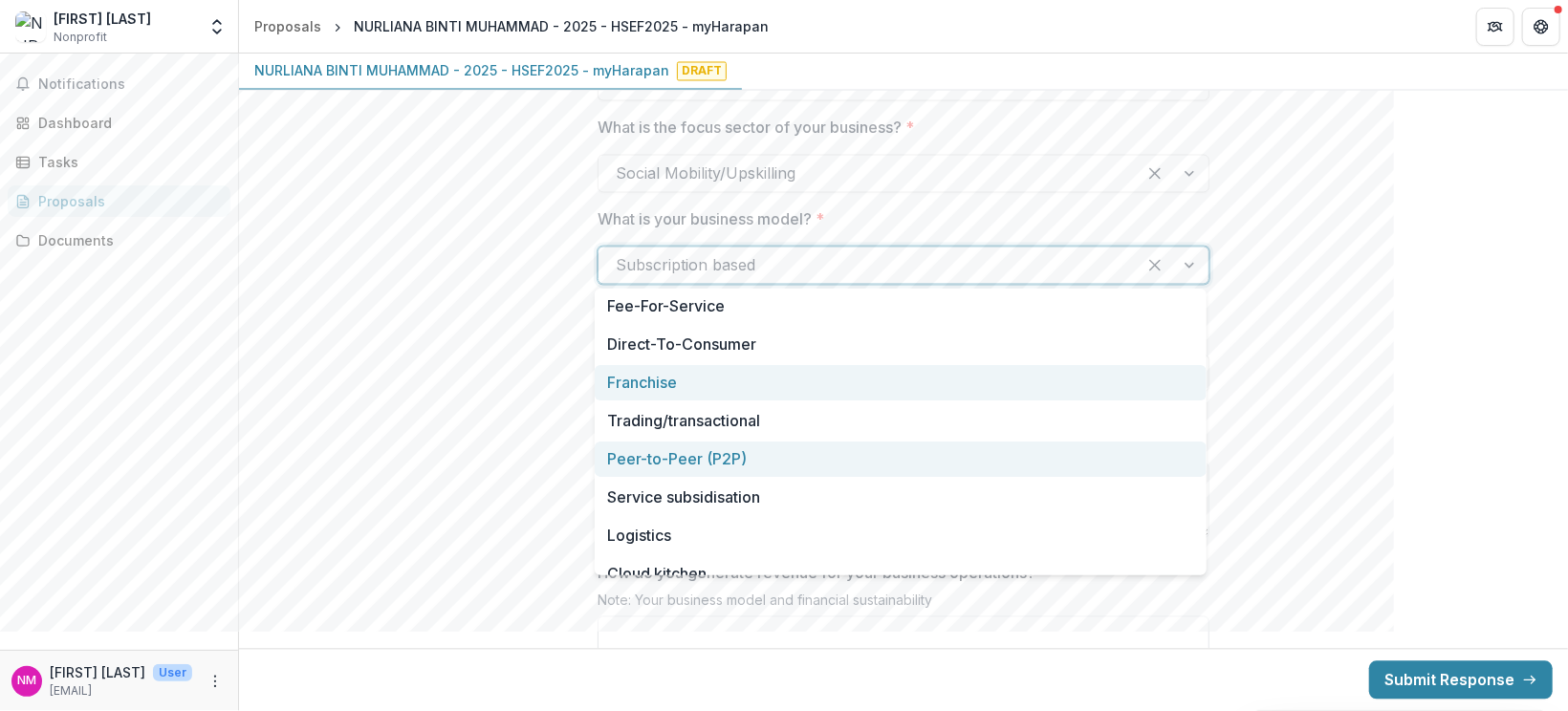 scroll, scrollTop: 143, scrollLeft: 0, axis: vertical 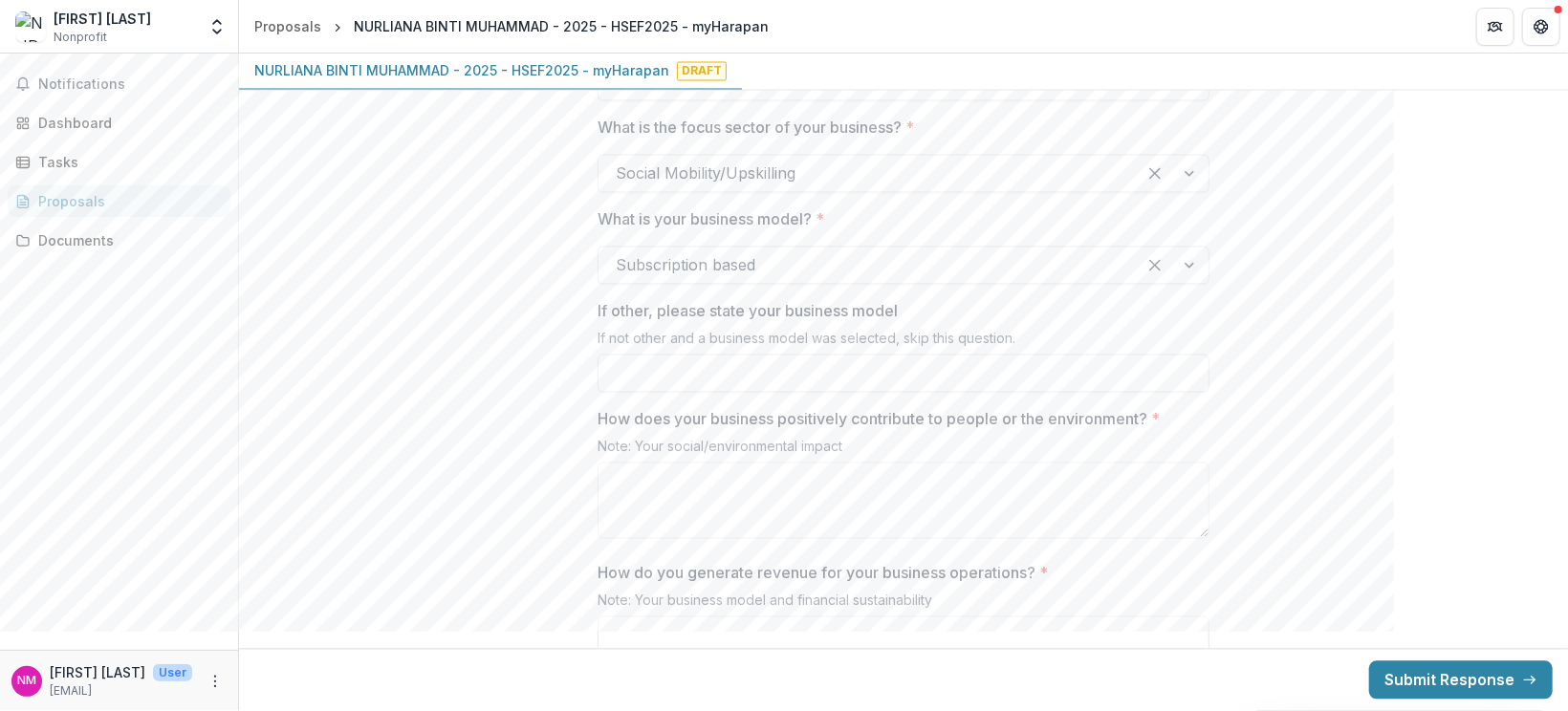 click on "**********" at bounding box center (904, 414) 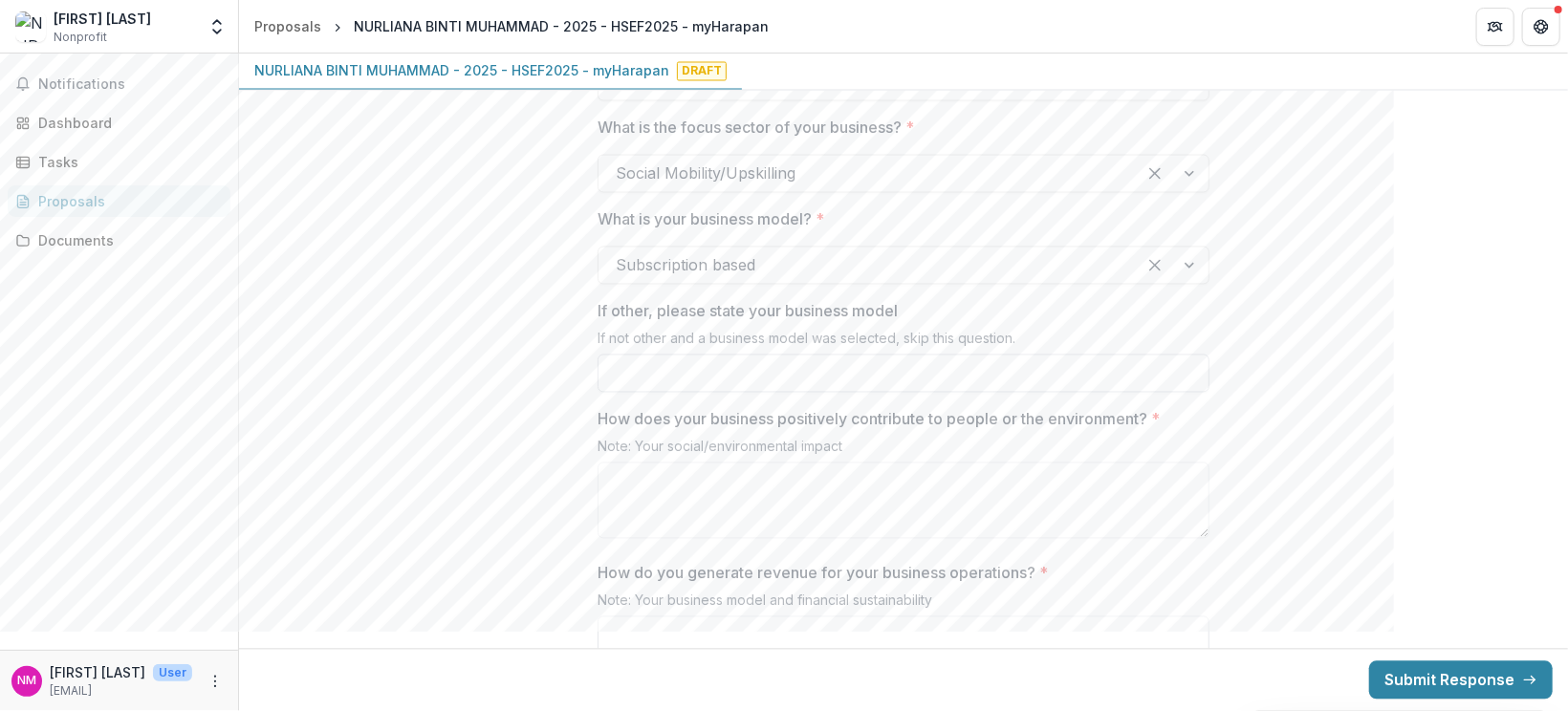 scroll, scrollTop: 2107, scrollLeft: 0, axis: vertical 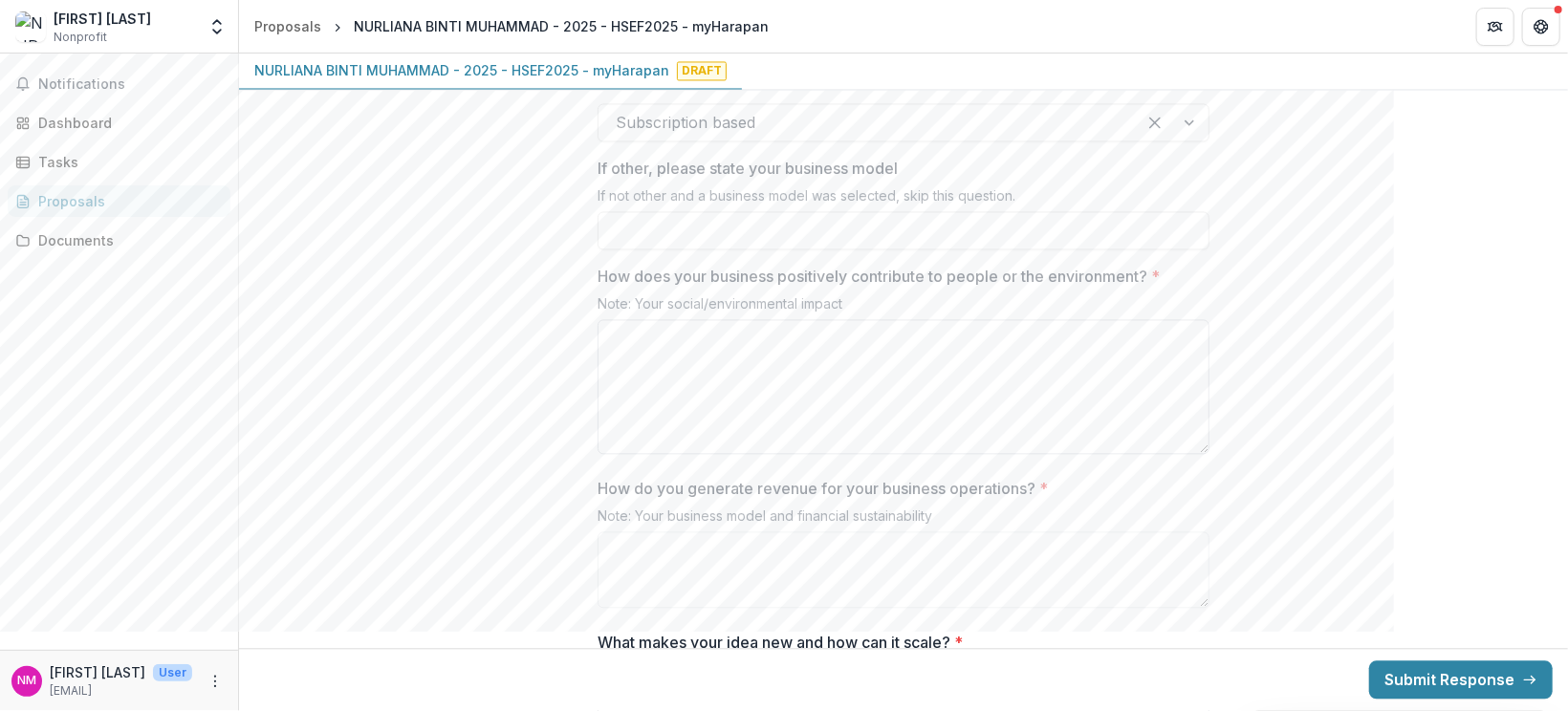 drag, startPoint x: 1200, startPoint y: 381, endPoint x: 1201, endPoint y: 441, distance: 60.008333 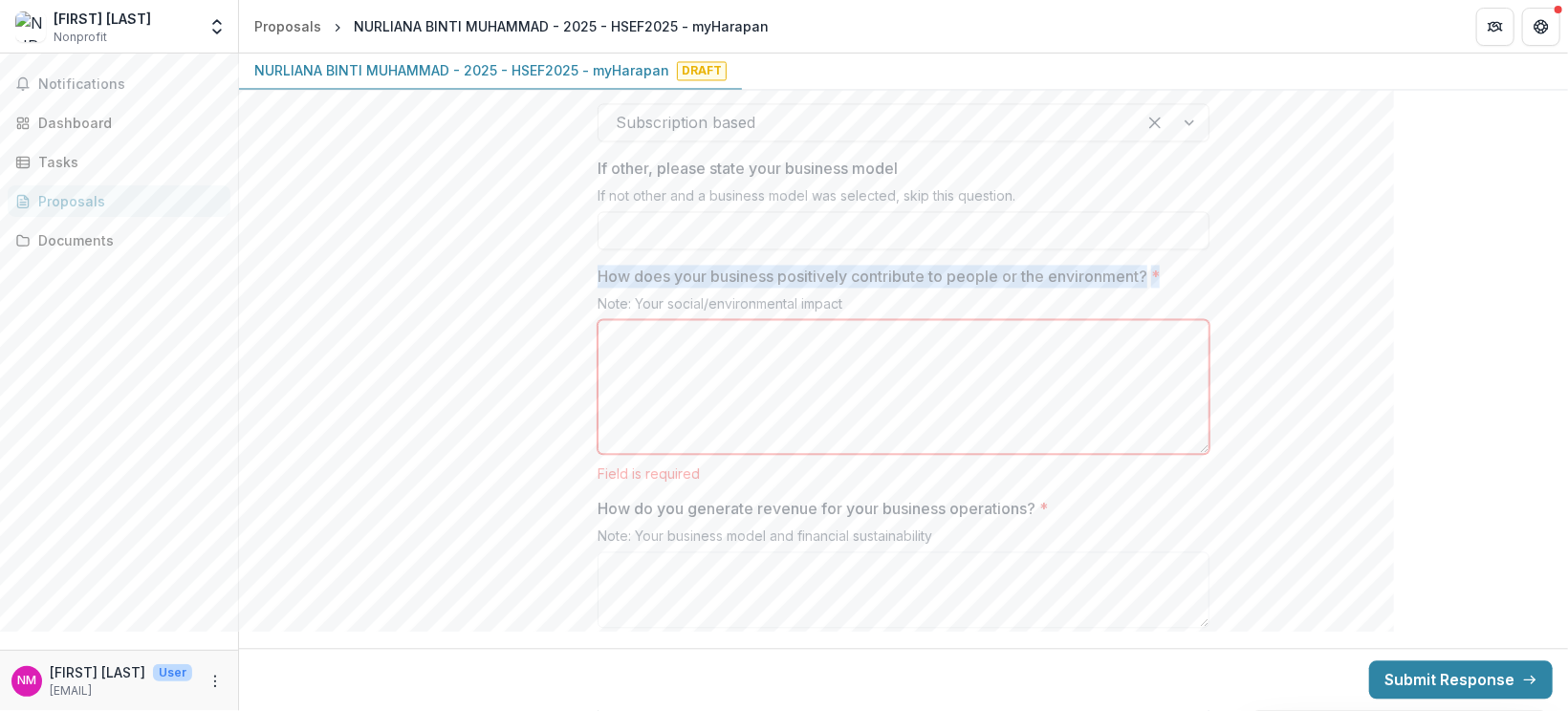 drag, startPoint x: 599, startPoint y: 266, endPoint x: 888, endPoint y: 329, distance: 295.78709 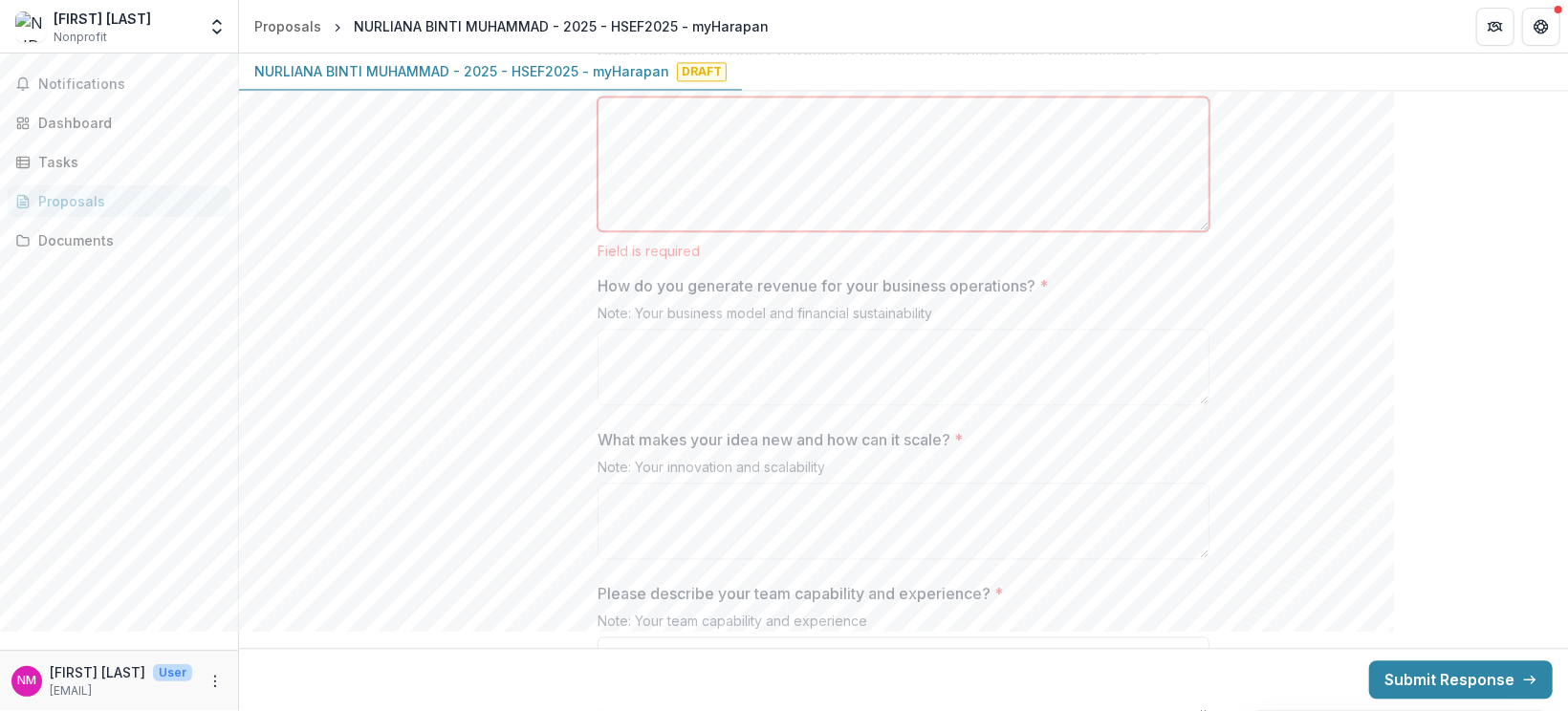 scroll, scrollTop: 2394, scrollLeft: 0, axis: vertical 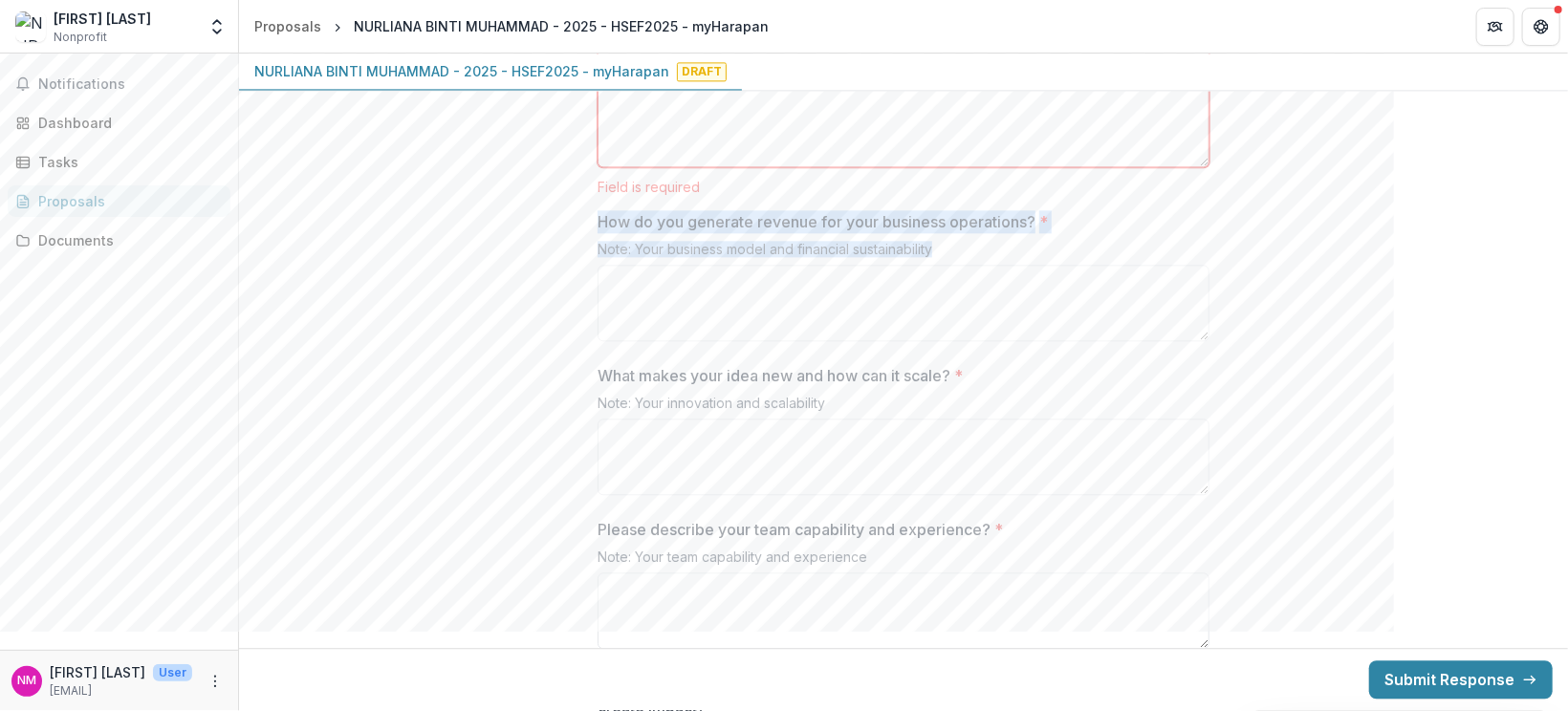 drag, startPoint x: 590, startPoint y: 211, endPoint x: 999, endPoint y: 232, distance: 409.53876 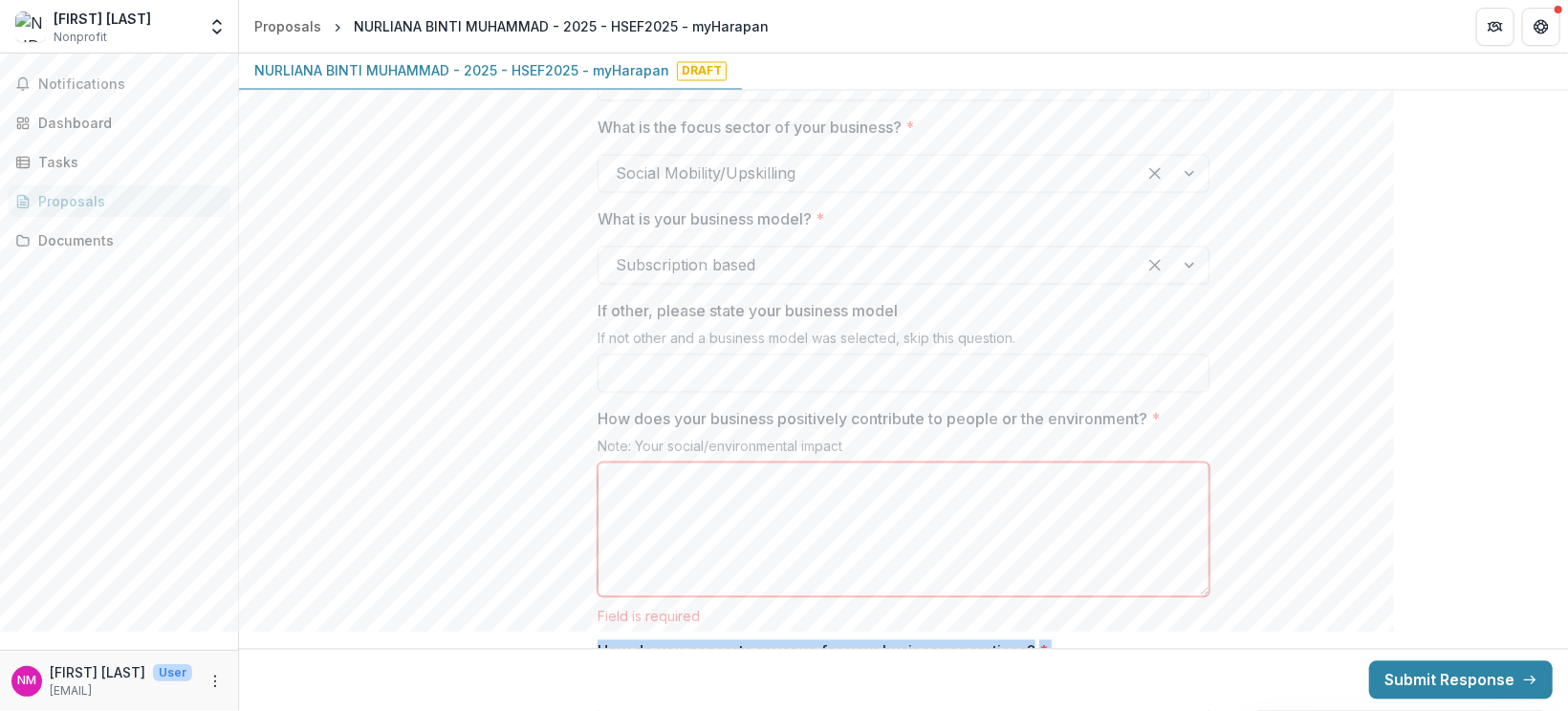 scroll, scrollTop: 2107, scrollLeft: 0, axis: vertical 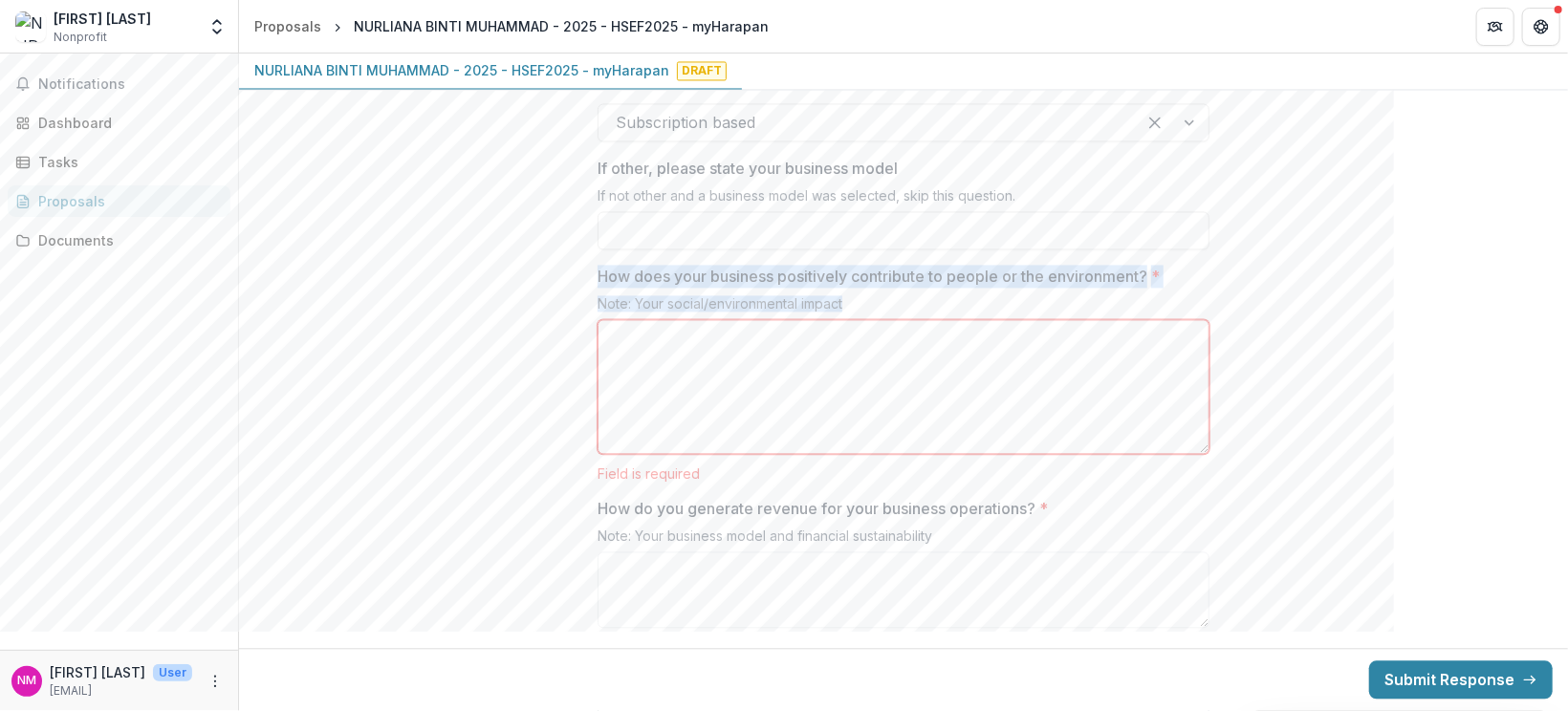 drag, startPoint x: 593, startPoint y: 263, endPoint x: 882, endPoint y: 298, distance: 291.11166 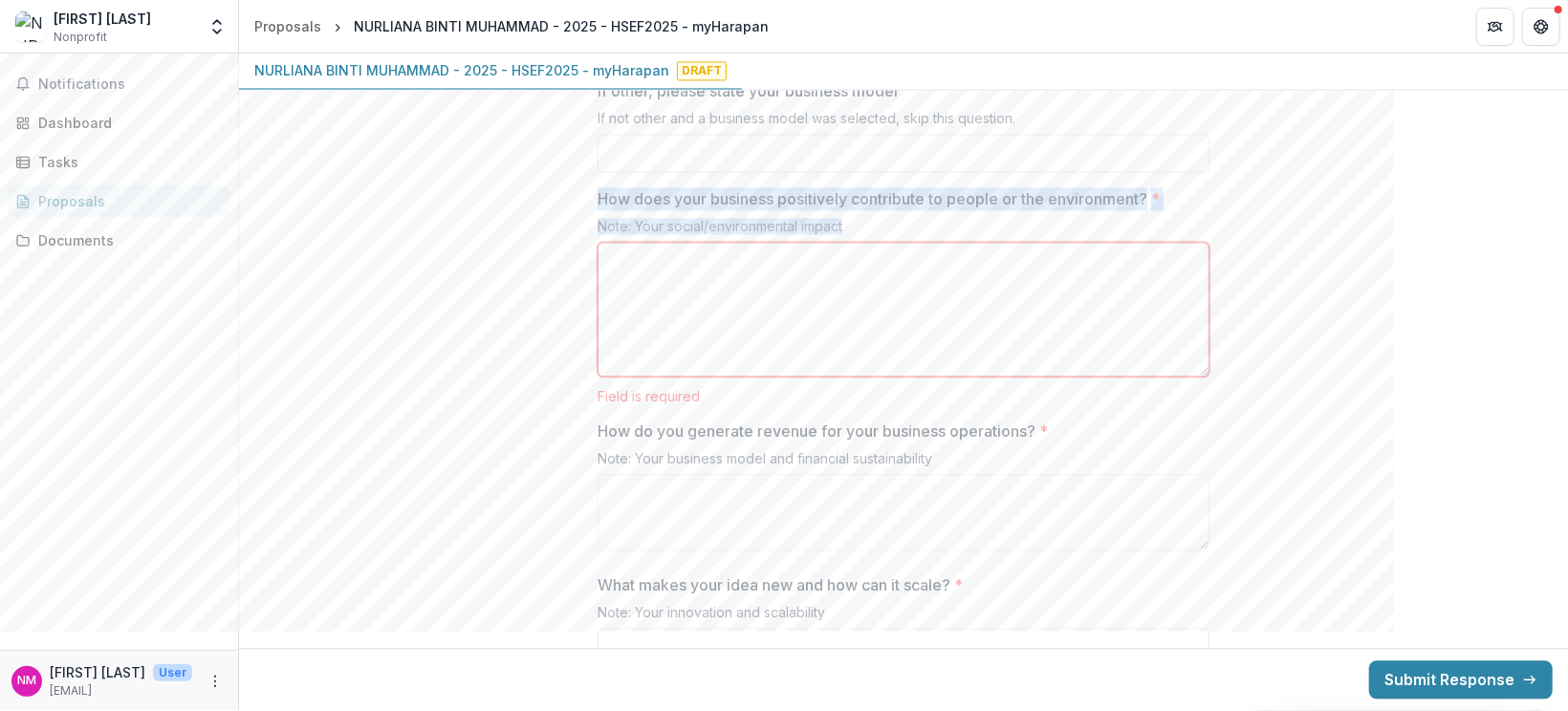 scroll, scrollTop: 2251, scrollLeft: 0, axis: vertical 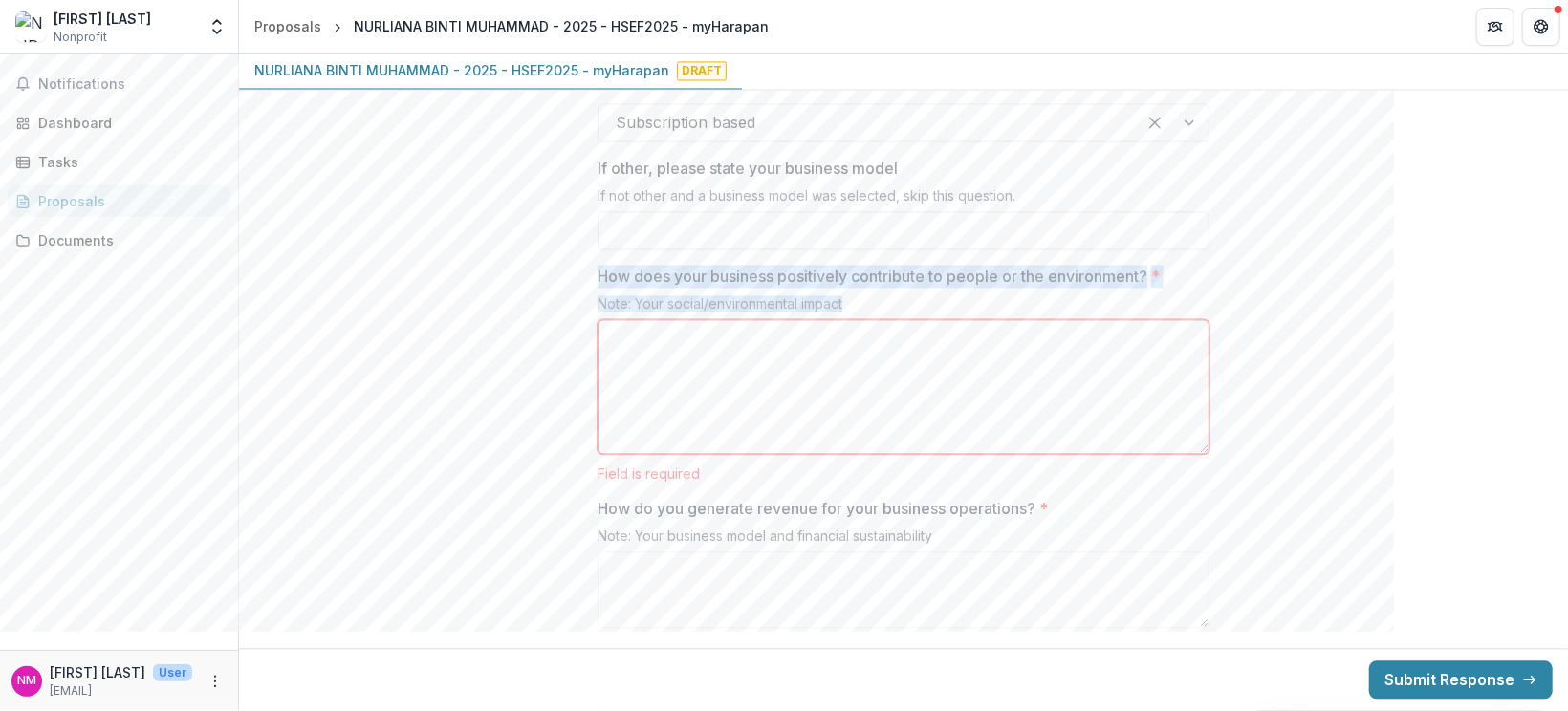 copy on "How does your business positively contribute to people or the environment? * Note: Your social/environmental impact" 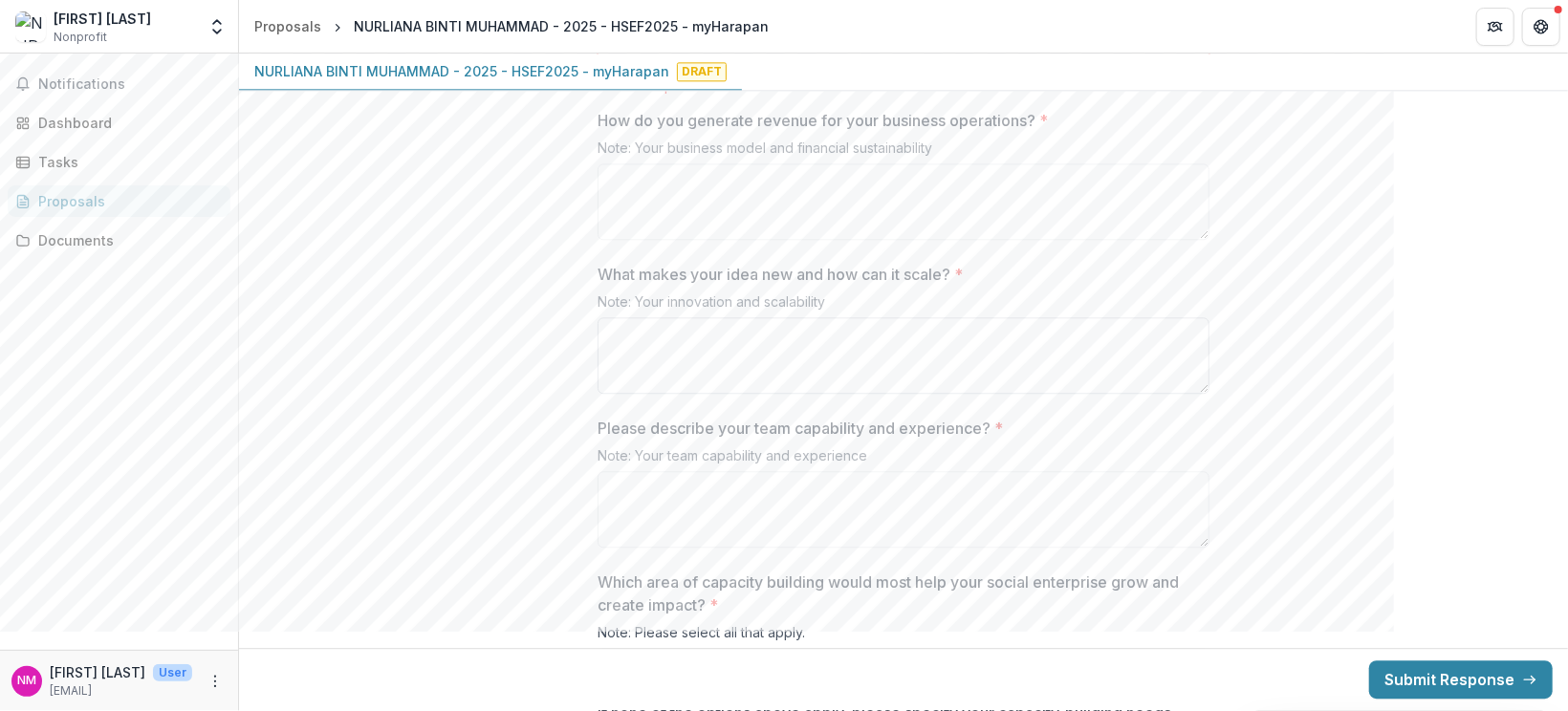 scroll, scrollTop: 2537, scrollLeft: 0, axis: vertical 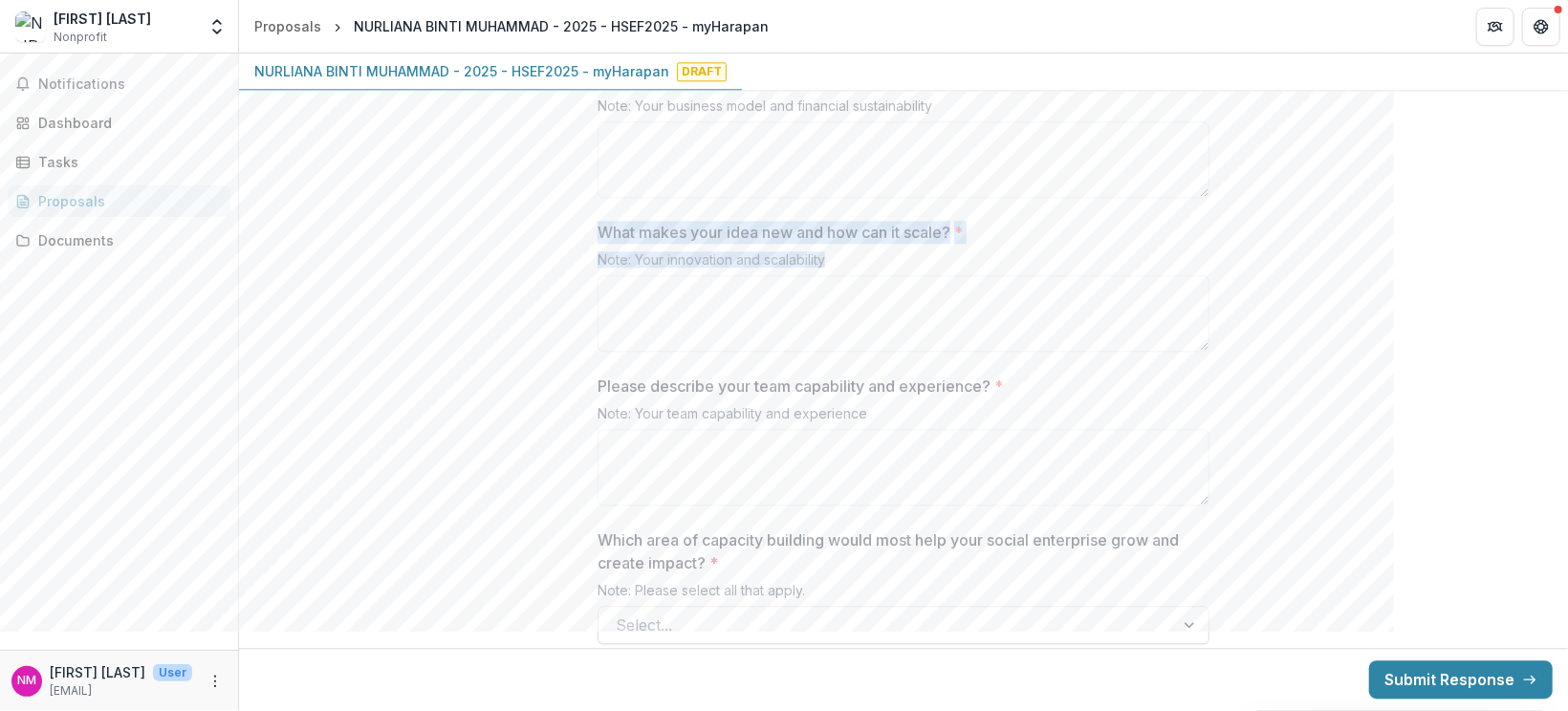 drag, startPoint x: 865, startPoint y: 261, endPoint x: 596, endPoint y: 230, distance: 270.78035 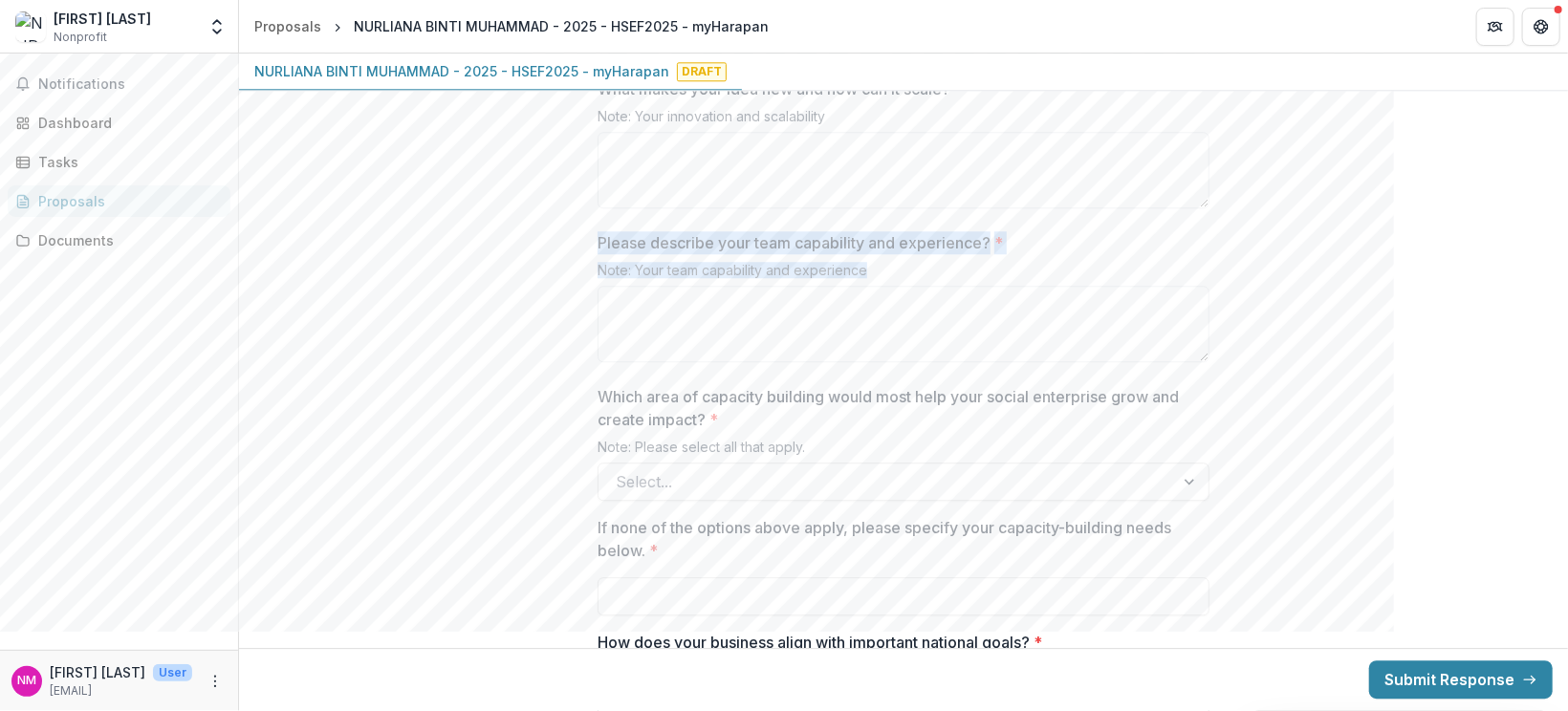 drag, startPoint x: 909, startPoint y: 266, endPoint x: 580, endPoint y: 242, distance: 329.87422 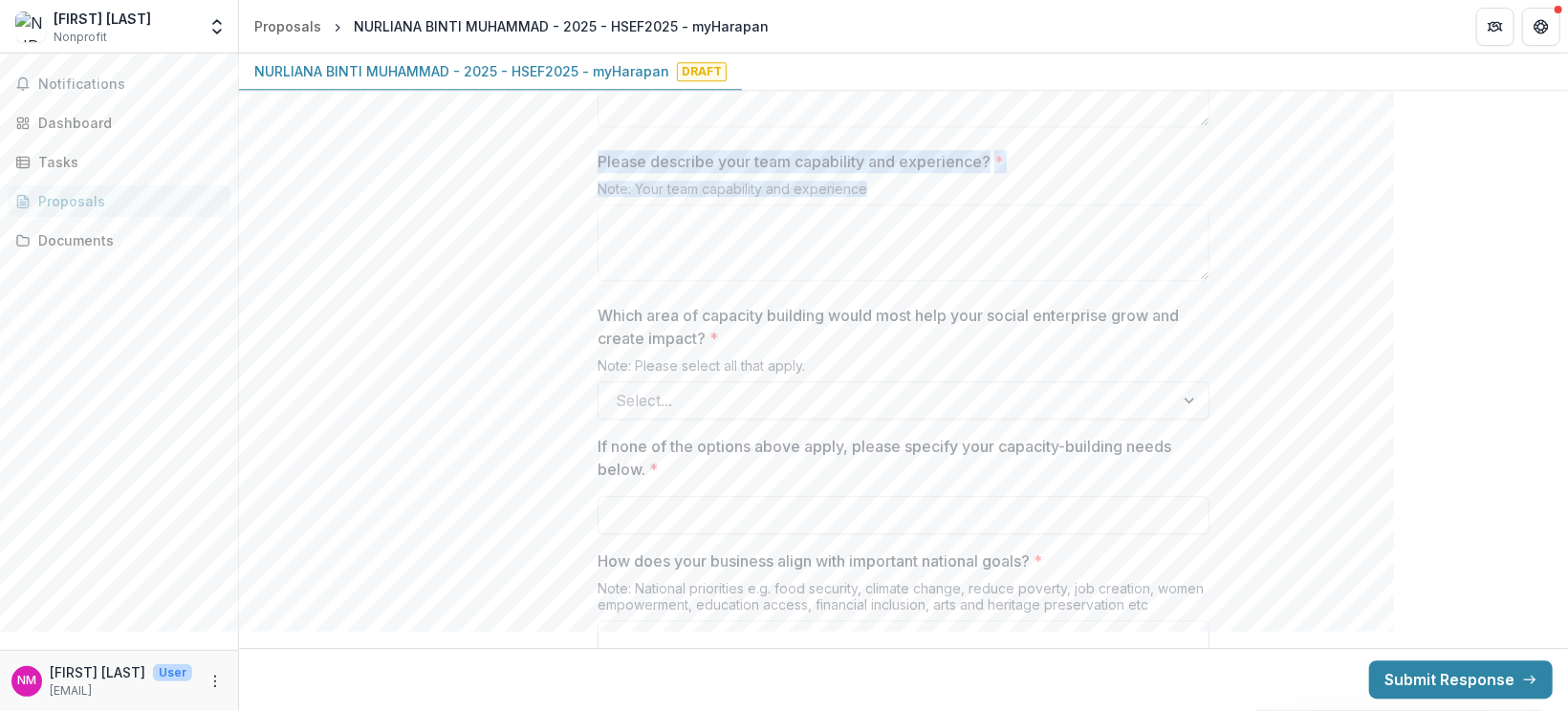 scroll, scrollTop: 2824, scrollLeft: 0, axis: vertical 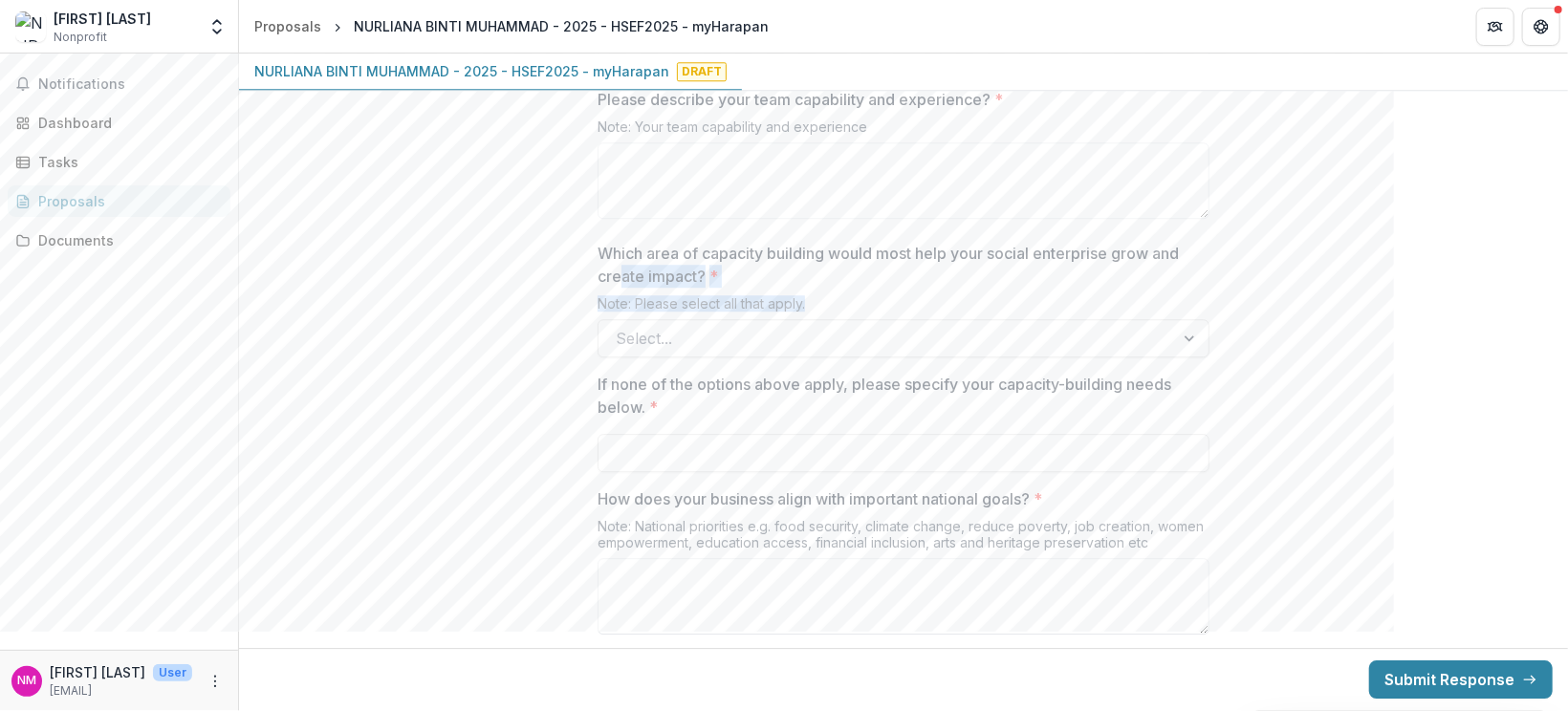 drag, startPoint x: 812, startPoint y: 301, endPoint x: 616, endPoint y: 267, distance: 198.92712 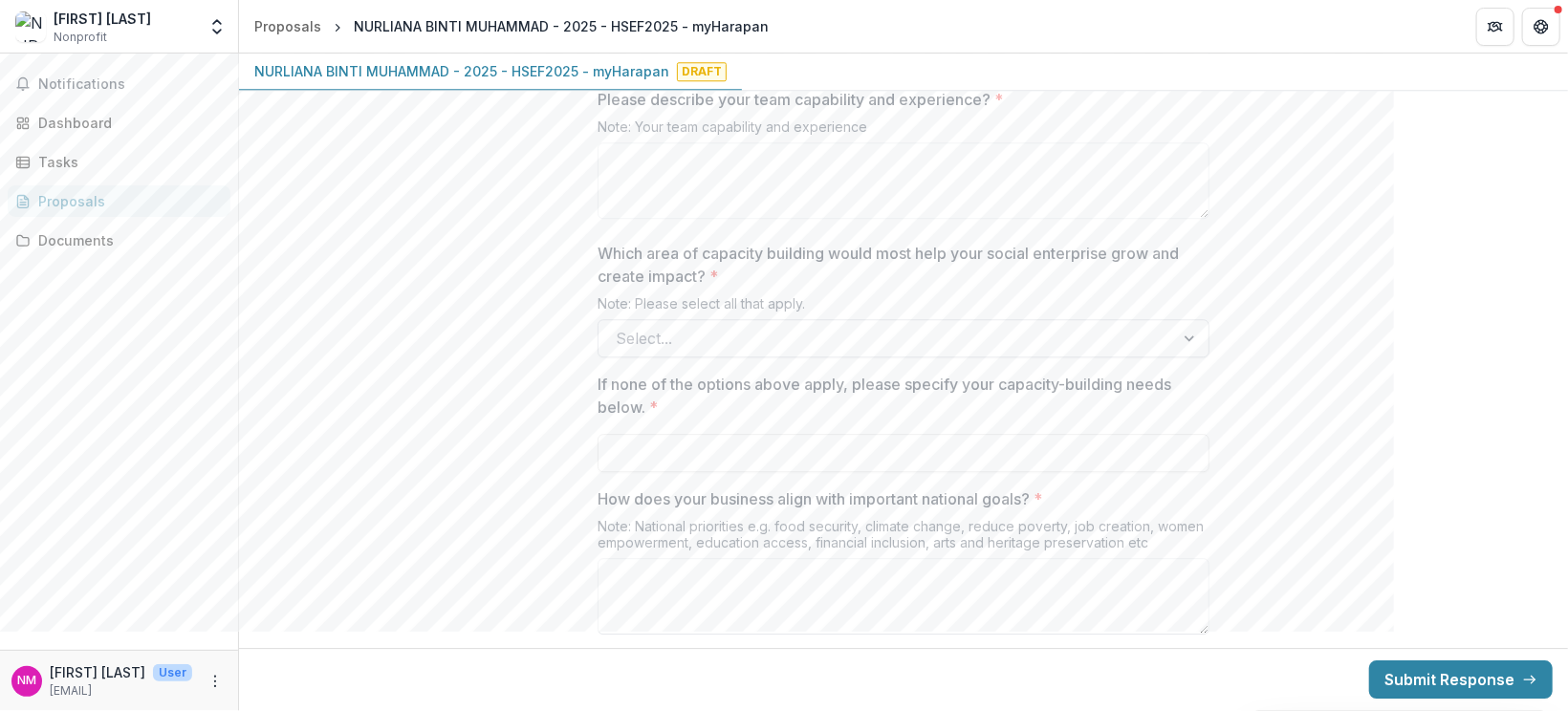 click at bounding box center [886, 338] 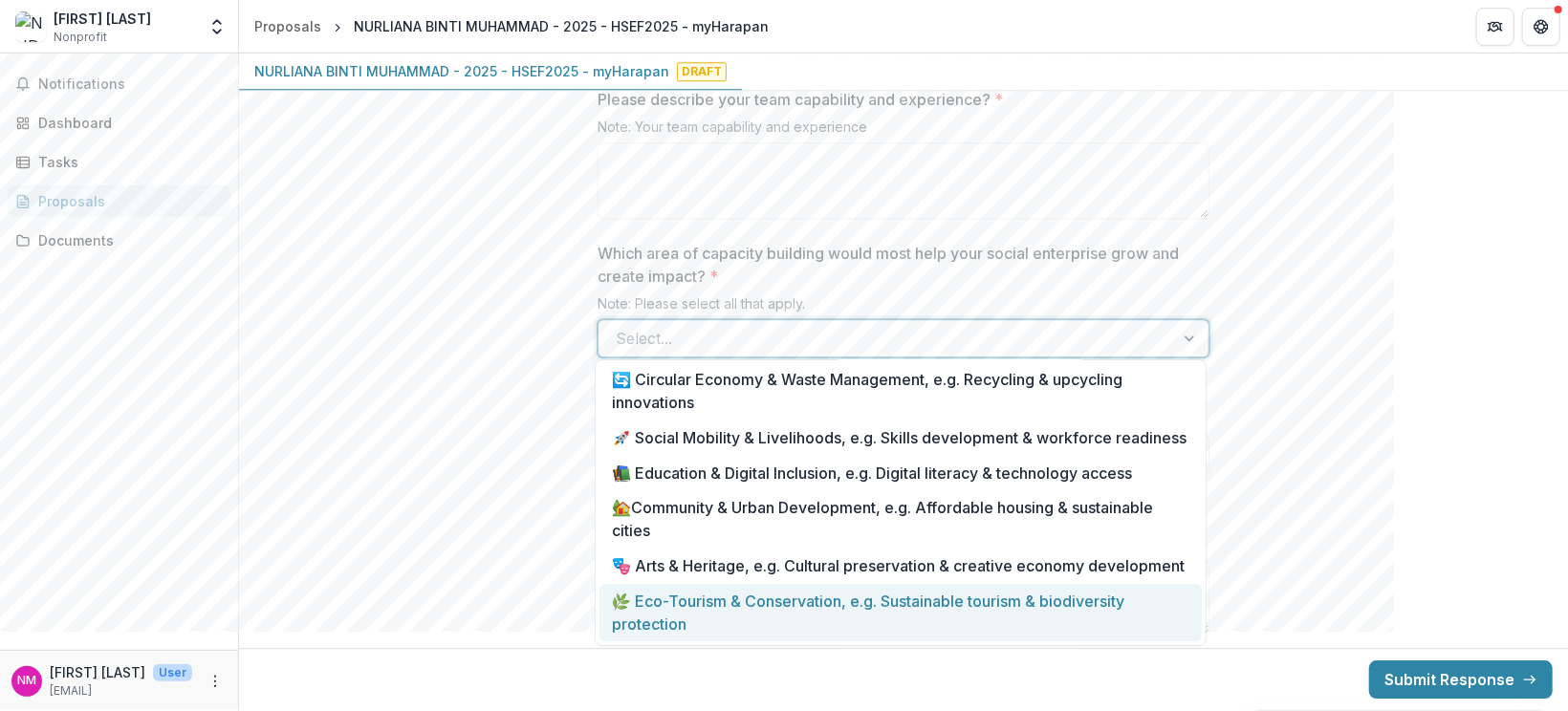 scroll, scrollTop: 0, scrollLeft: 0, axis: both 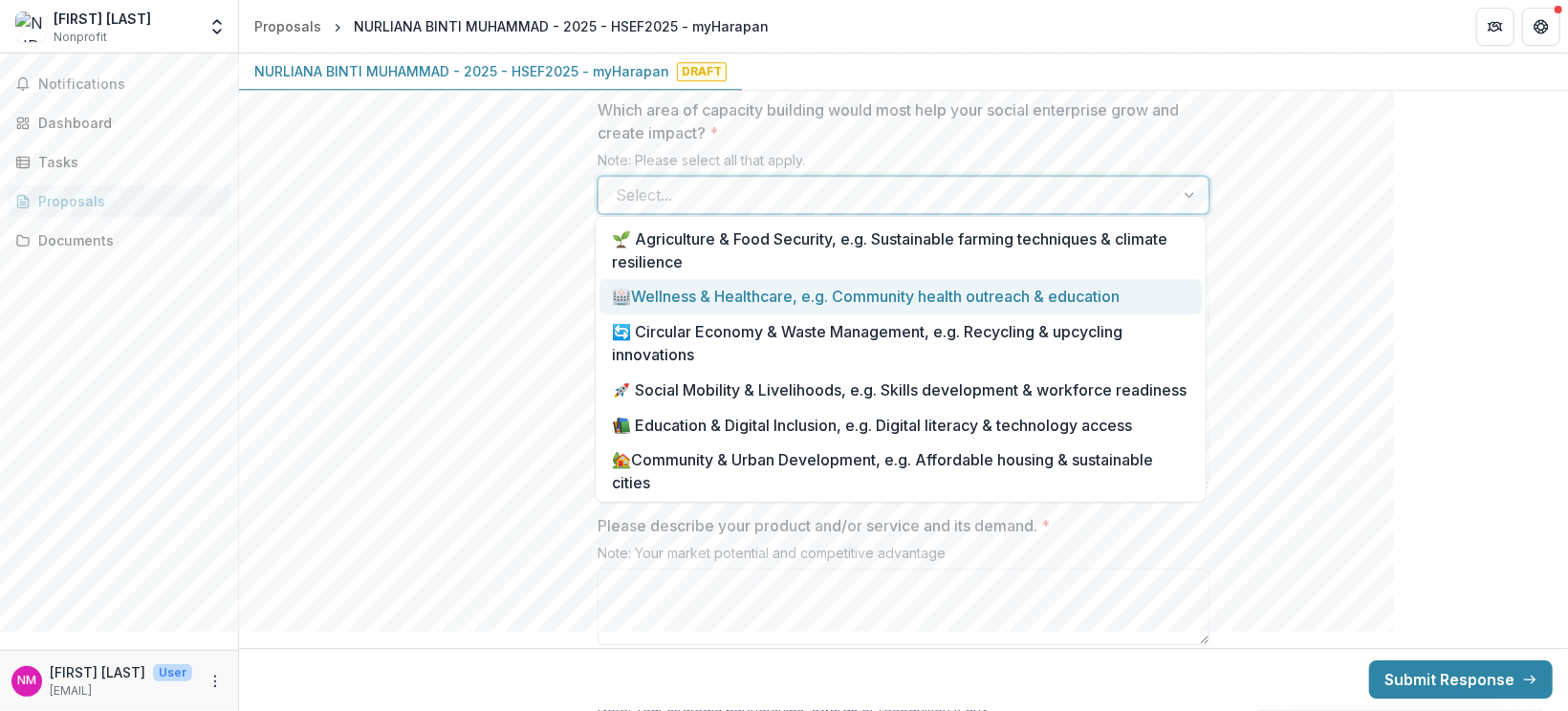 click on "🏥Wellness & Healthcare, e.g. Community health outreach & education" at bounding box center [901, 296] 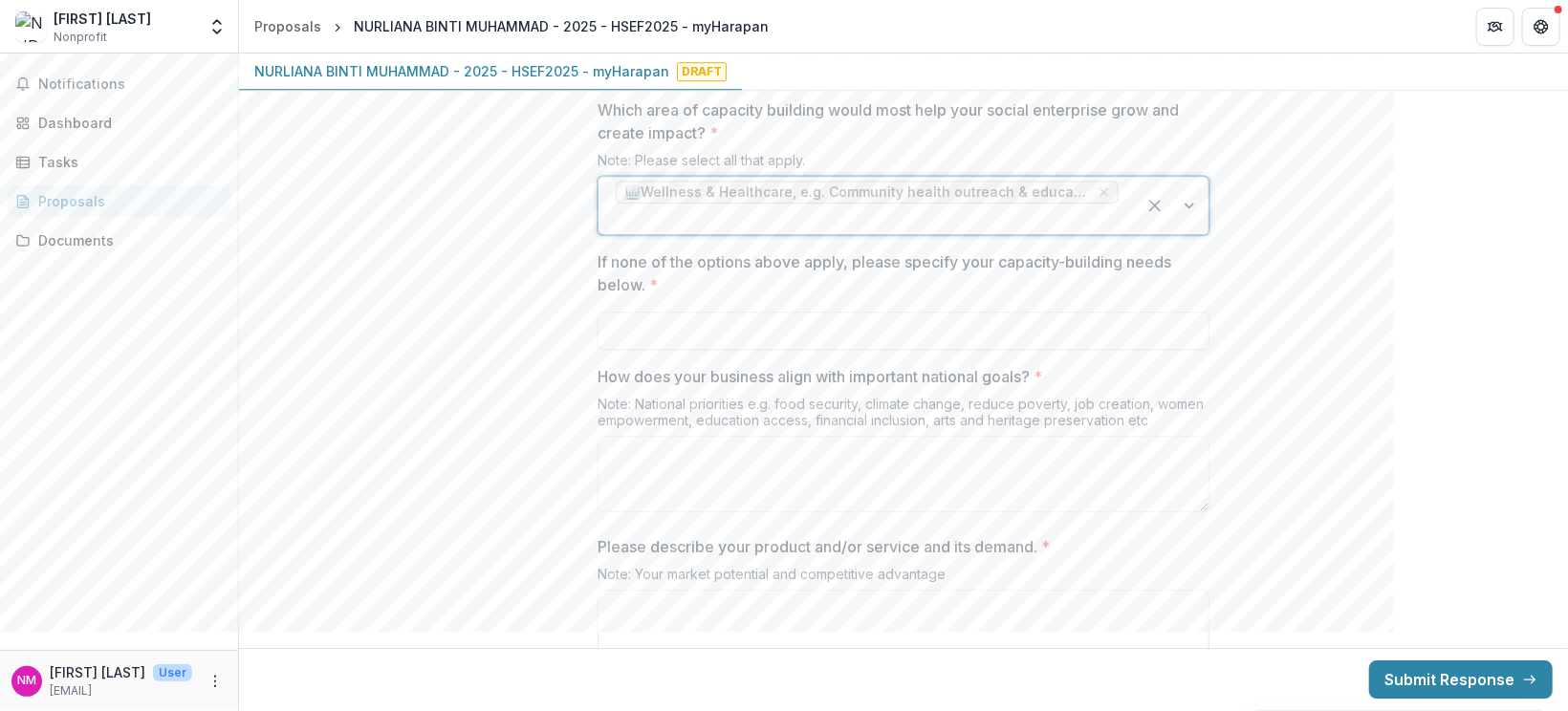 click at bounding box center [1172, 205] 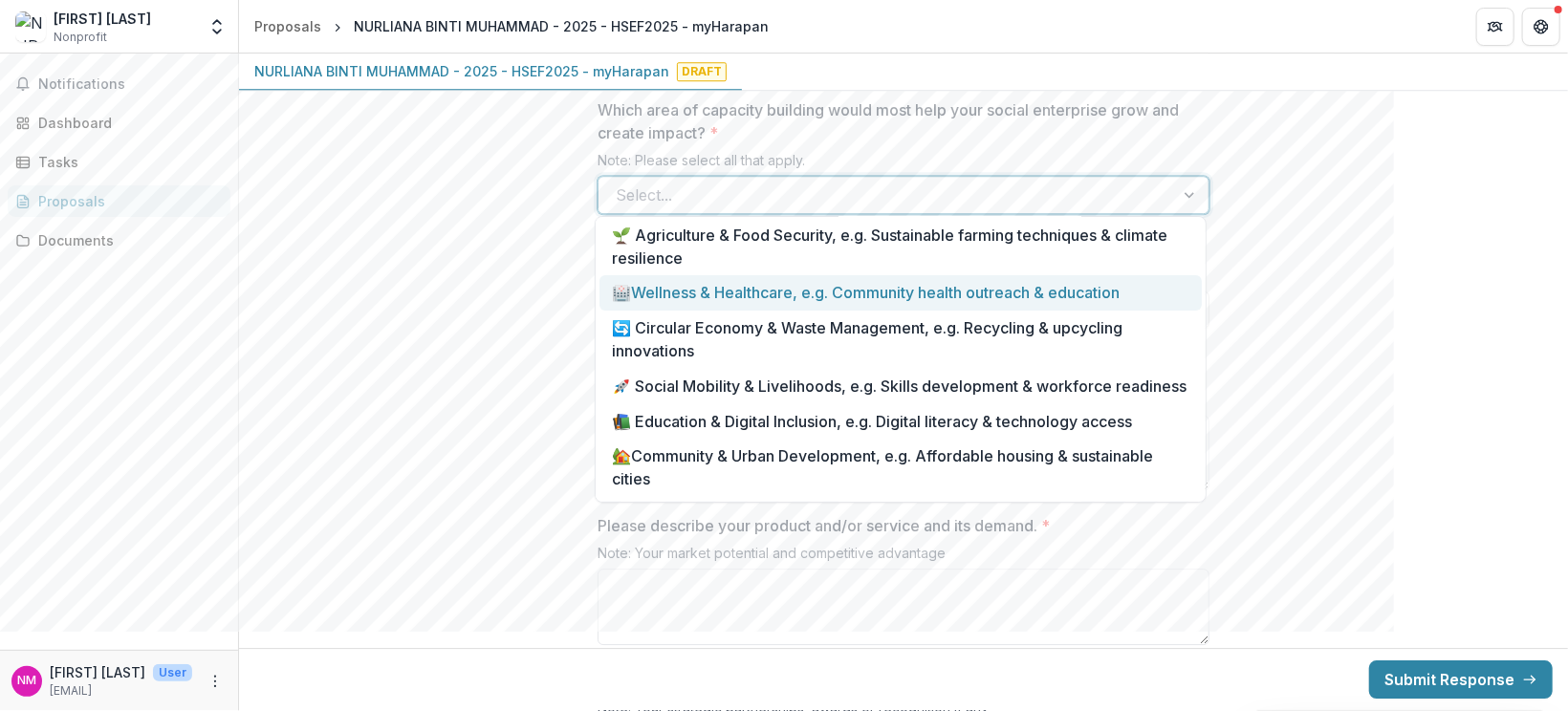 scroll, scrollTop: 0, scrollLeft: 0, axis: both 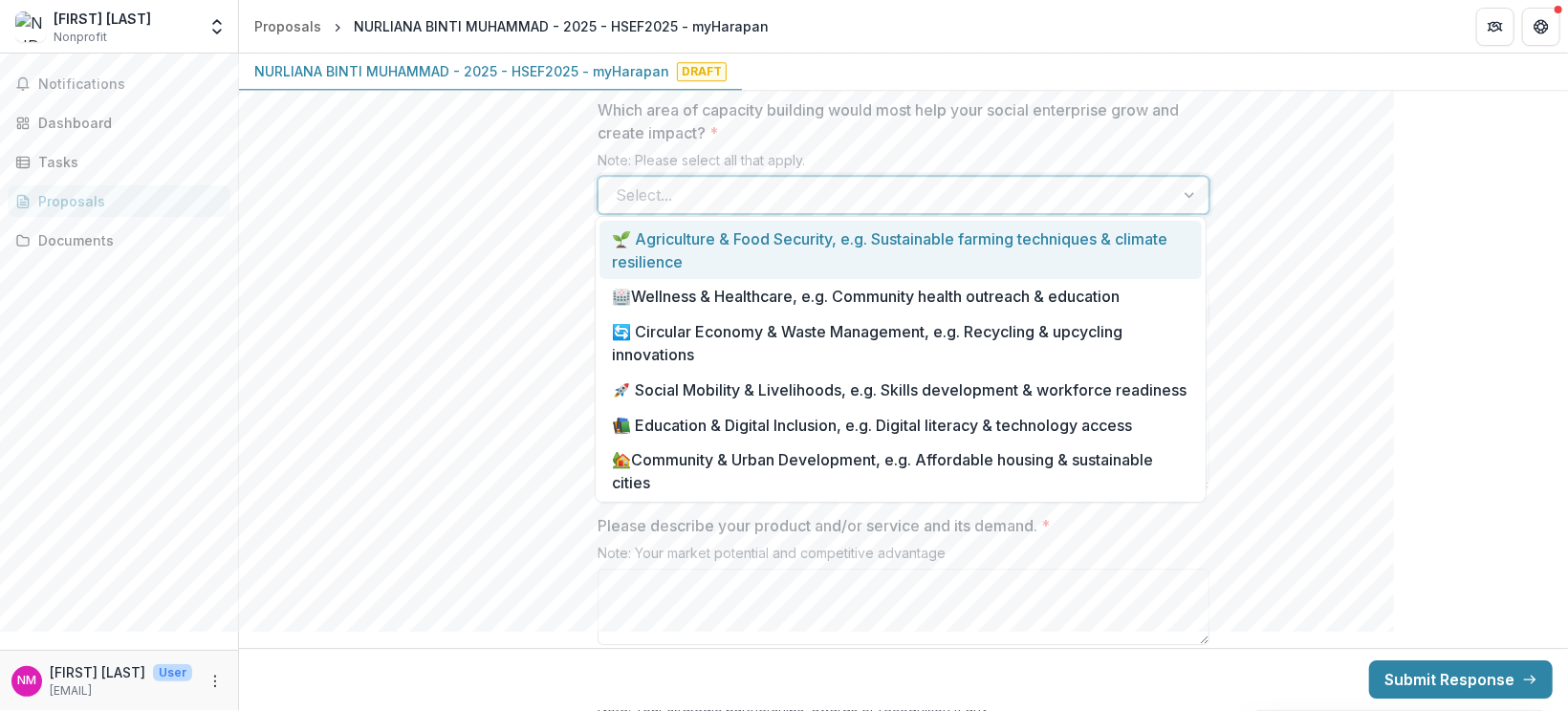 click at bounding box center (886, 195) 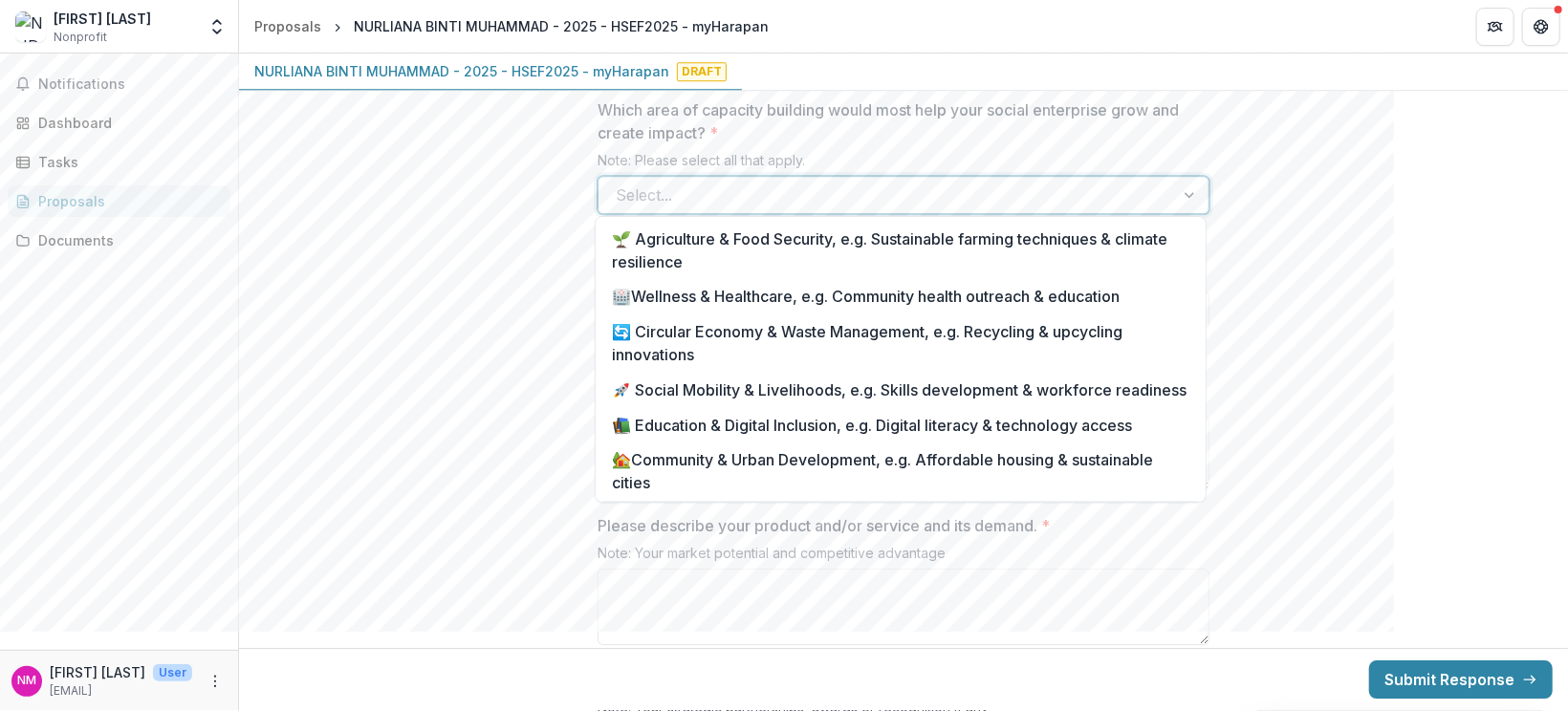 scroll, scrollTop: 141, scrollLeft: 0, axis: vertical 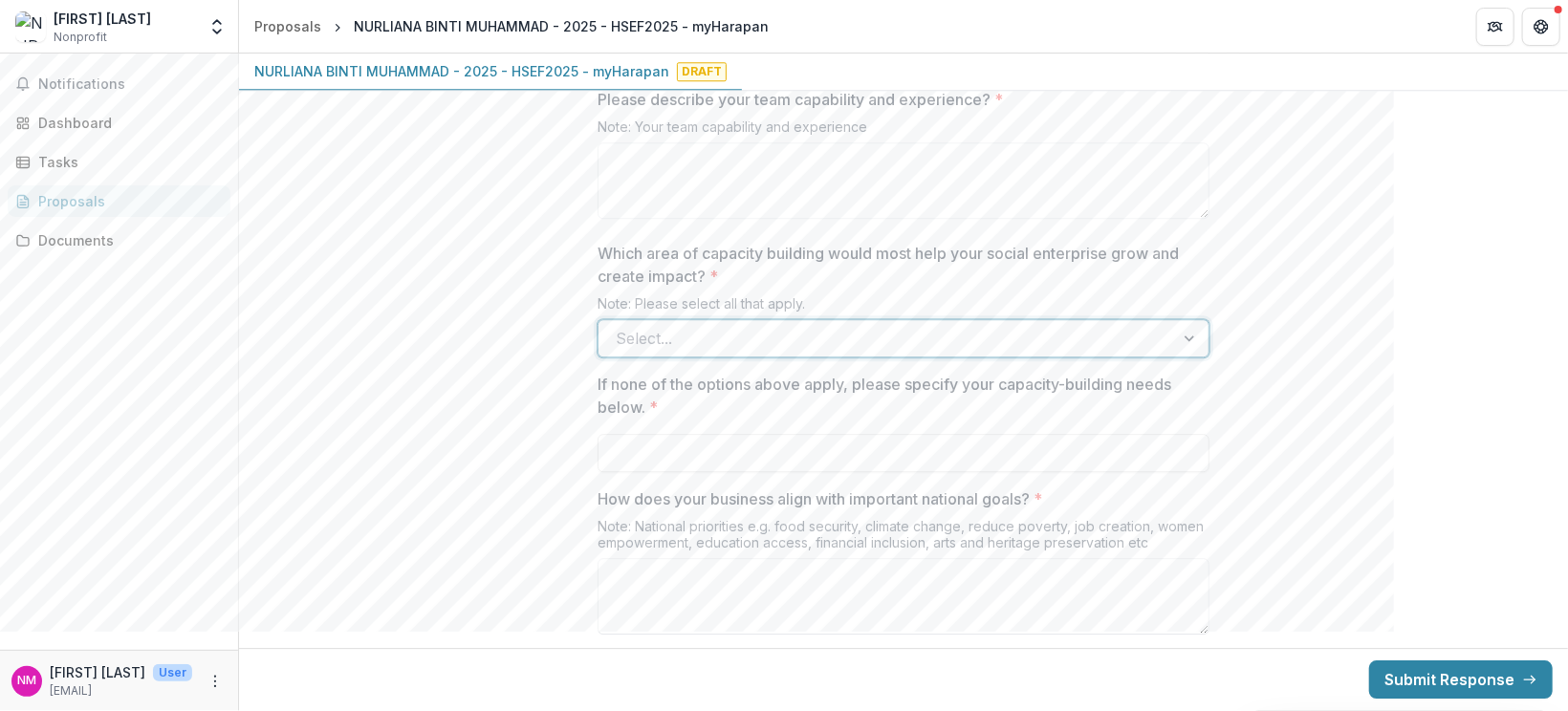 click at bounding box center [886, 338] 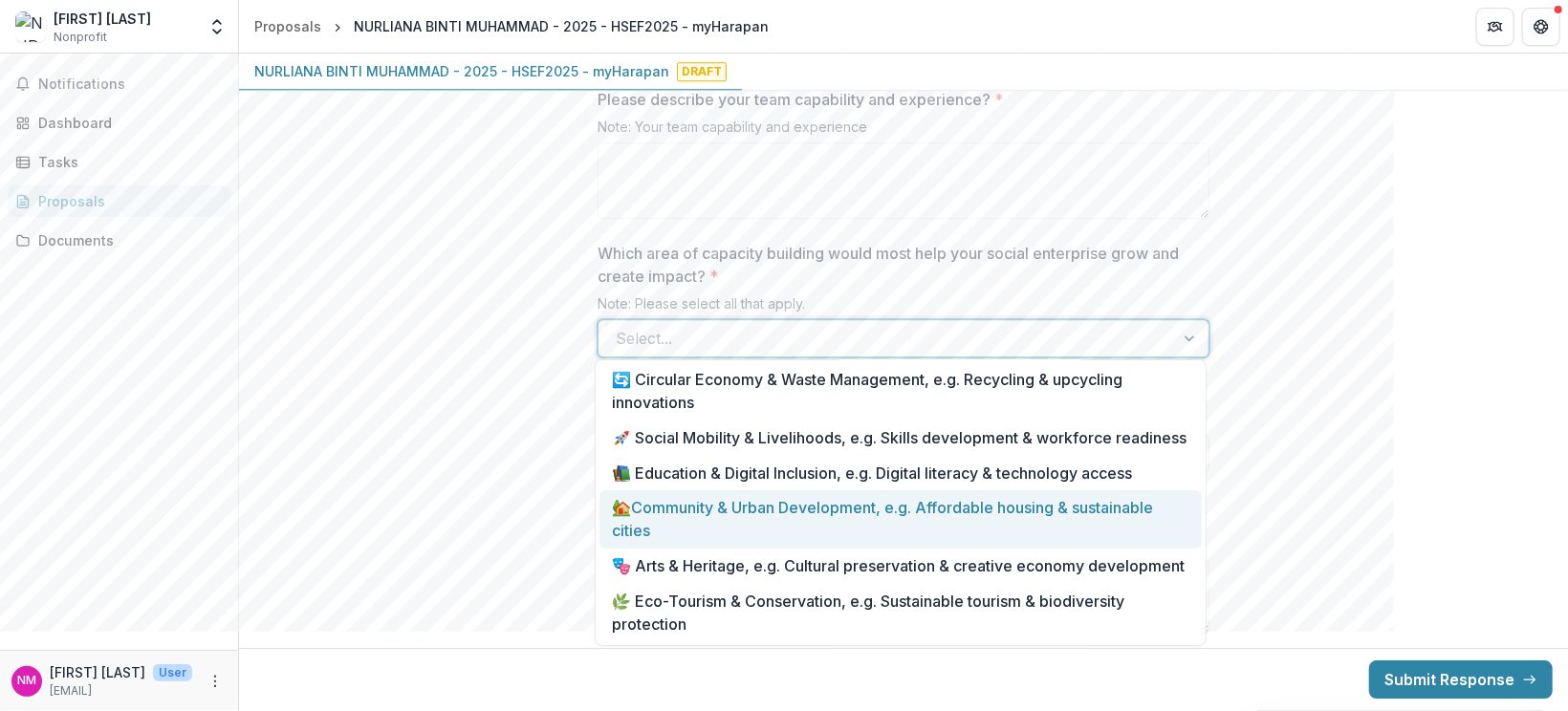 scroll, scrollTop: 0, scrollLeft: 0, axis: both 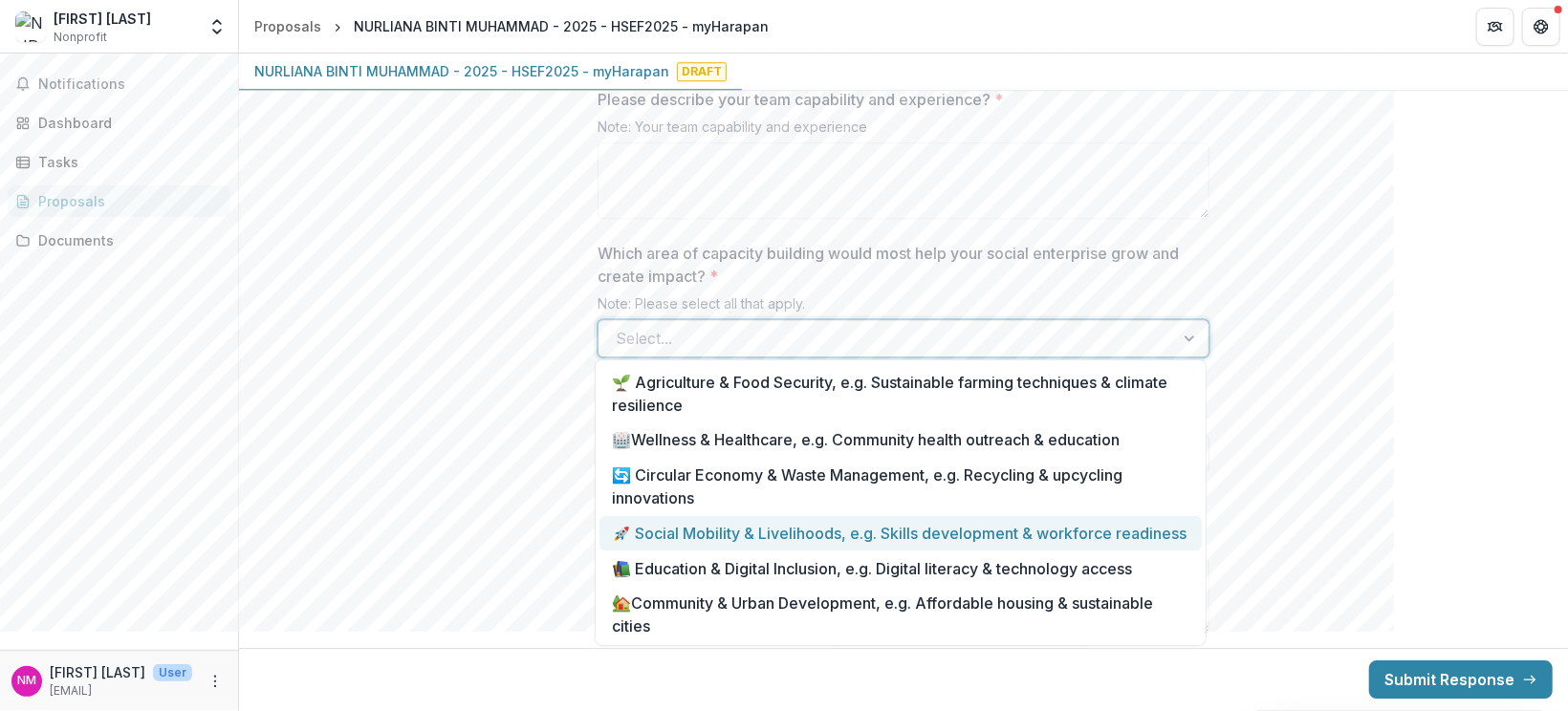 click on "**********" at bounding box center (904, -407) 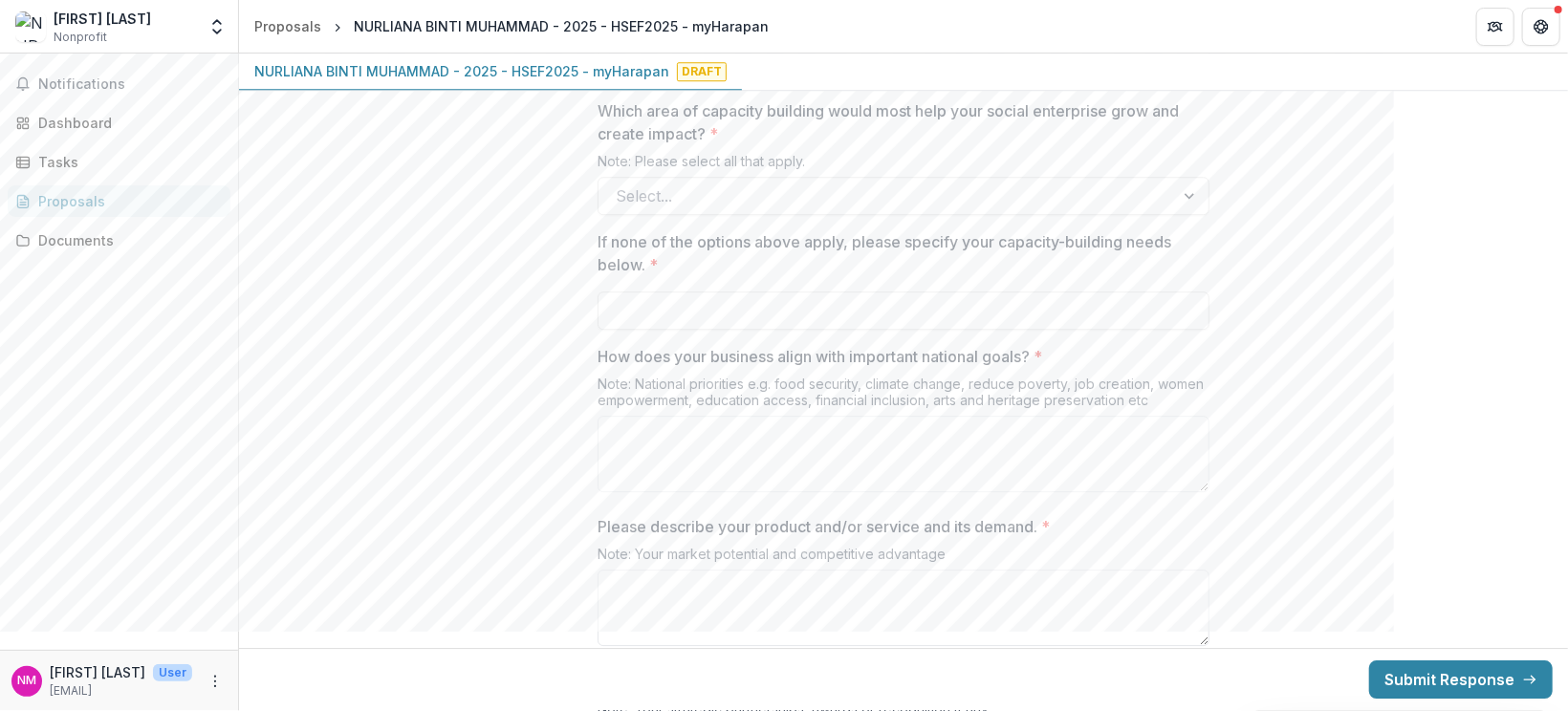 scroll, scrollTop: 2967, scrollLeft: 0, axis: vertical 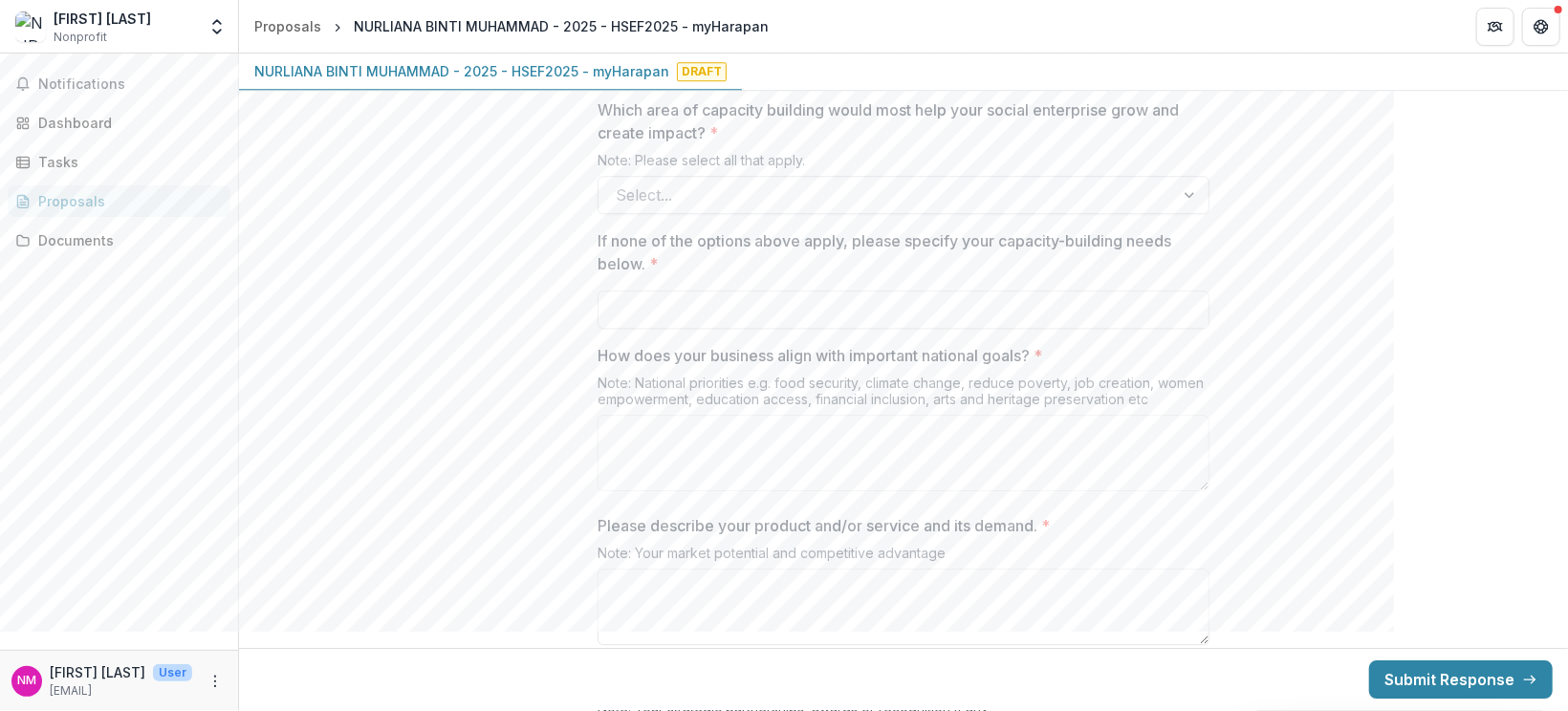 click at bounding box center [886, 195] 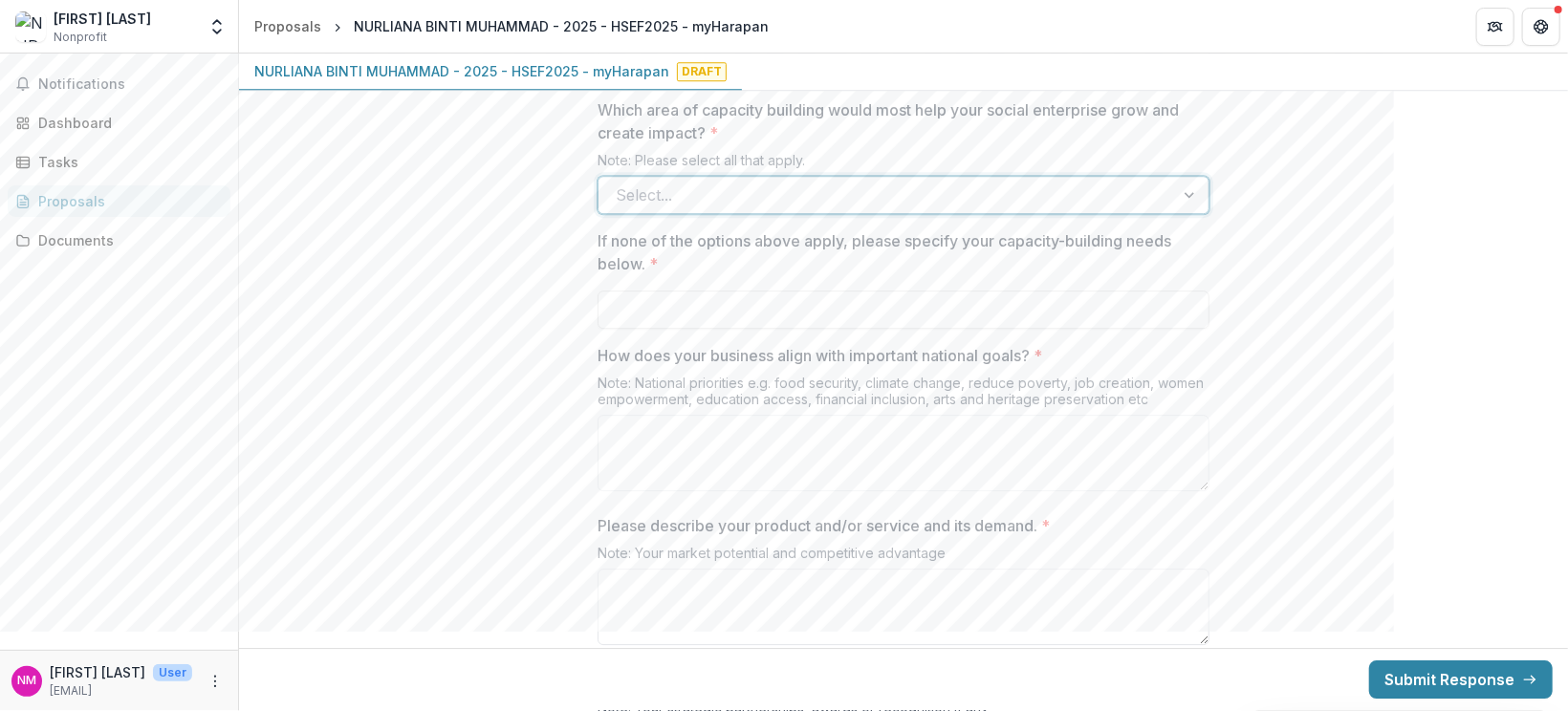 click at bounding box center (886, 195) 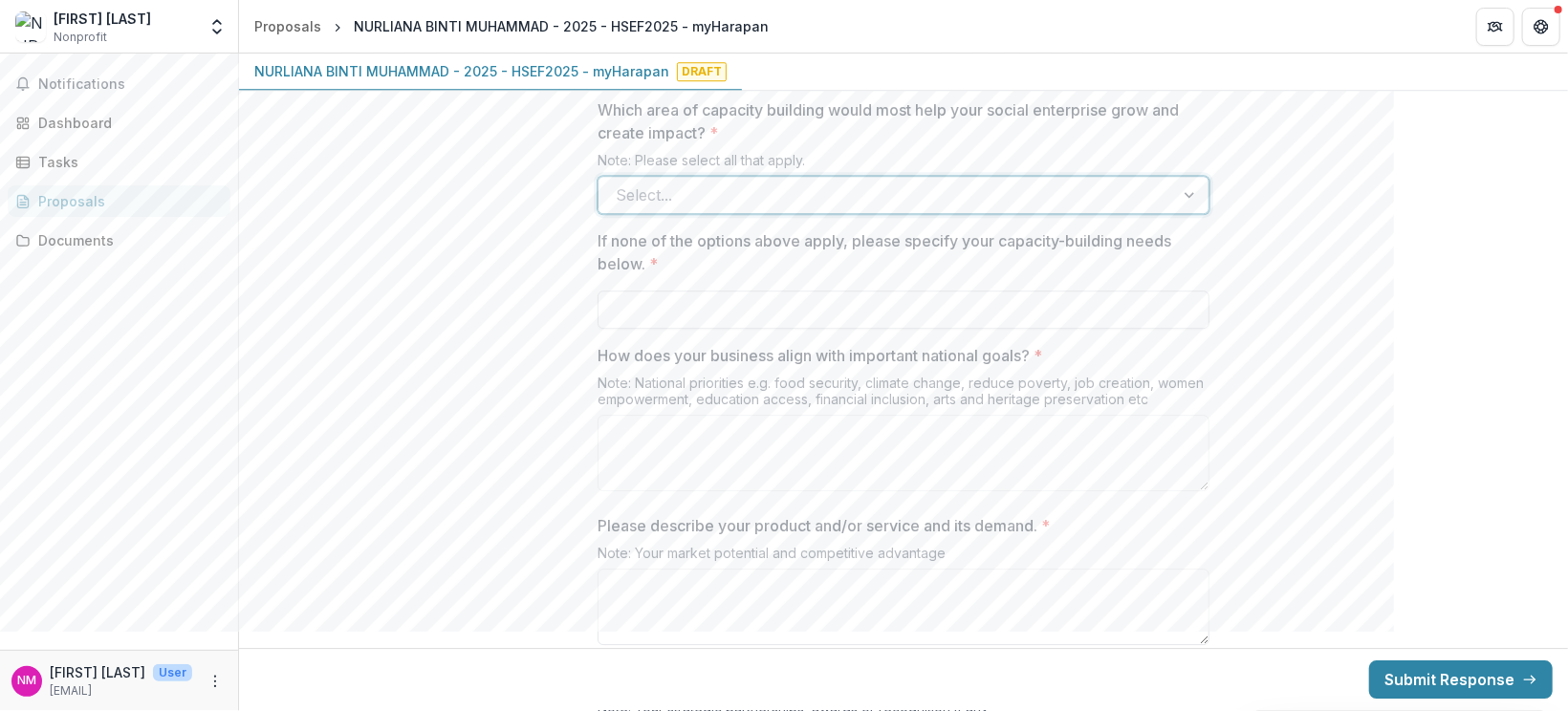 click on "If none of the options above apply, please specify your capacity-building needs below. *" at bounding box center (904, 310) 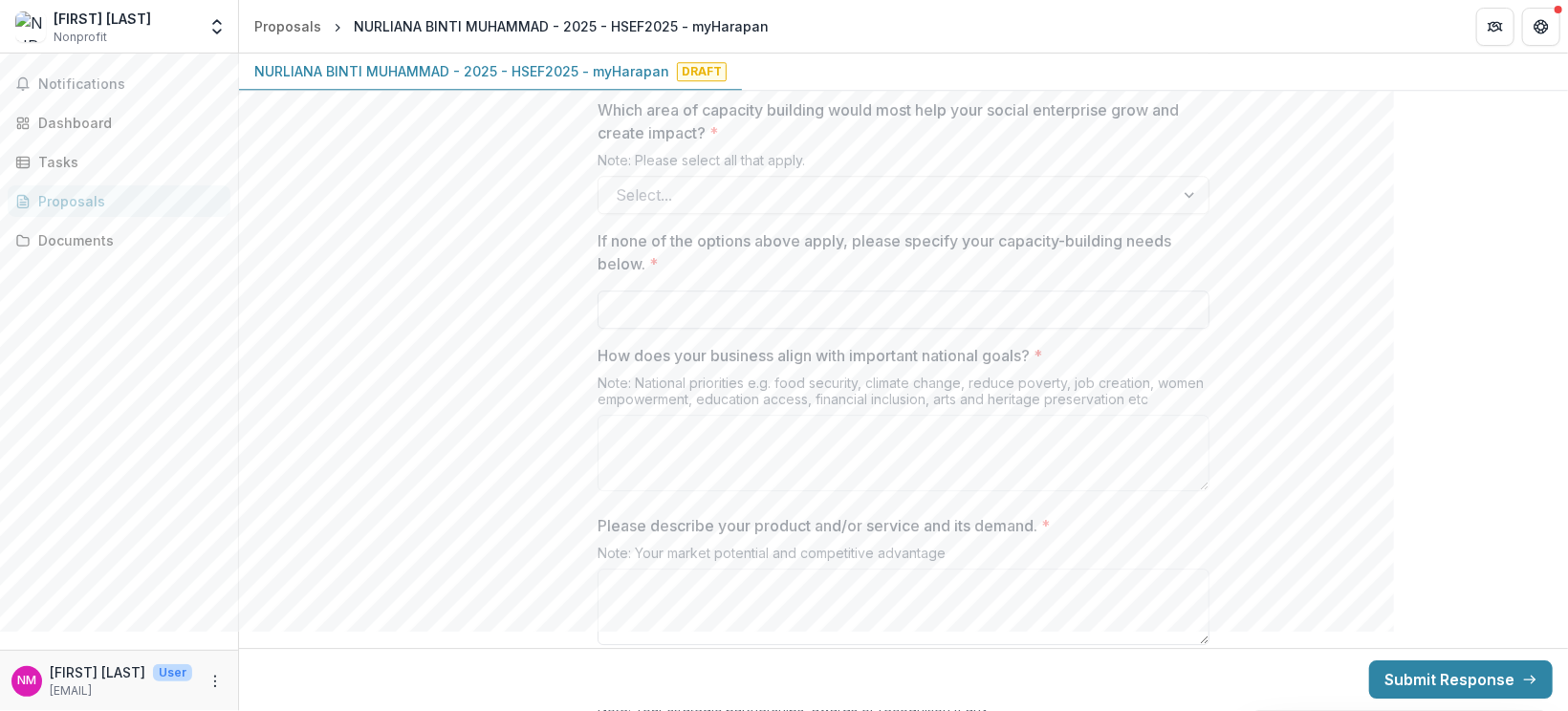 click on "If none of the options above apply, please specify your capacity-building needs below. *" at bounding box center [904, 310] 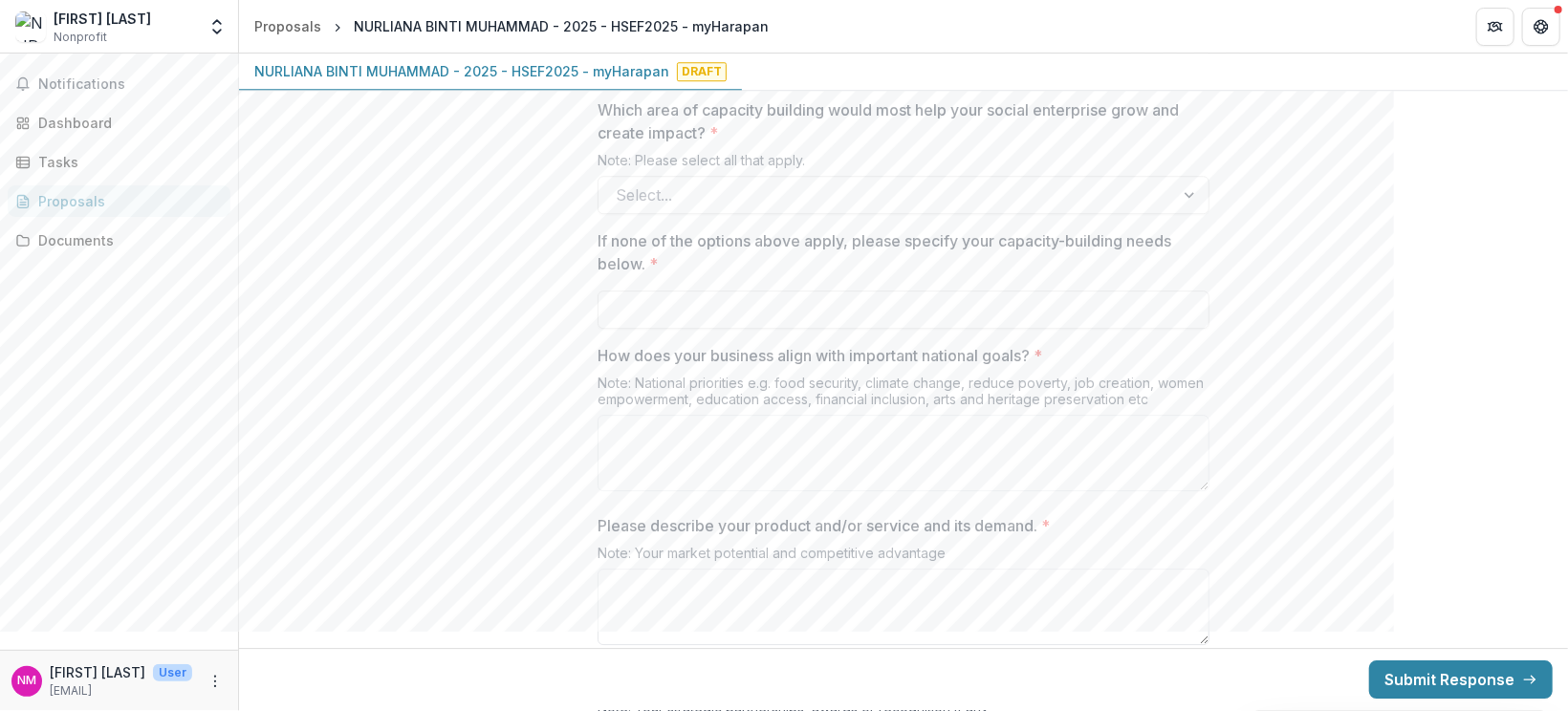 click on "**********" at bounding box center [904, -550] 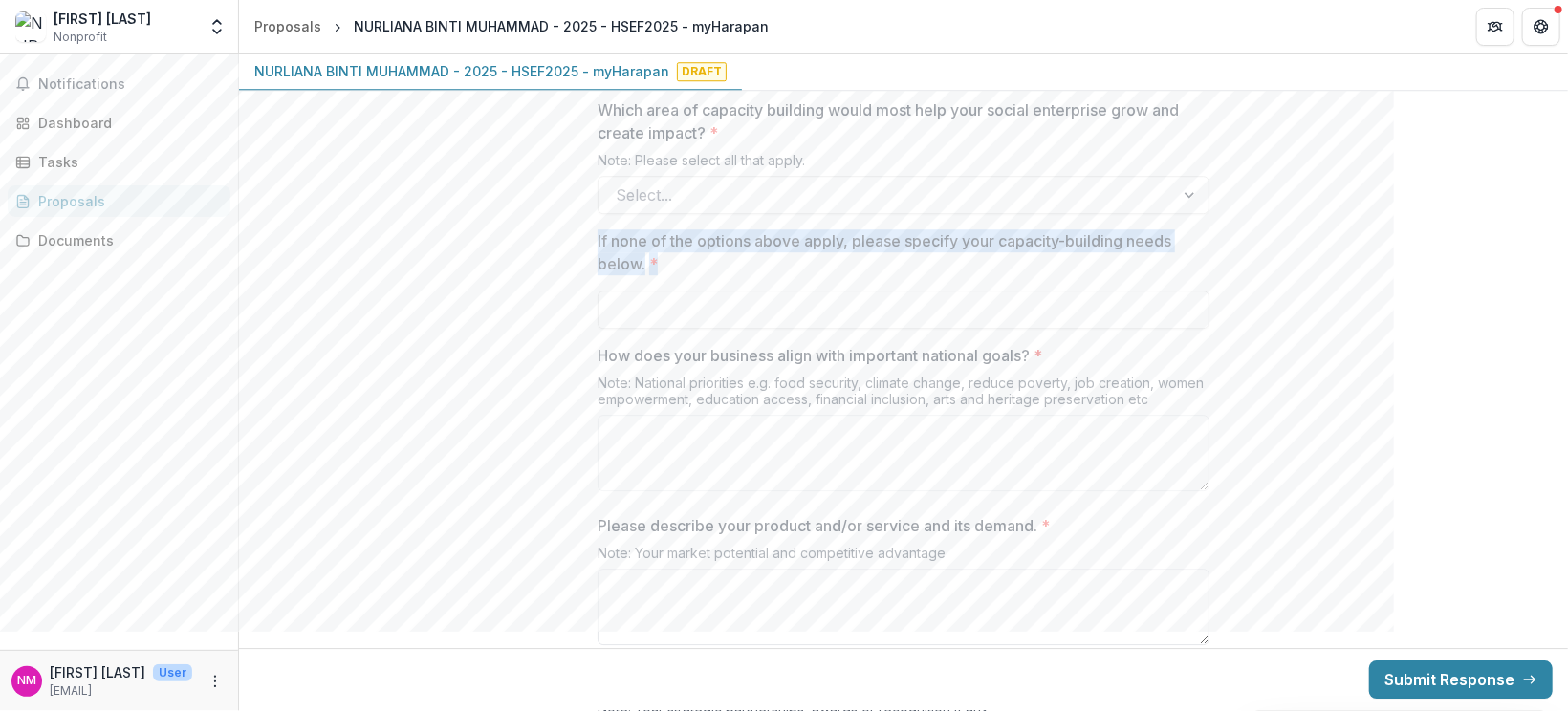 drag, startPoint x: 670, startPoint y: 251, endPoint x: 589, endPoint y: 235, distance: 82.565126 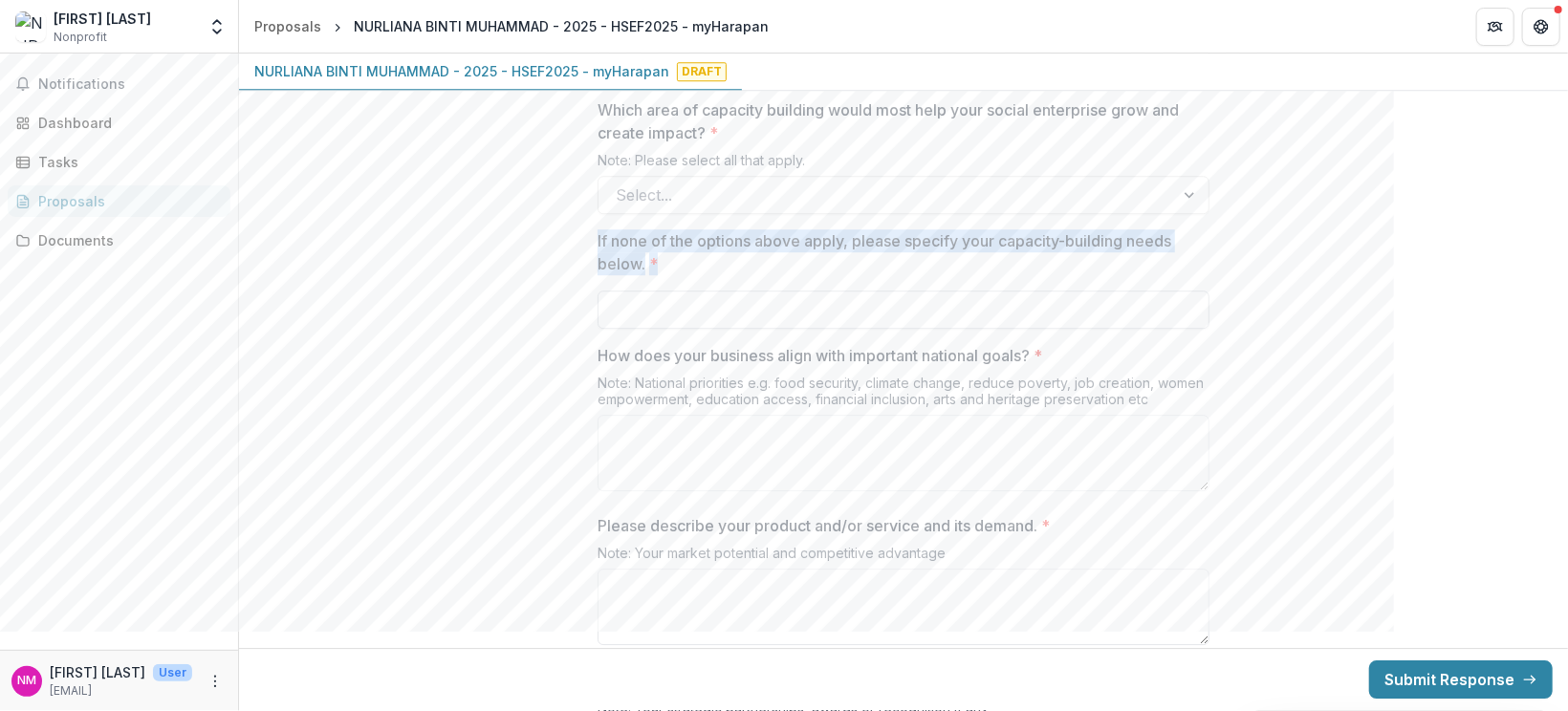 click on "If none of the options above apply, please specify your capacity-building needs below. *" at bounding box center [904, 310] 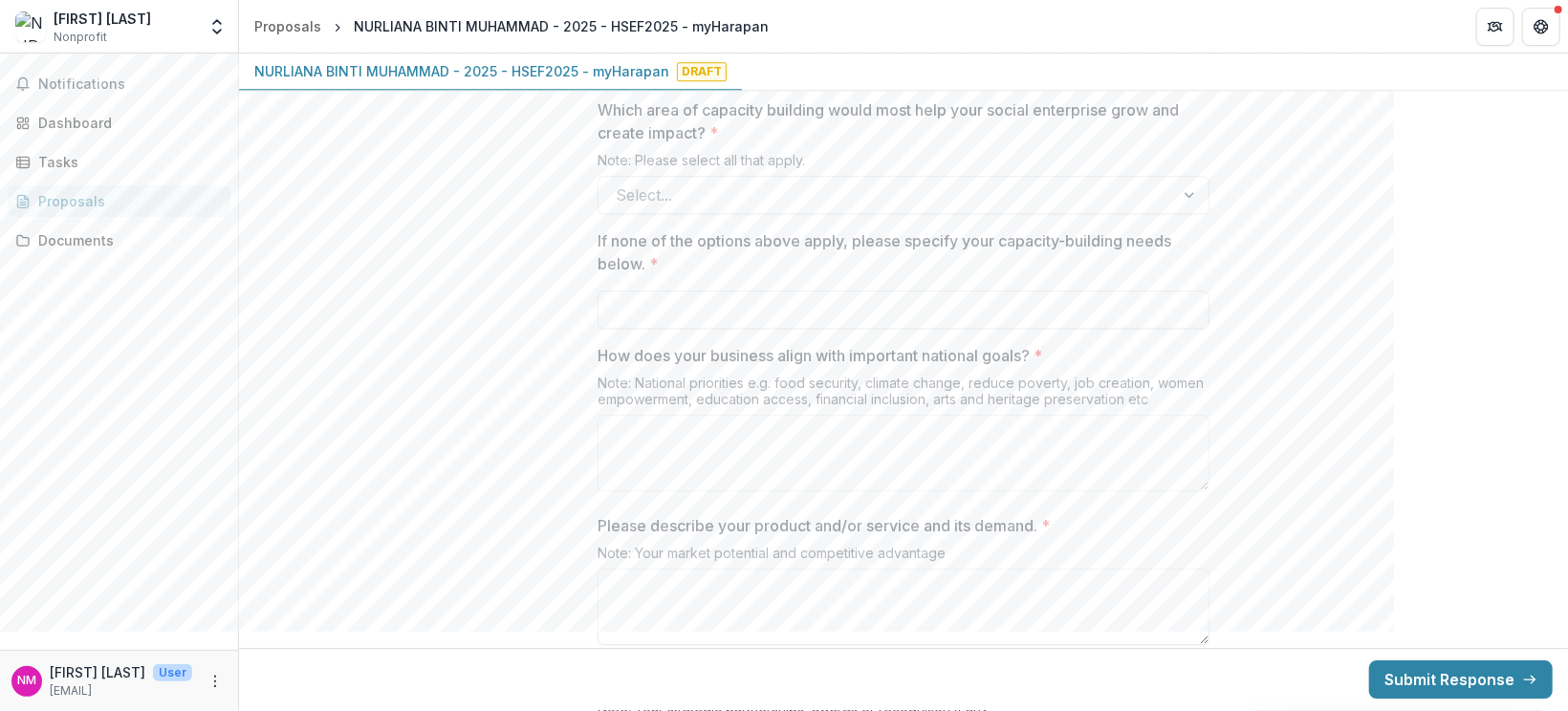 click on "**********" at bounding box center [904, -550] 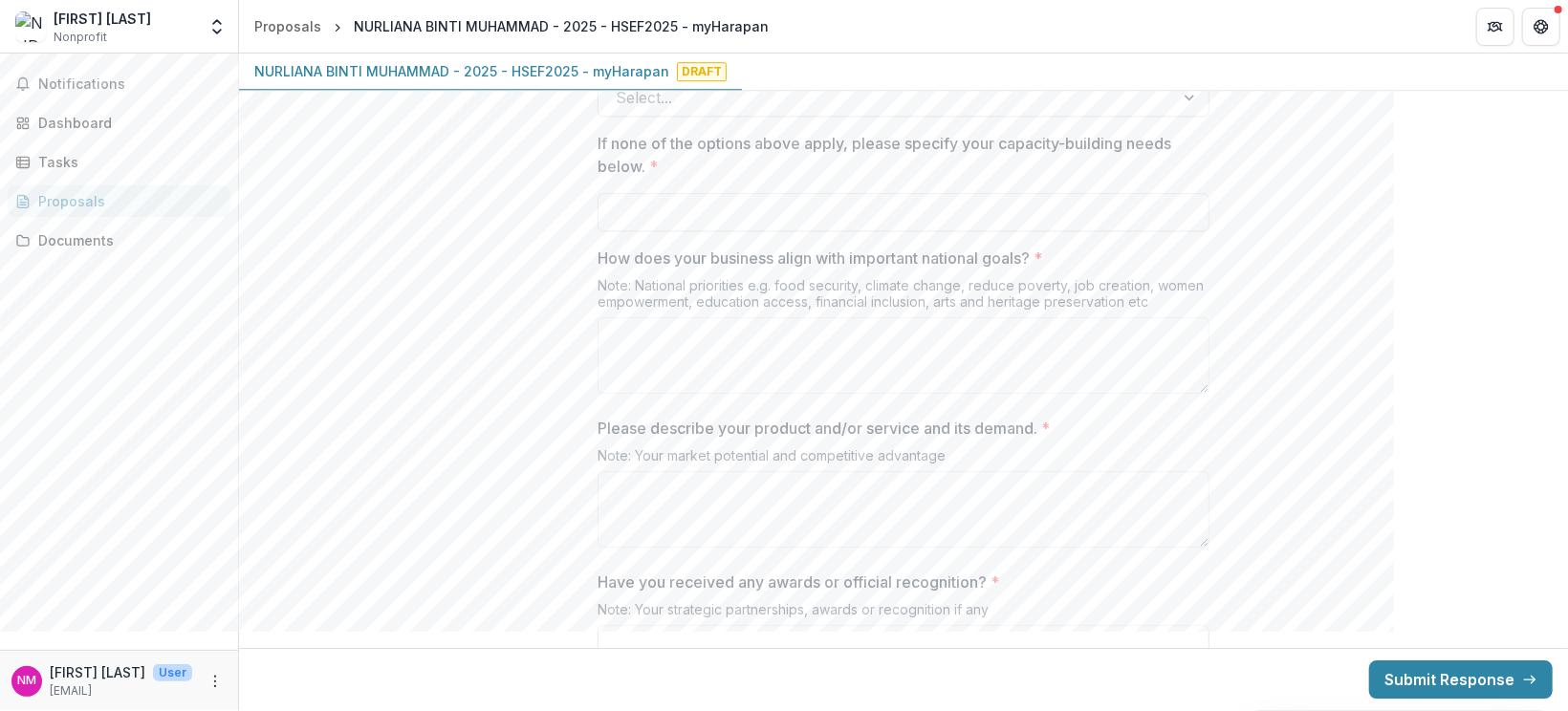 scroll, scrollTop: 3111, scrollLeft: 0, axis: vertical 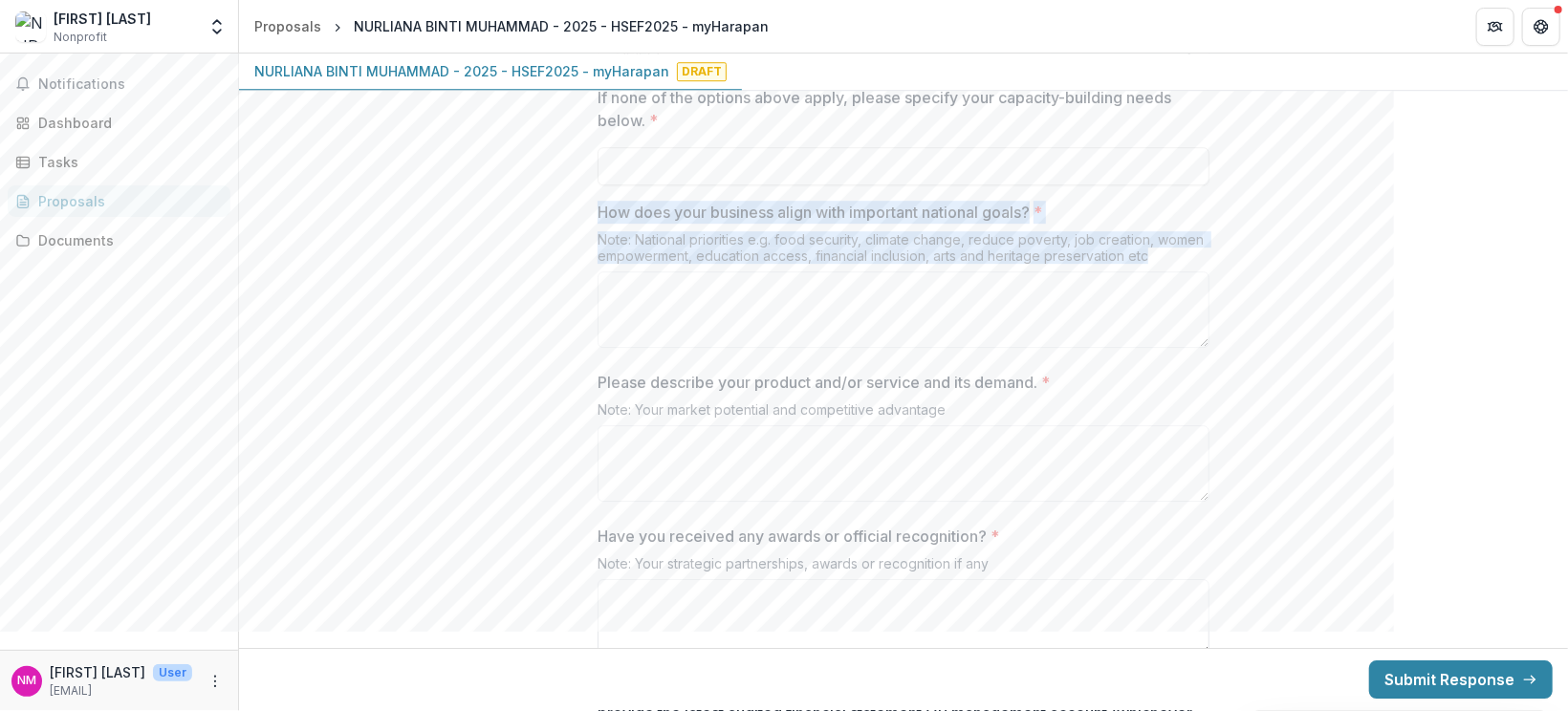 drag, startPoint x: 594, startPoint y: 203, endPoint x: 1164, endPoint y: 251, distance: 572.01748 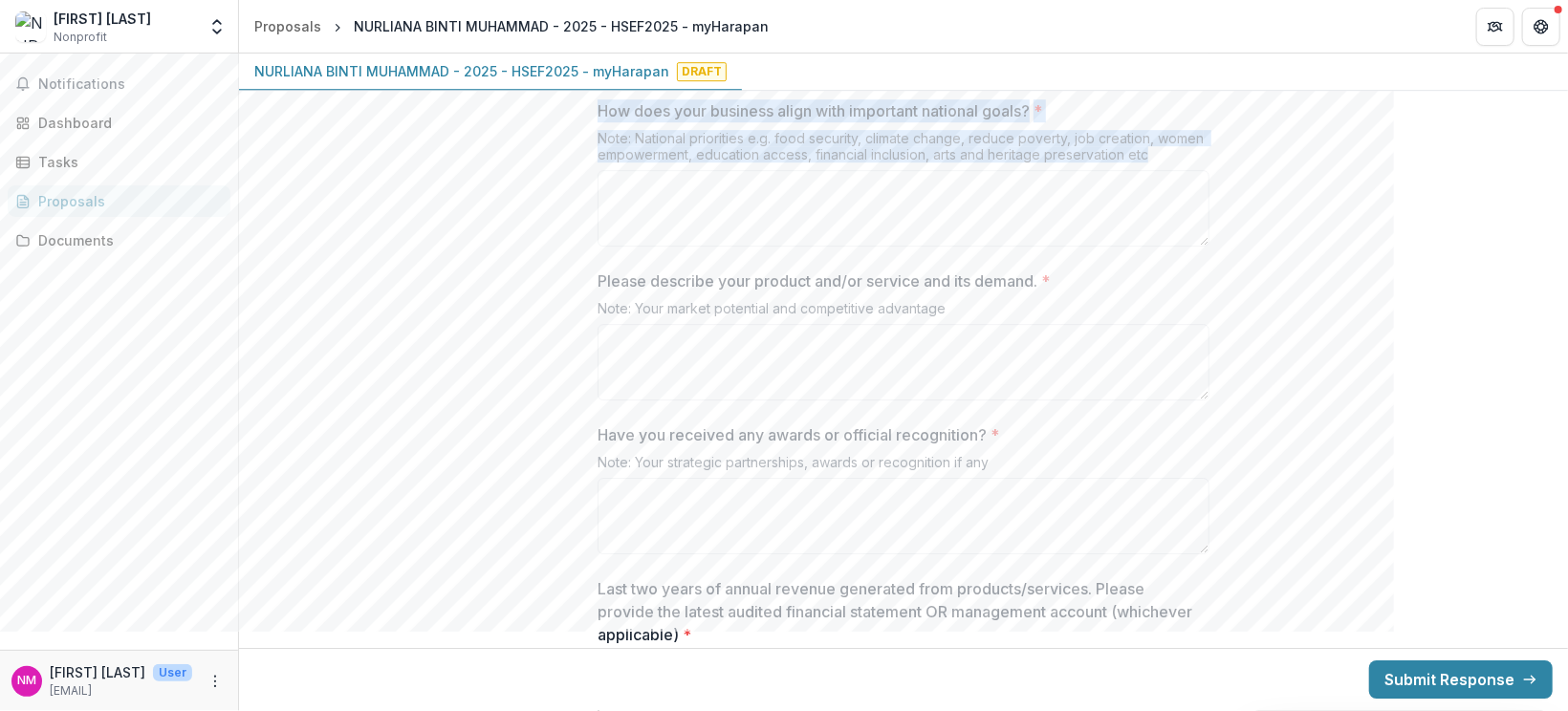 scroll, scrollTop: 3254, scrollLeft: 0, axis: vertical 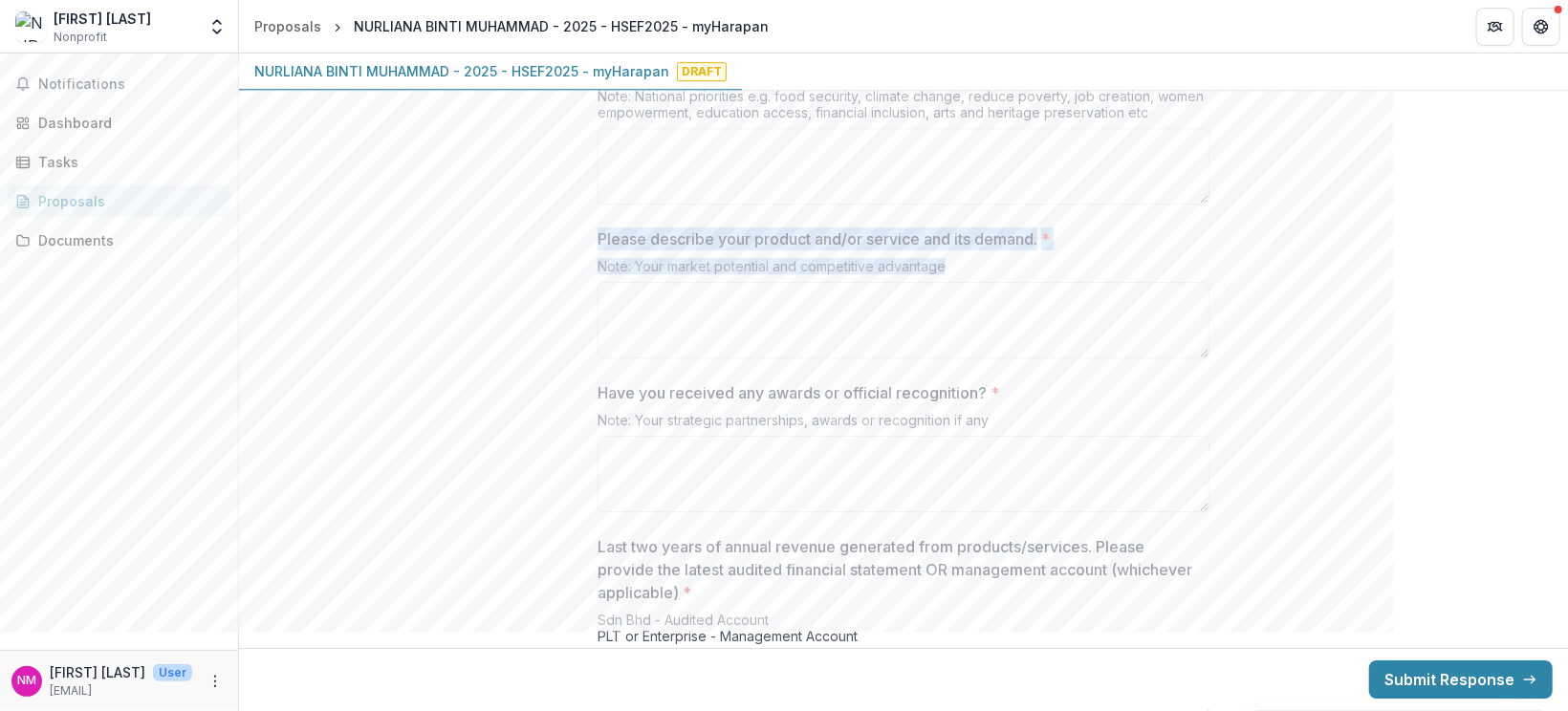 drag, startPoint x: 590, startPoint y: 228, endPoint x: 986, endPoint y: 252, distance: 396.72661 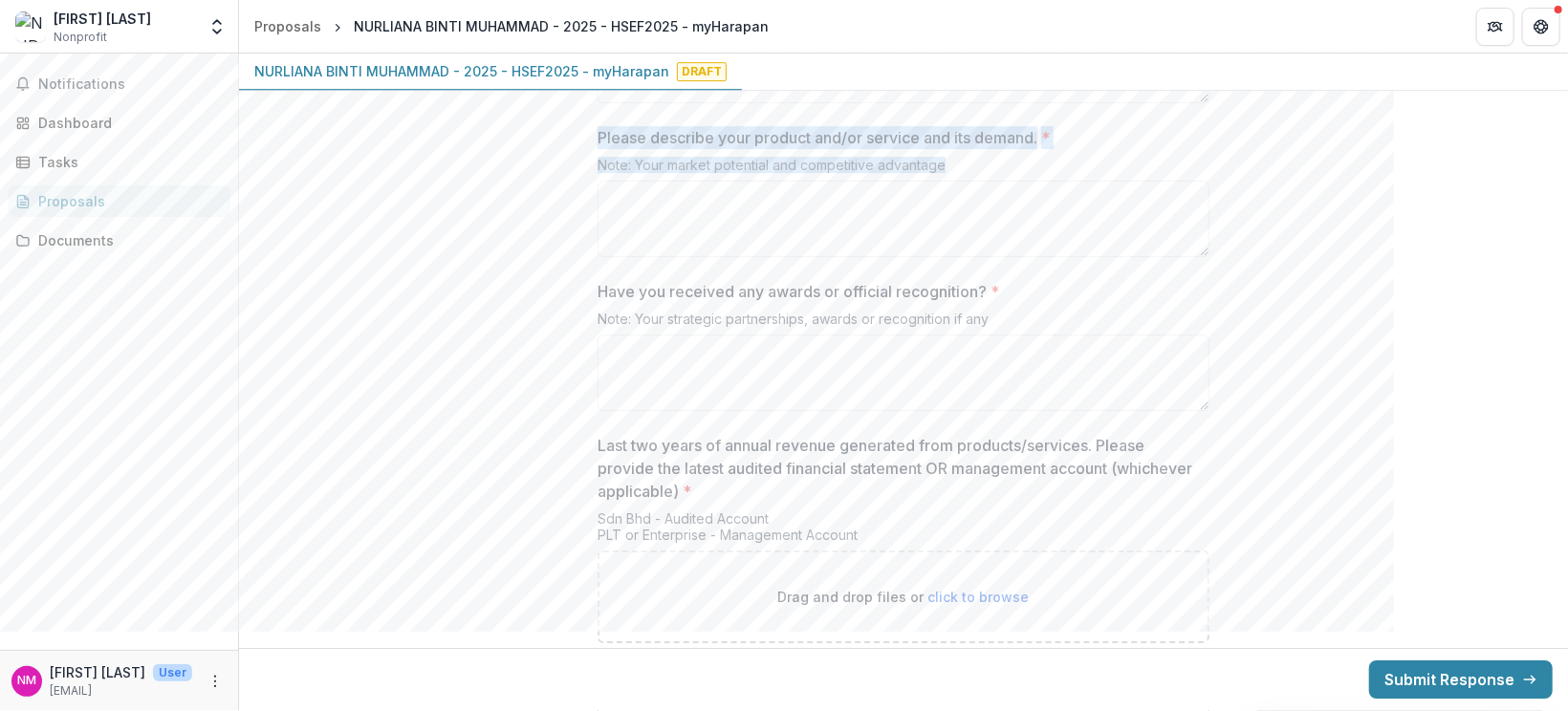 scroll, scrollTop: 3397, scrollLeft: 0, axis: vertical 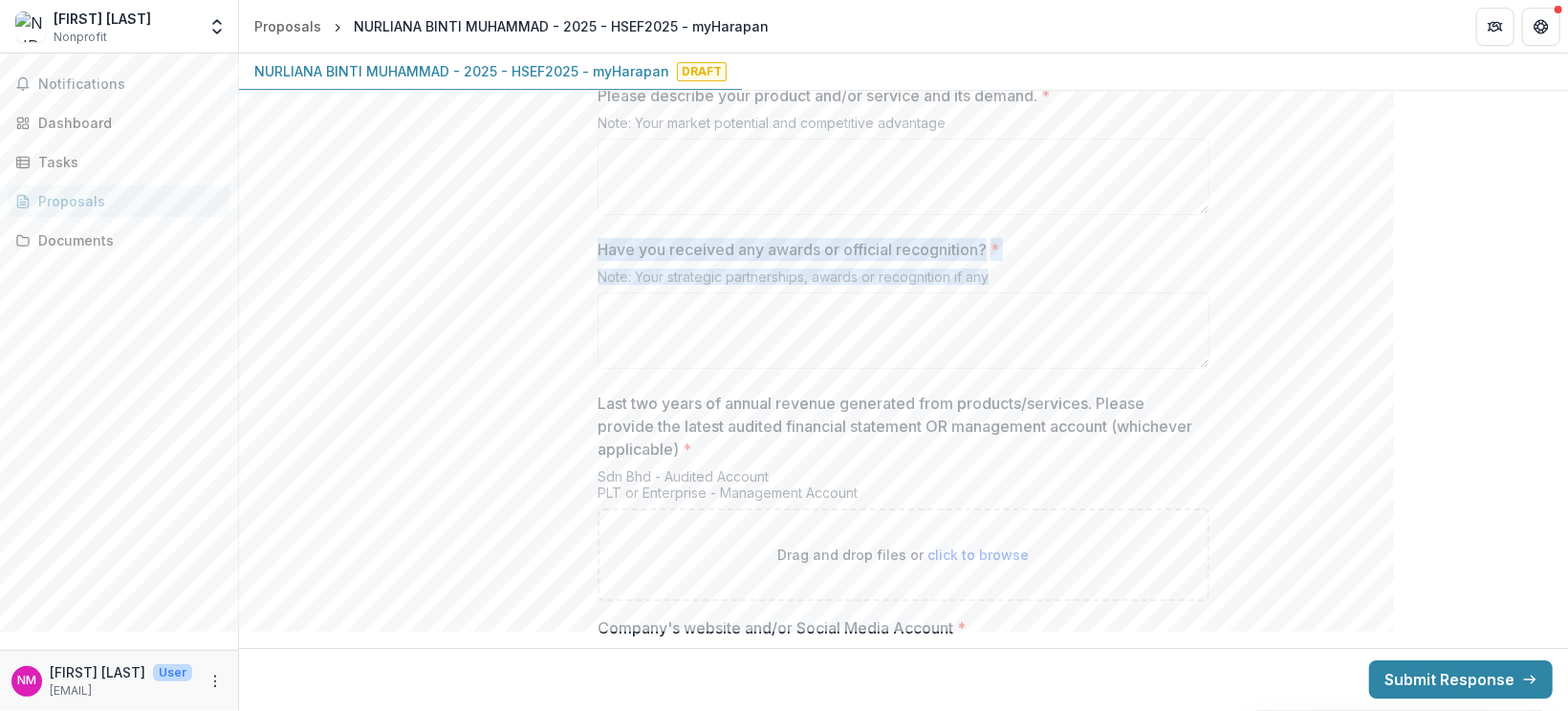 drag, startPoint x: 1017, startPoint y: 271, endPoint x: 599, endPoint y: 218, distance: 421.3467 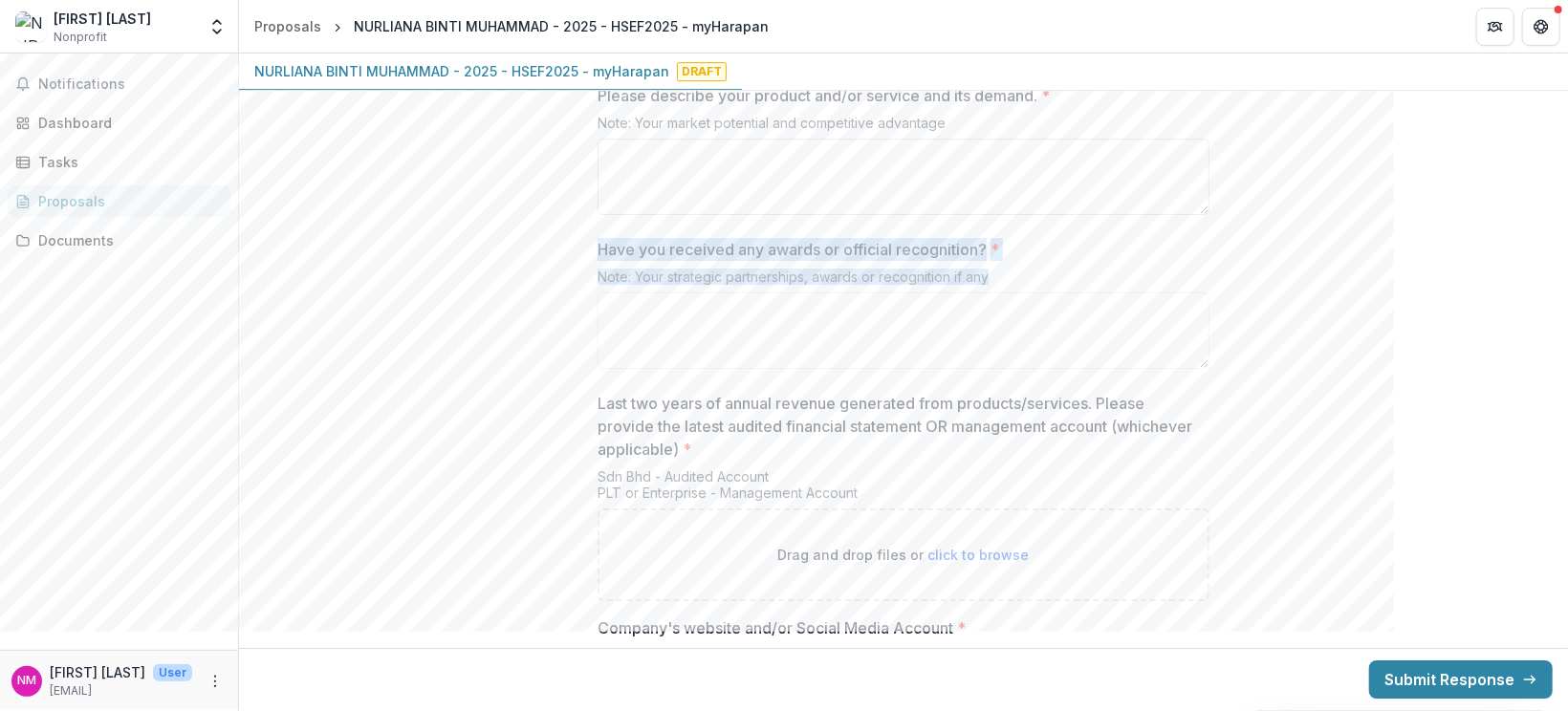 copy on "Have you received any awards or official recognition? * Note: Your strategic partnerships, awards or recognition if any" 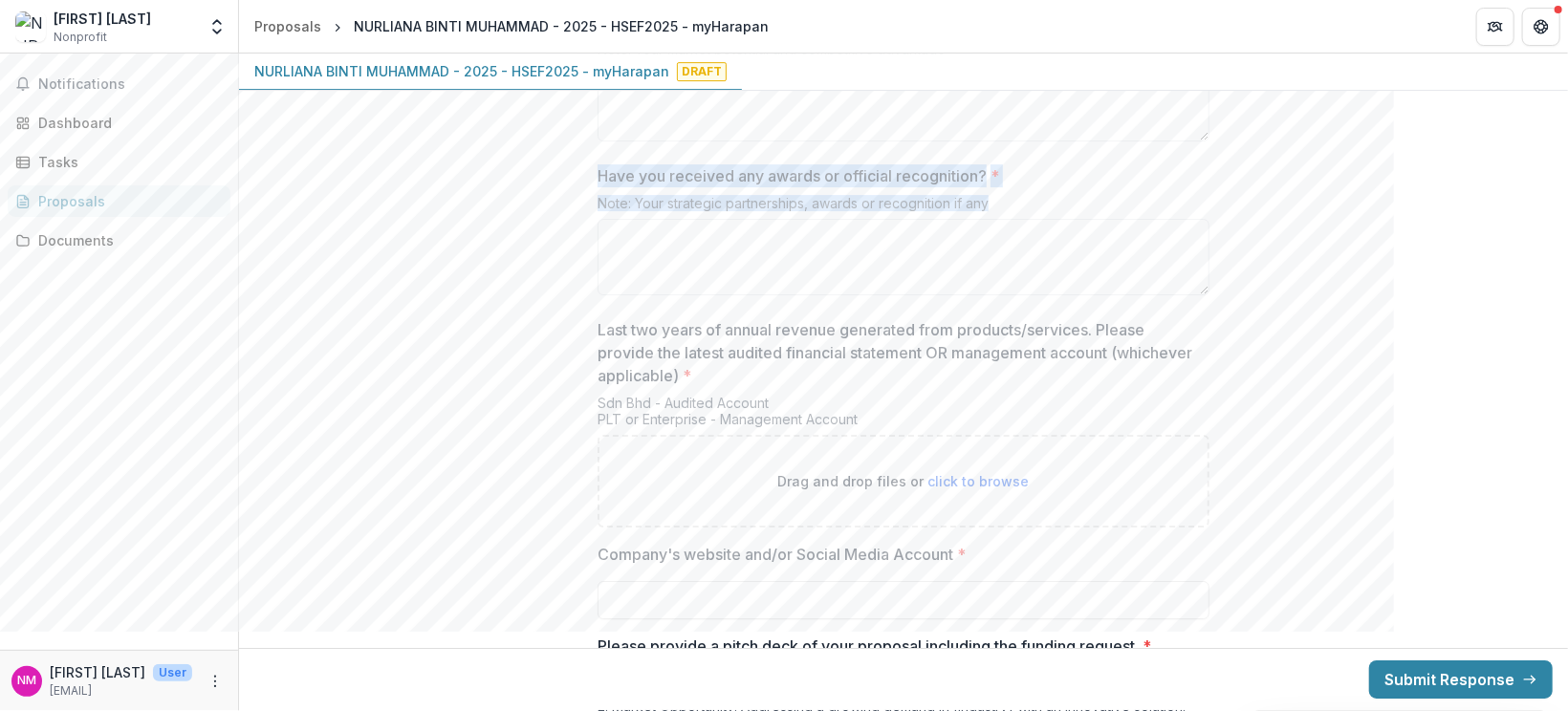 scroll, scrollTop: 3541, scrollLeft: 0, axis: vertical 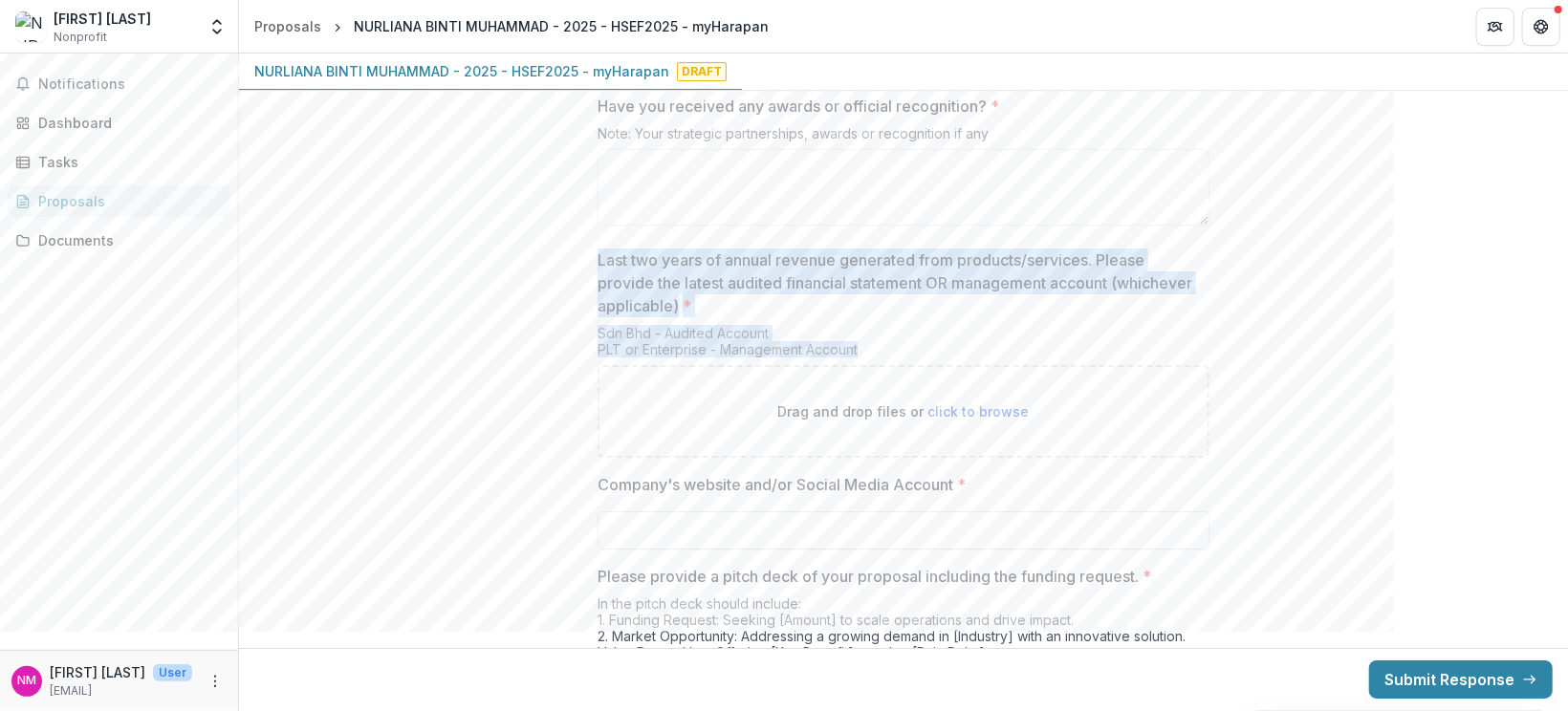 drag, startPoint x: 859, startPoint y: 343, endPoint x: 561, endPoint y: 257, distance: 310.1612 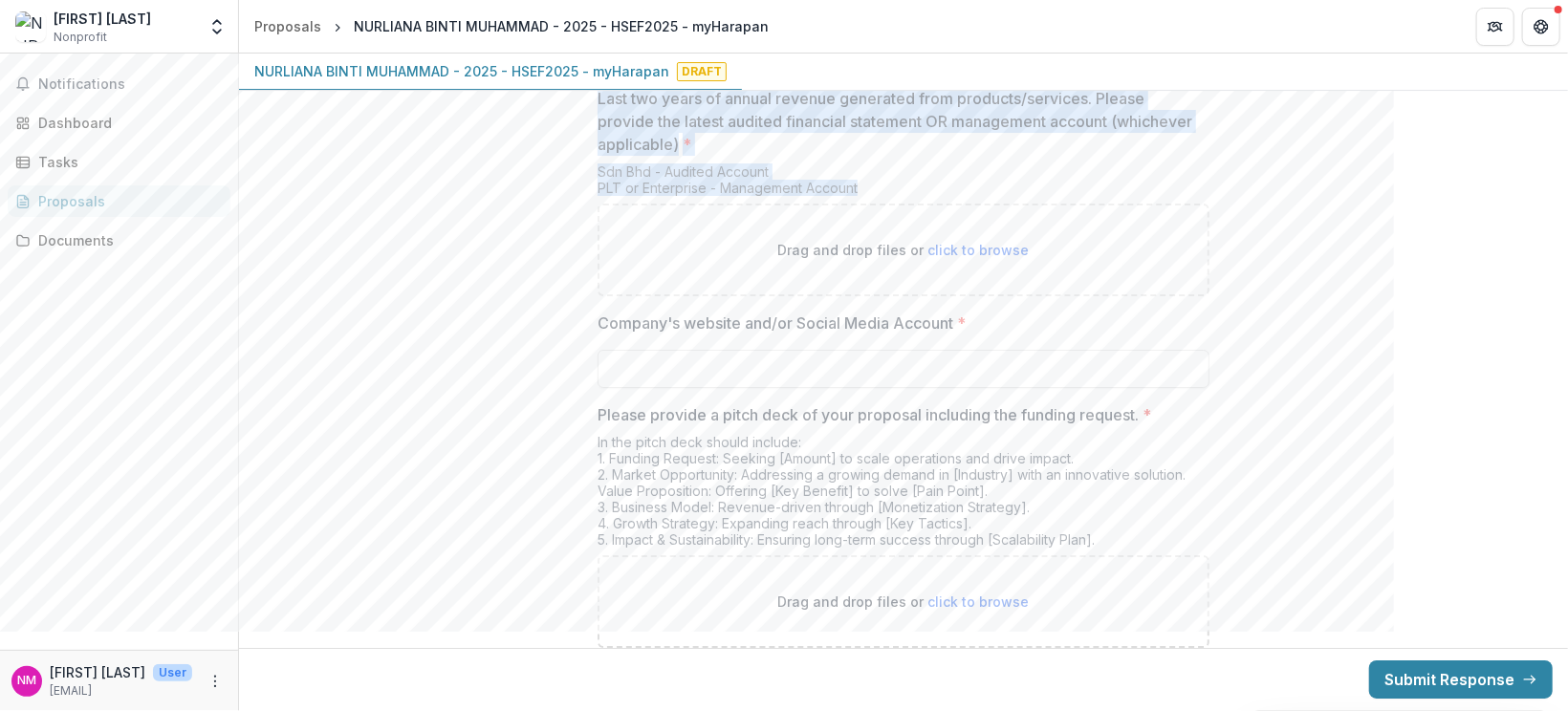 scroll, scrollTop: 3713, scrollLeft: 0, axis: vertical 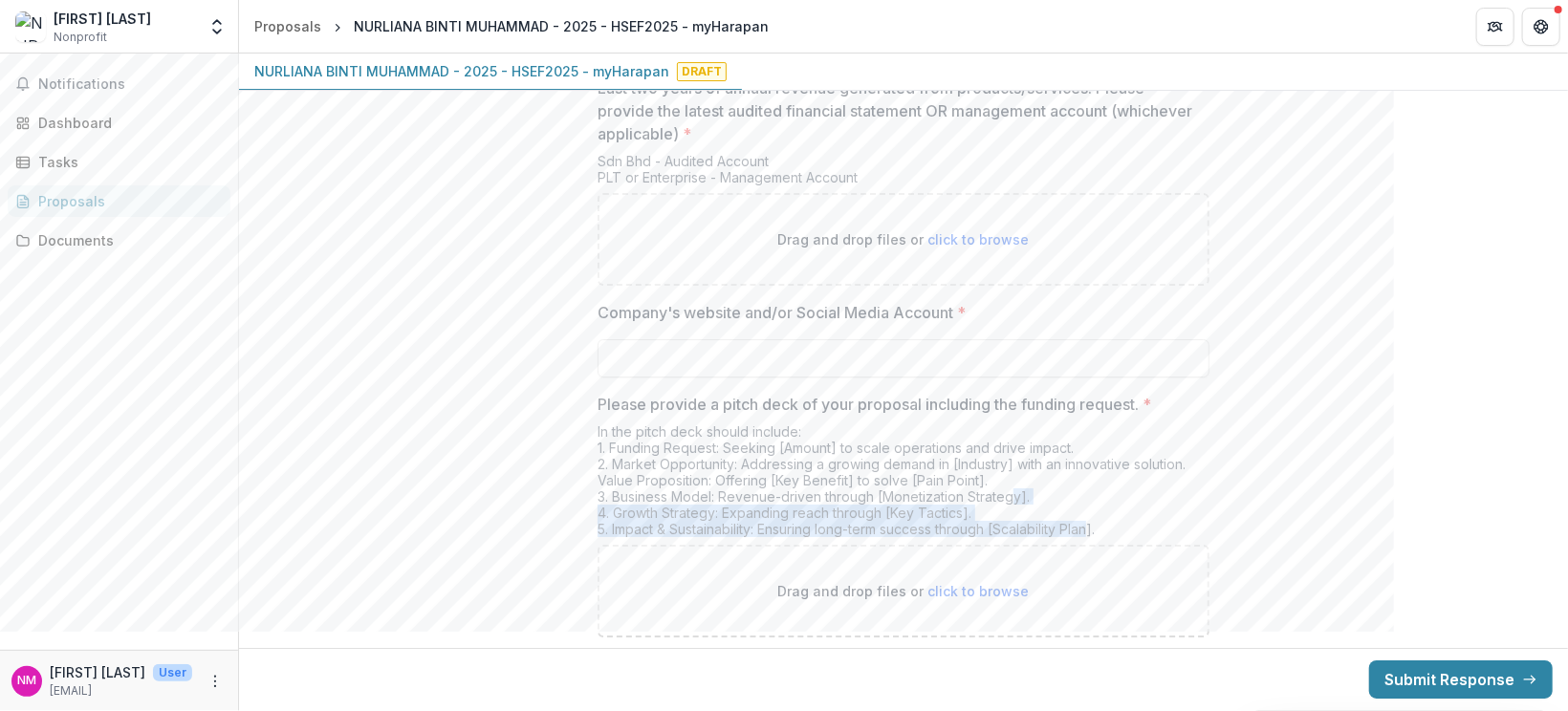 drag, startPoint x: 1098, startPoint y: 513, endPoint x: 1007, endPoint y: 490, distance: 93.8616 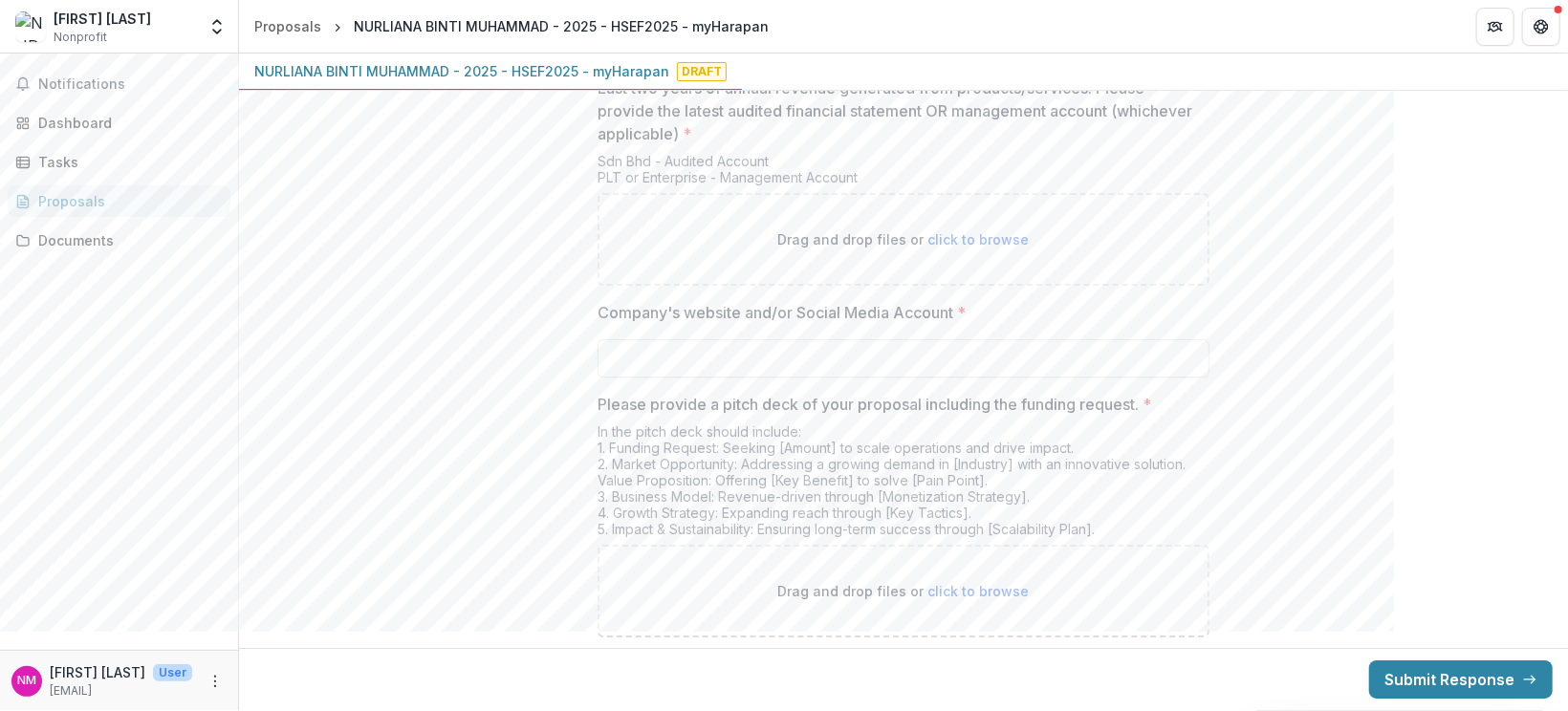 click on "Drag and drop files or   click to browse" at bounding box center (904, 591) 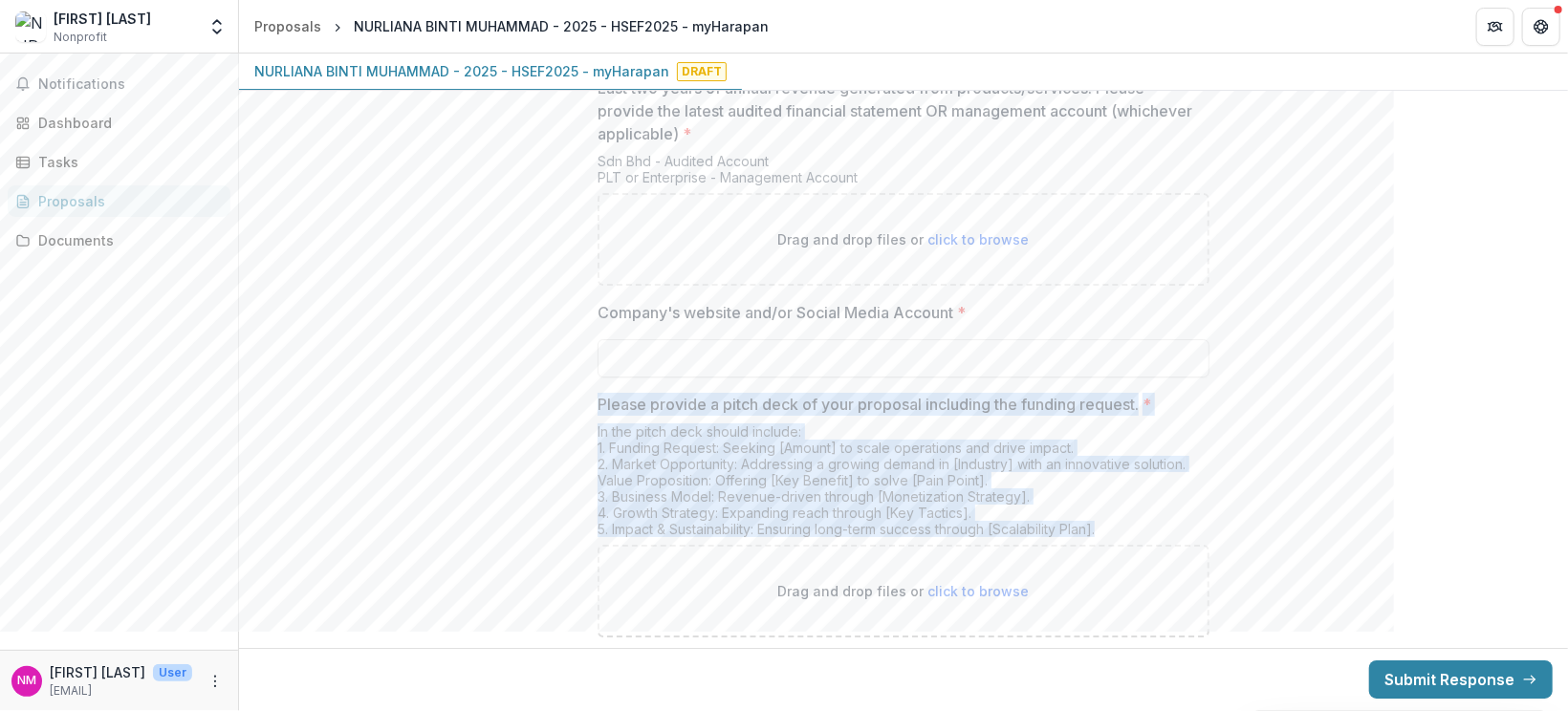drag, startPoint x: 1132, startPoint y: 523, endPoint x: 576, endPoint y: 383, distance: 573.355 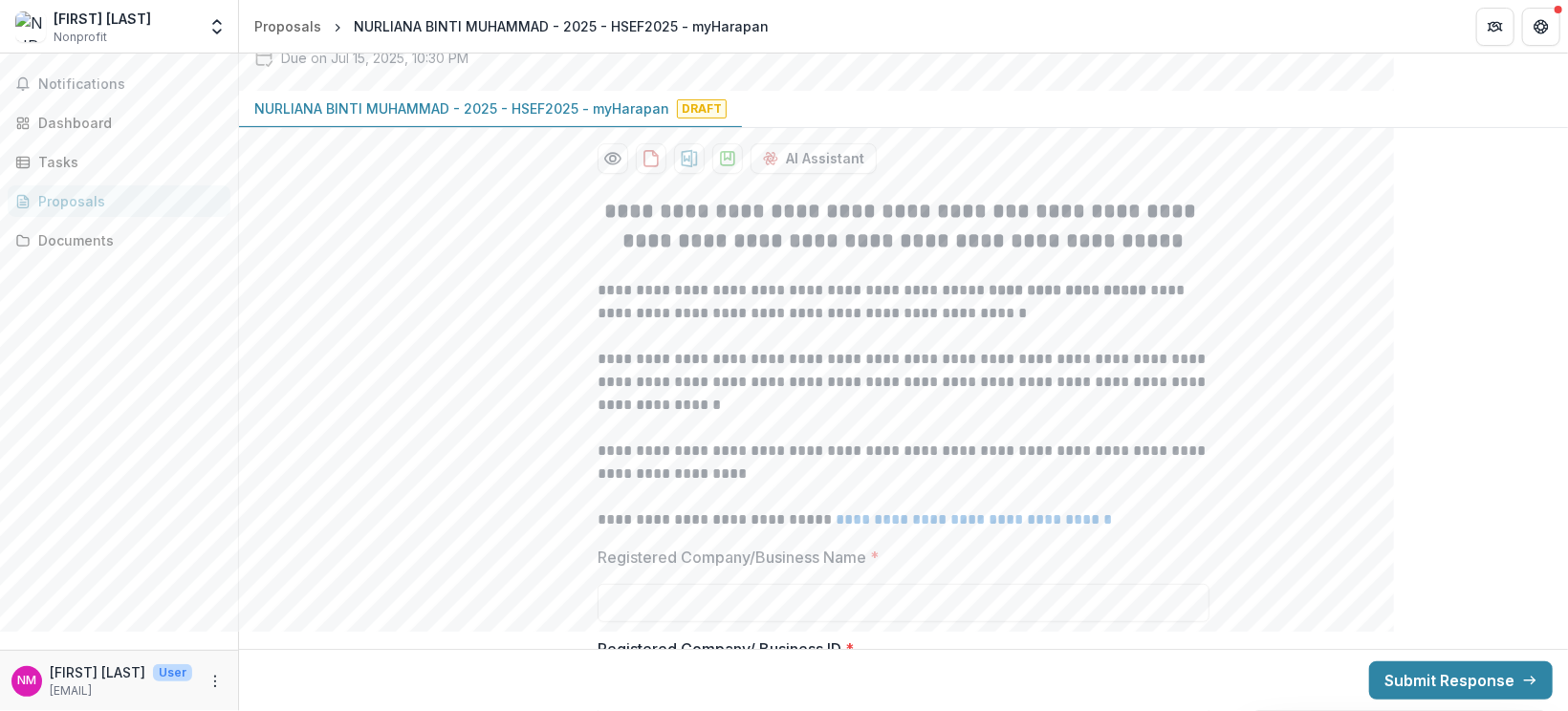 scroll, scrollTop: 129, scrollLeft: 0, axis: vertical 